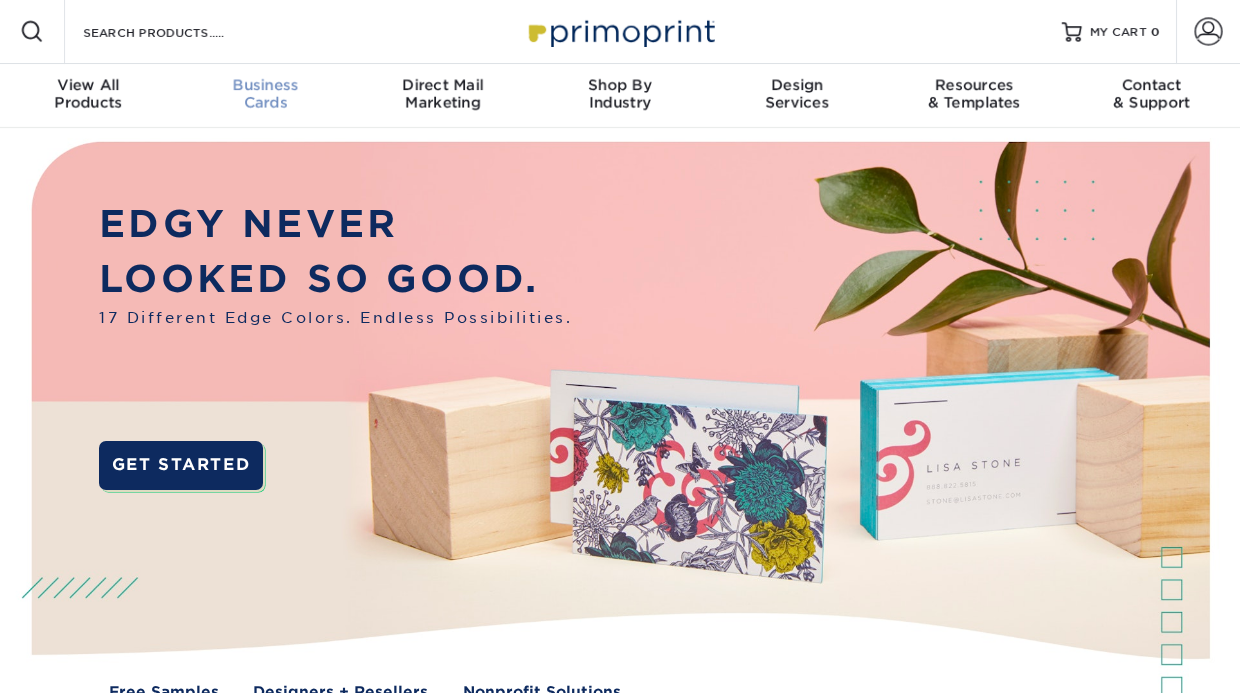 scroll, scrollTop: 0, scrollLeft: 0, axis: both 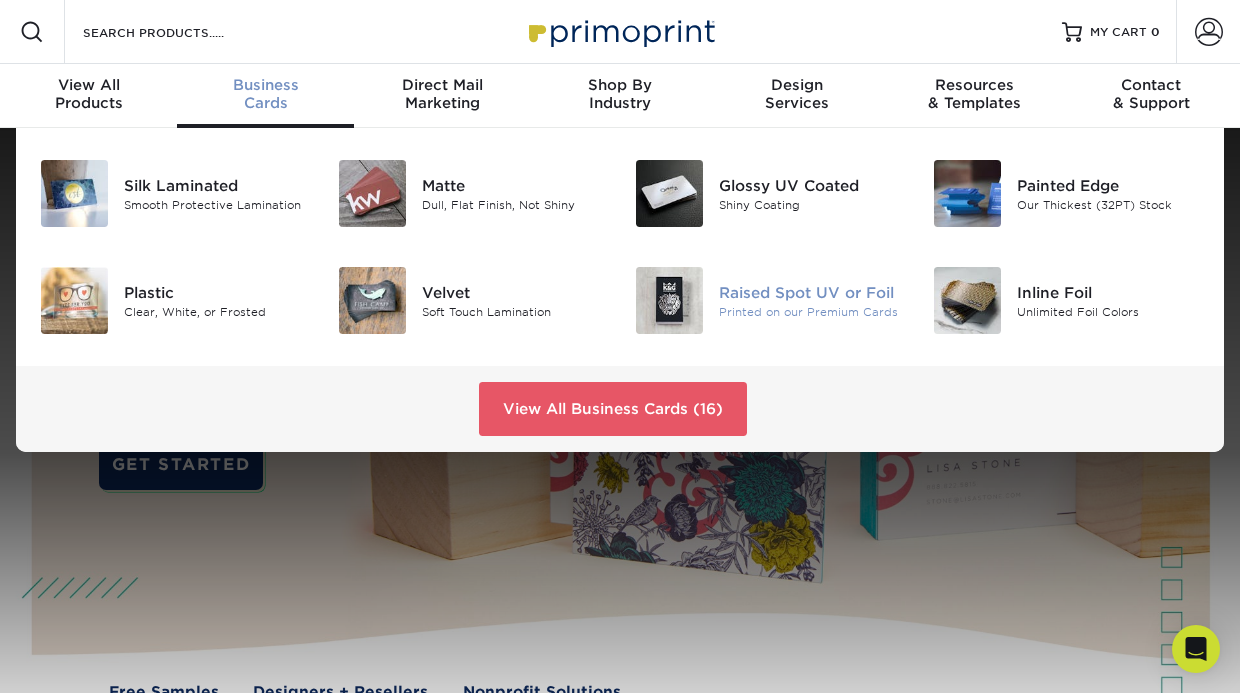 click on "Printed on our Premium Cards" at bounding box center [810, 311] 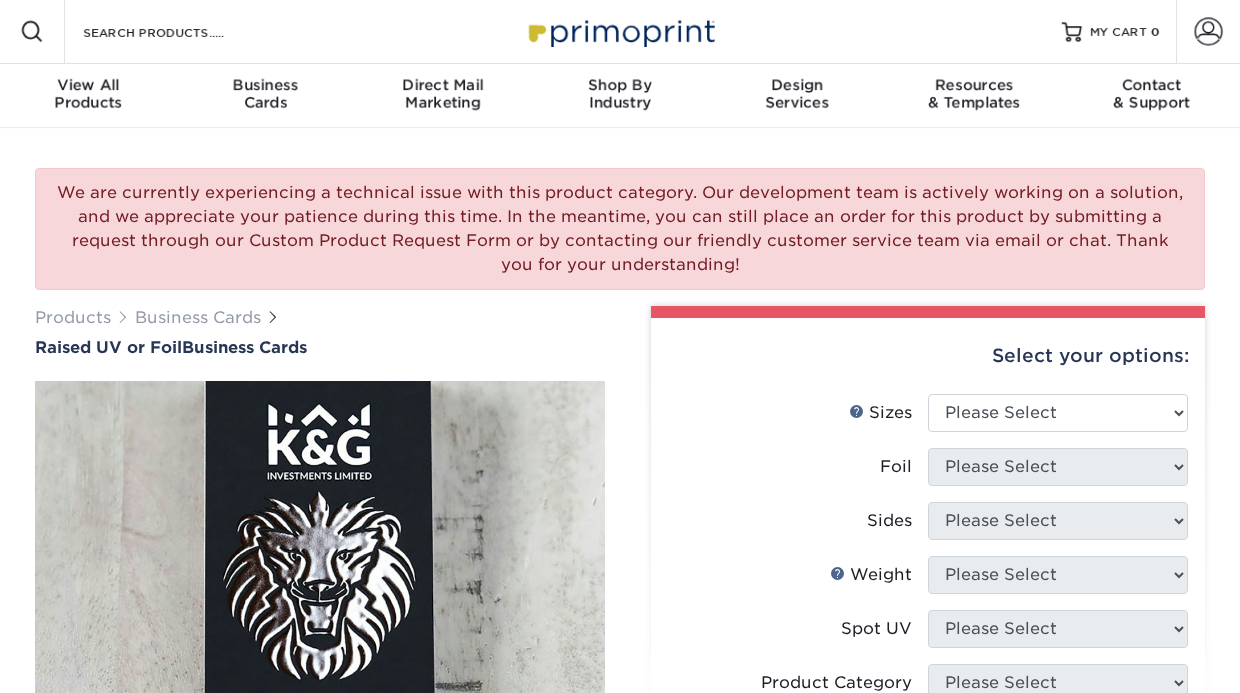 scroll, scrollTop: 0, scrollLeft: 0, axis: both 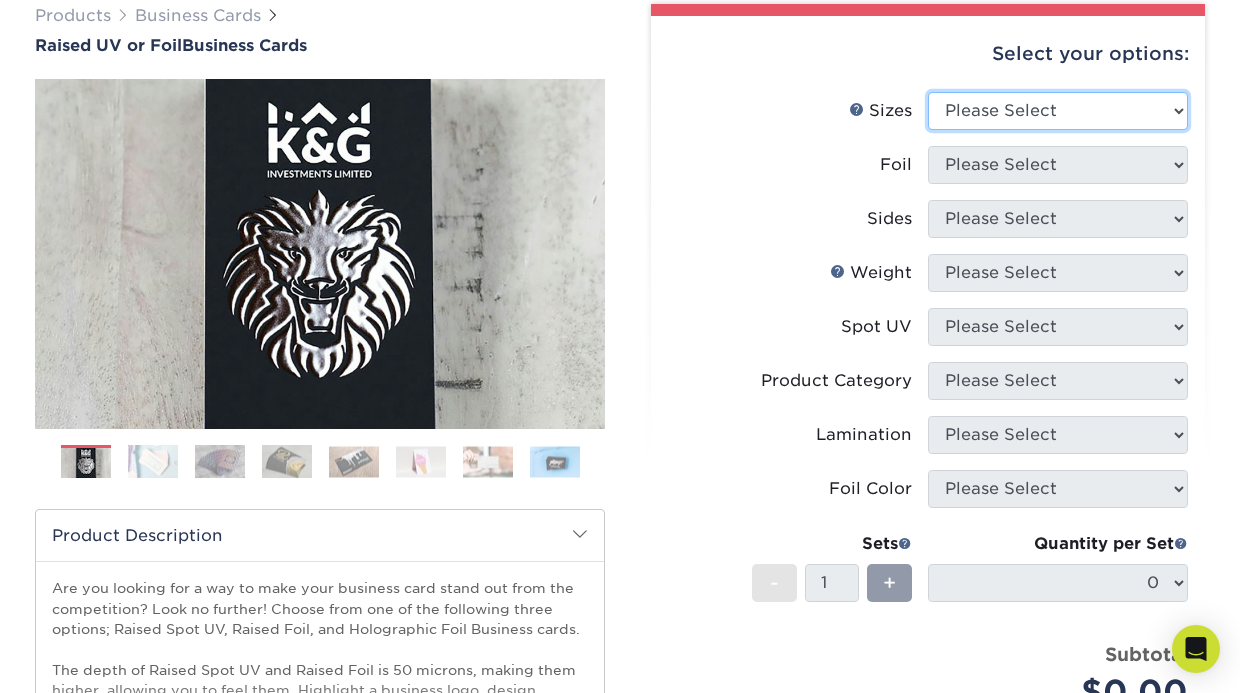 click on "Please Select
2" x 3.5" - Standard" at bounding box center (1058, 111) 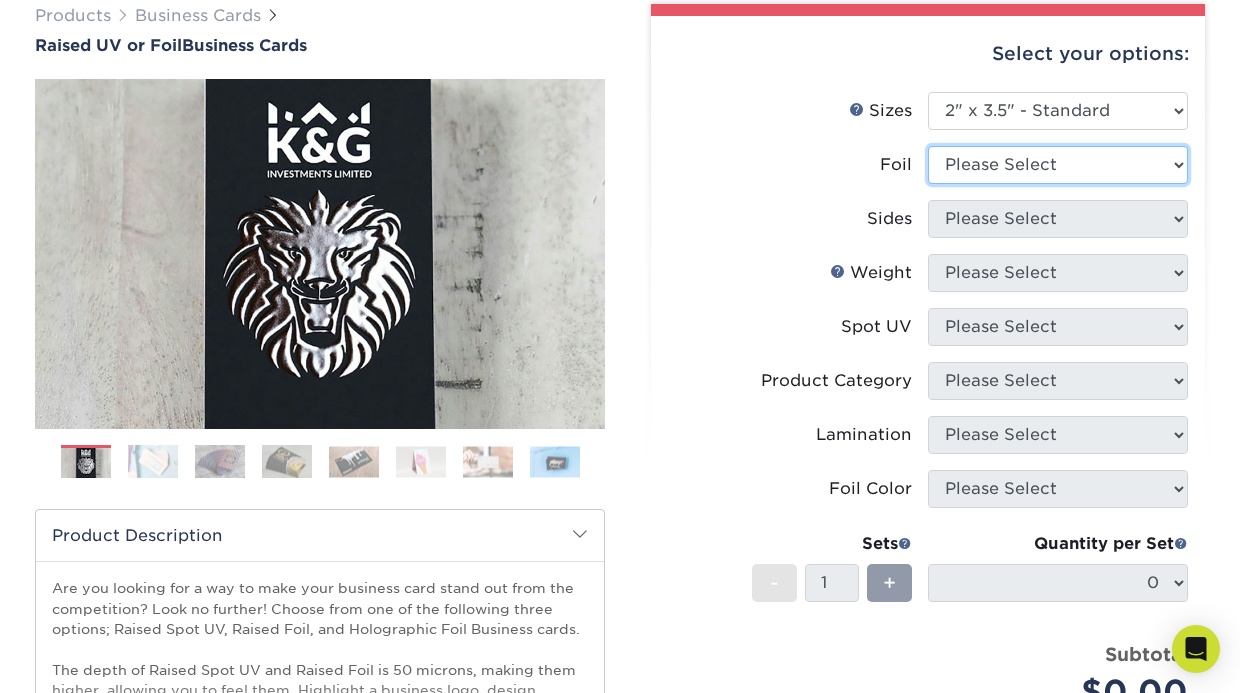 click on "Please Select No Yes" at bounding box center [1058, 165] 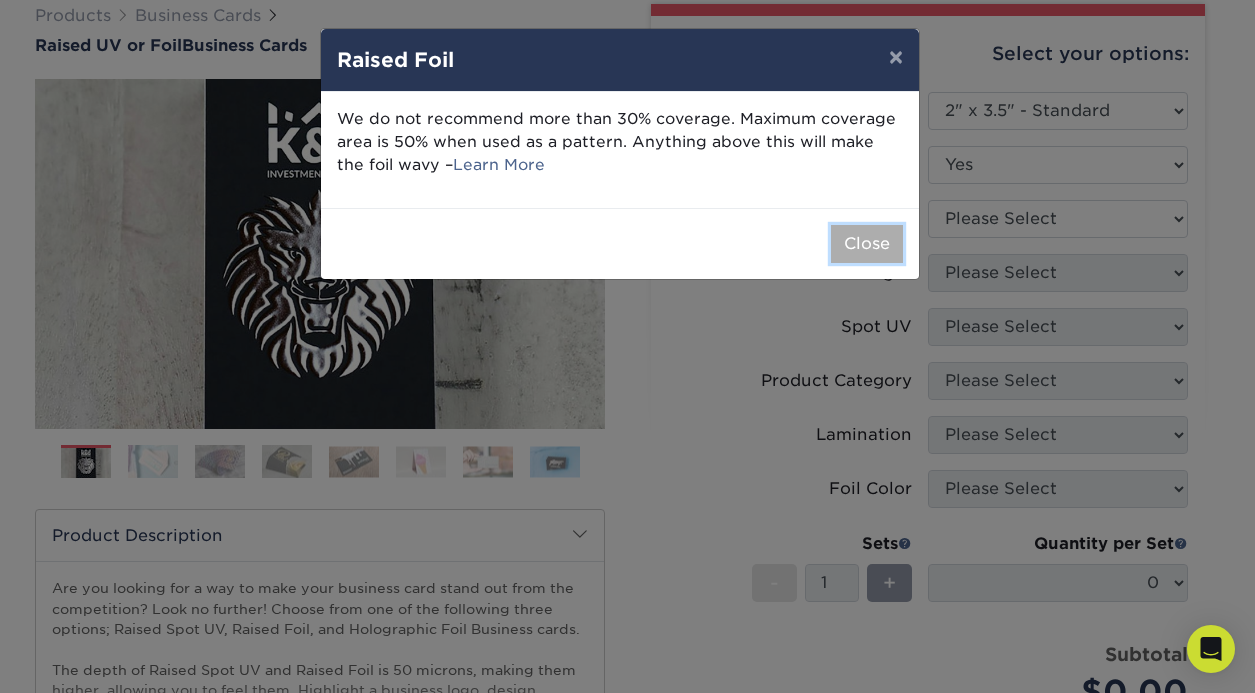click on "Close" at bounding box center (867, 244) 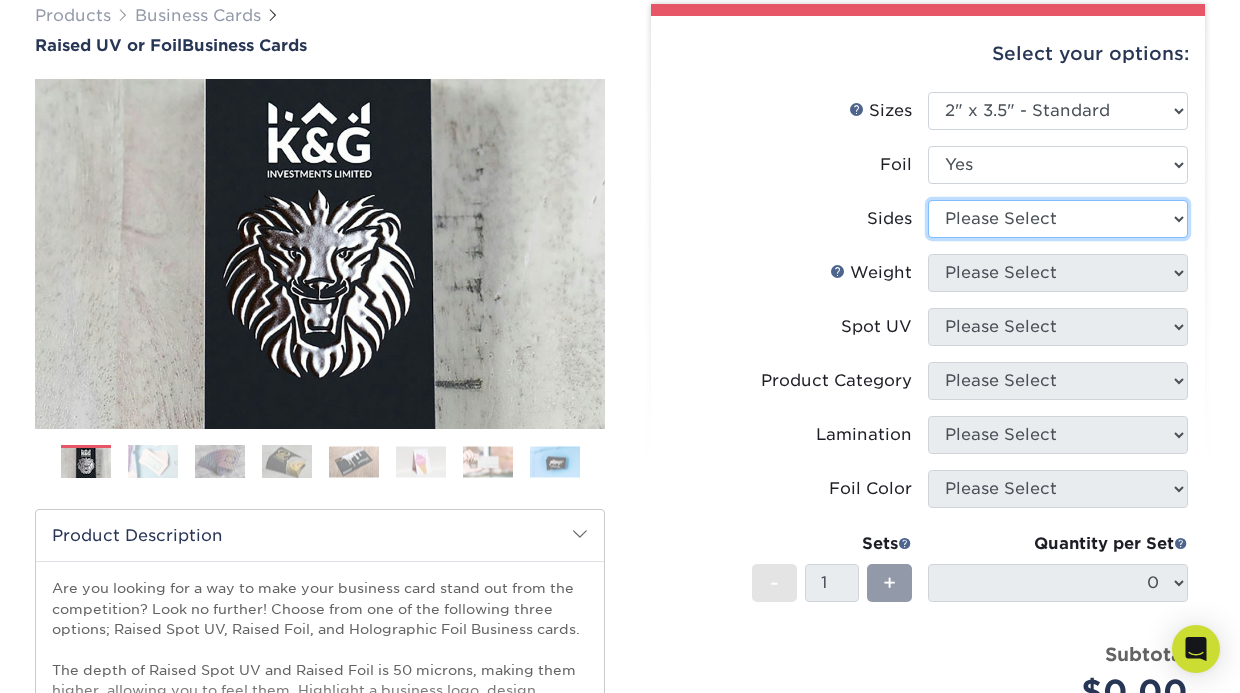 click on "Please Select Print Both Sides - Foil Both Sides Print Both Sides - Foil Front Only Print Front Only - Foil Front Only" at bounding box center [1058, 219] 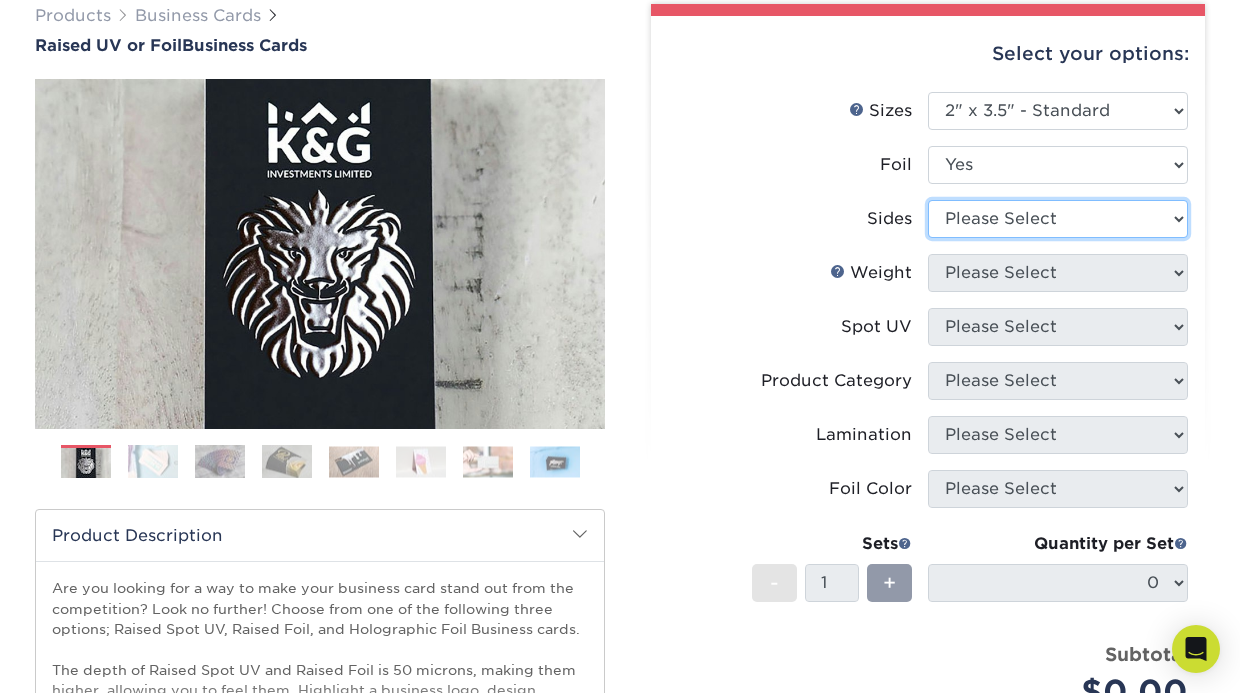 select on "e9e9dfb3-fba1-4d60-972c-fd9ca5904d33" 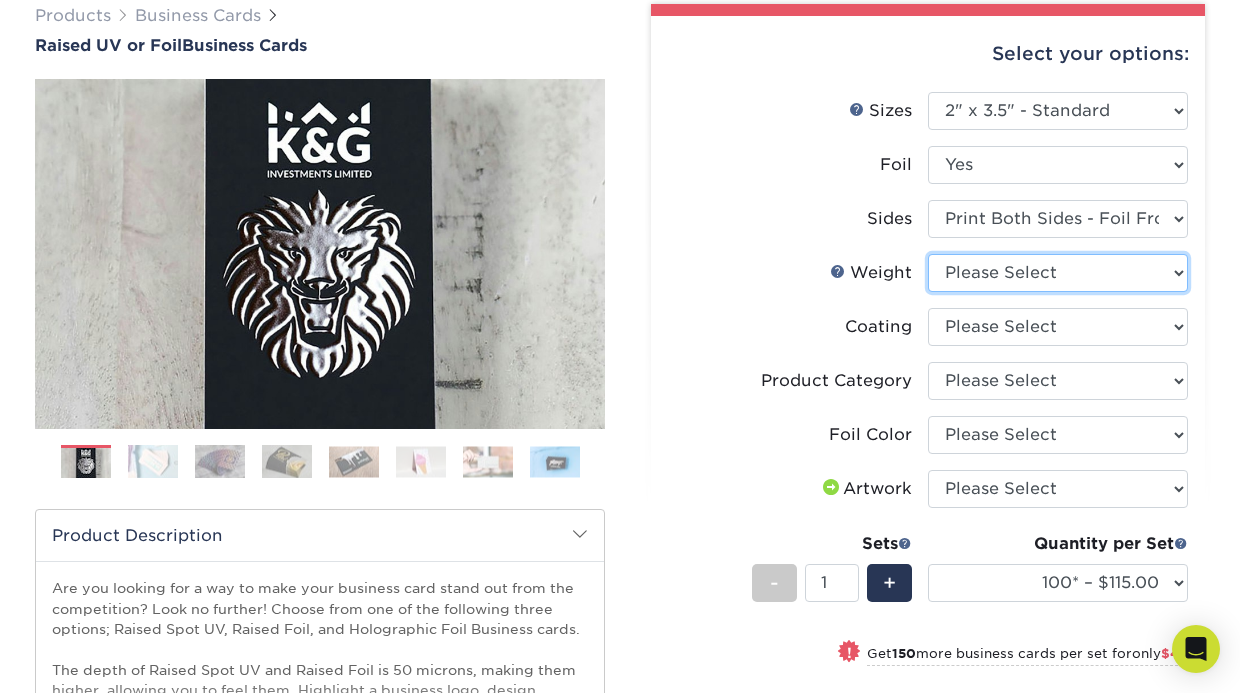 click on "Please Select 16PT" at bounding box center [1058, 273] 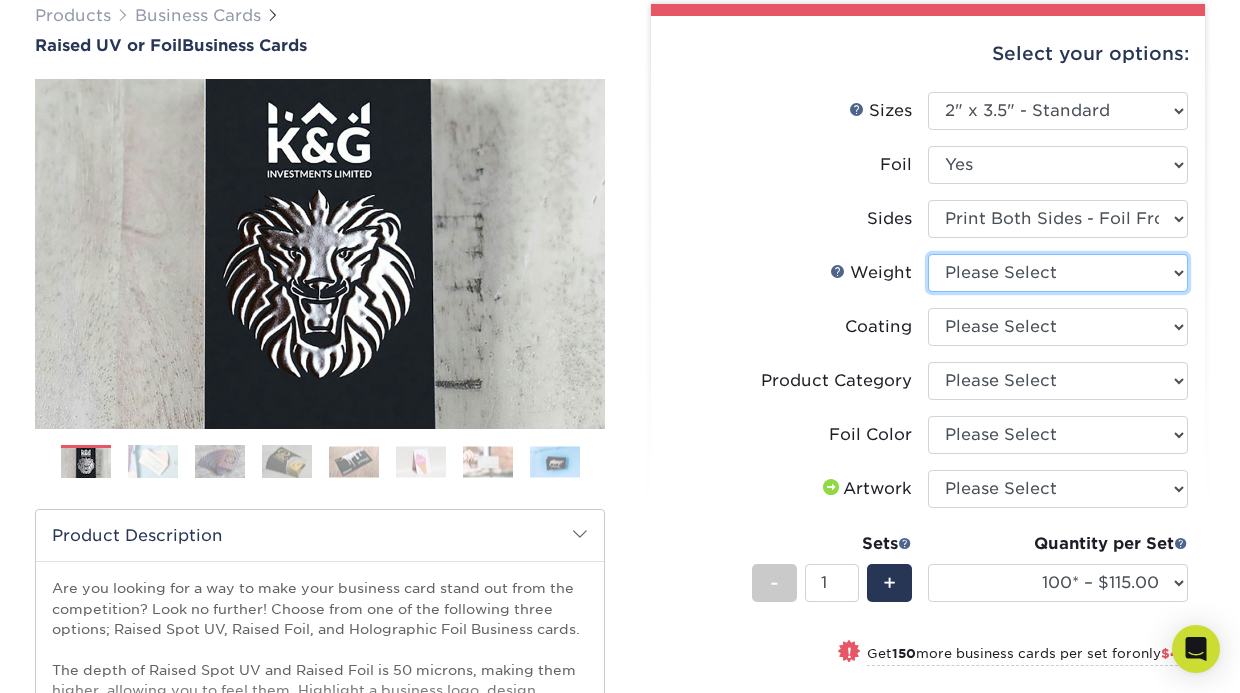 select on "16PT" 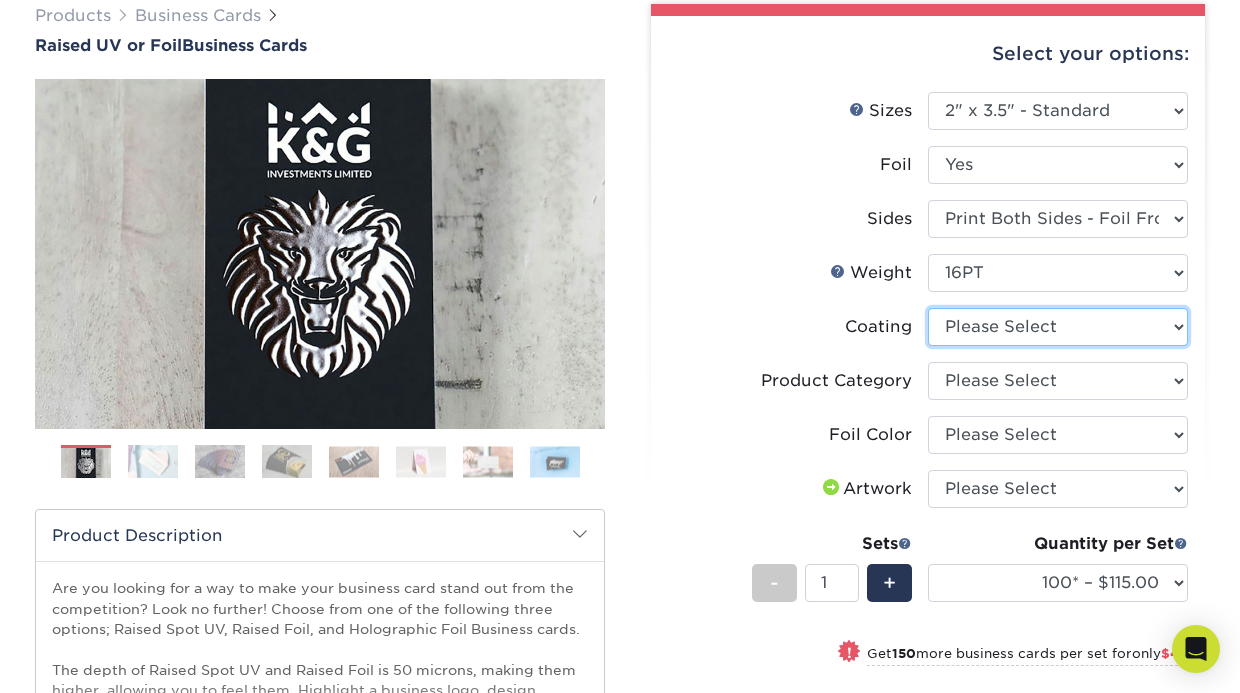click at bounding box center [1058, 327] 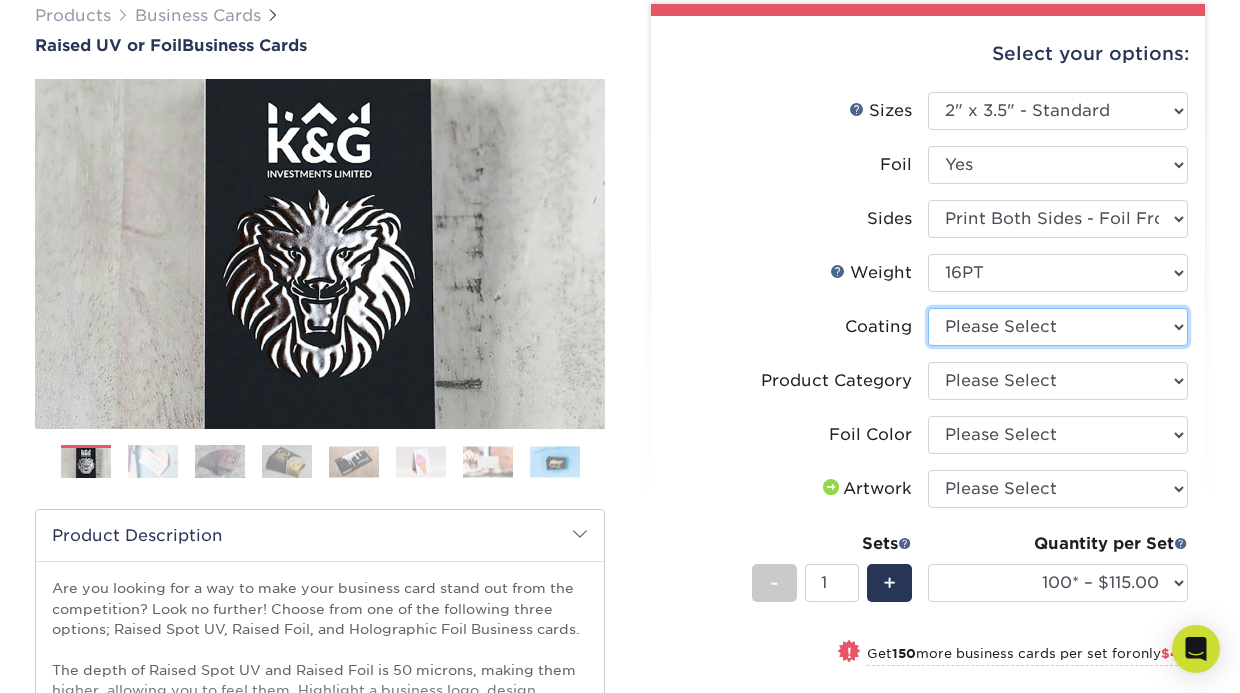 select on "3e7618de-abca-4bda-9f97-8b9129e913d8" 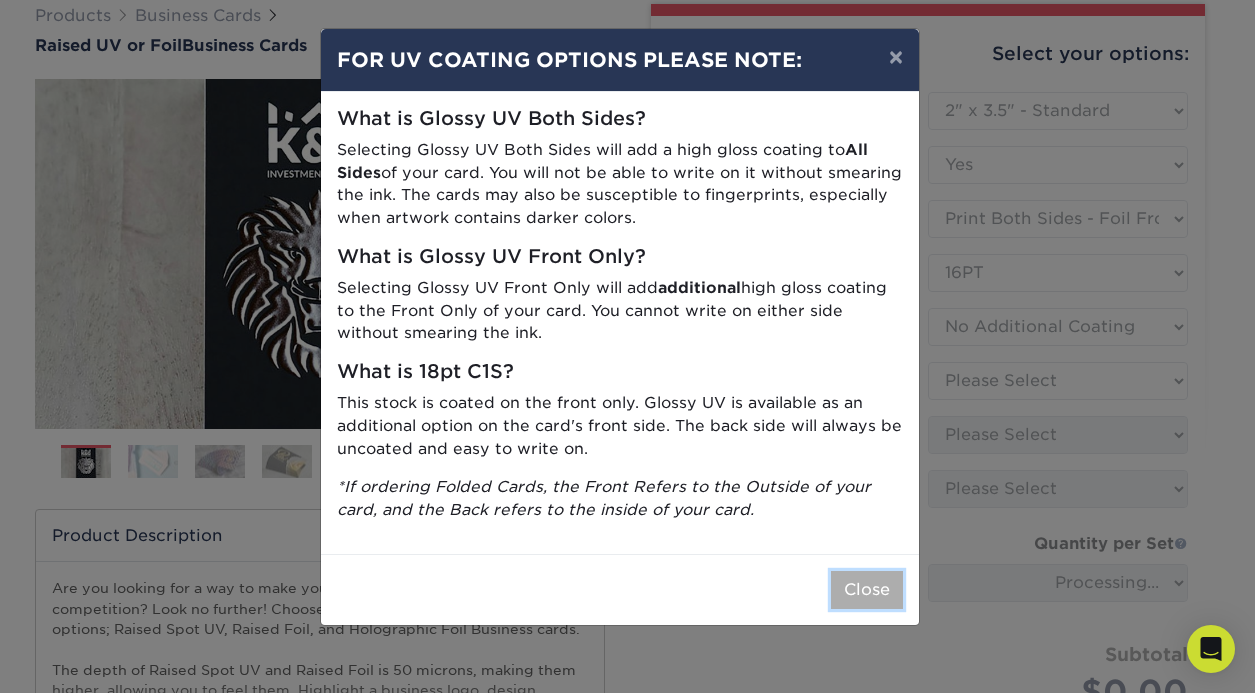 click on "Close" at bounding box center [867, 590] 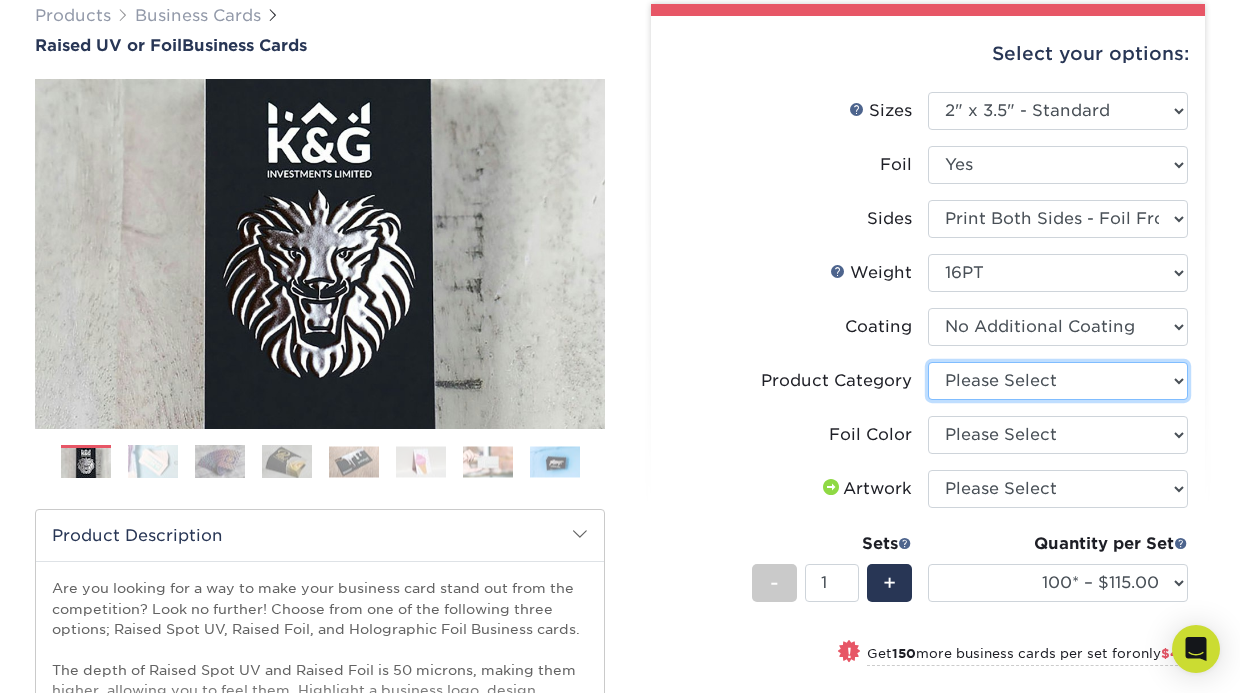 click on "Please Select Business Cards" at bounding box center [1058, 381] 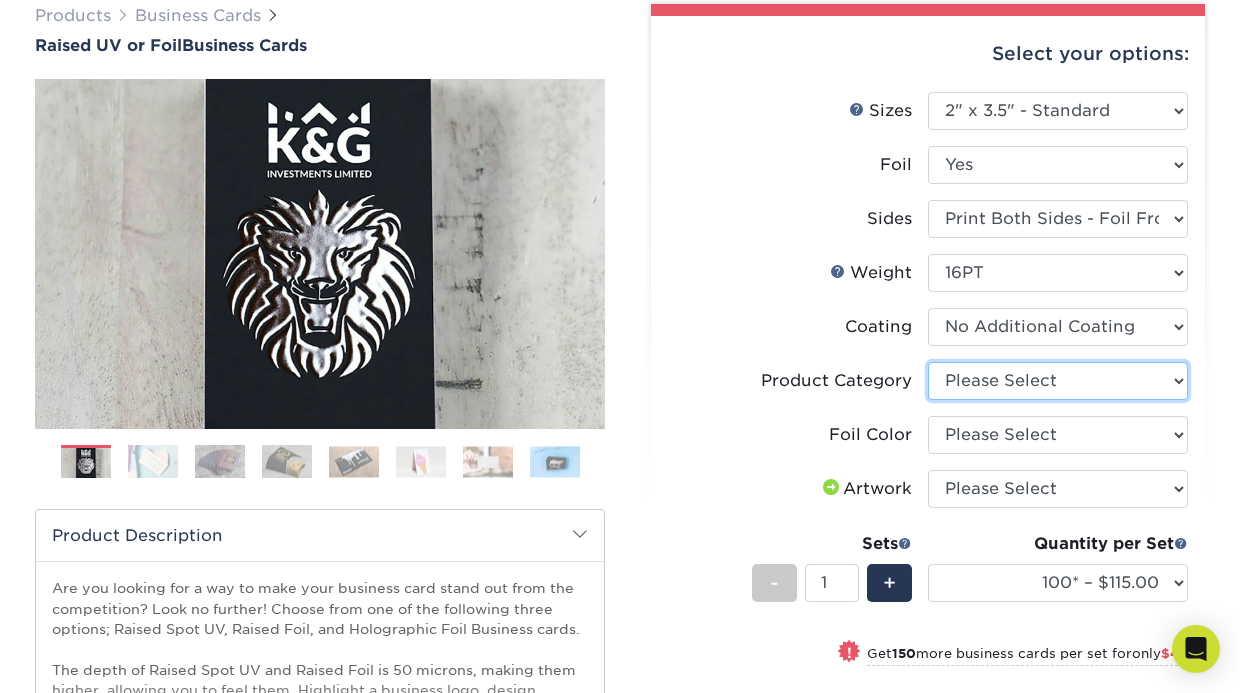 select on "3b5148f1-0588-4f88-a218-97bcfdce65c1" 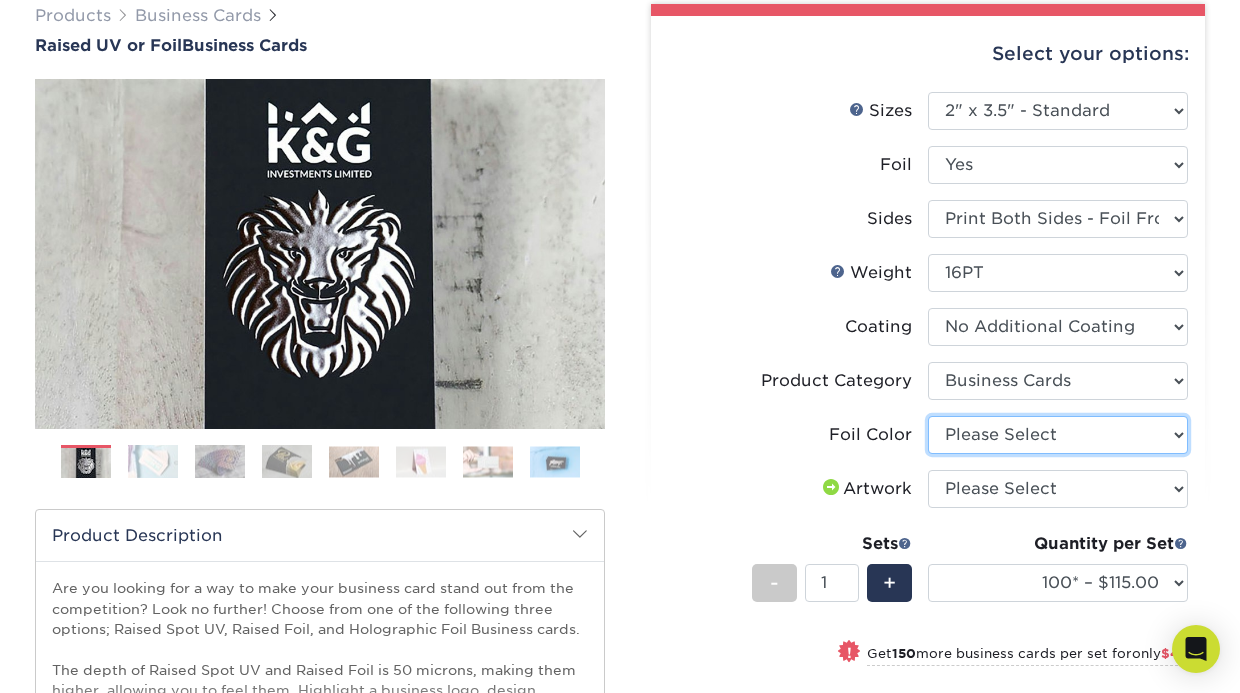 click on "Please Select Silver Foil Holographic Foil Gold Foil" at bounding box center [1058, 435] 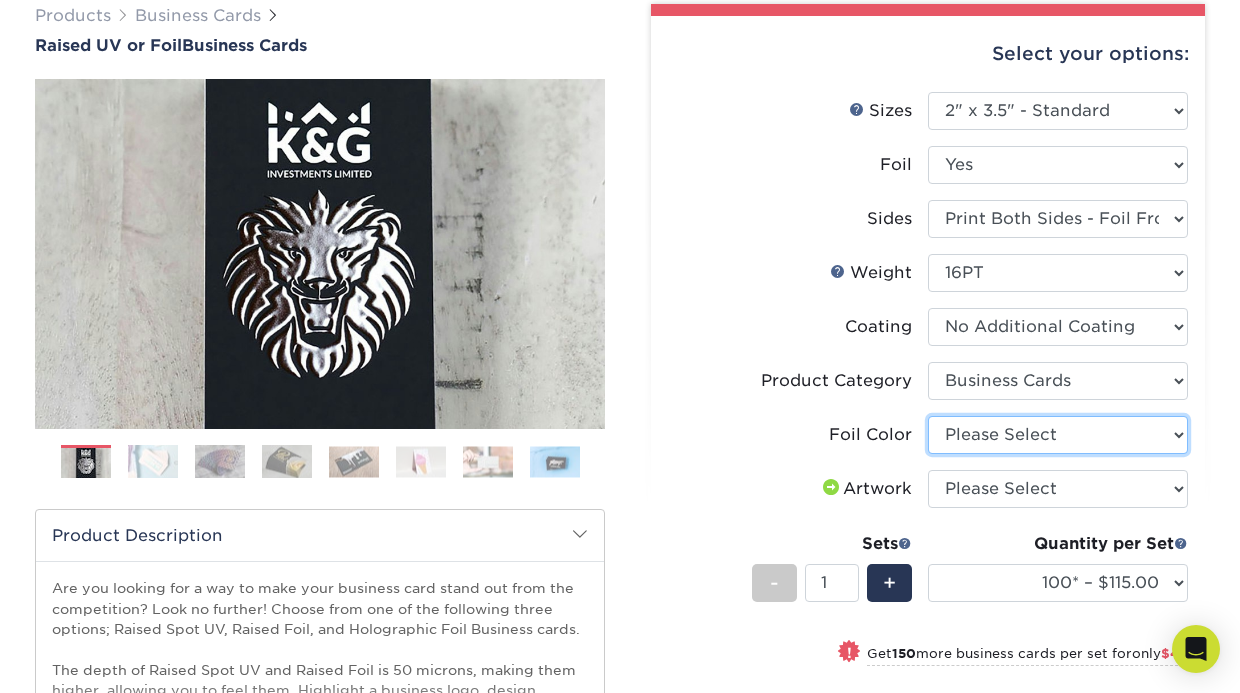 select on "a834dd52-fe06-4ed6-9a86-5bd3c2d02515" 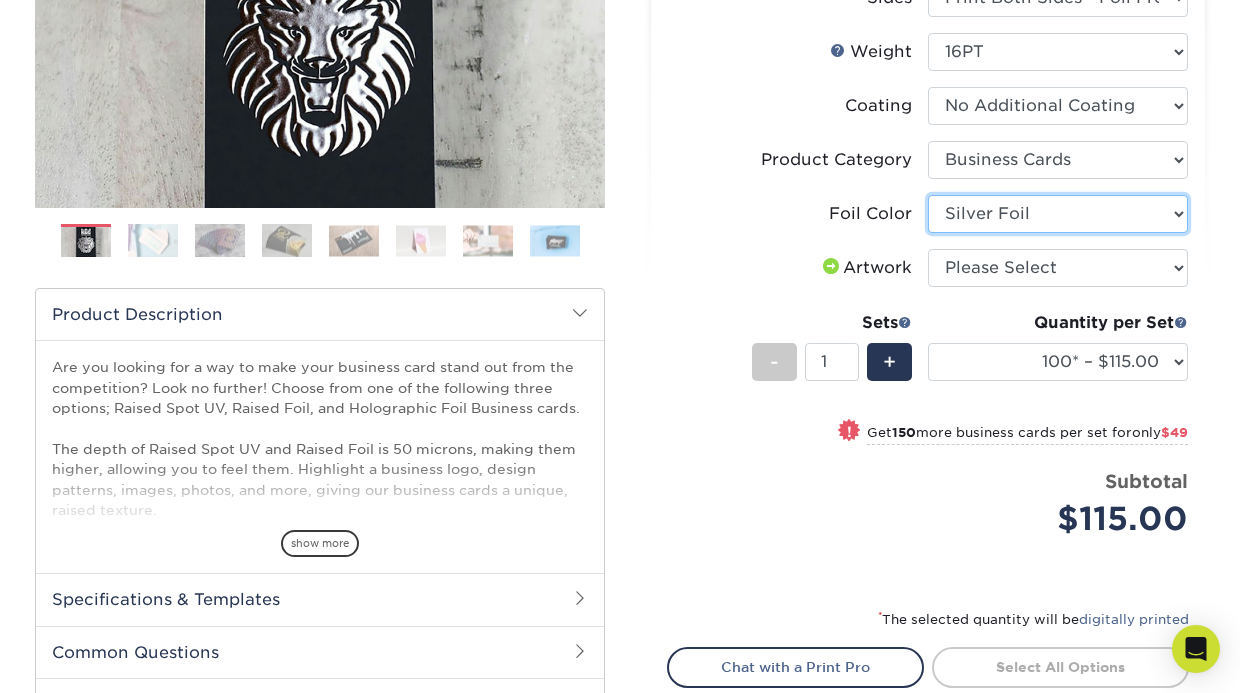 scroll, scrollTop: 597, scrollLeft: 0, axis: vertical 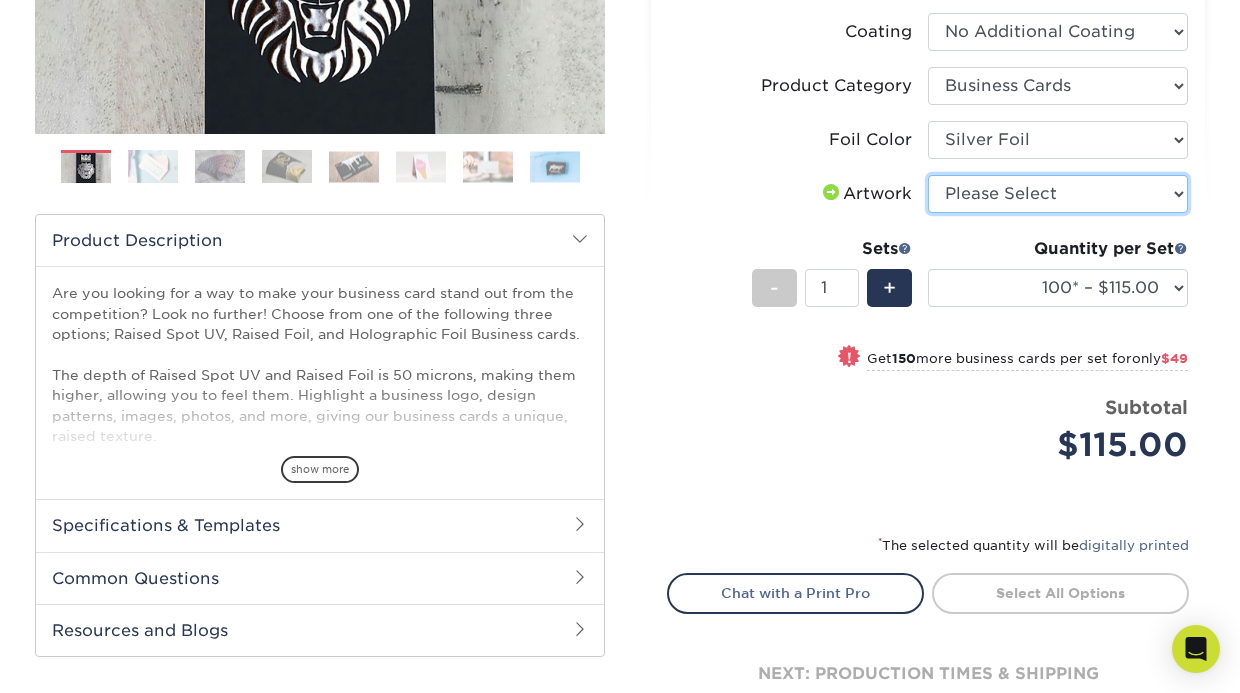 click on "Please Select I will upload files I need a design - $100" at bounding box center (1058, 194) 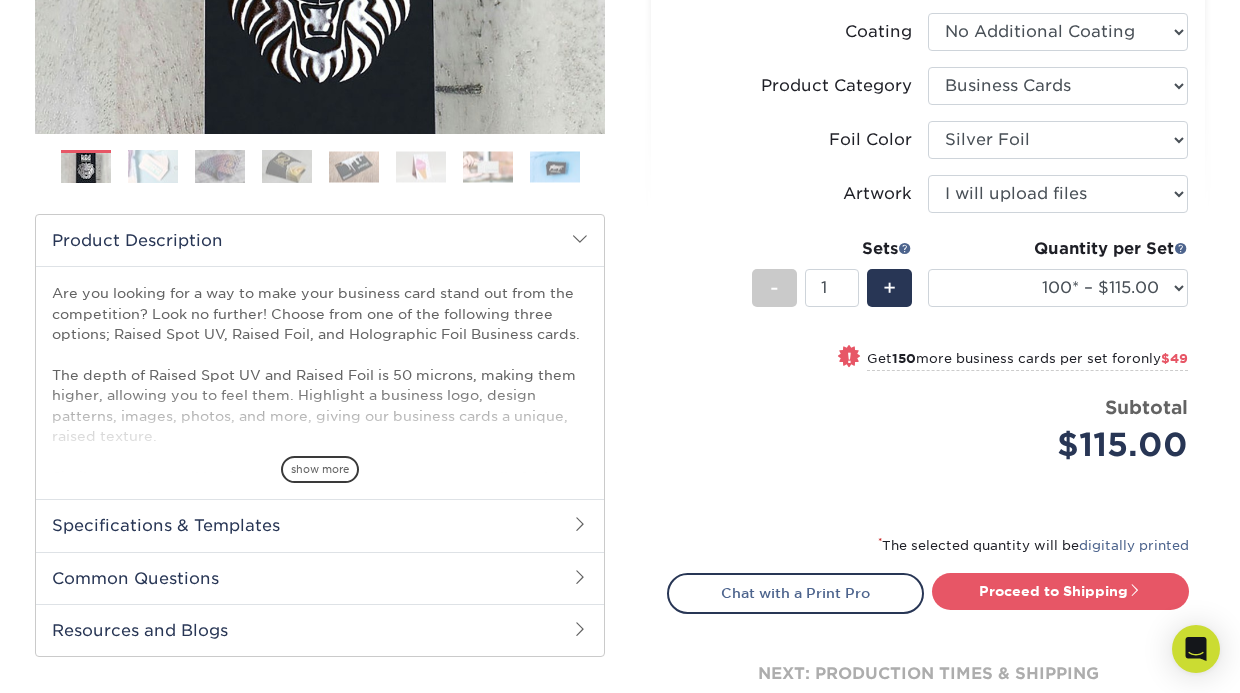 click on "Sets
-
1
+
Quantity per Set
100* – $115.00 250* – $164.00 500* – $221.00
(Price includes envelopes)" at bounding box center [928, 287] 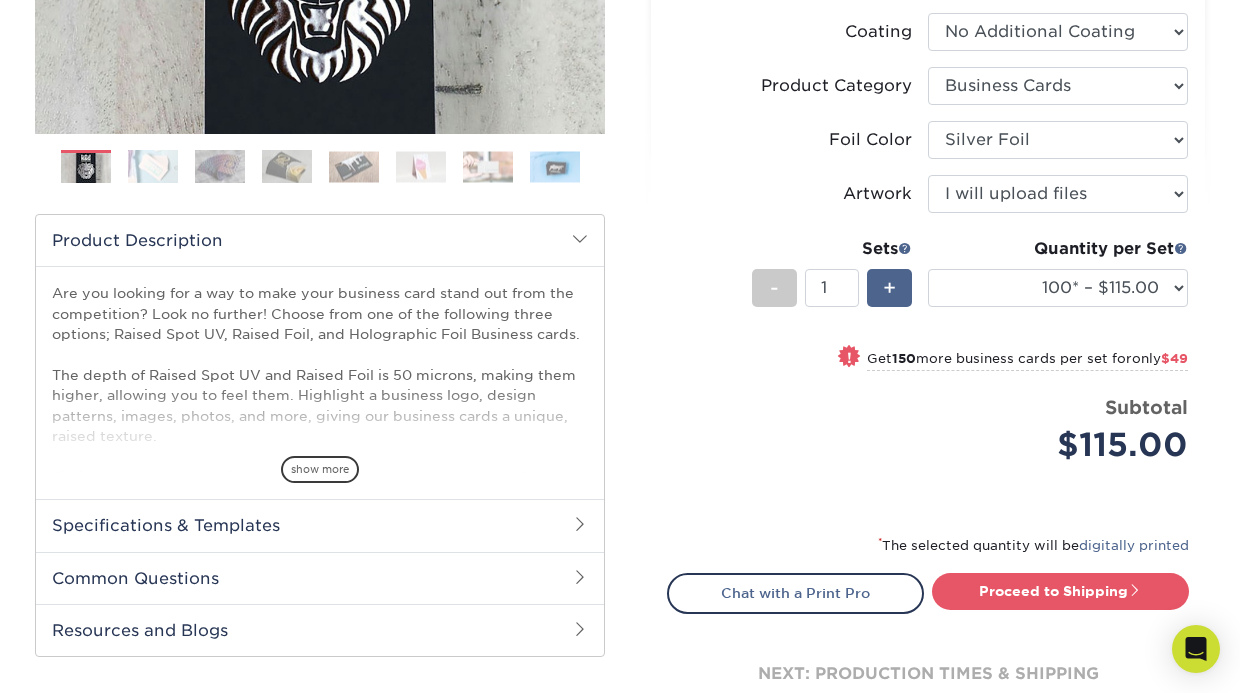 click on "+" at bounding box center (889, 288) 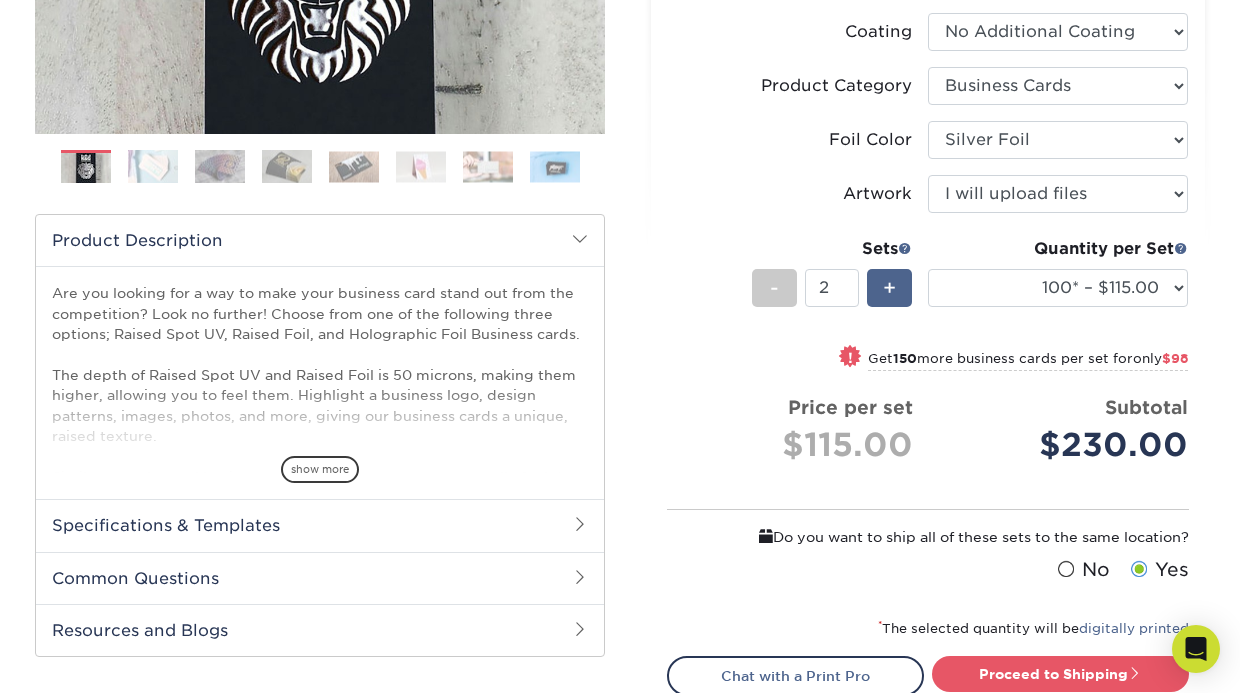click on "+" at bounding box center (889, 288) 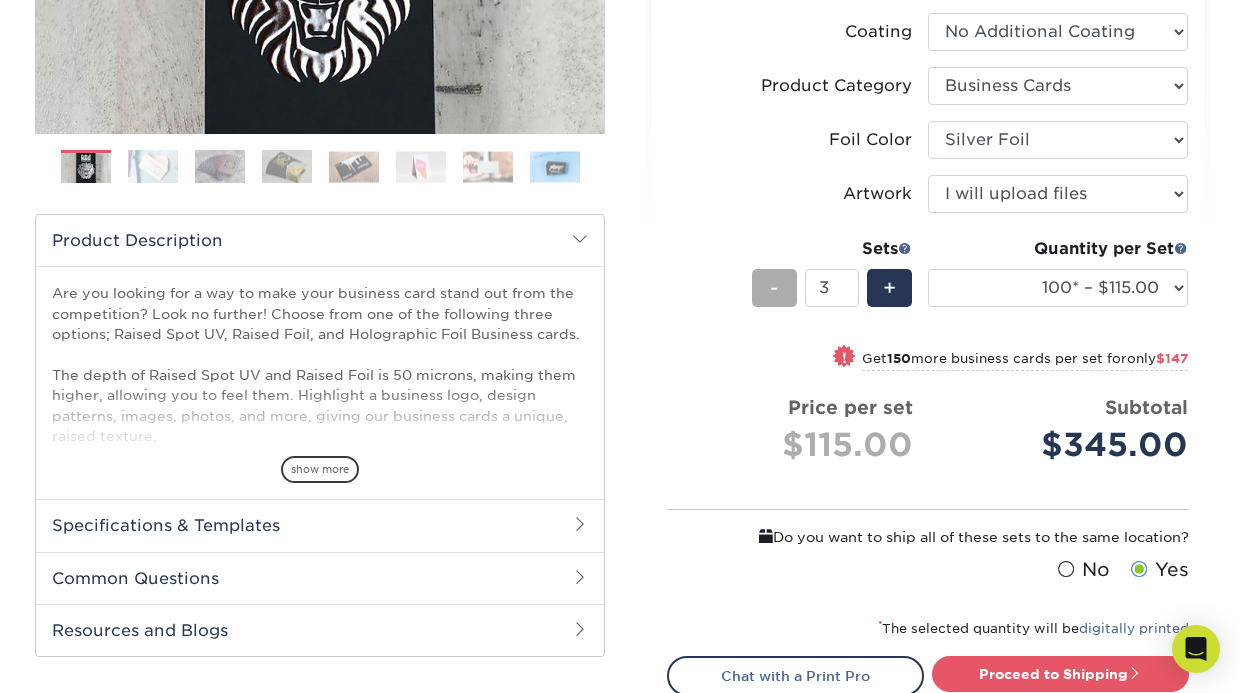 click on "-" at bounding box center (774, 288) 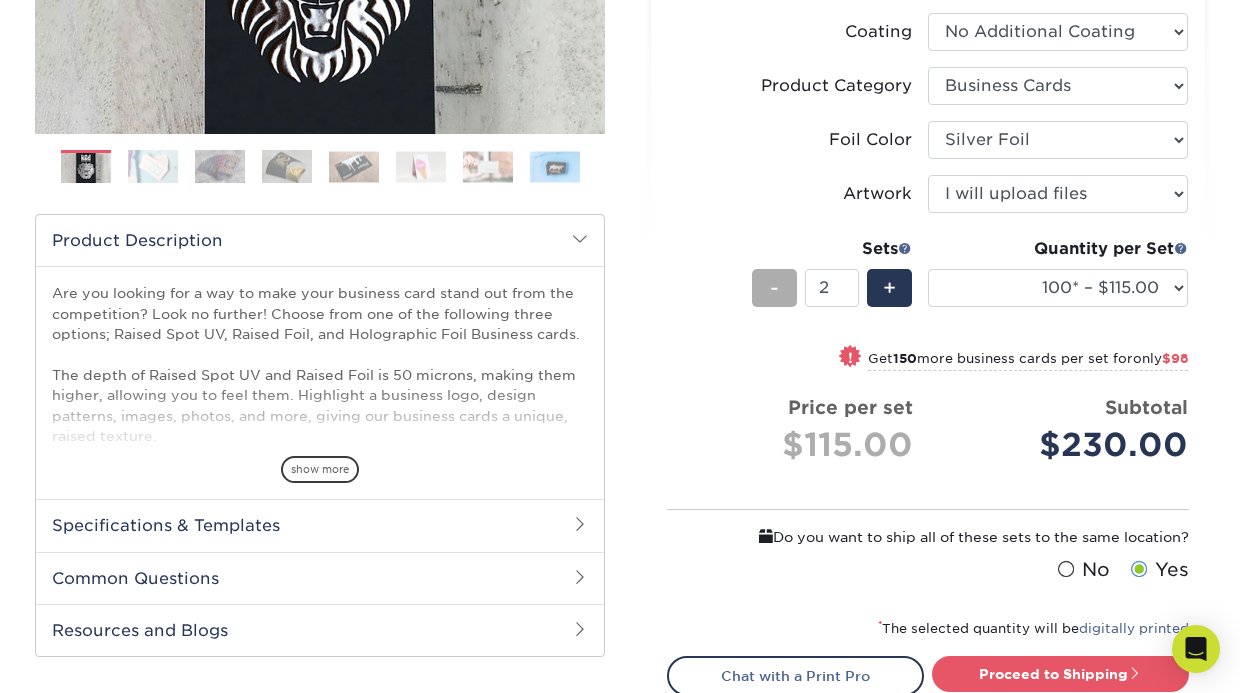 click on "-" at bounding box center [774, 288] 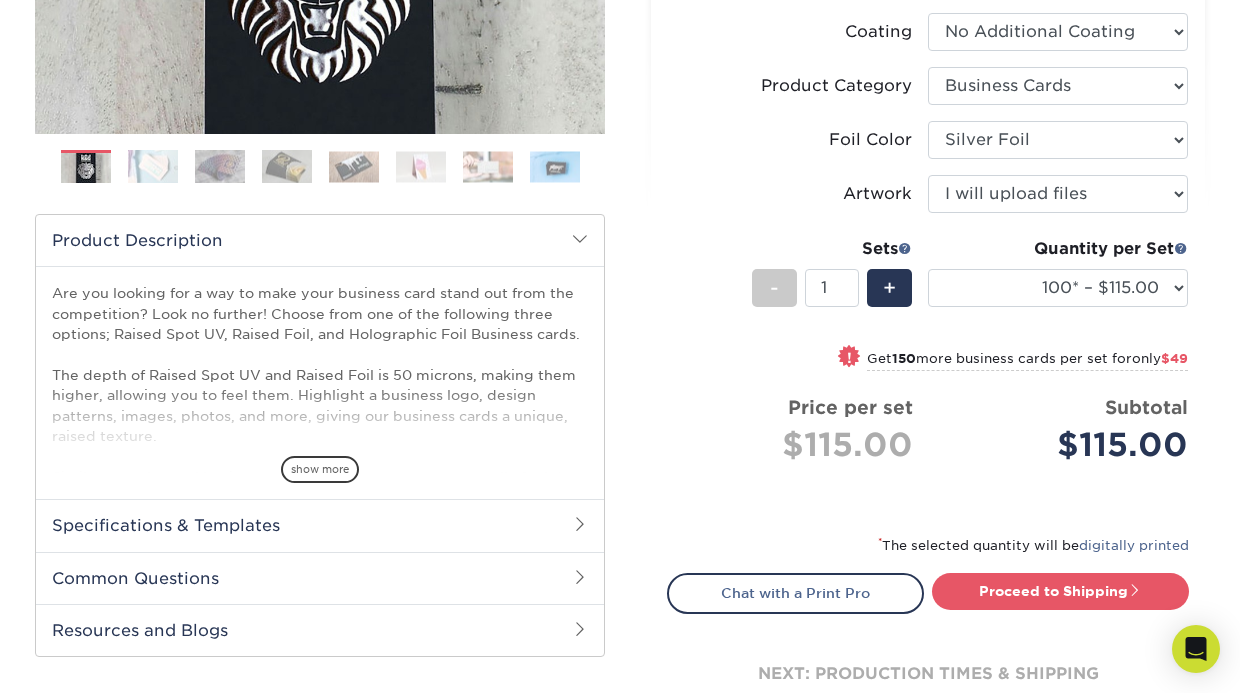 drag, startPoint x: 1190, startPoint y: 278, endPoint x: 1180, endPoint y: 280, distance: 10.198039 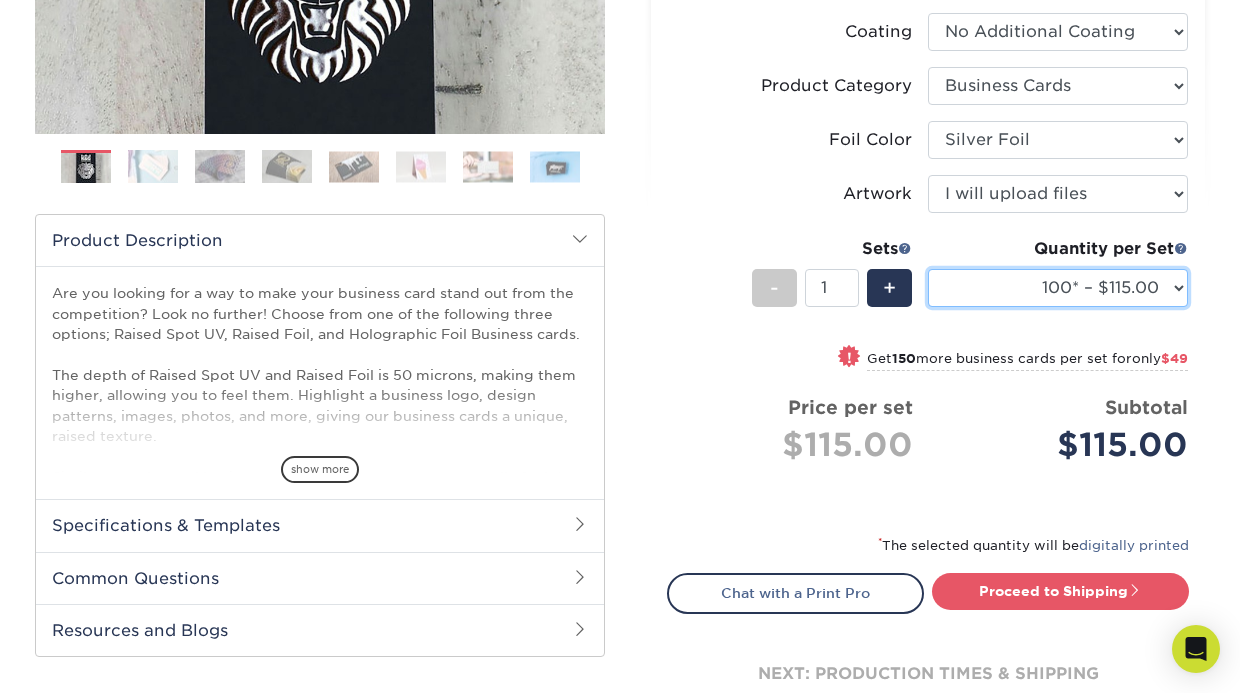 click on "100* – $115.00 250* – $164.00 500* – $221.00" at bounding box center [1058, 288] 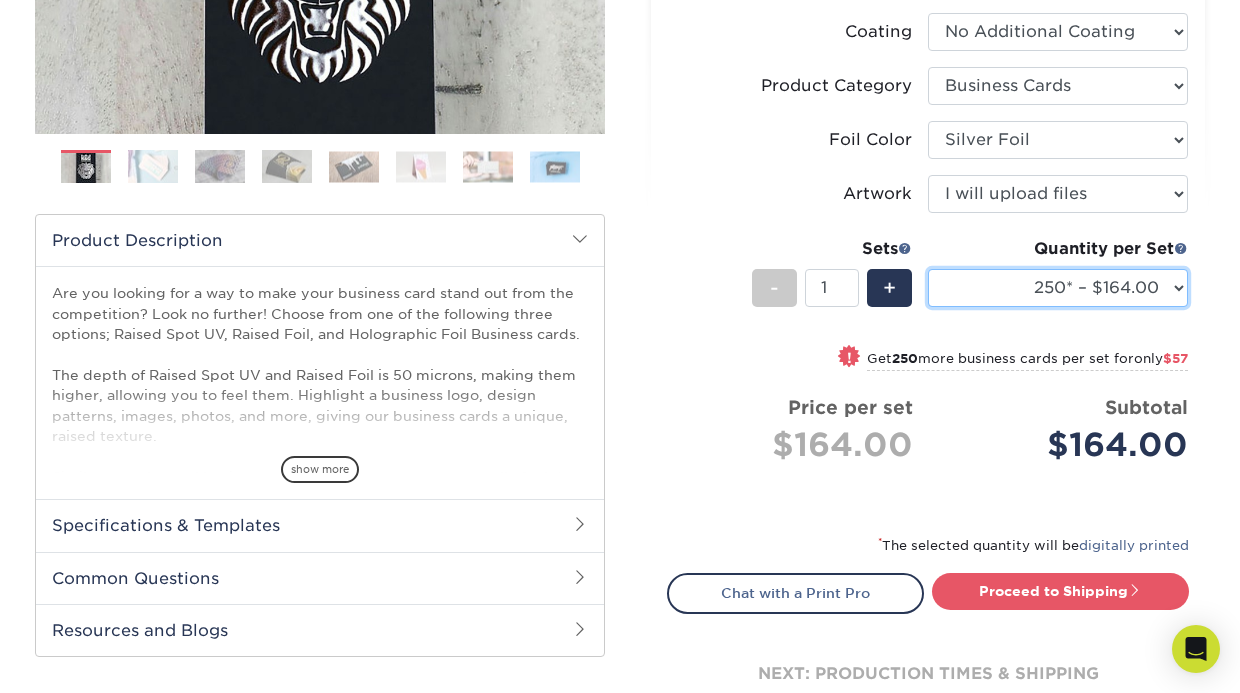 click on "100* – $115.00 250* – $164.00 500* – $221.00" at bounding box center (1058, 288) 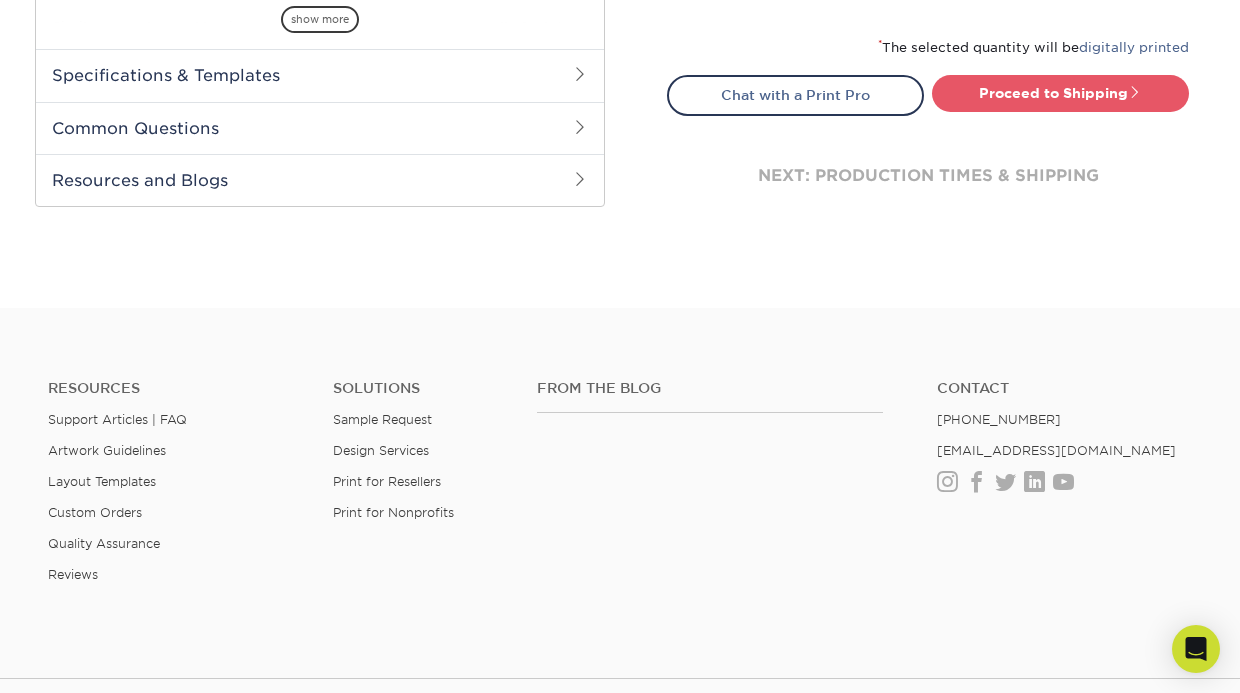 scroll, scrollTop: 652, scrollLeft: 0, axis: vertical 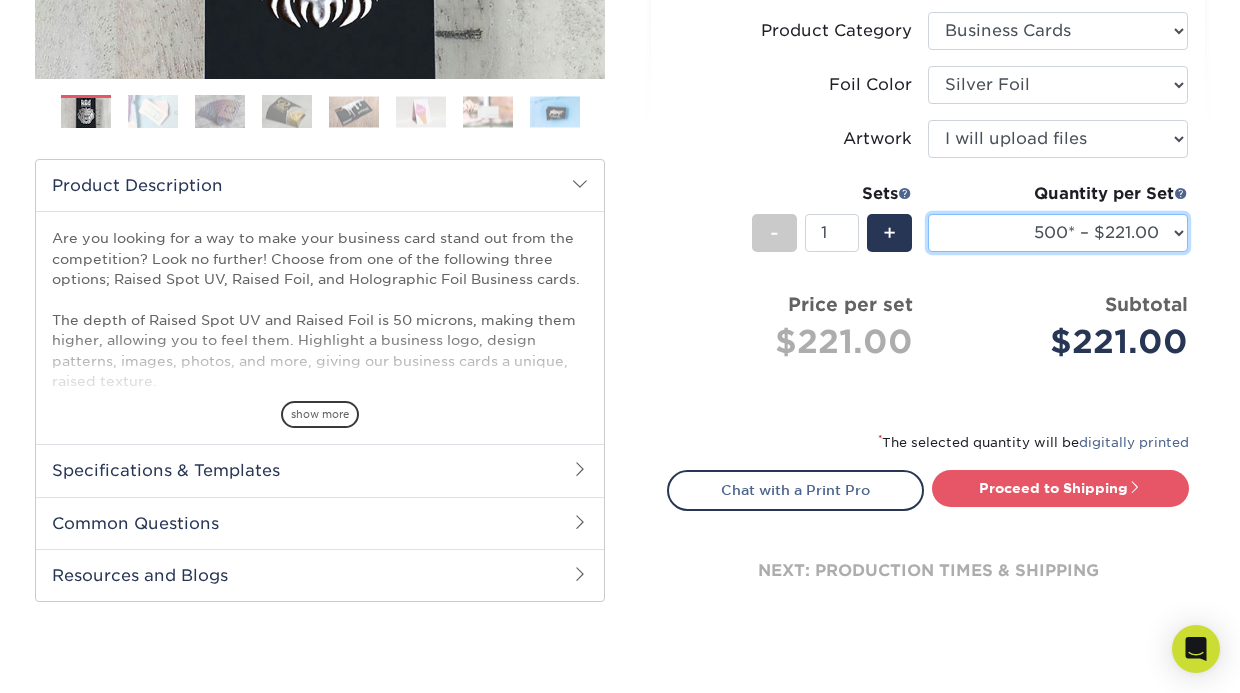 click on "100* – $115.00 250* – $164.00 500* – $221.00" at bounding box center [1058, 233] 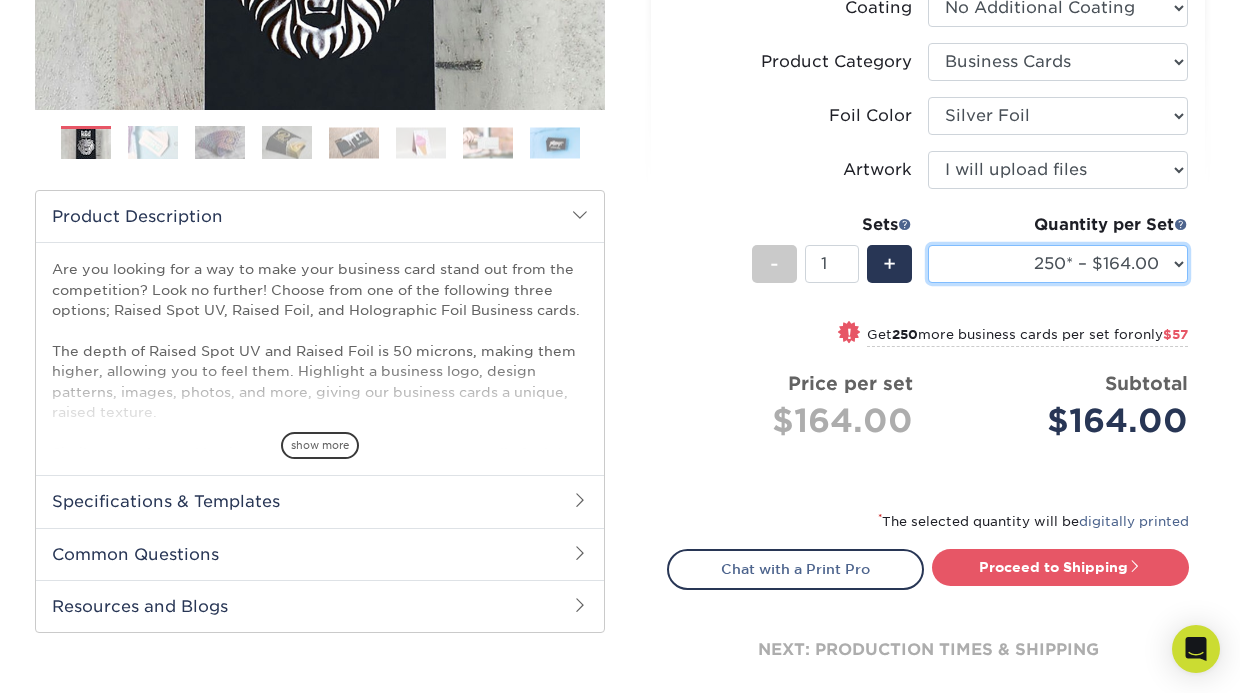 scroll, scrollTop: 704, scrollLeft: 0, axis: vertical 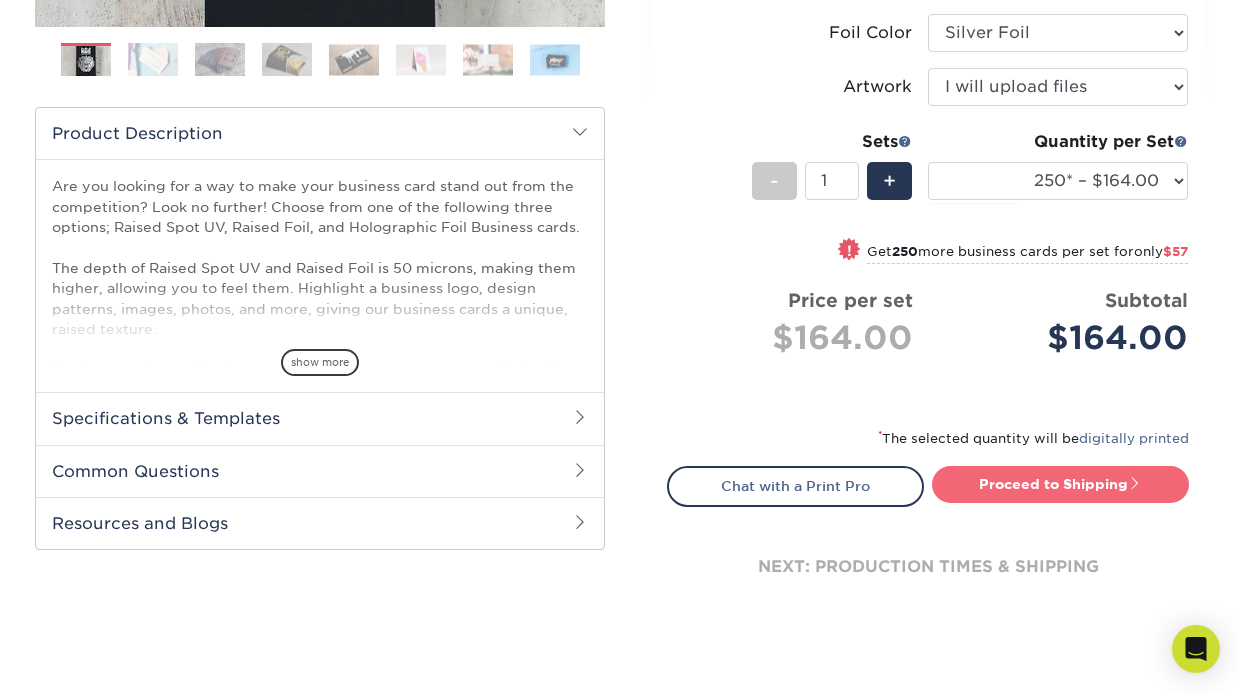 click on "Proceed to Shipping" at bounding box center [1060, 484] 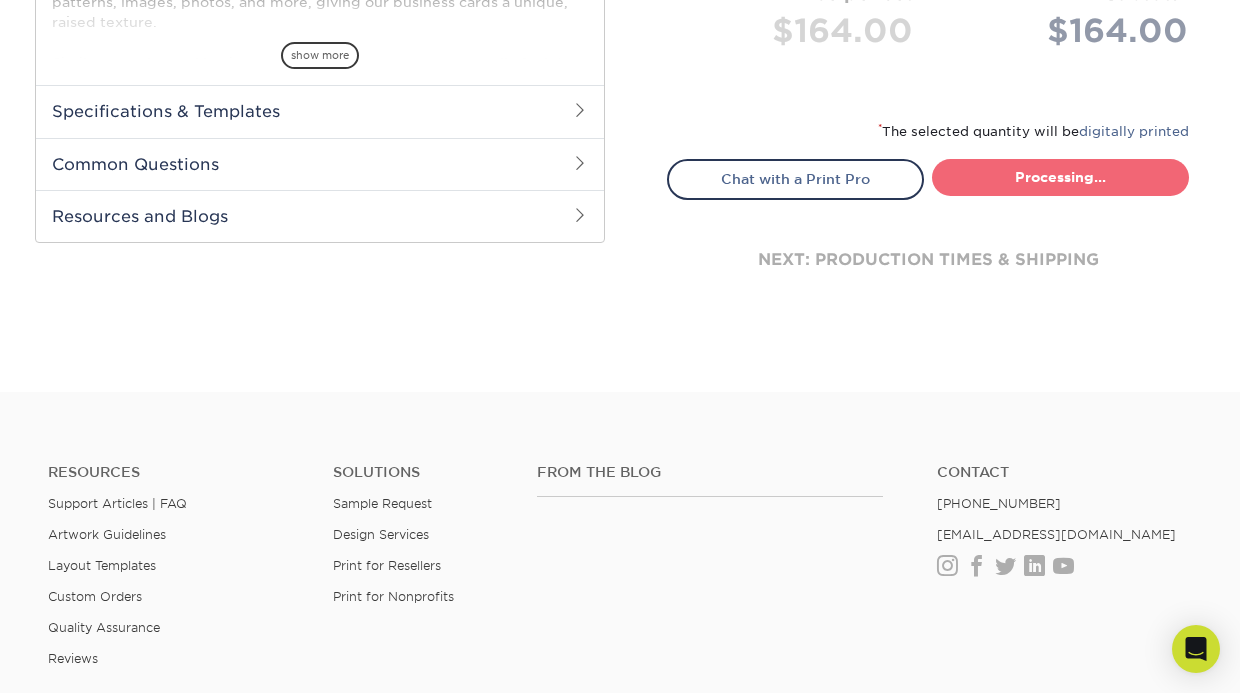 select on "1cbcb5c4-95c2-4600-ba81-4a6f4084a4d2" 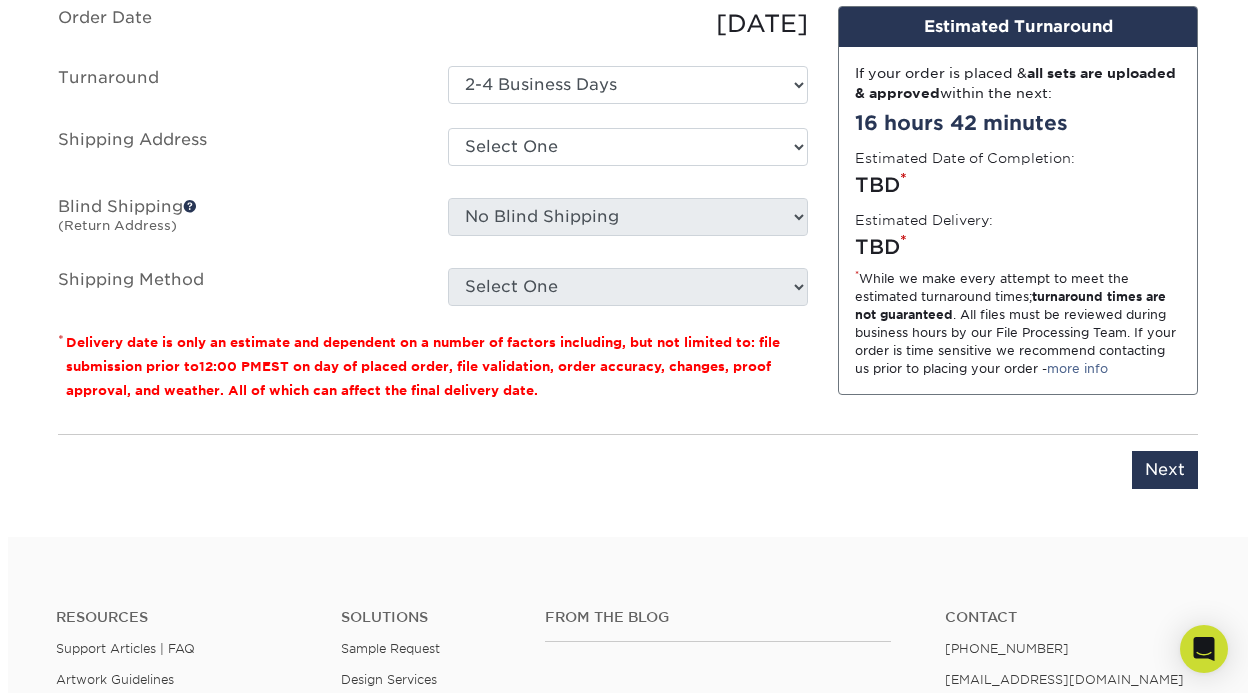scroll, scrollTop: 1442, scrollLeft: 0, axis: vertical 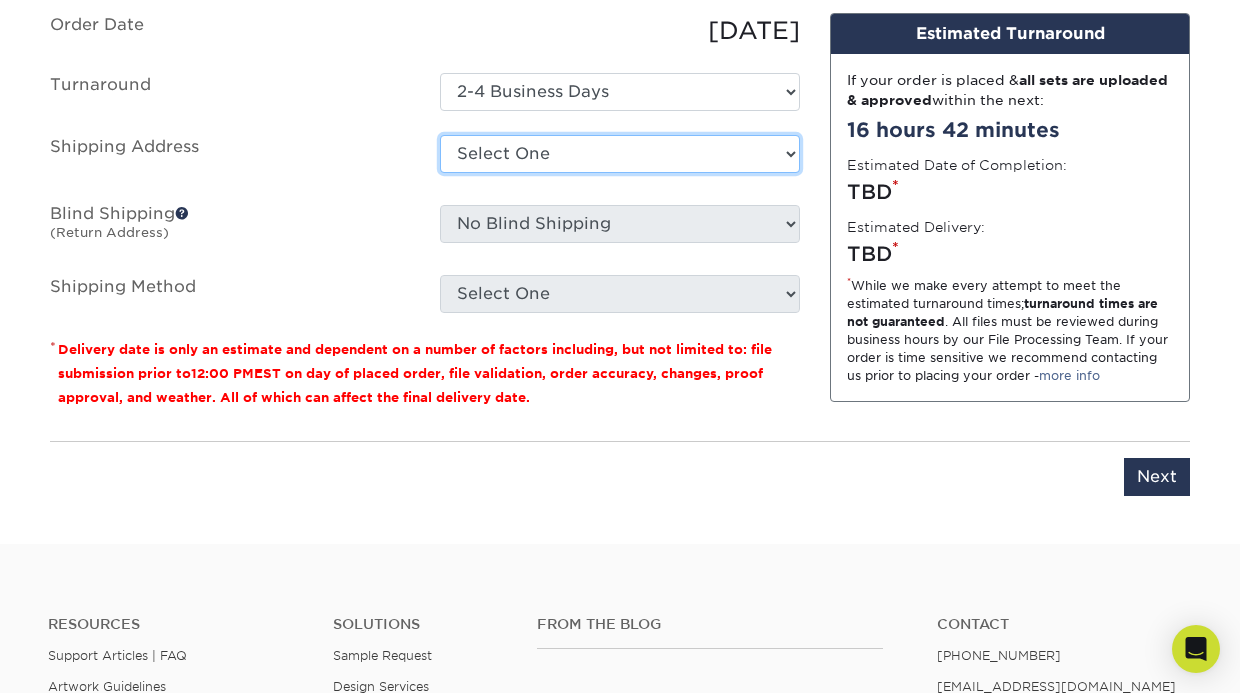 click on "Select One
+ Add New Address
- Login" at bounding box center [620, 154] 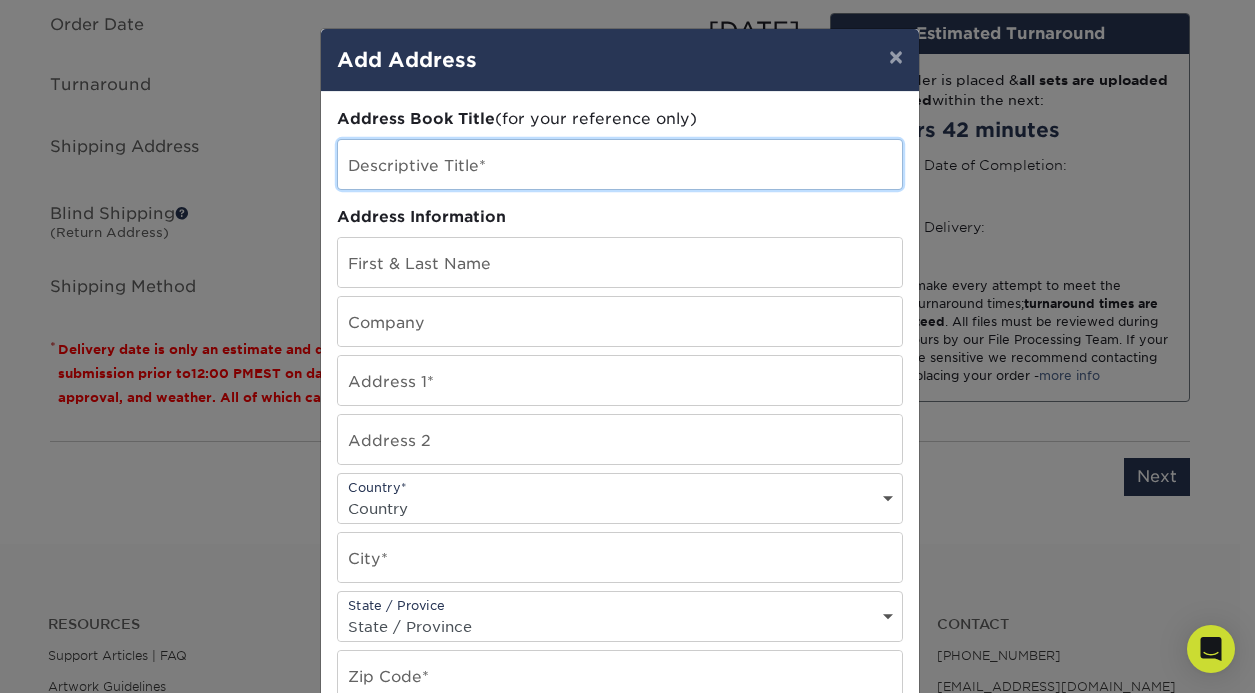 click at bounding box center [620, 164] 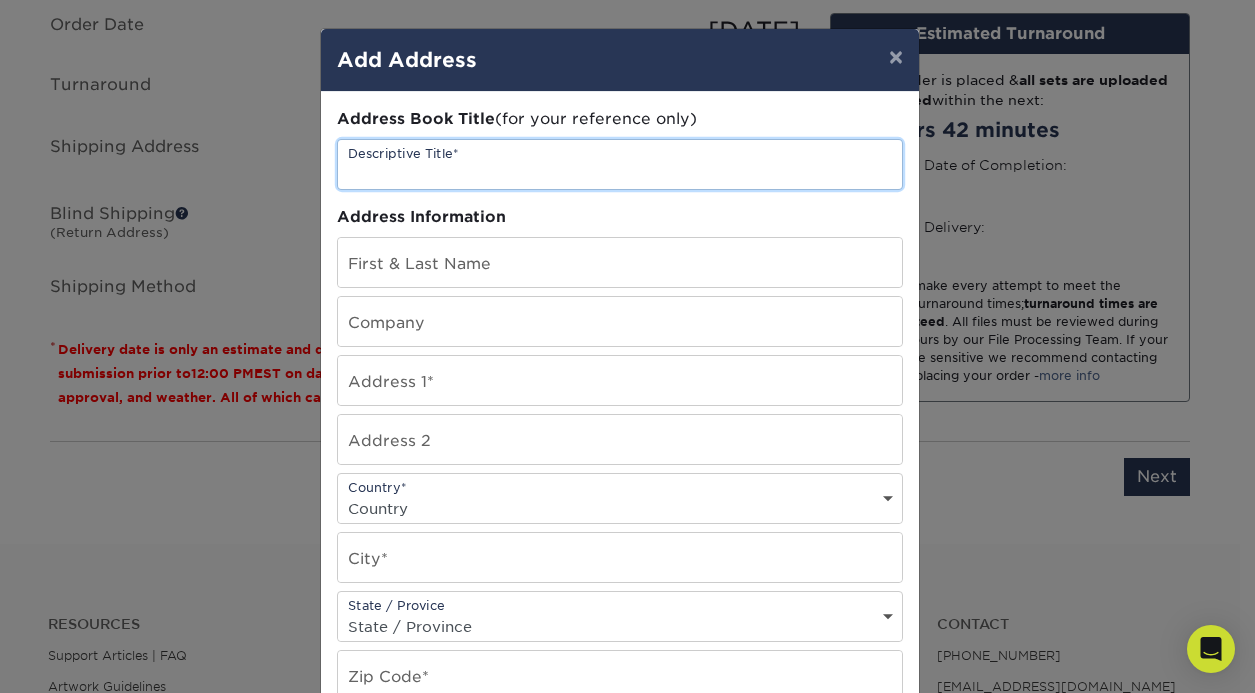 type on "Business cards" 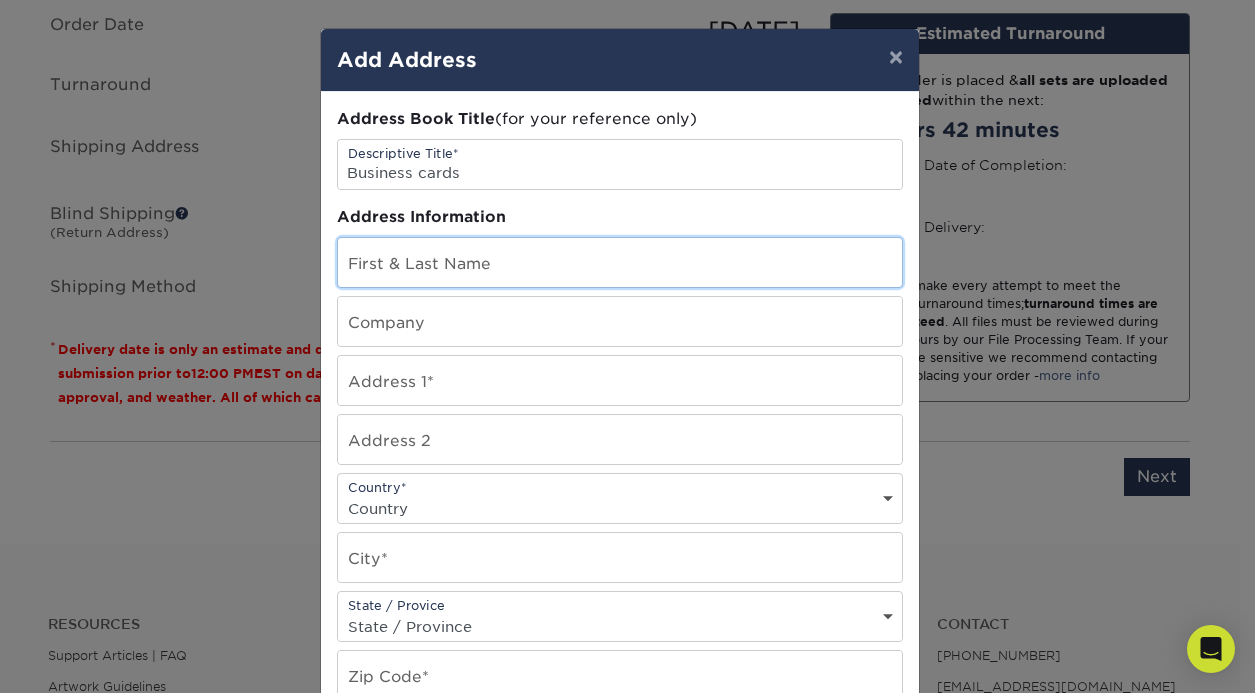 click at bounding box center [620, 262] 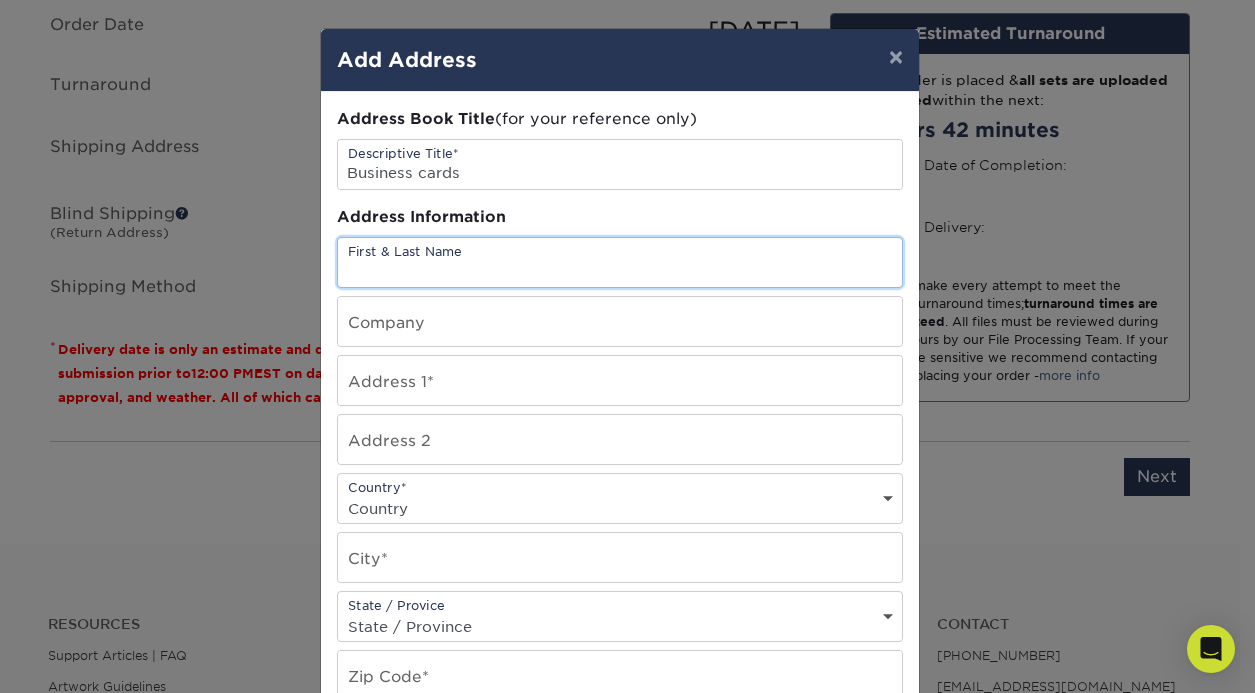 type on "[PERSON_NAME]" 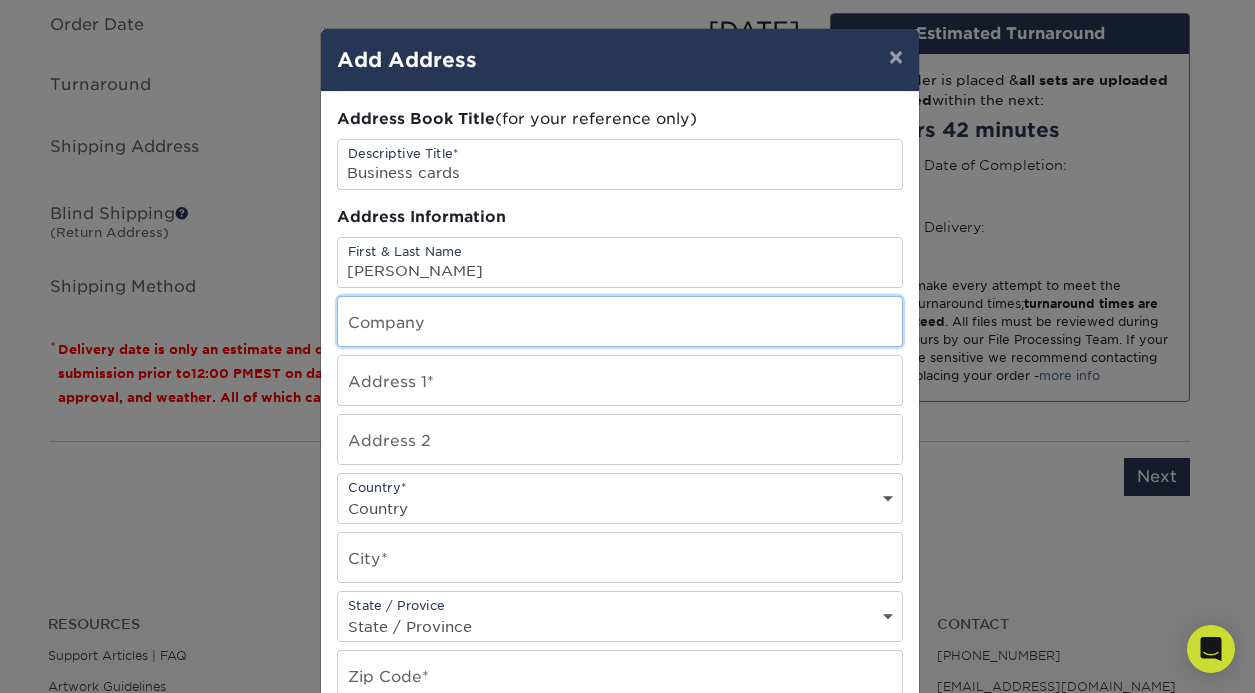 type on "gann's Cleaning LLC" 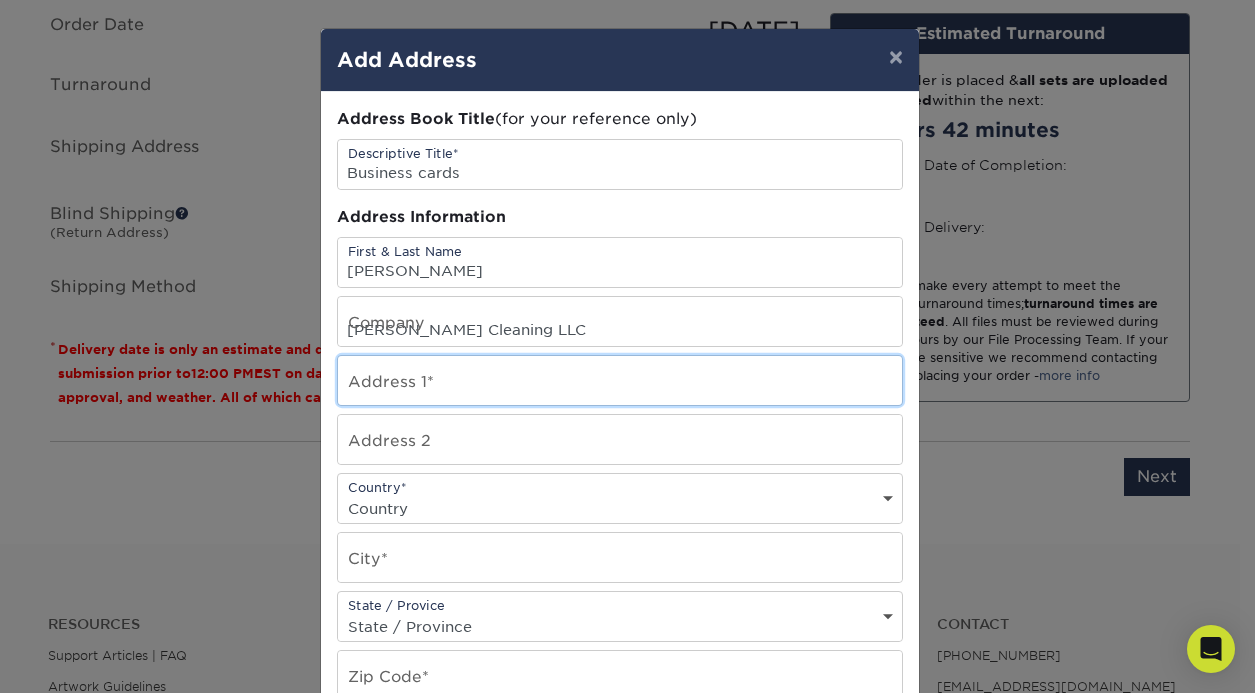 type on "10522 w Snoqulamie Valley RD NE" 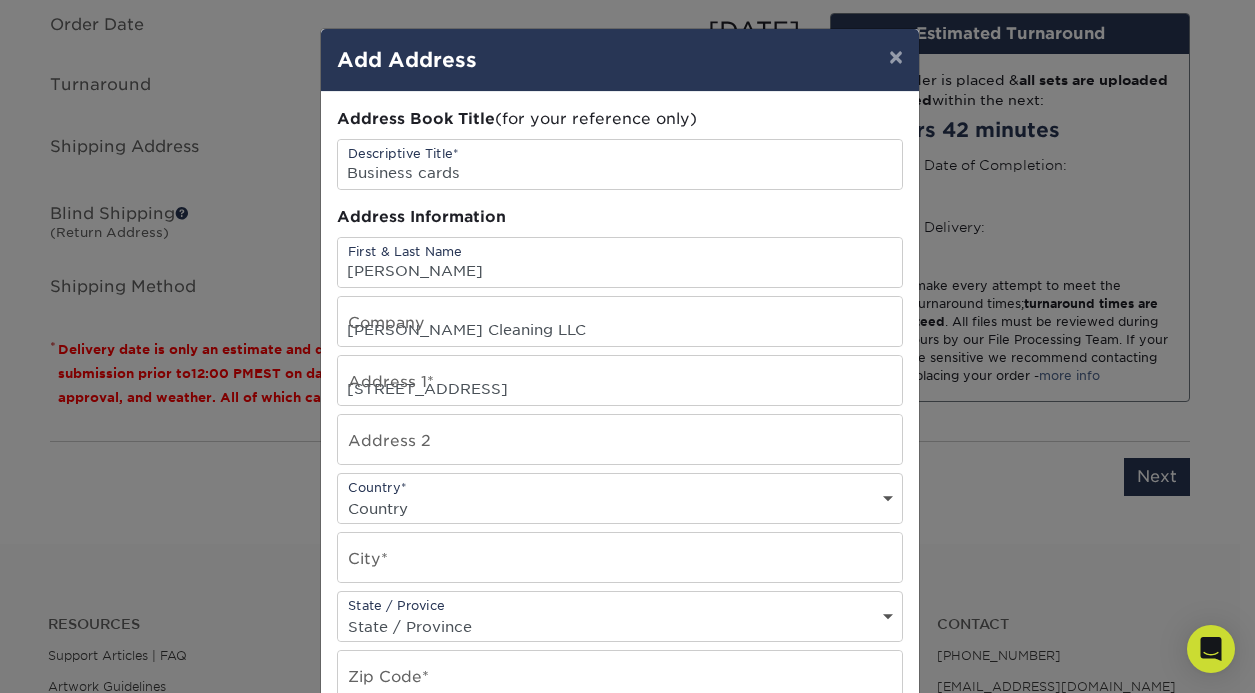select on "US" 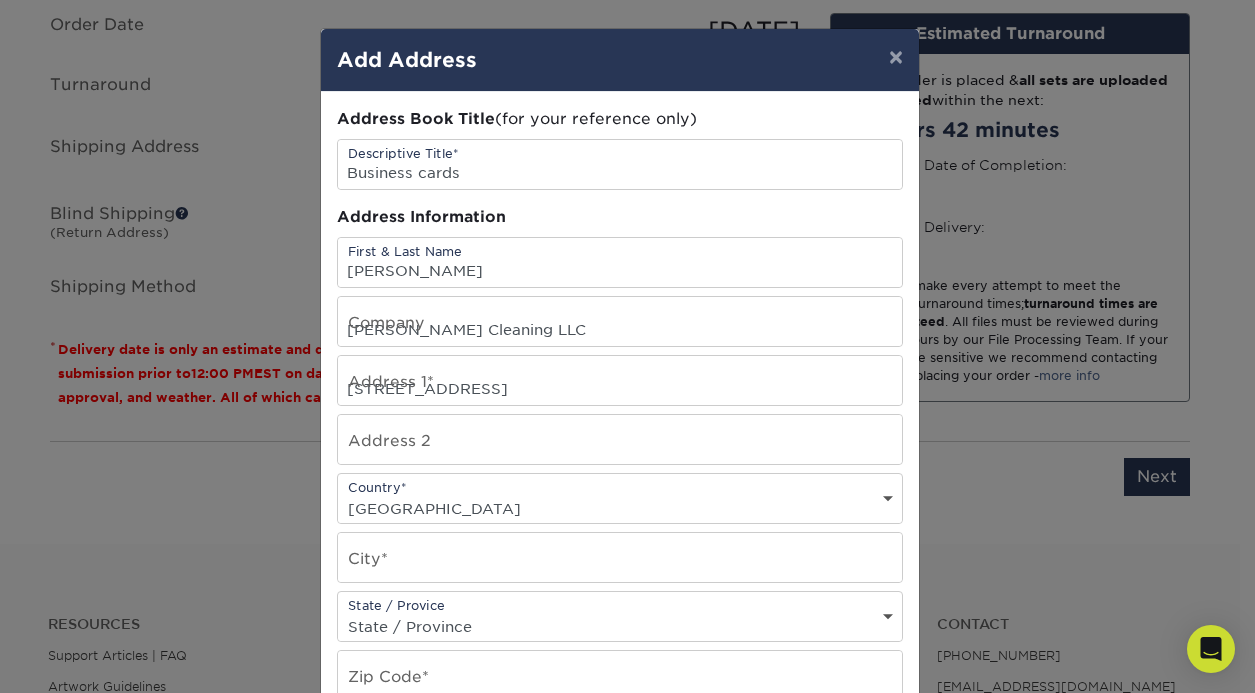 type on "Carnation" 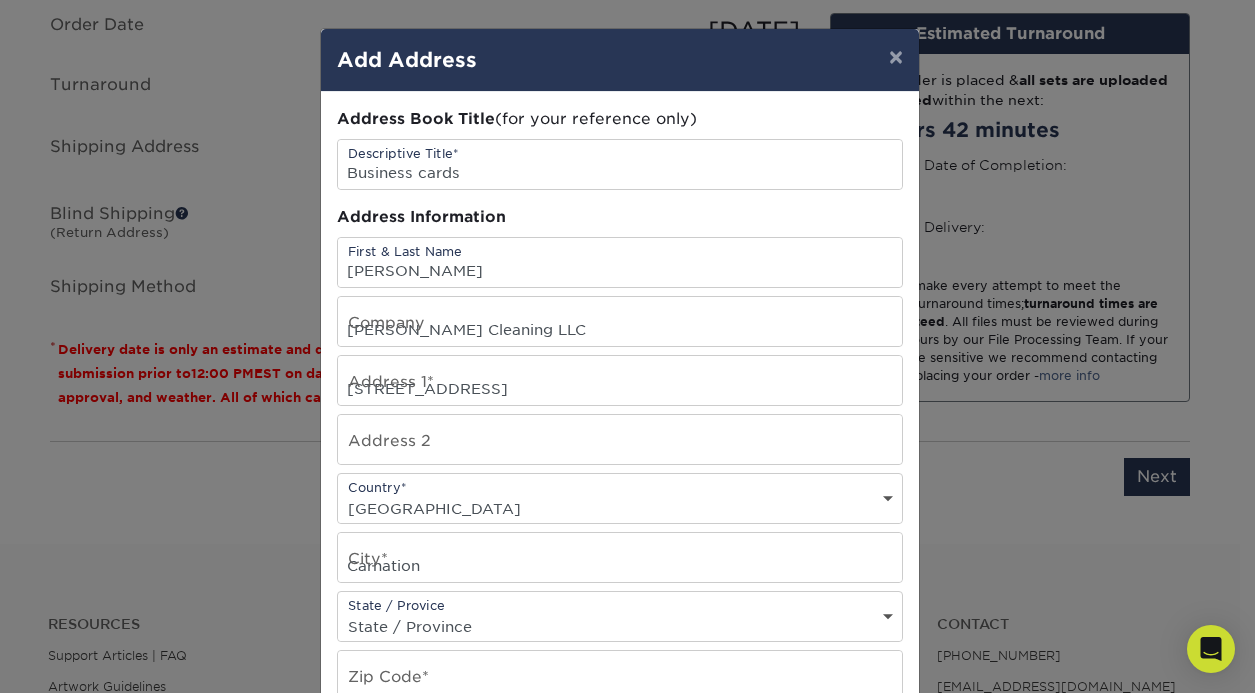 select on "WA" 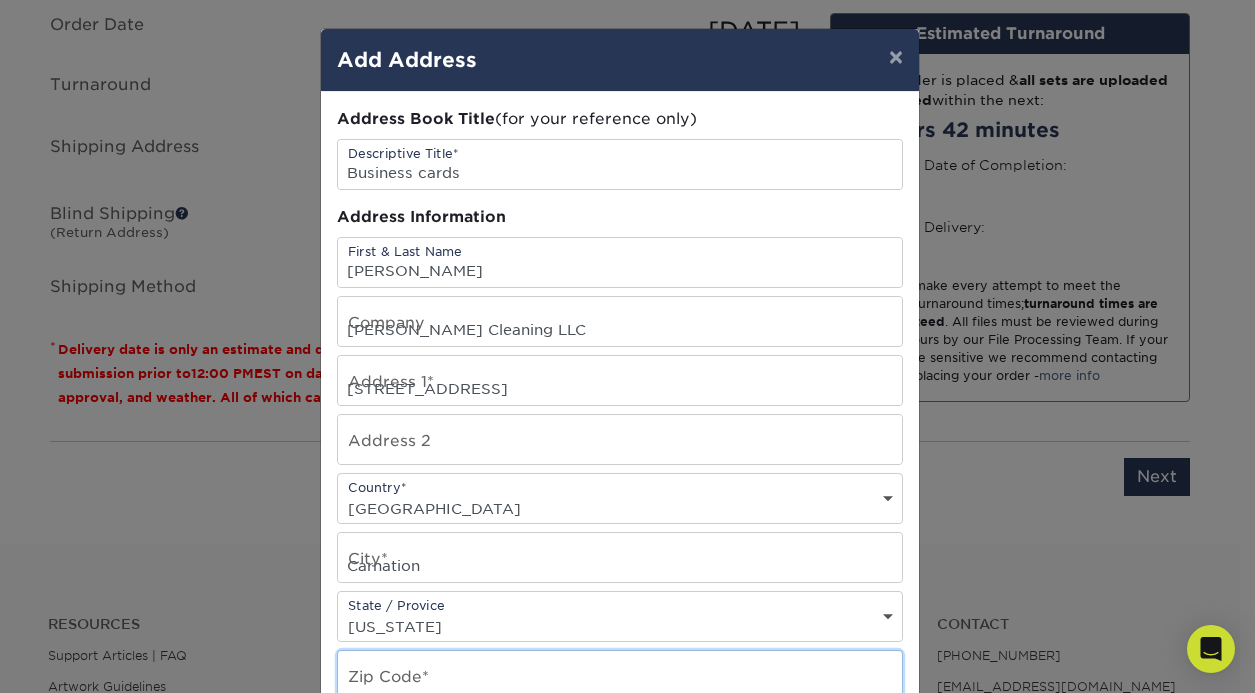 type on "98014" 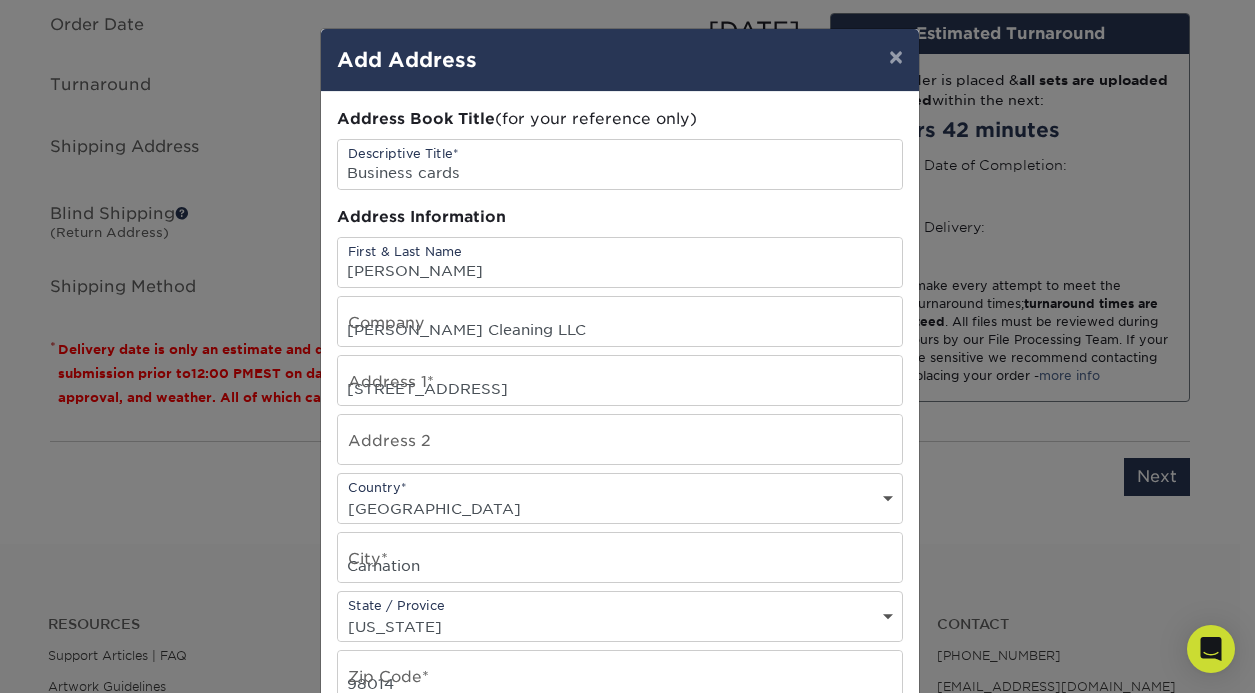 type on "7206466030" 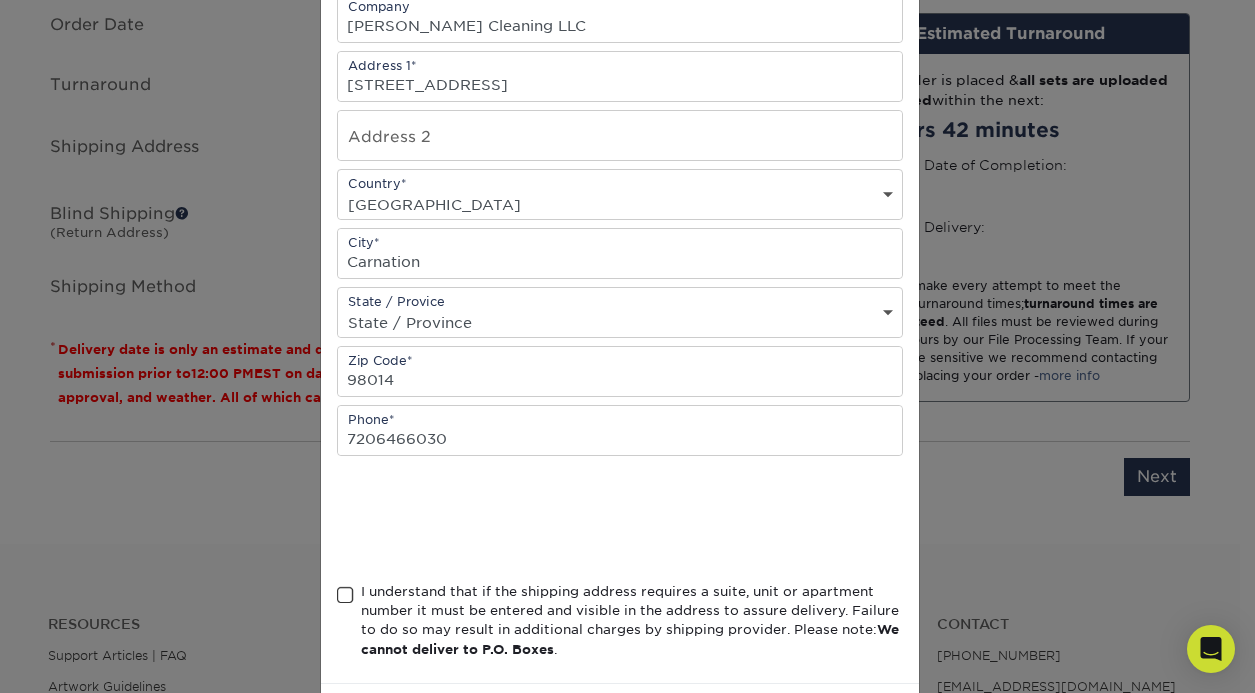 scroll, scrollTop: 326, scrollLeft: 0, axis: vertical 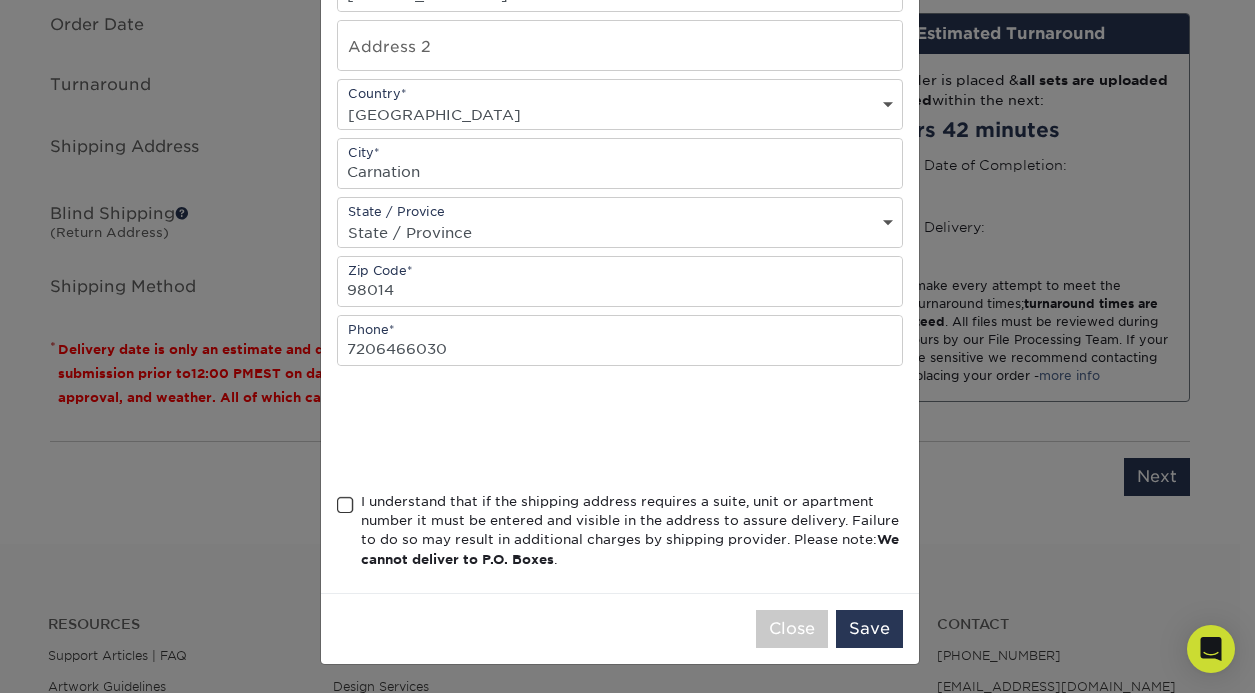 click on "I understand that if the shipping address requires a suite, unit or apartment number it must be entered and visible in the address to assure delivery. Failure to do so may result in additional charges by shipping provider. Please note:  We cannot deliver to P.O. Boxes ." at bounding box center [632, 531] 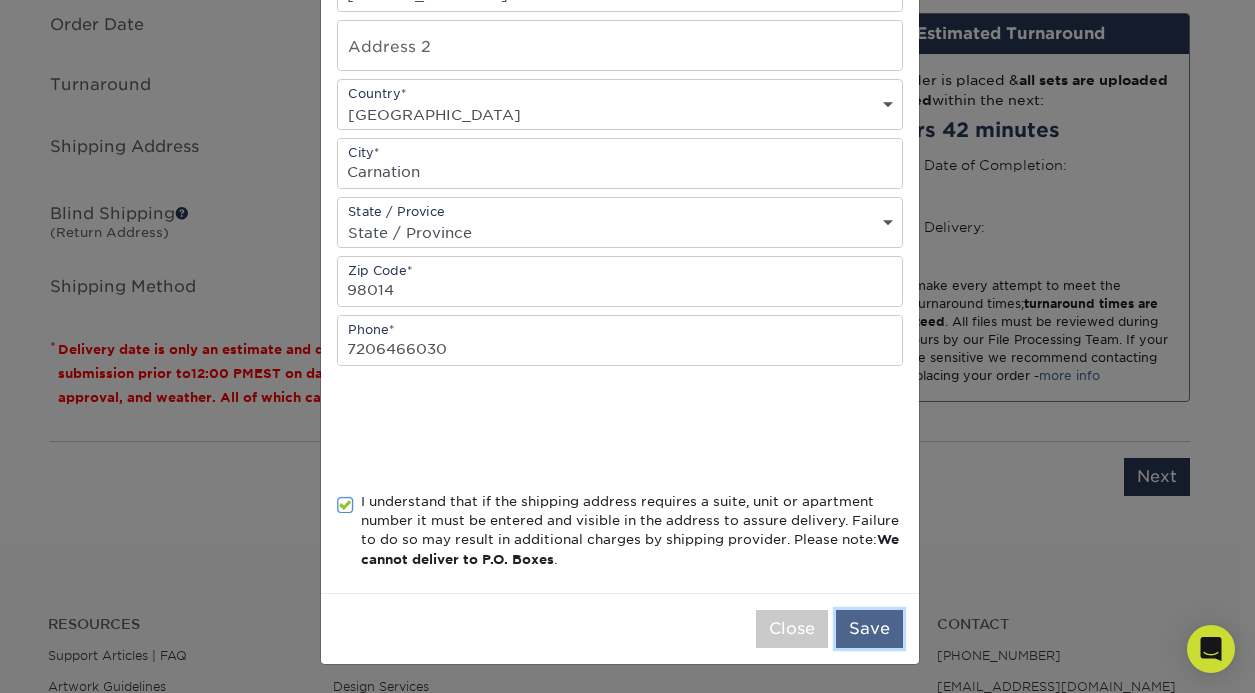 click on "Save" at bounding box center (869, 629) 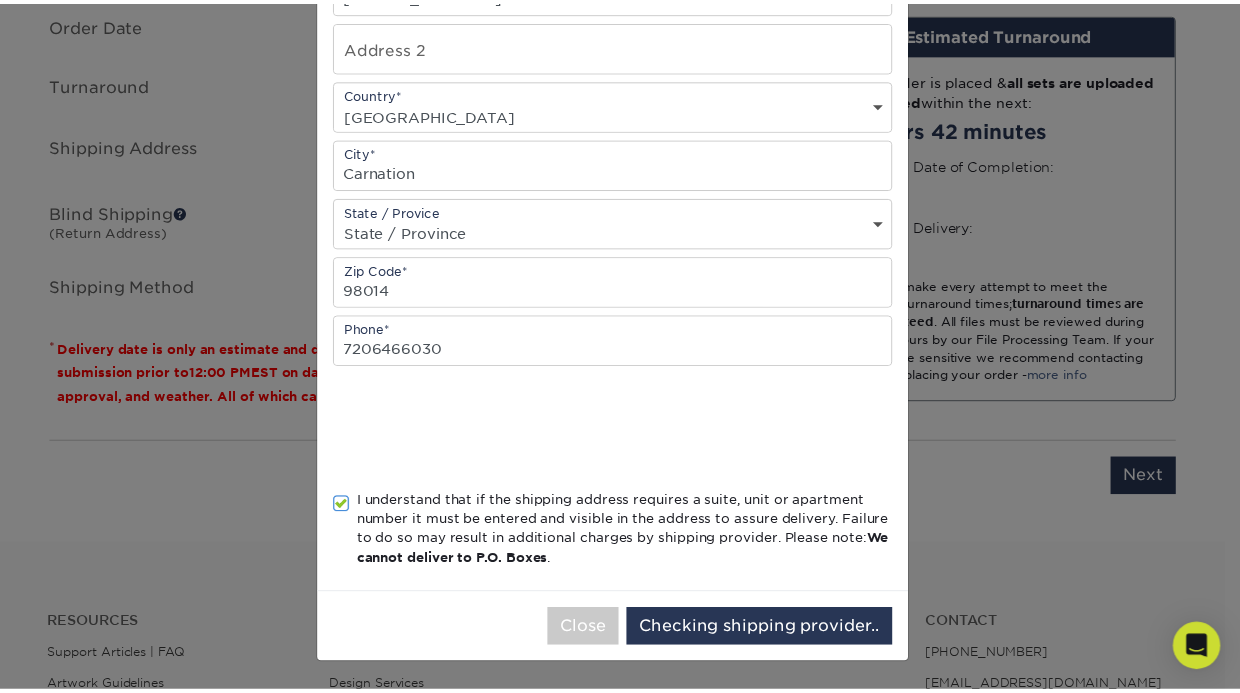 scroll, scrollTop: 0, scrollLeft: 0, axis: both 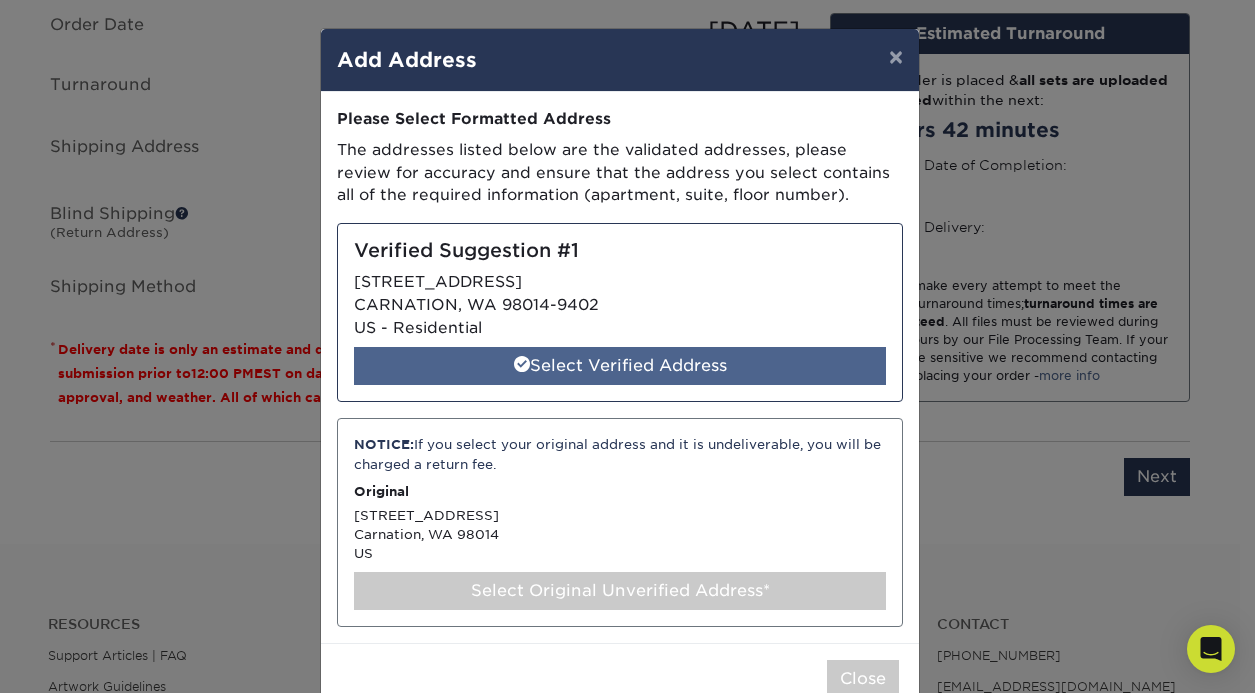 click on "Select Verified Address" at bounding box center [620, 366] 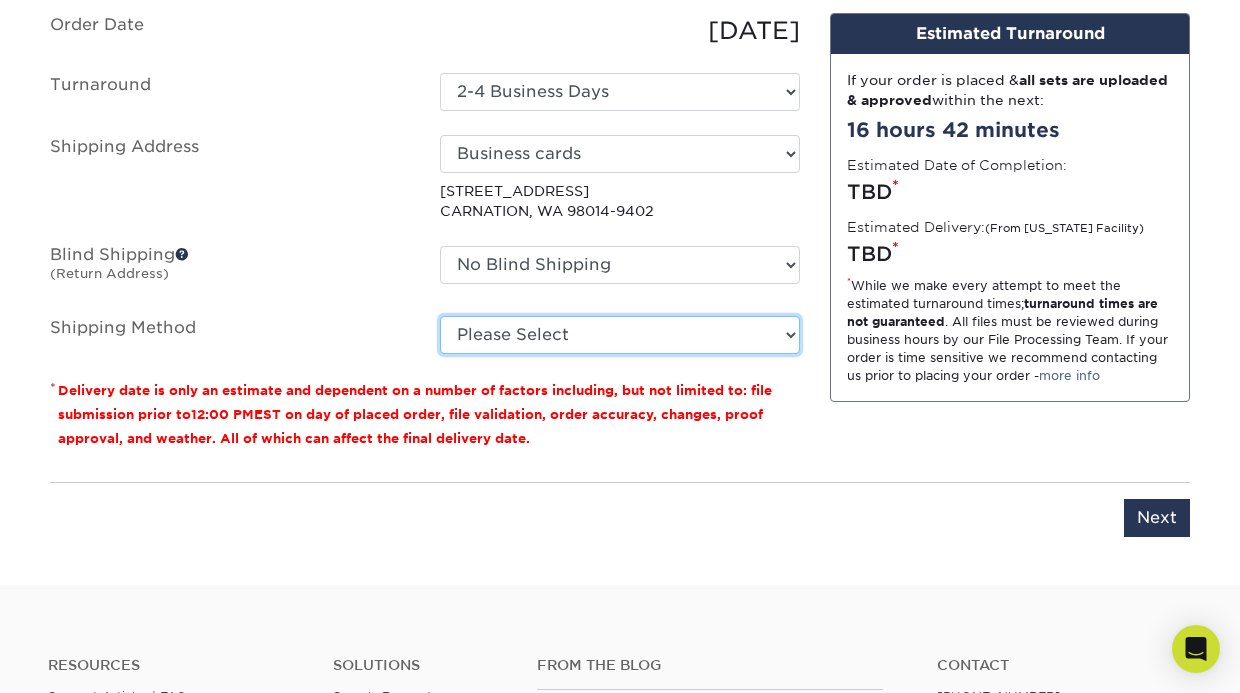 click on "Please Select Ground Shipping (+$7.84) 3 Day Shipping Service (+$26.89) 2 Day Air Shipping (+$27.91) Next Day Shipping by 12 noon (+$39.88) Next Day Air Early A.M. (+$176.40)" at bounding box center [620, 335] 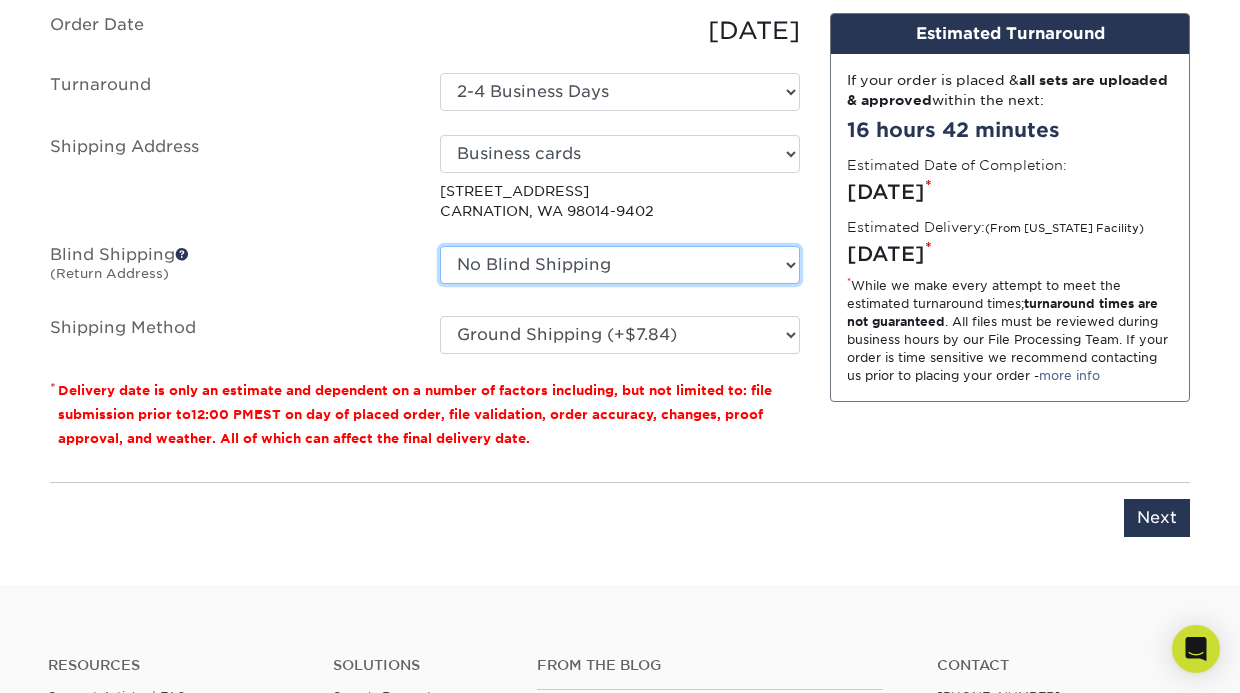 click on "No Blind Shipping
+ Add New Address" at bounding box center [620, 265] 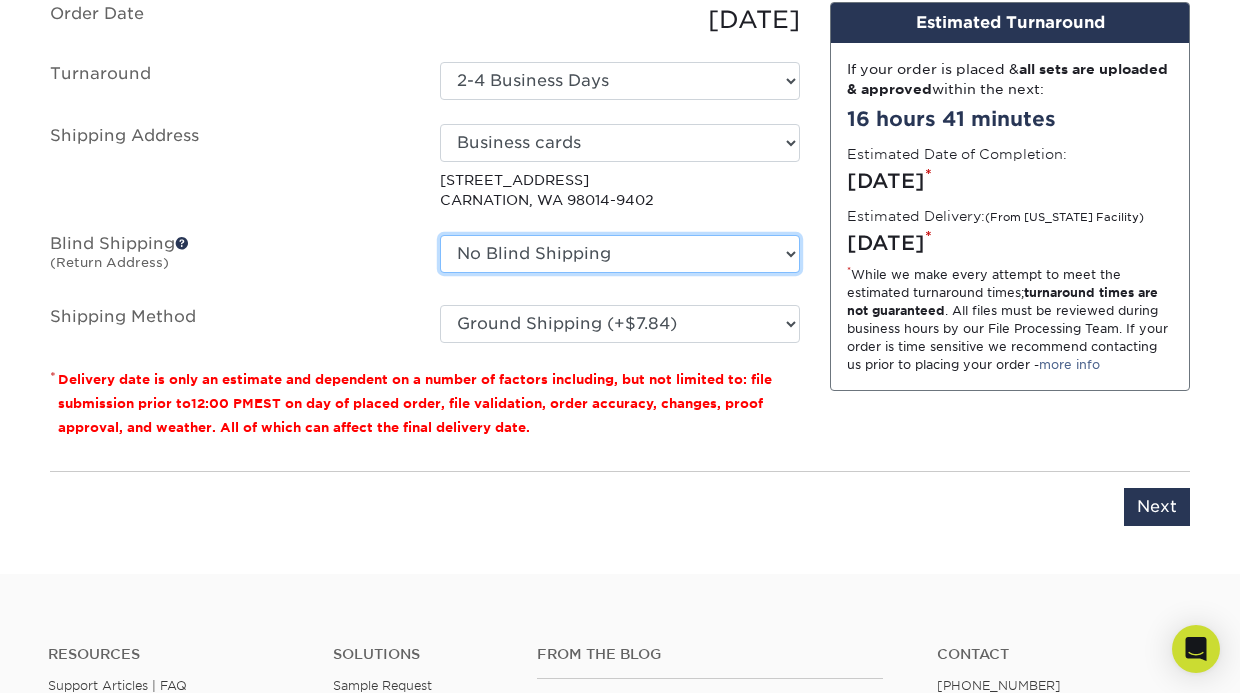 scroll, scrollTop: 1705, scrollLeft: 0, axis: vertical 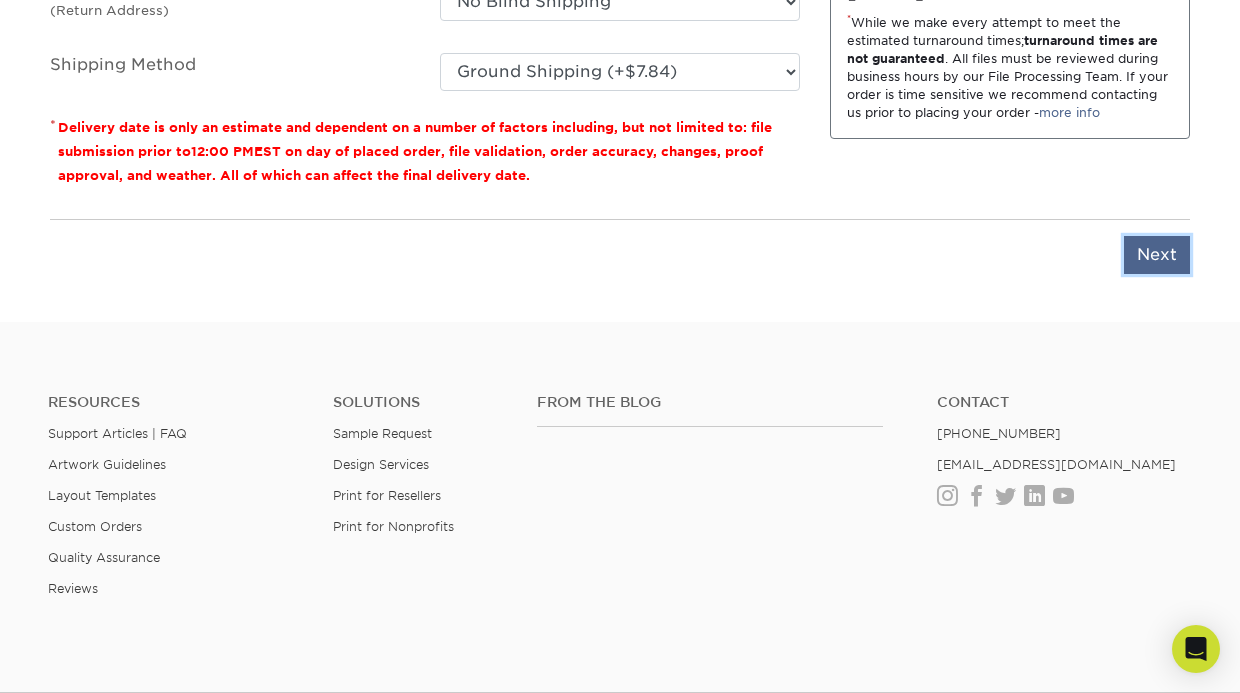 click on "Next" at bounding box center (1157, 255) 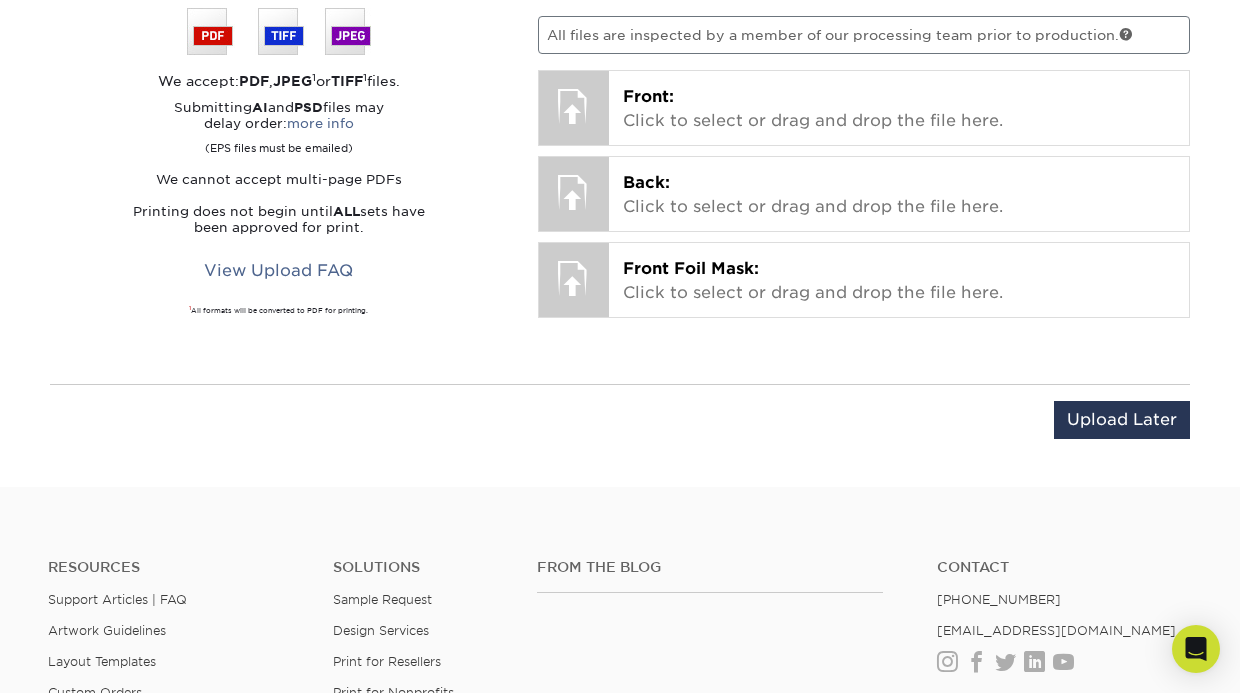 scroll, scrollTop: 1313, scrollLeft: 0, axis: vertical 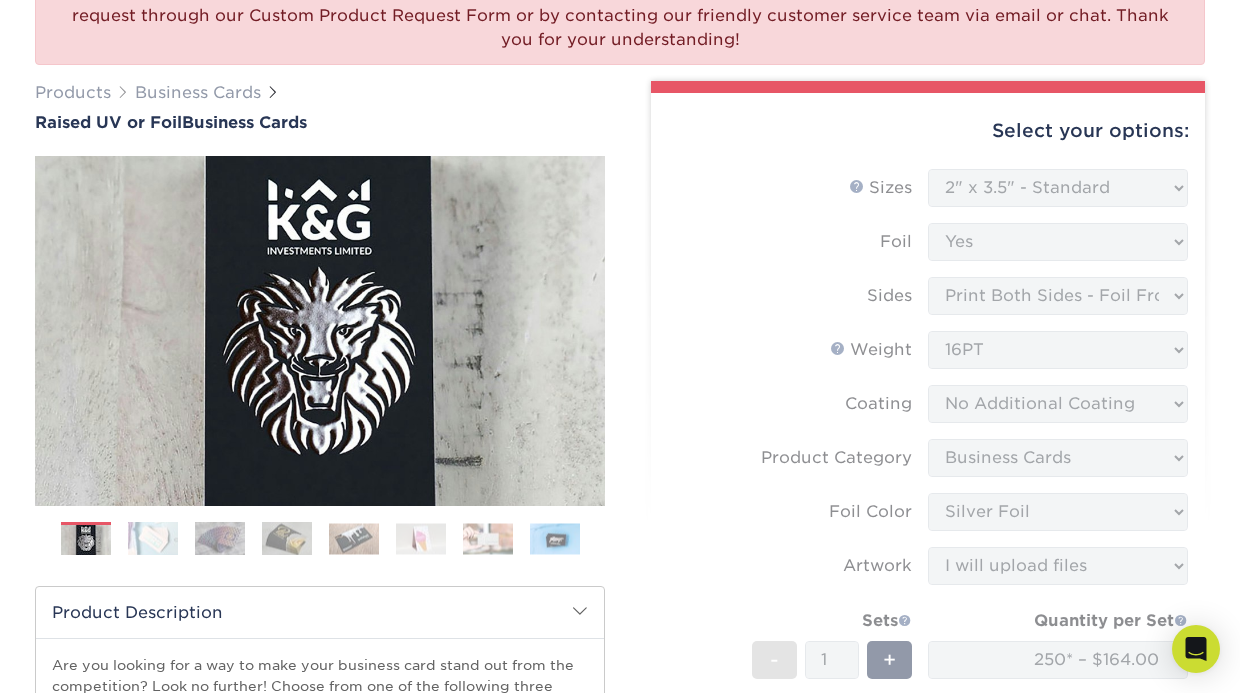 click on "Sizes Help Sizes
Please Select
2" x 3.5" - Standard
Foil Please Select" at bounding box center [928, 525] 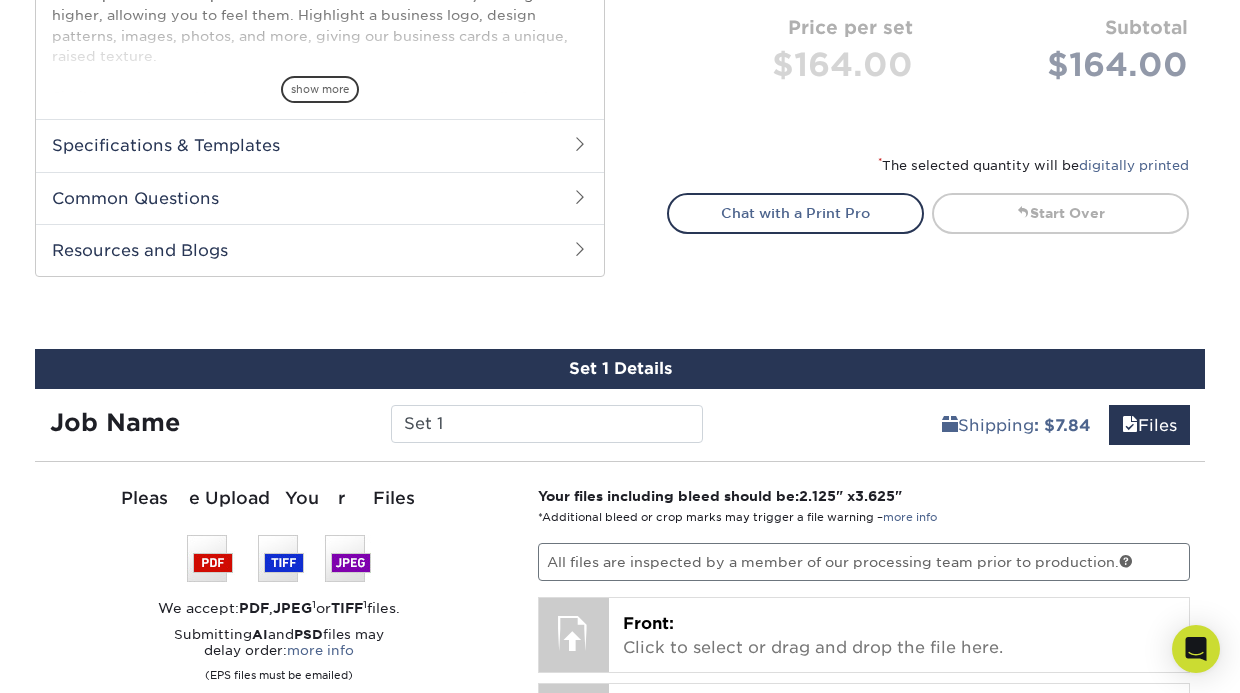 scroll, scrollTop: 756, scrollLeft: 0, axis: vertical 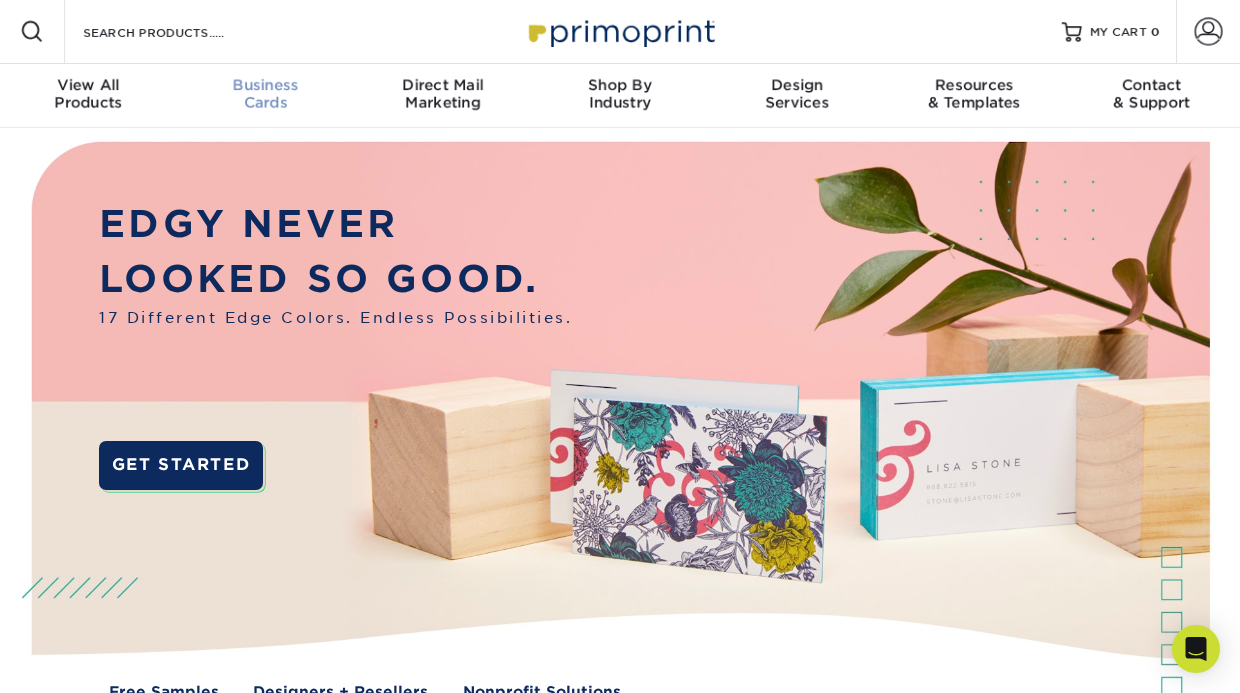 click on "Business  Cards" at bounding box center [265, 96] 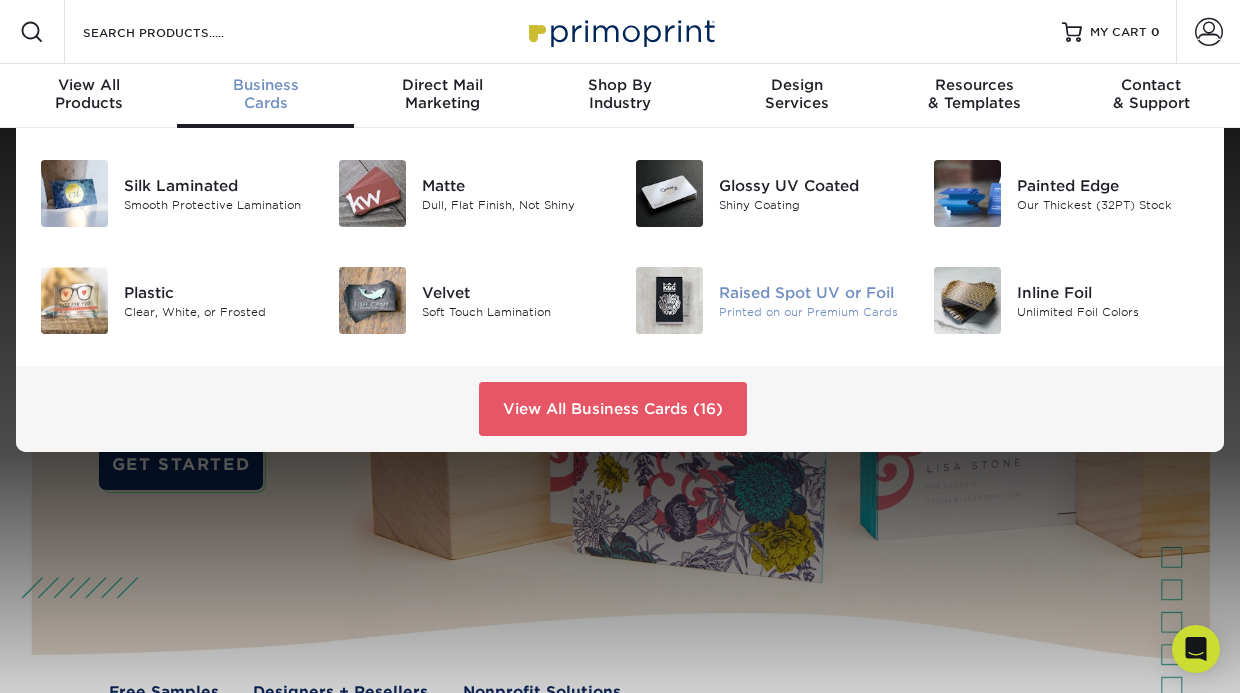 click on "Raised Spot UV or Foil" at bounding box center (810, 292) 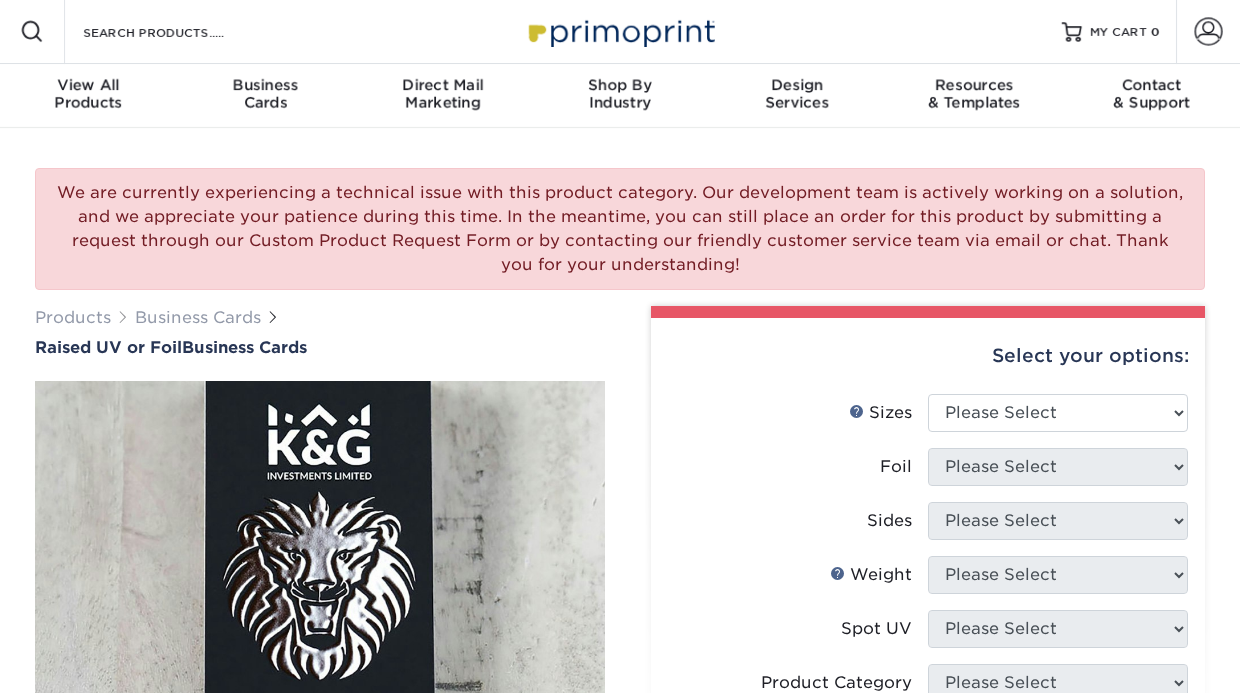 scroll, scrollTop: 0, scrollLeft: 0, axis: both 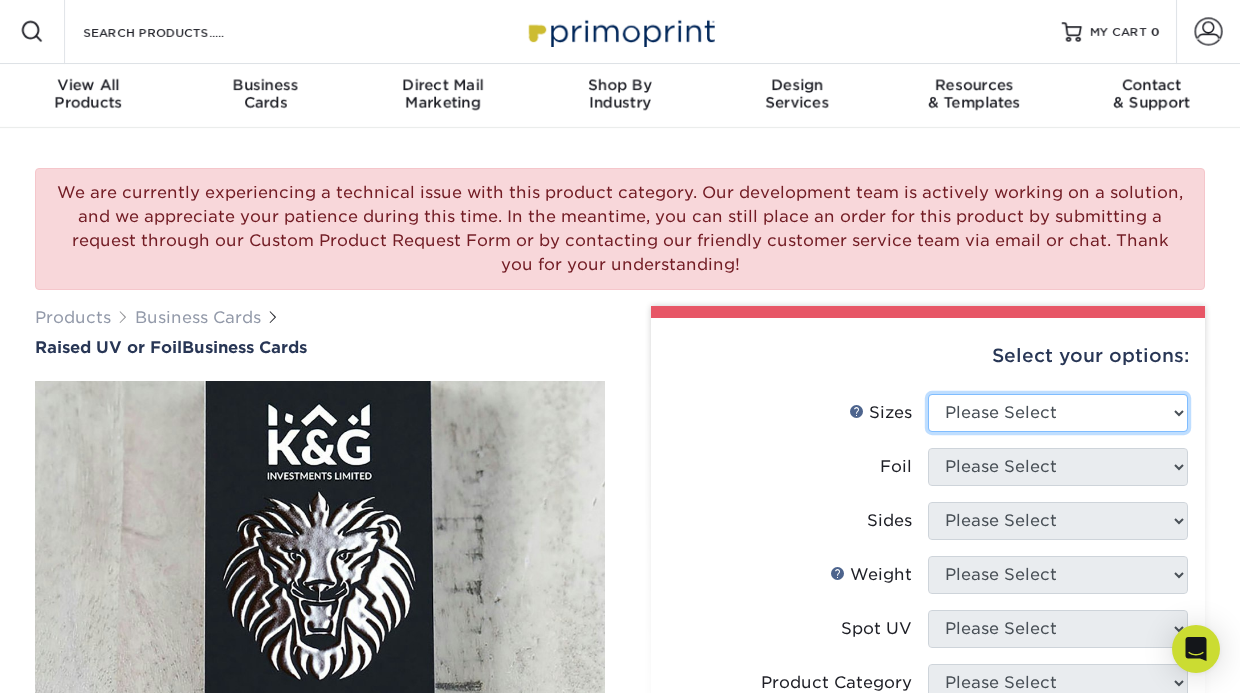 click on "Please Select
2" x 3.5" - Standard" at bounding box center (1058, 413) 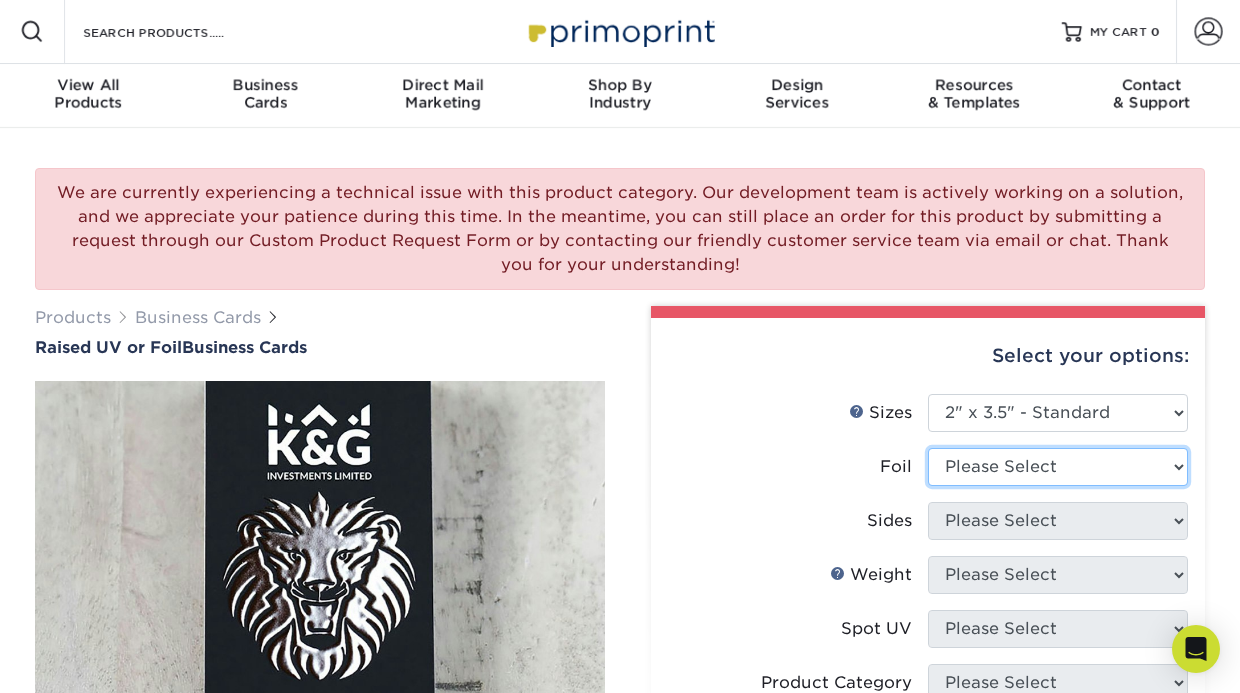 click on "Please Select No Yes" at bounding box center (1058, 467) 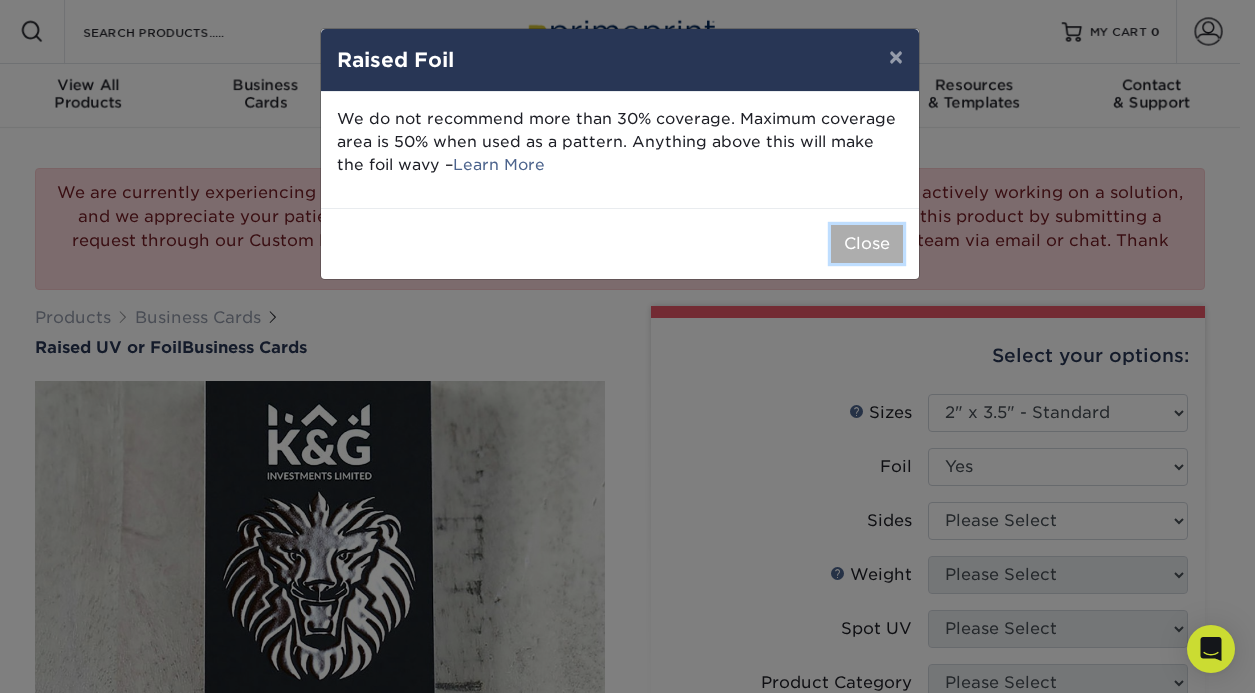 click on "Close" at bounding box center (867, 244) 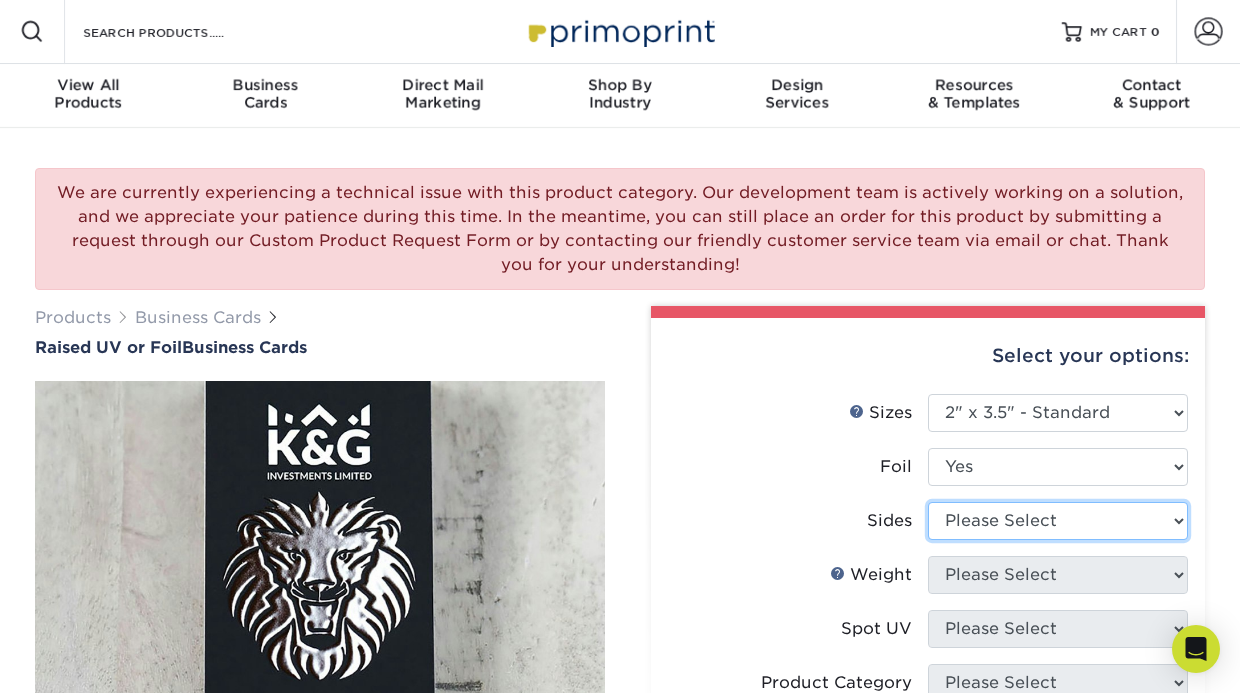 click on "Please Select Print Both Sides - Foil Both Sides Print Both Sides - Foil Front Only Print Front Only - Foil Front Only" at bounding box center [1058, 521] 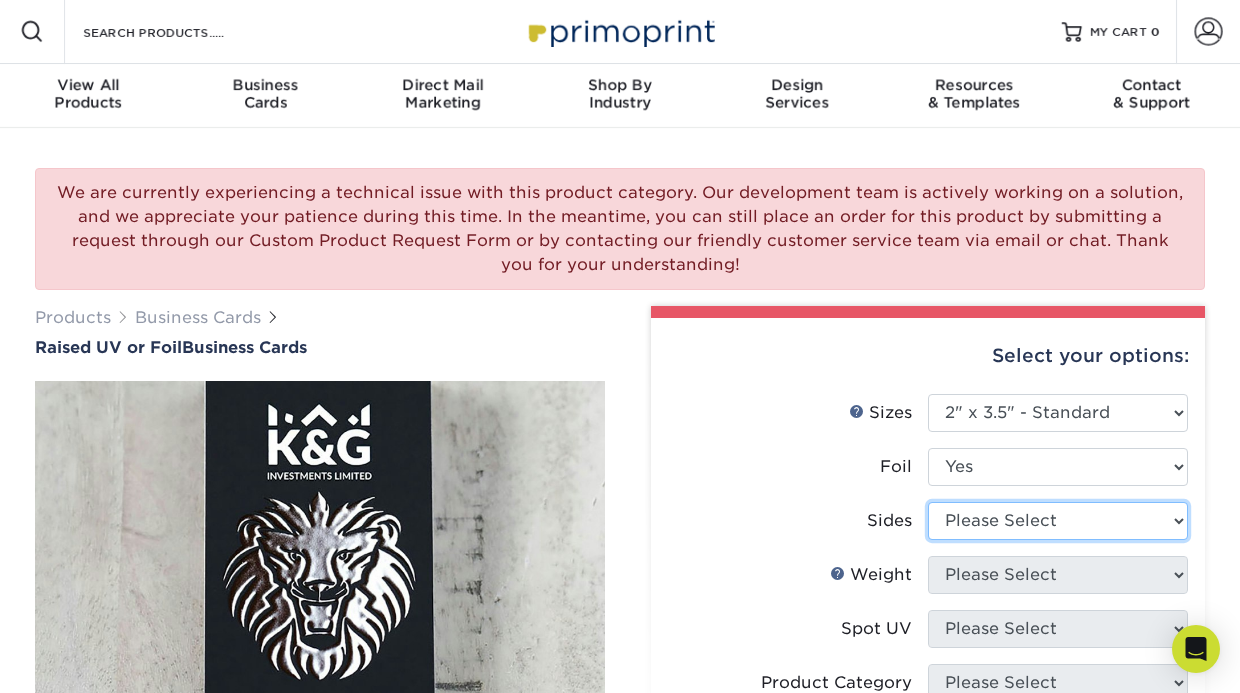 select on "34527644-b4fd-4ffb-9092-1318eefcd9d9" 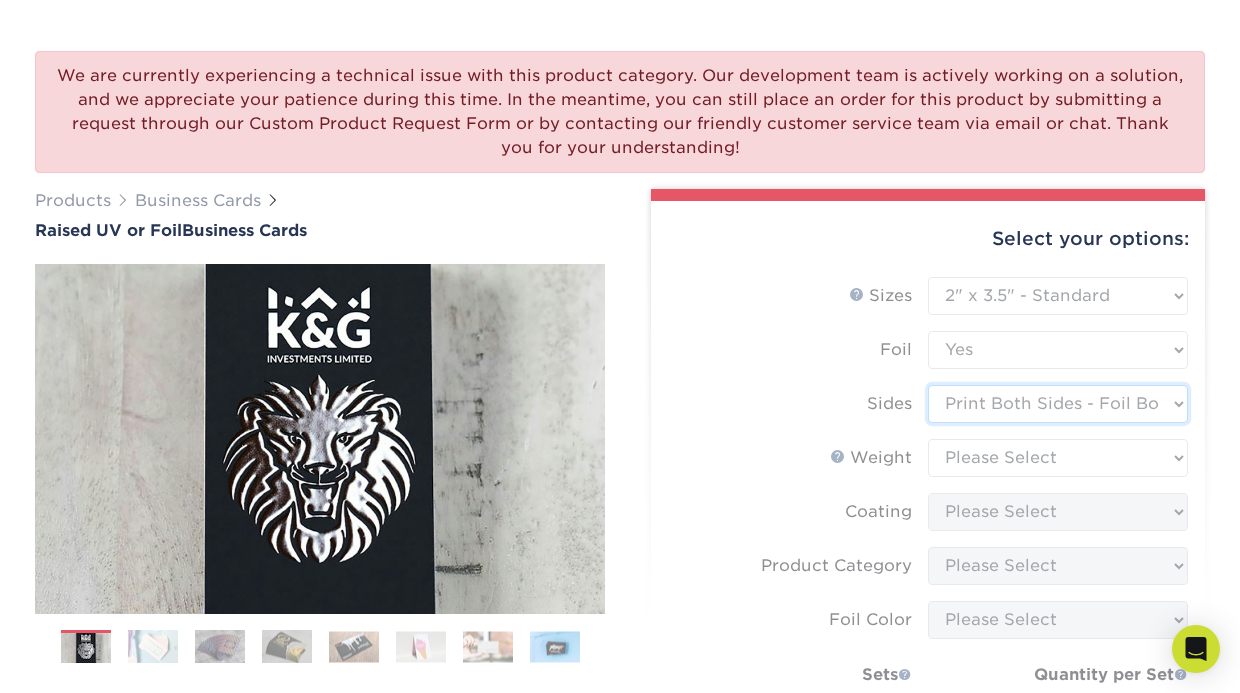 scroll, scrollTop: 118, scrollLeft: 0, axis: vertical 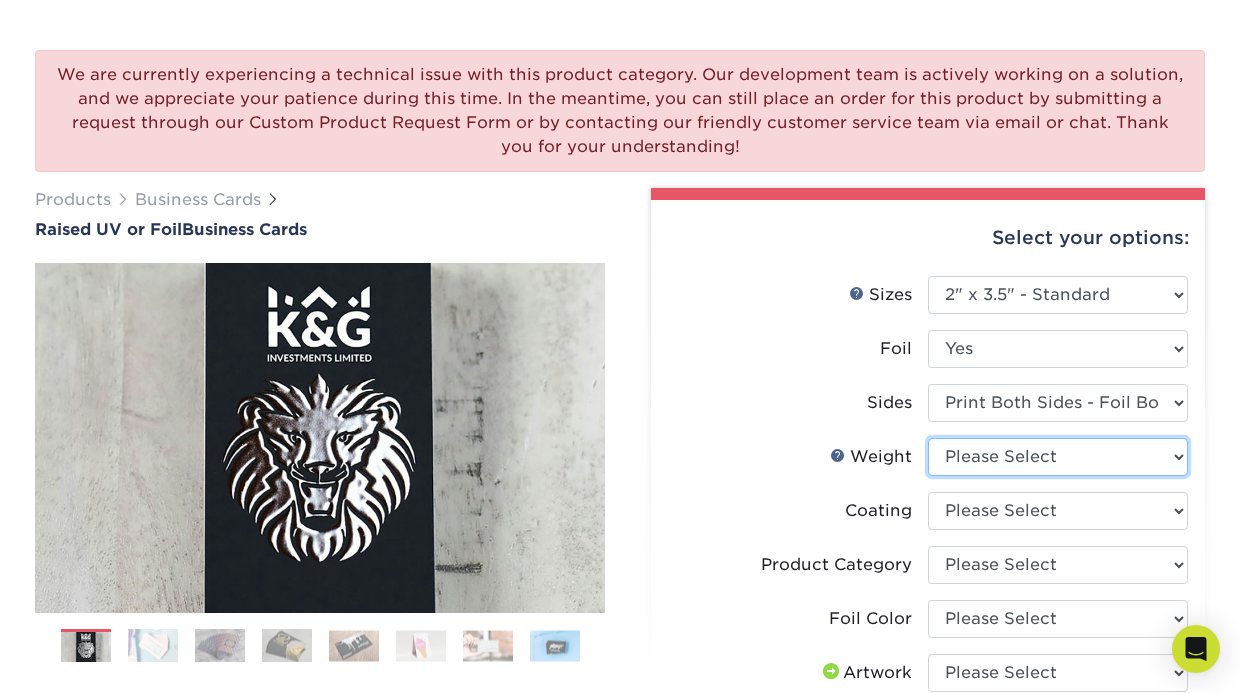 click on "Please Select 16PT" at bounding box center (1058, 457) 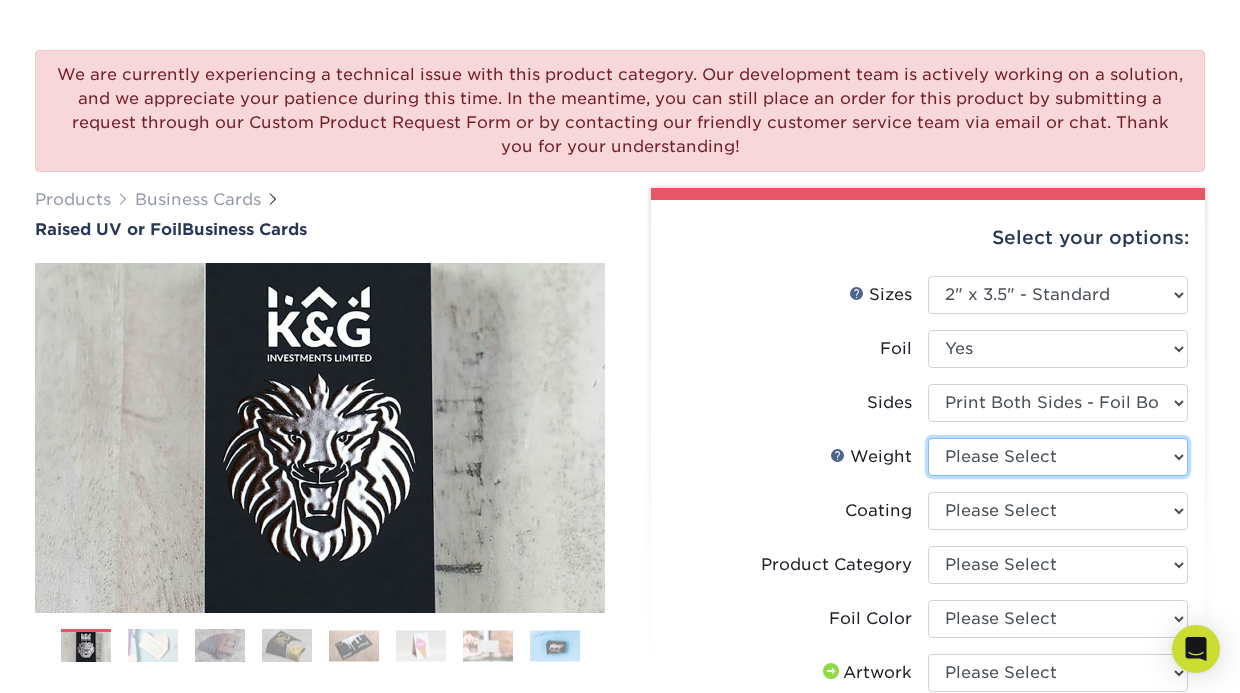 select on "16PT" 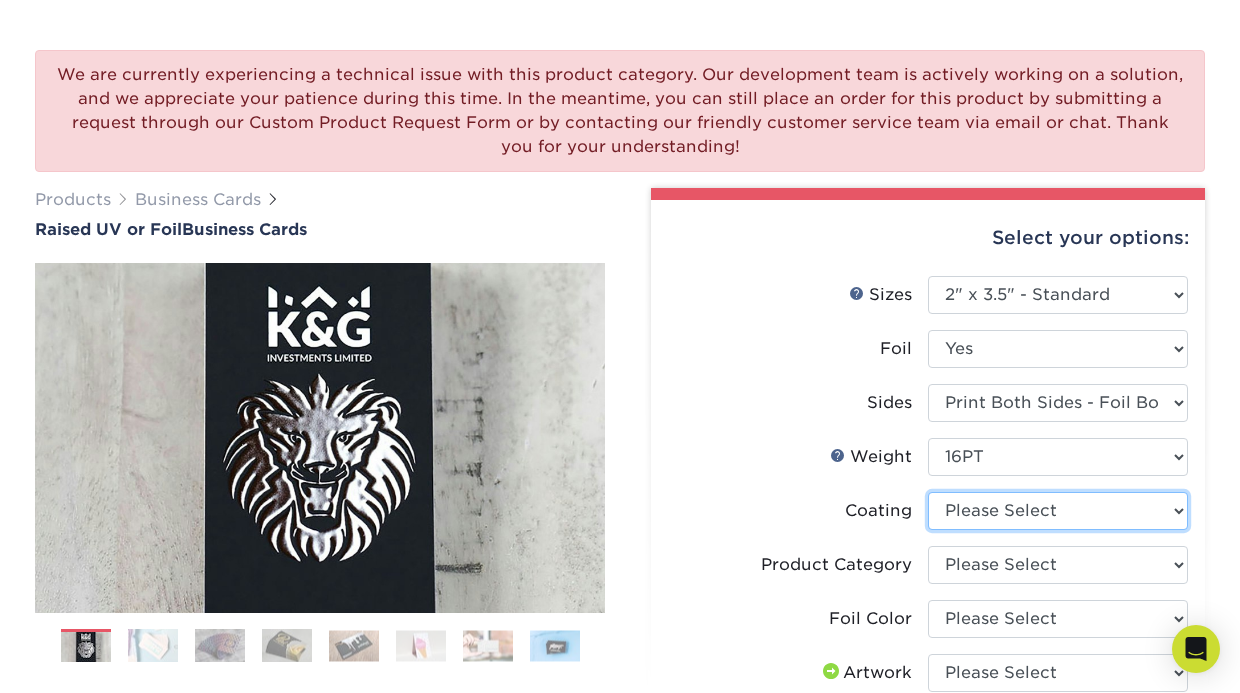 click at bounding box center [1058, 511] 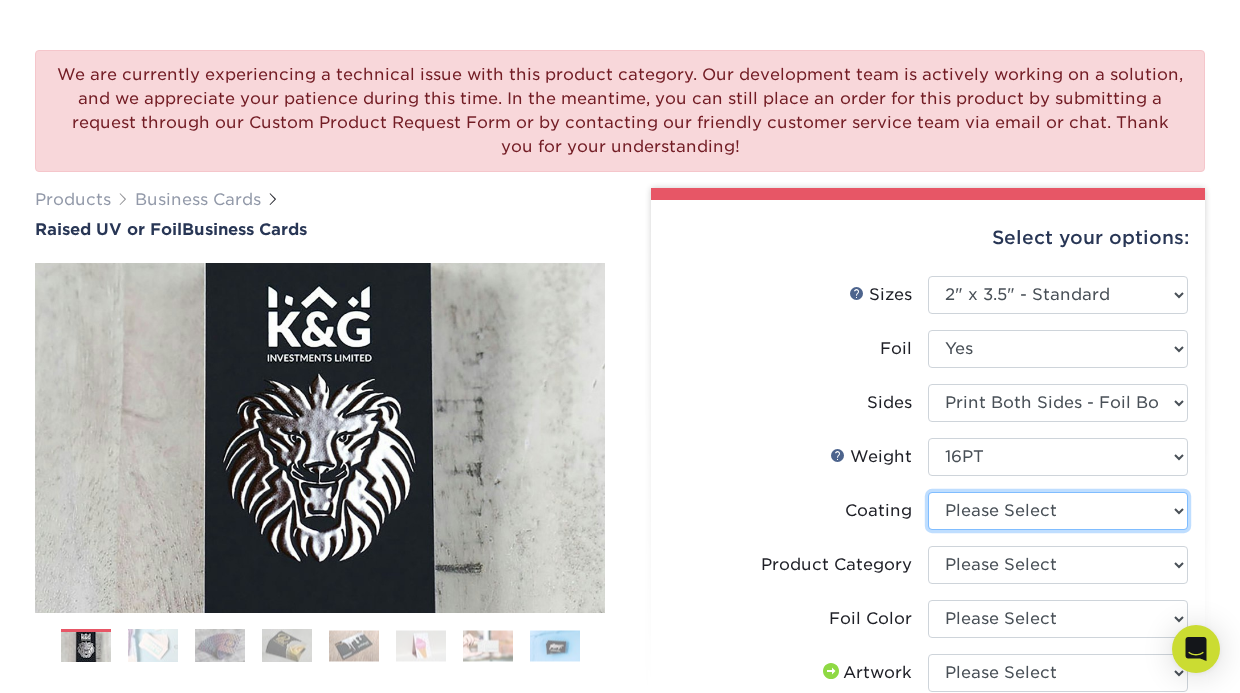 select on "3e7618de-abca-4bda-9f97-8b9129e913d8" 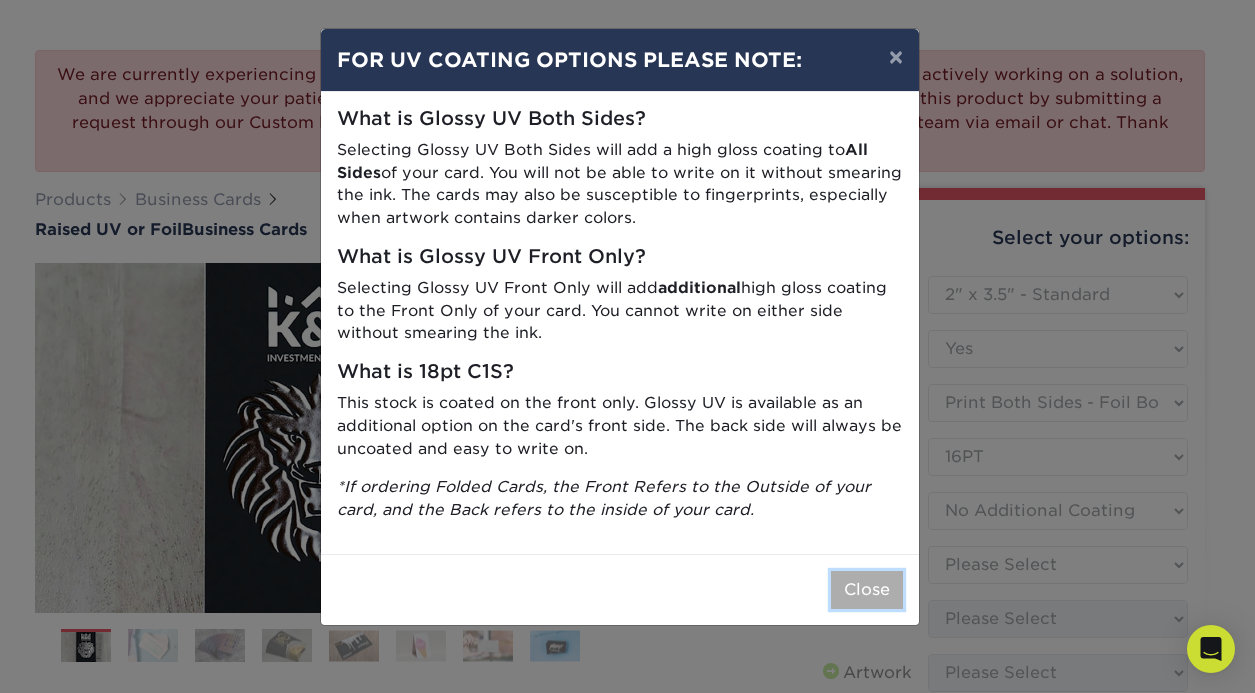 click on "Close" at bounding box center (867, 590) 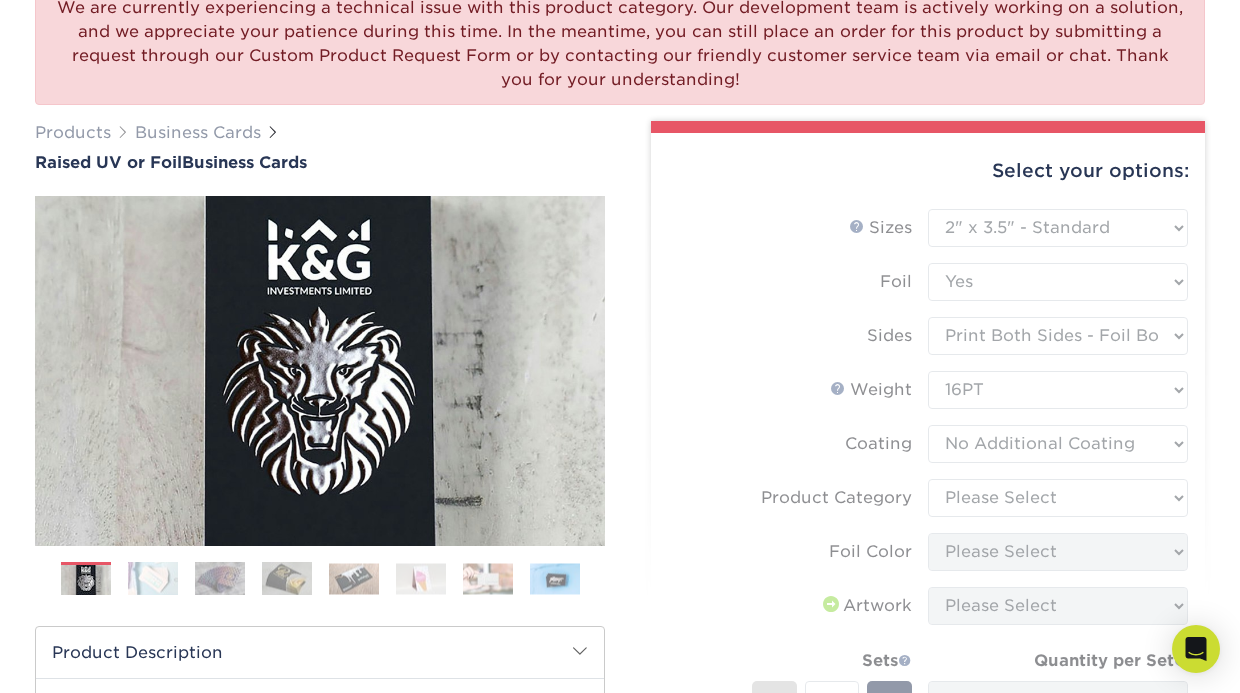 scroll, scrollTop: 206, scrollLeft: 0, axis: vertical 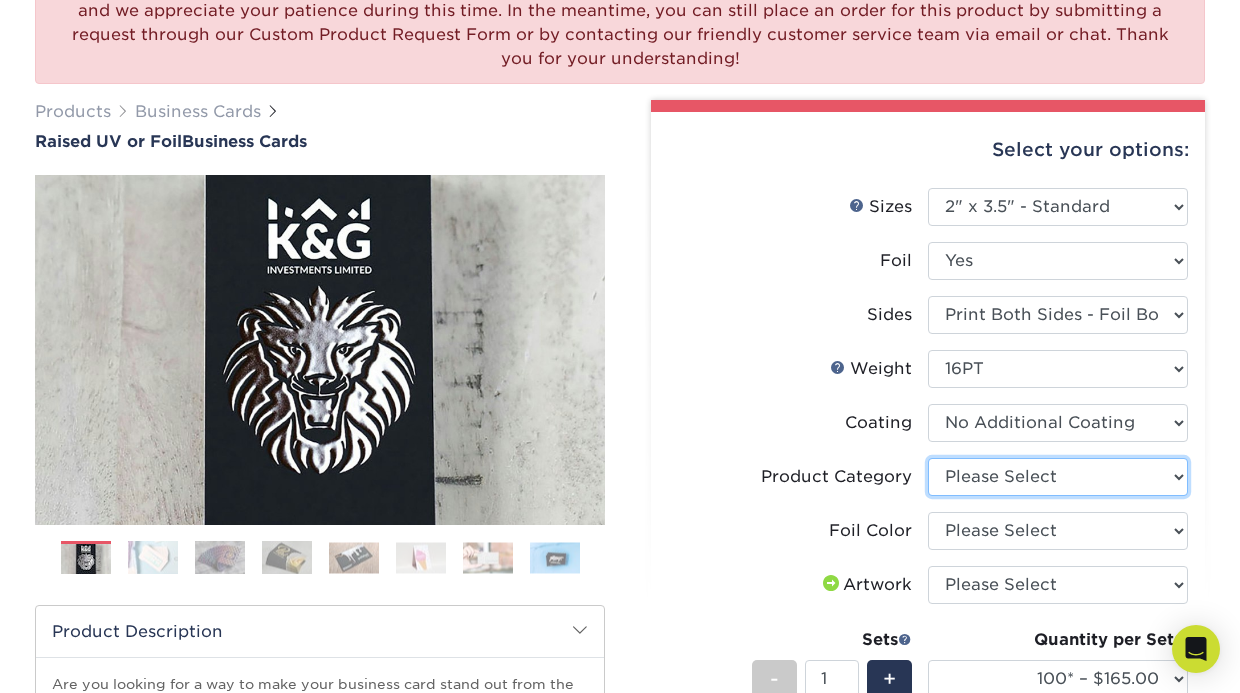 click on "Please Select Business Cards" at bounding box center [1058, 477] 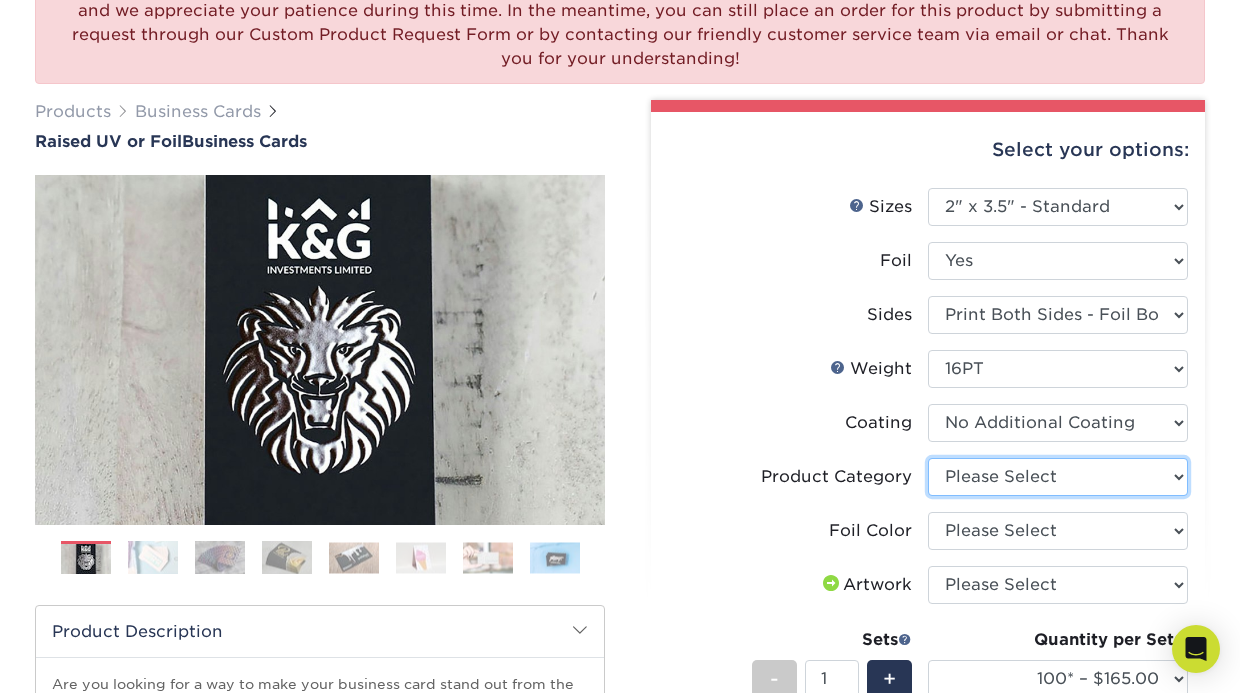 select on "3b5148f1-0588-4f88-a218-97bcfdce65c1" 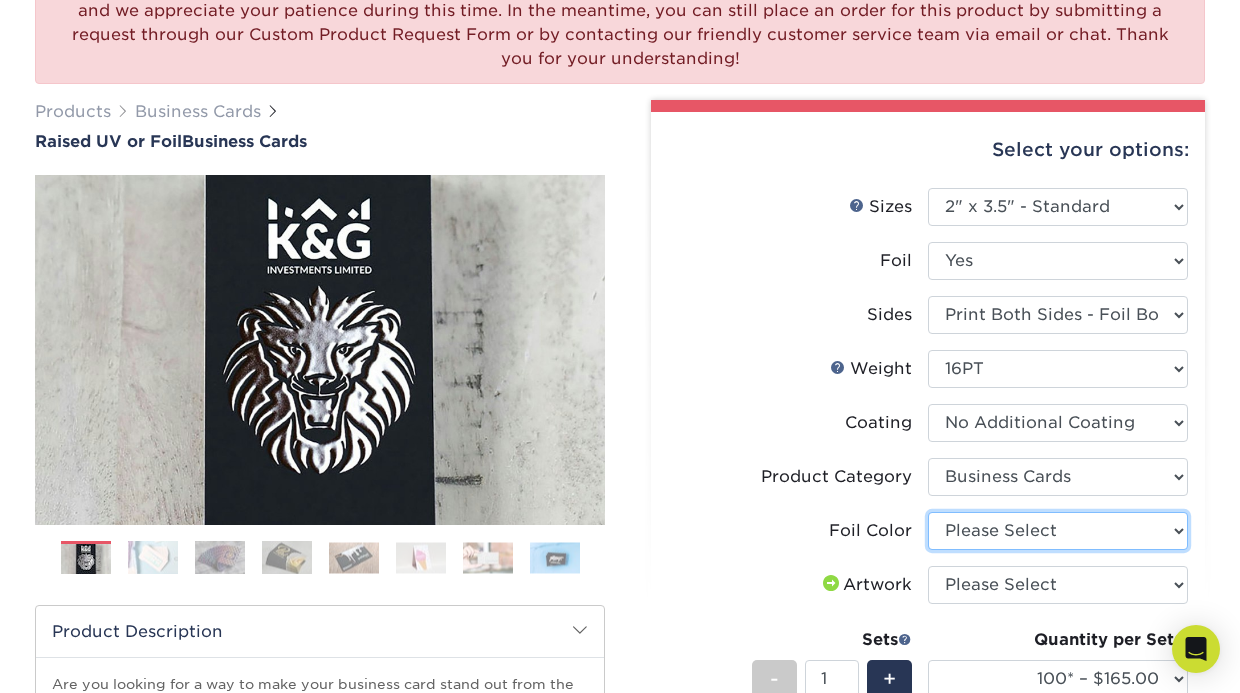 click on "Please Select Silver Foil Holographic Foil Gold Foil" at bounding box center (1058, 531) 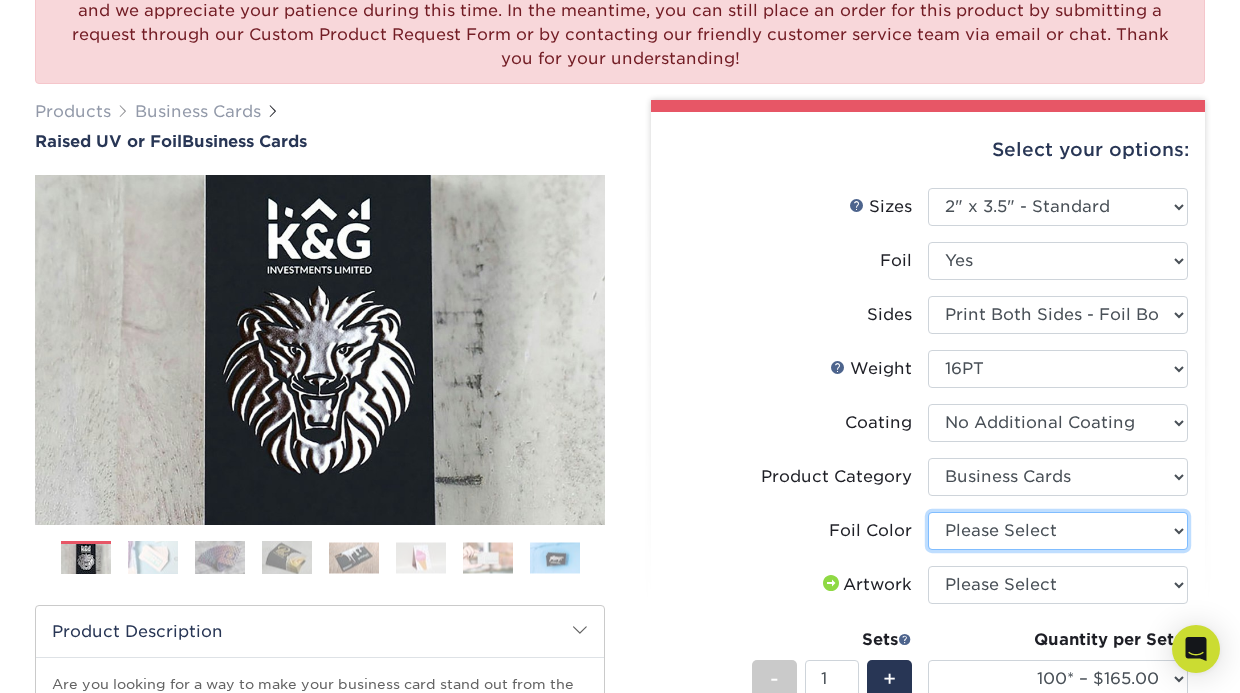 select on "a834dd52-fe06-4ed6-9a86-5bd3c2d02515" 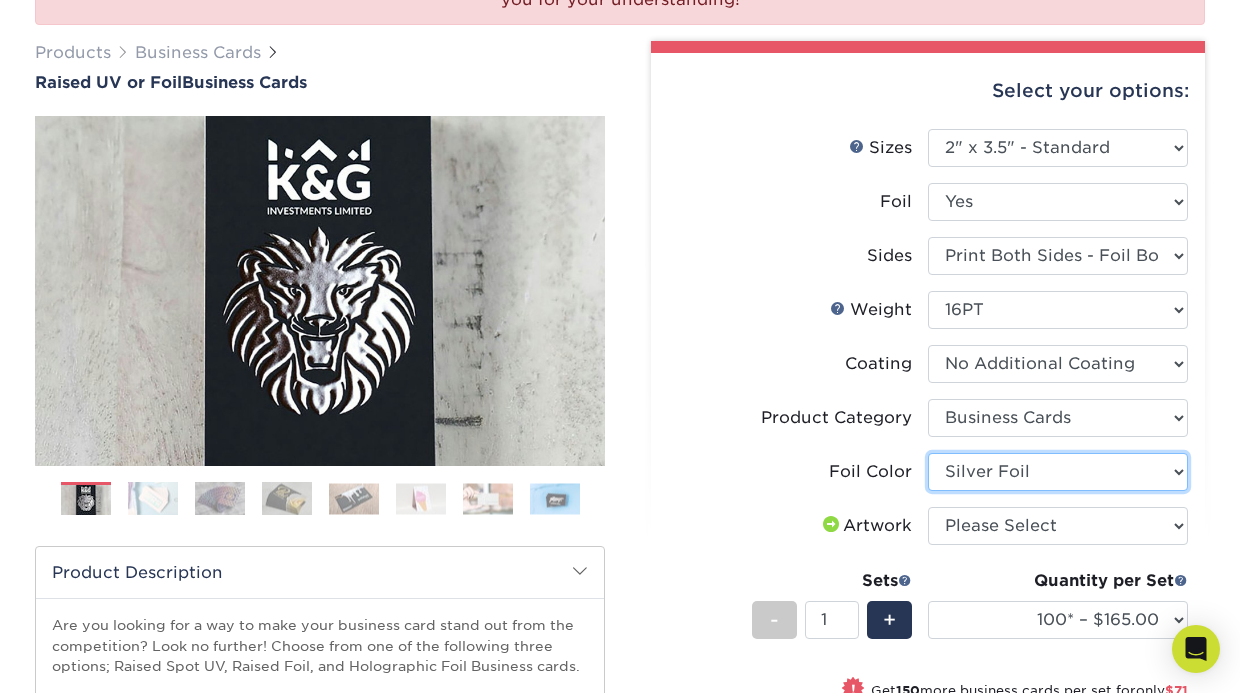 scroll, scrollTop: 270, scrollLeft: 0, axis: vertical 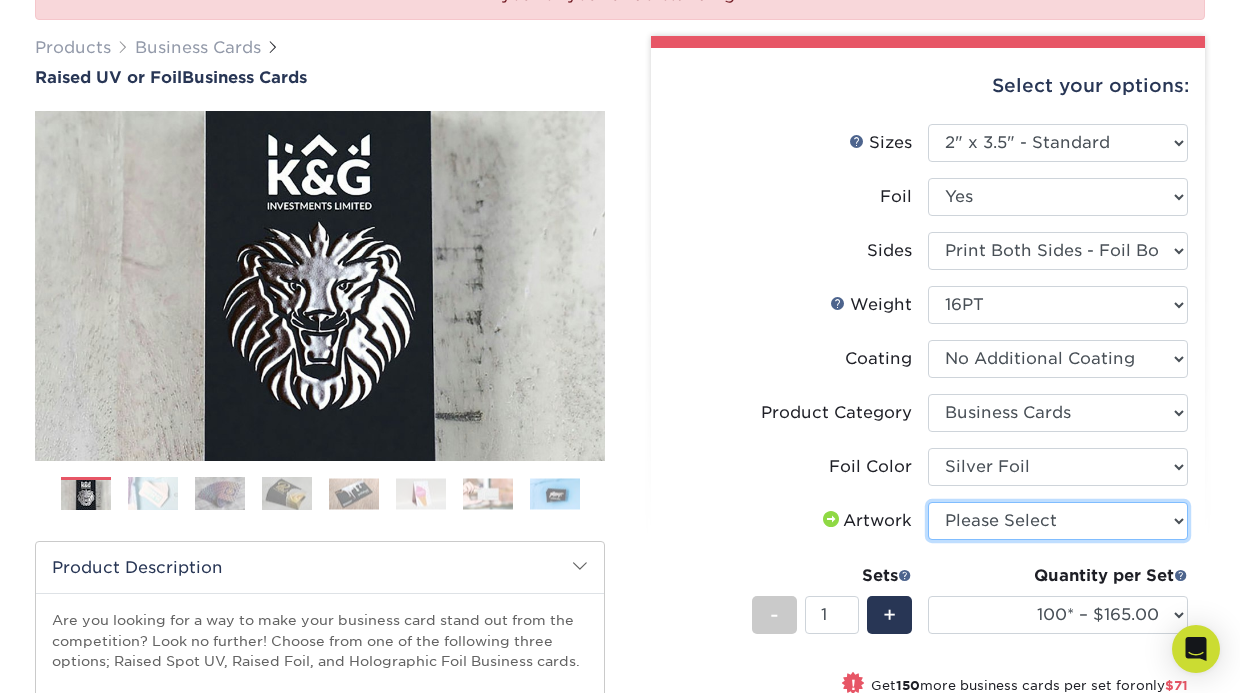 click on "Please Select I will upload files I need a design - $100" at bounding box center [1058, 521] 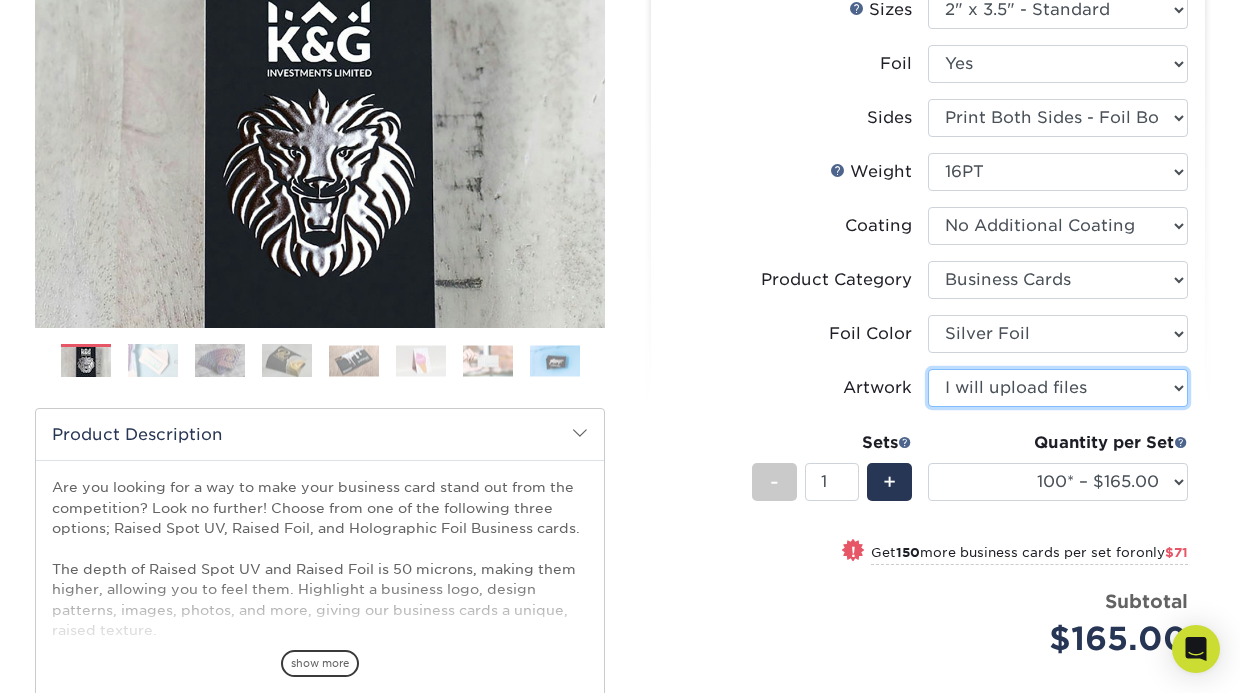 scroll, scrollTop: 404, scrollLeft: 0, axis: vertical 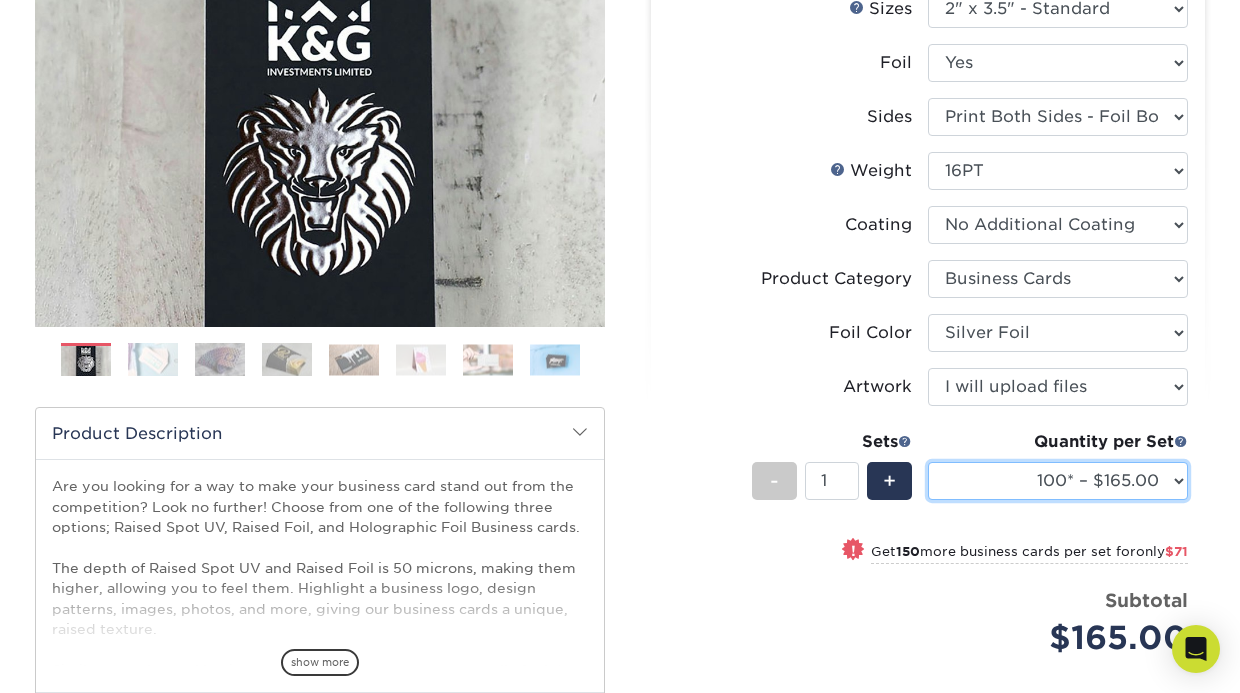 click on "100* – $165.00 250* – $236.00 500* – $319.00" at bounding box center (1058, 481) 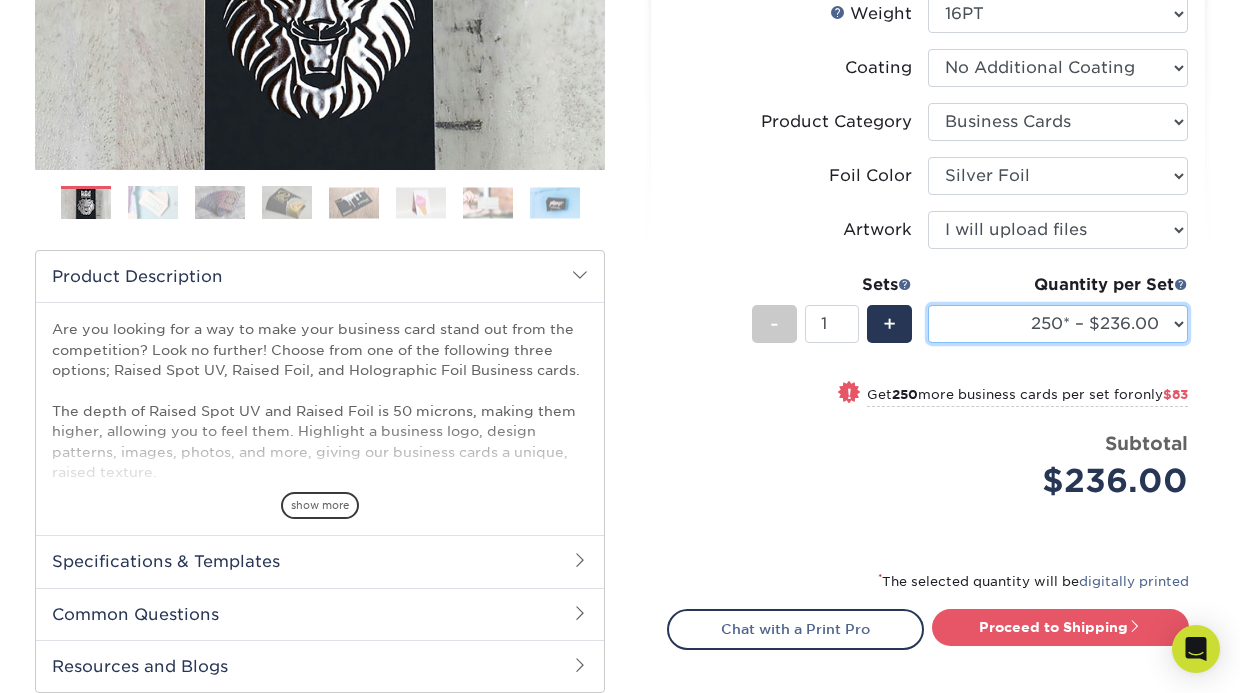 scroll, scrollTop: 488, scrollLeft: 0, axis: vertical 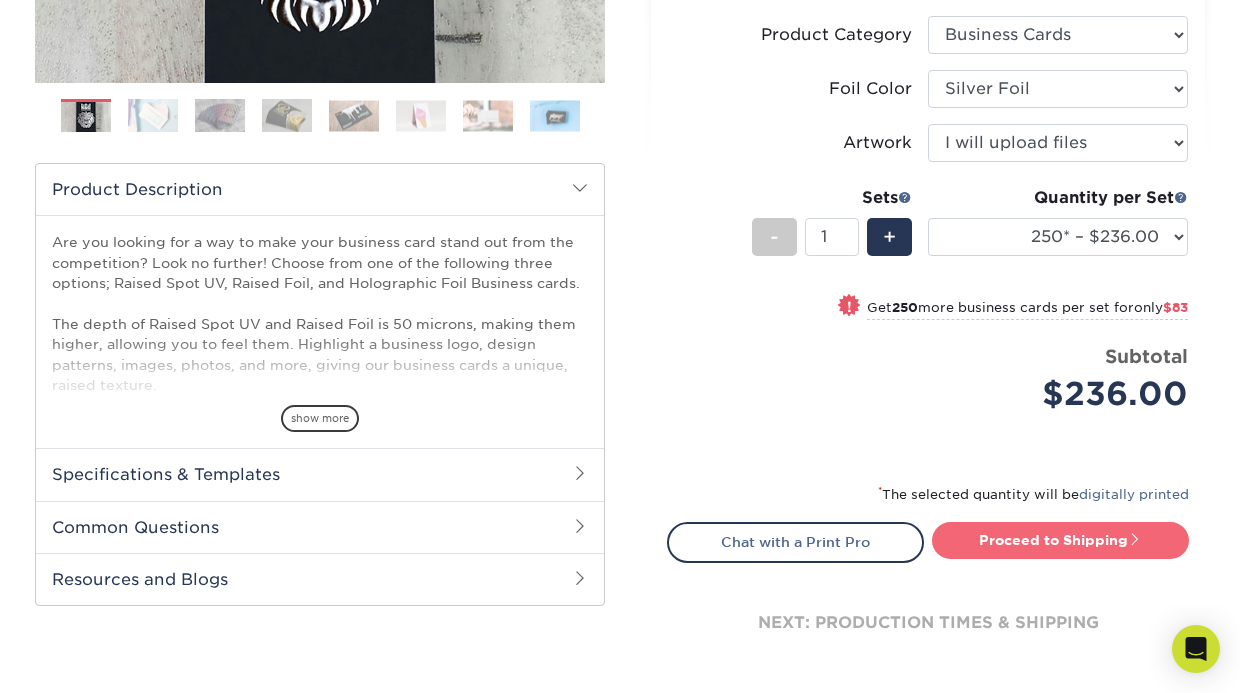 click on "Proceed to Shipping" at bounding box center (1060, 540) 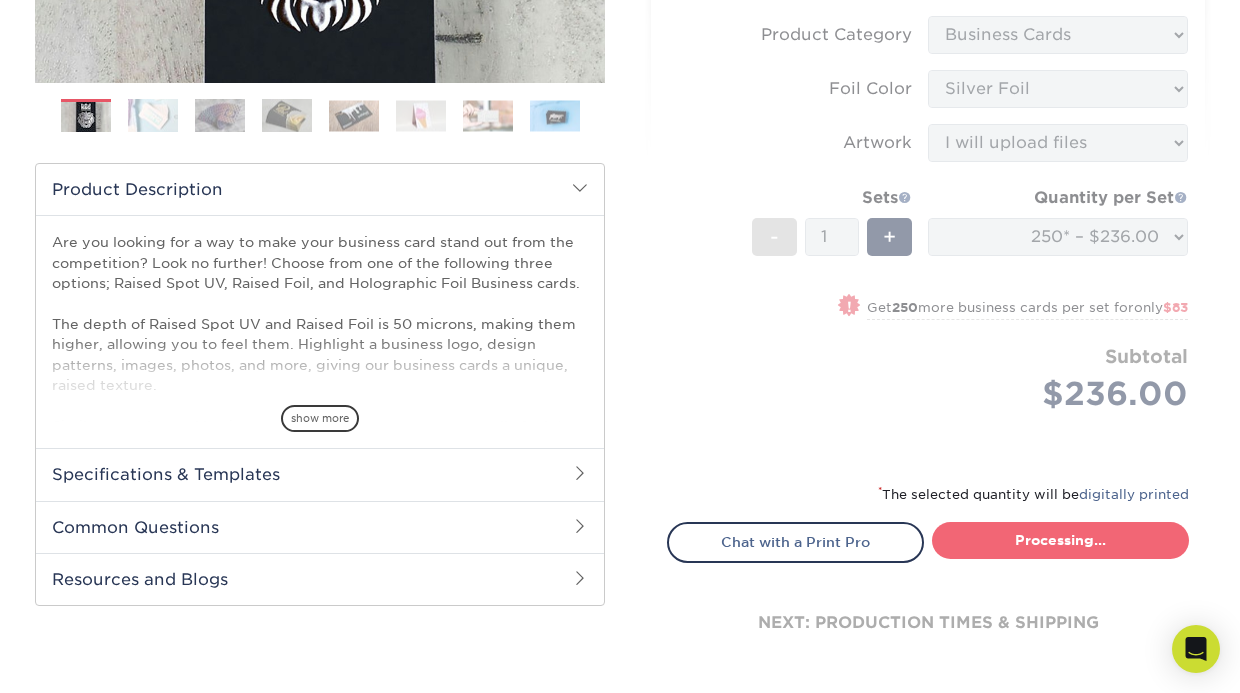 select on "6939abaf-518a-4520-b3d9-00b8fa0d763b" 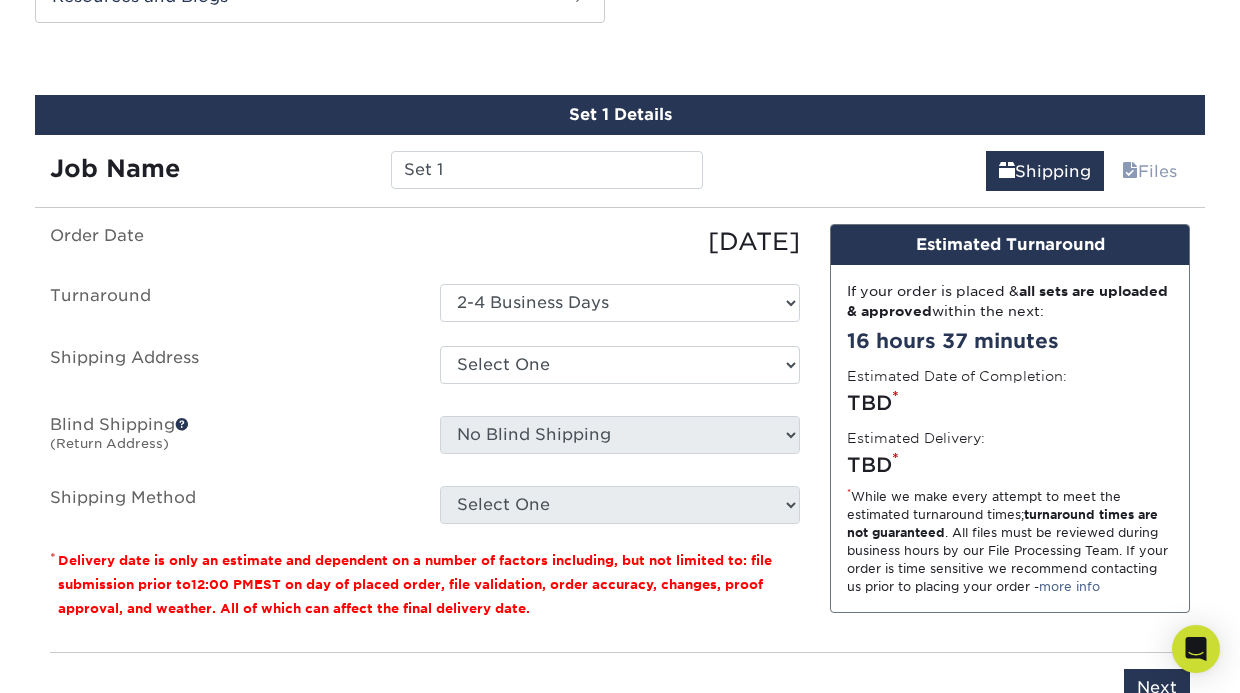 scroll, scrollTop: 1233, scrollLeft: 0, axis: vertical 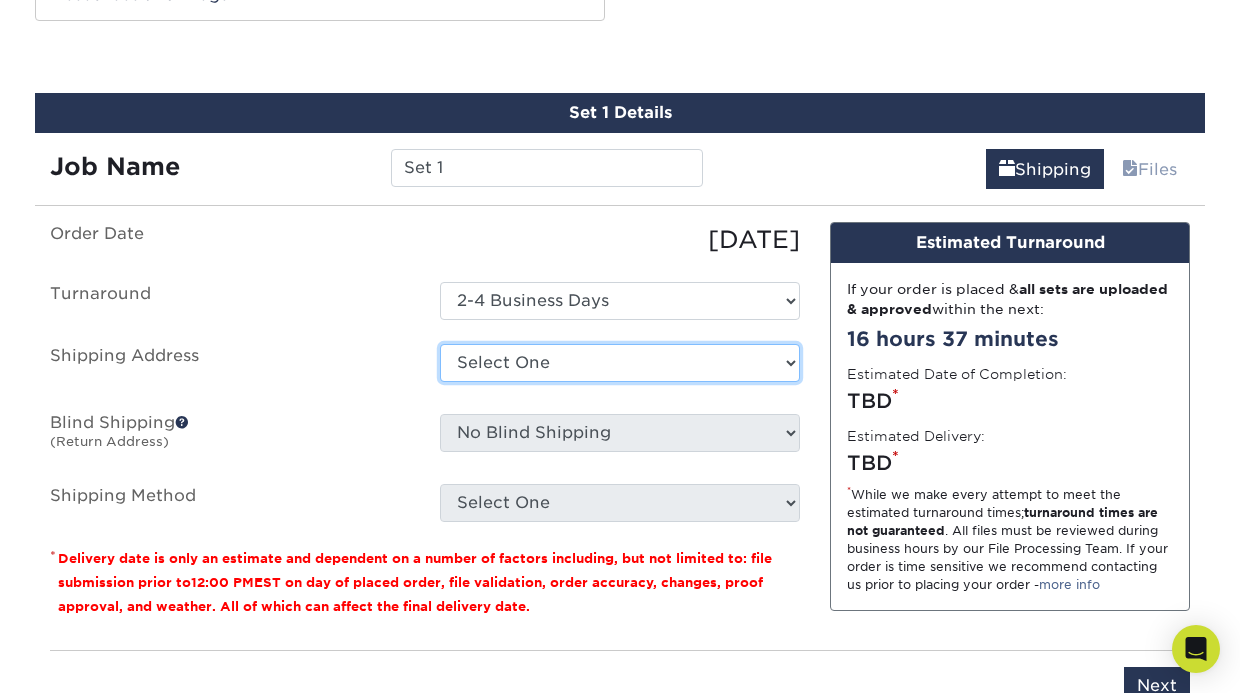 click on "Select One
Business cards
+ Add New Address
- Login" at bounding box center [620, 363] 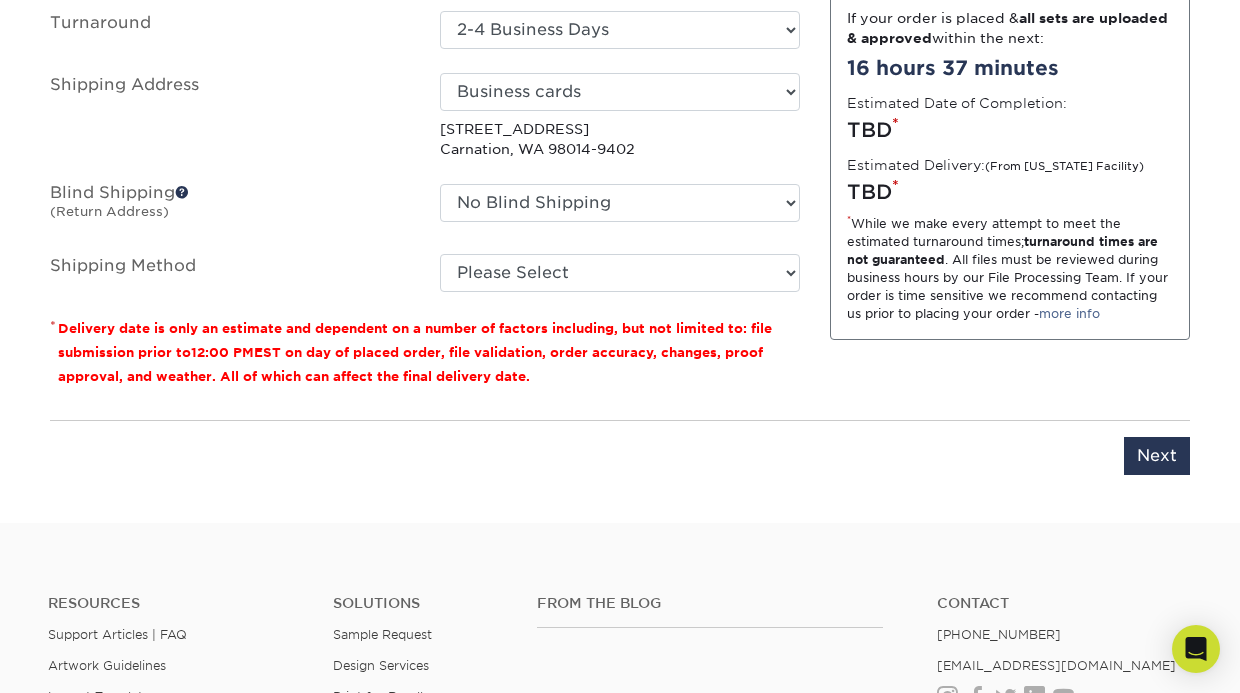 scroll, scrollTop: 1584, scrollLeft: 0, axis: vertical 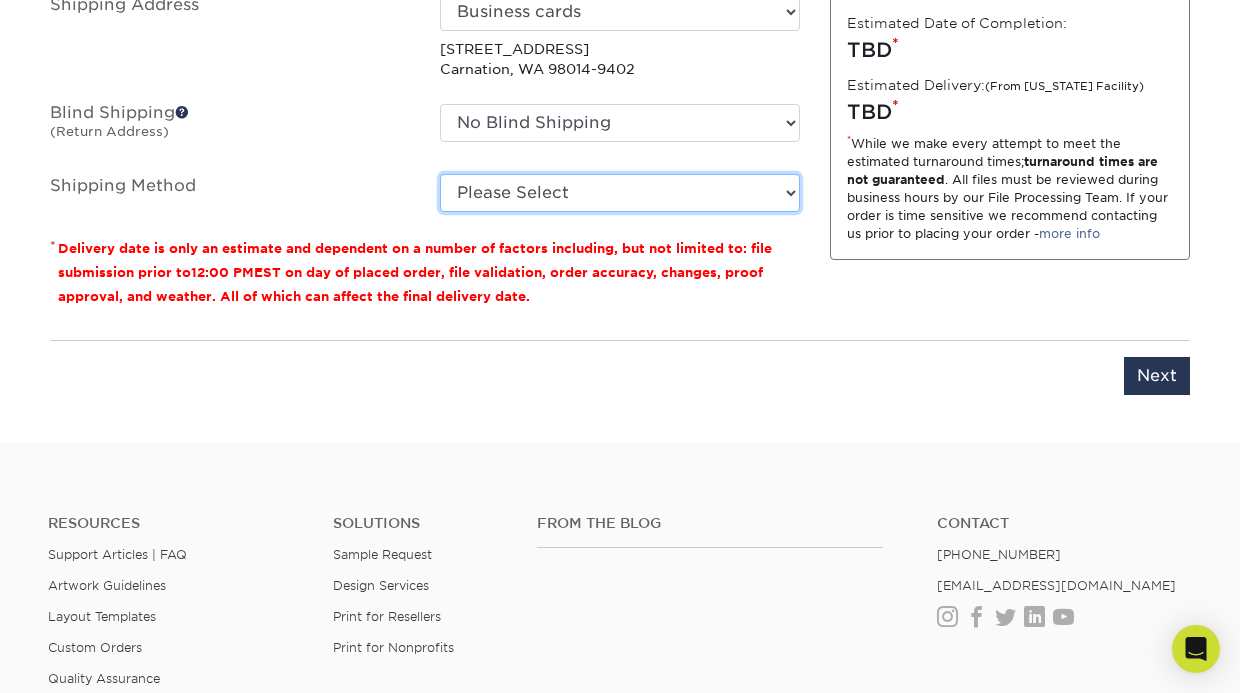 click on "Please Select Ground Shipping (+$7.84) 3 Day Shipping Service (+$26.89) 2 Day Air Shipping (+$27.91) Next Day Shipping by 12 noon (+$39.88) Next Day Air Early A.M. (+$176.40)" at bounding box center [620, 193] 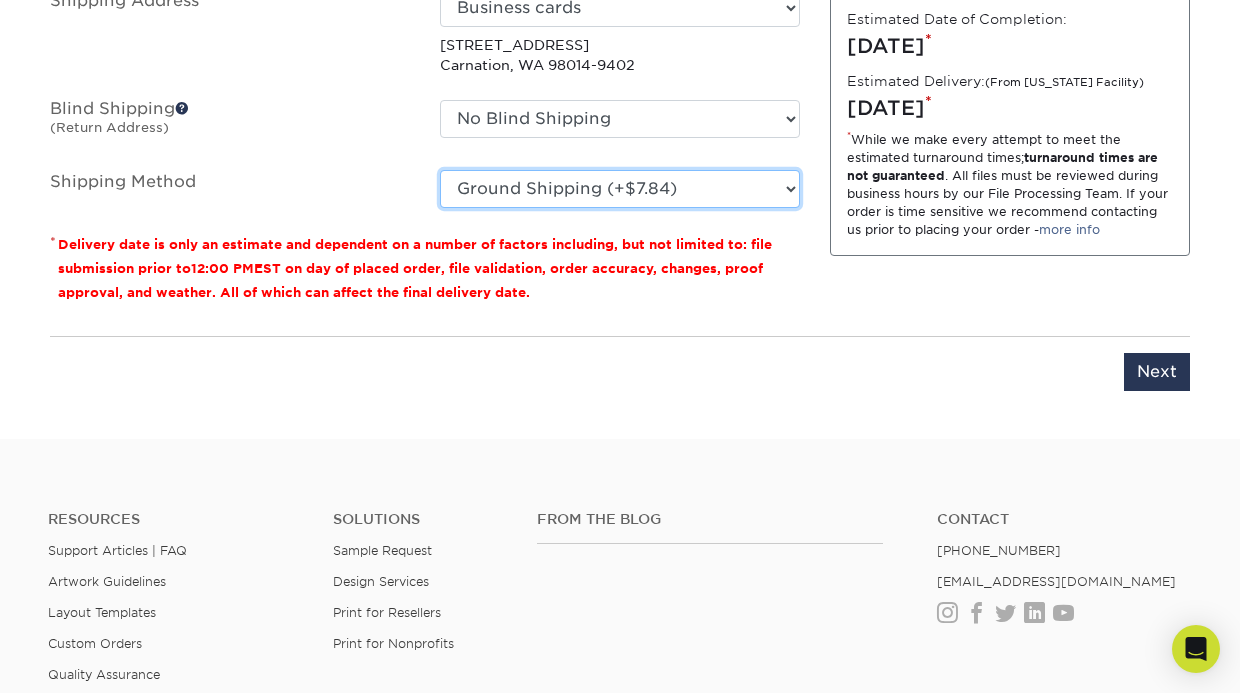 scroll, scrollTop: 1584, scrollLeft: 0, axis: vertical 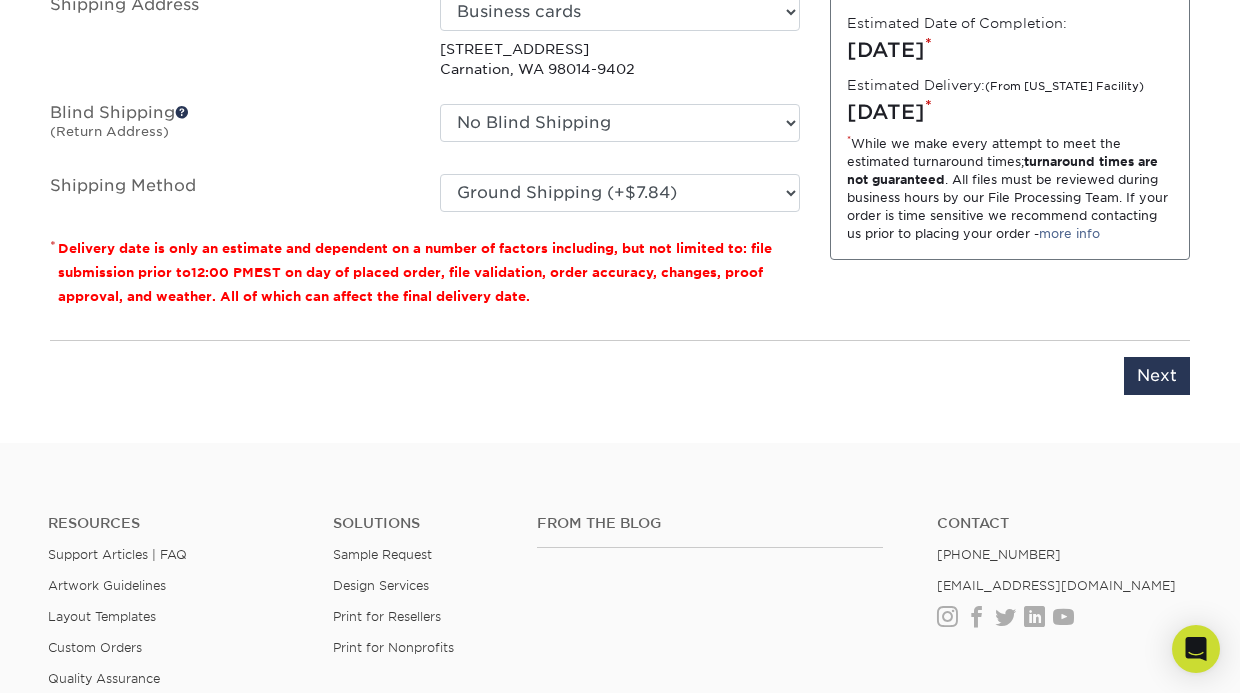 click on "Please enter job name and select desired turnaround time, shipping address and method.
Next" at bounding box center (620, 367) 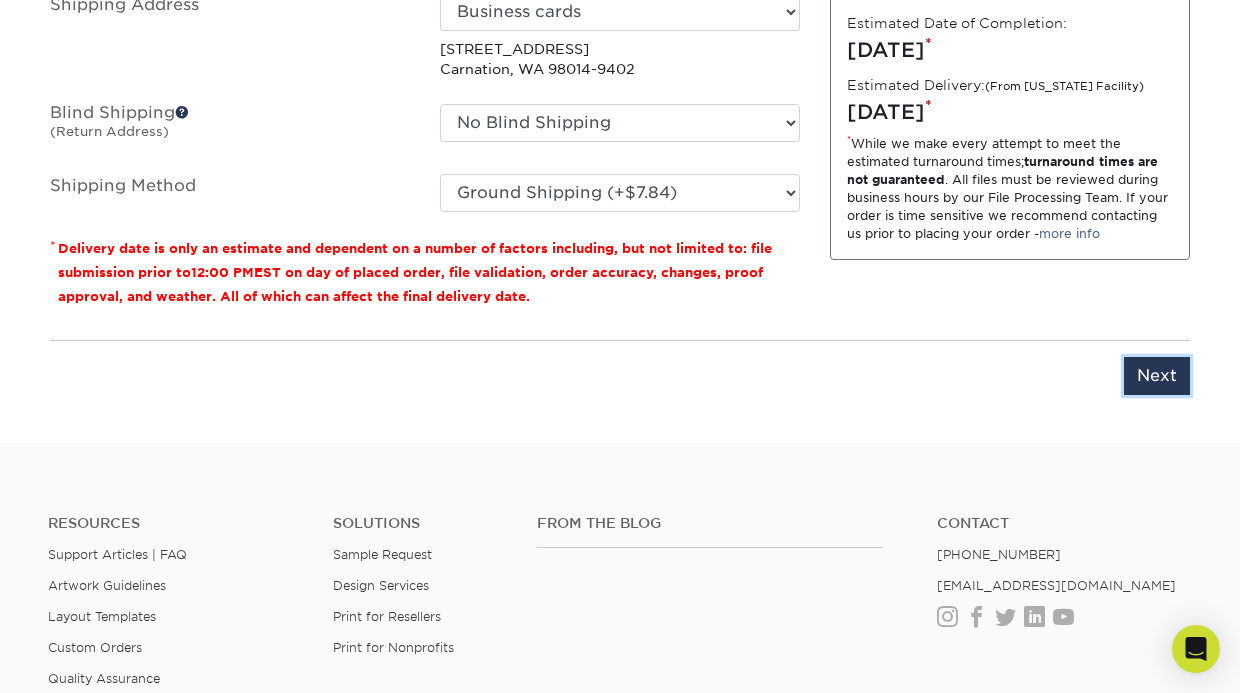click on "Next" at bounding box center [1157, 376] 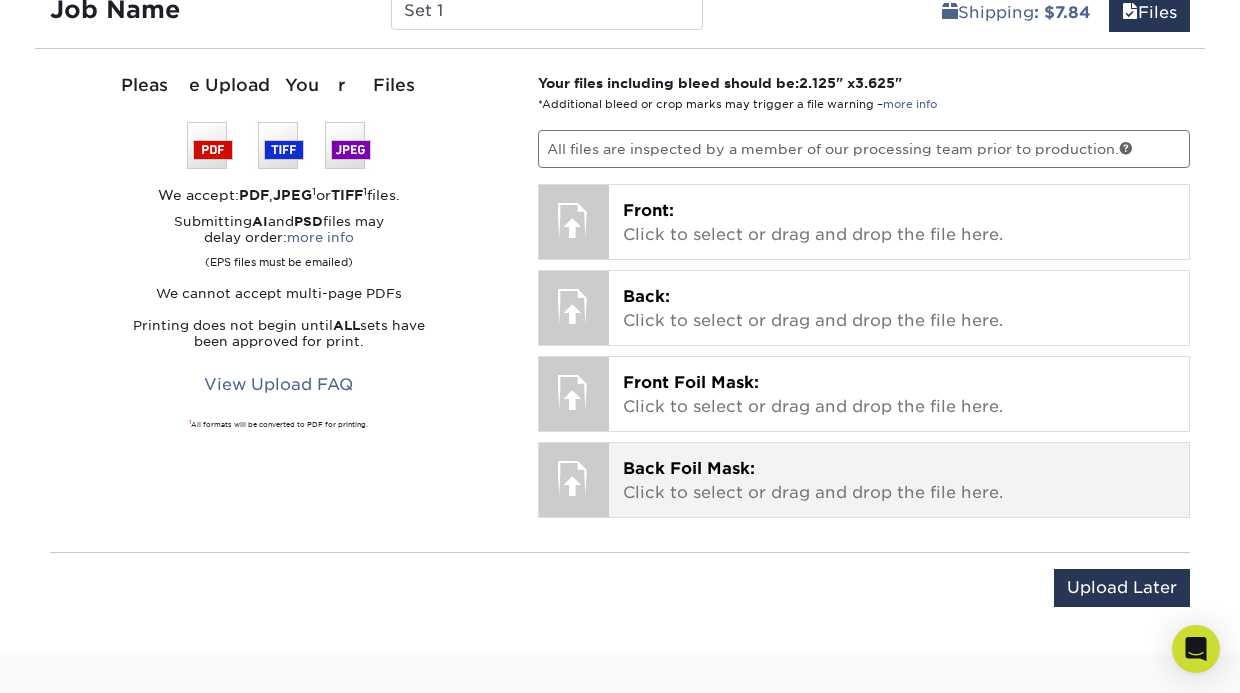 scroll, scrollTop: 1389, scrollLeft: 0, axis: vertical 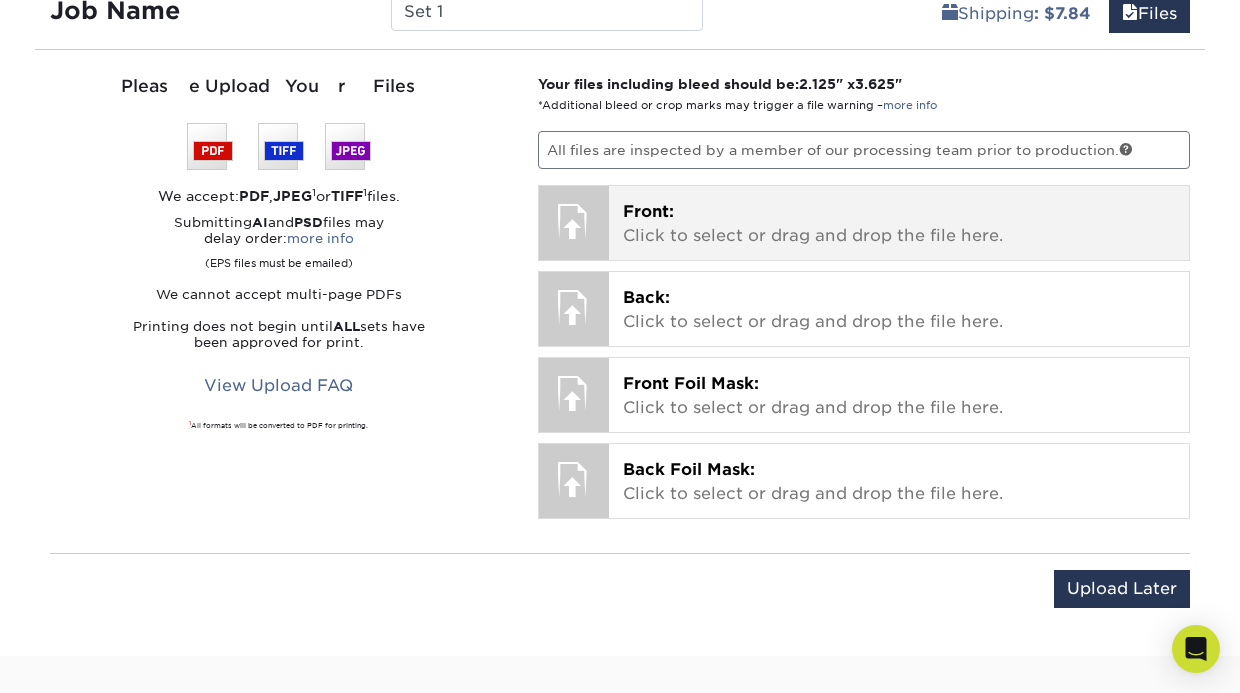 click on "Front: Click to select or drag and drop the file here." at bounding box center [899, 224] 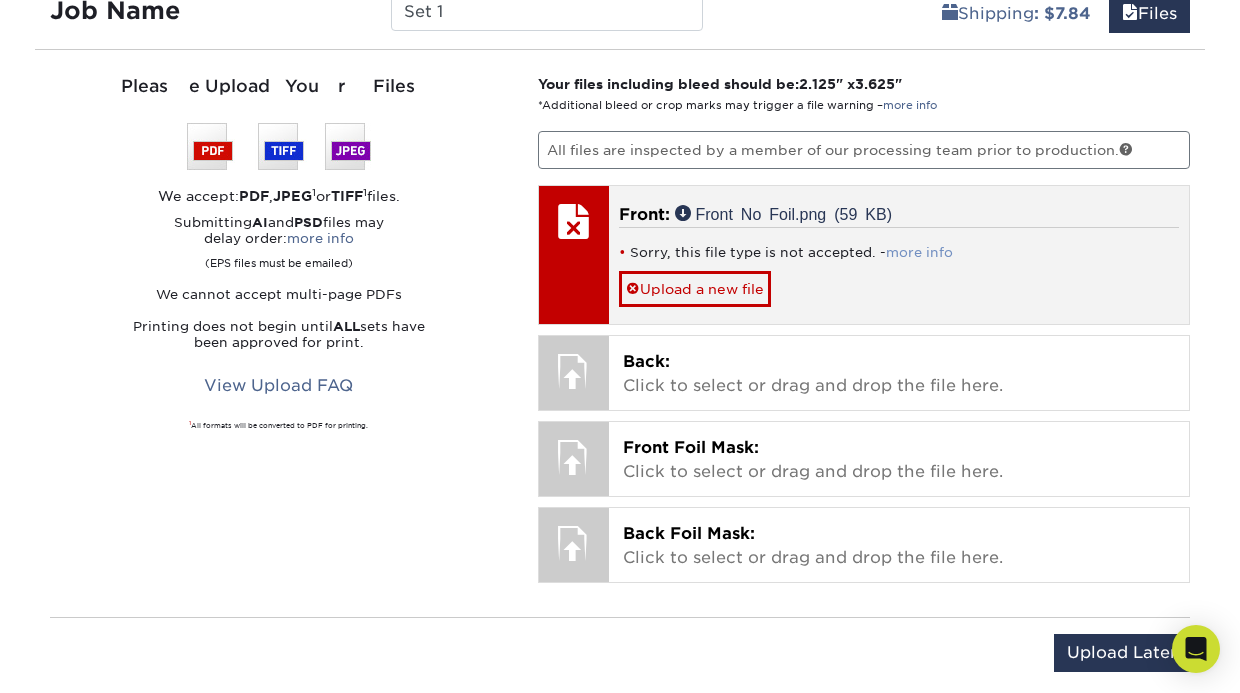 click on "more info" at bounding box center [919, 252] 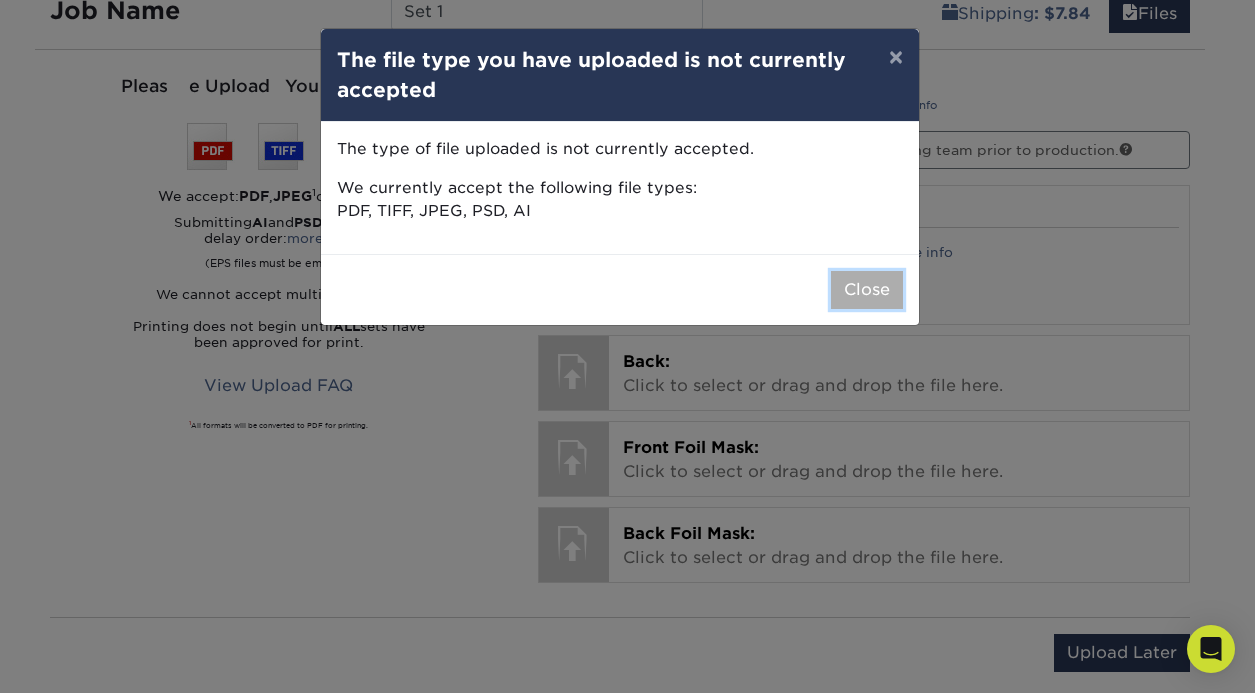 click on "Close" at bounding box center (867, 290) 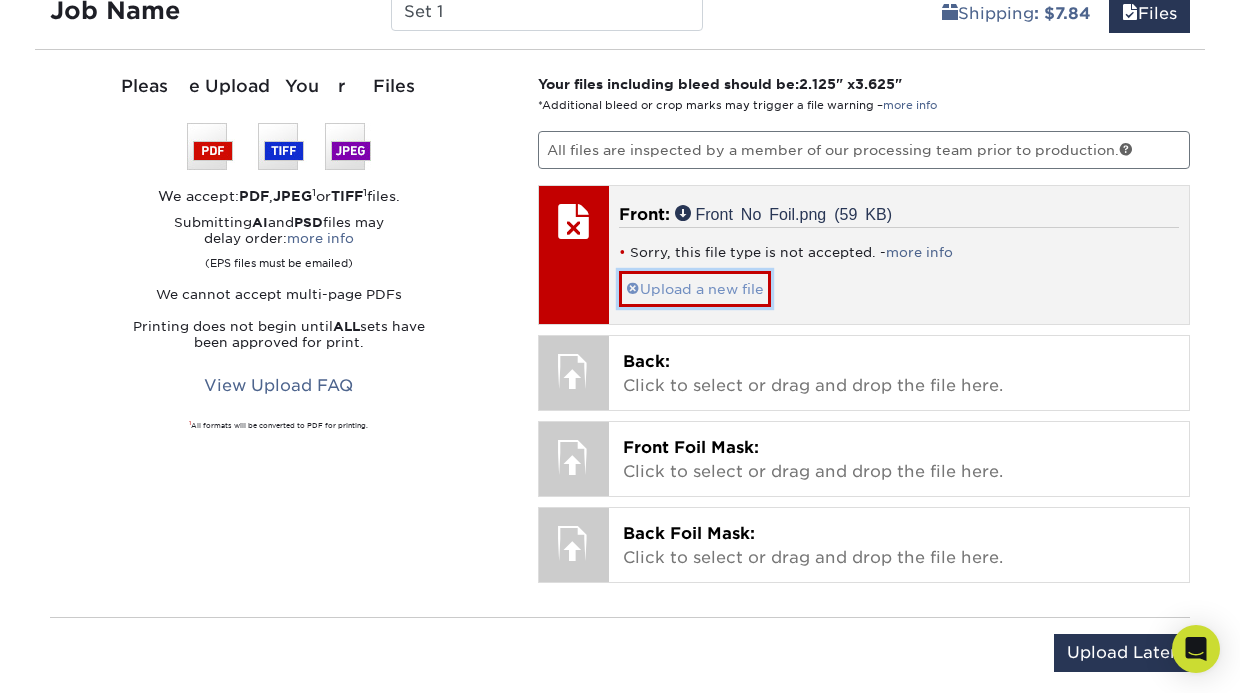 click on "Upload a new file" at bounding box center (695, 288) 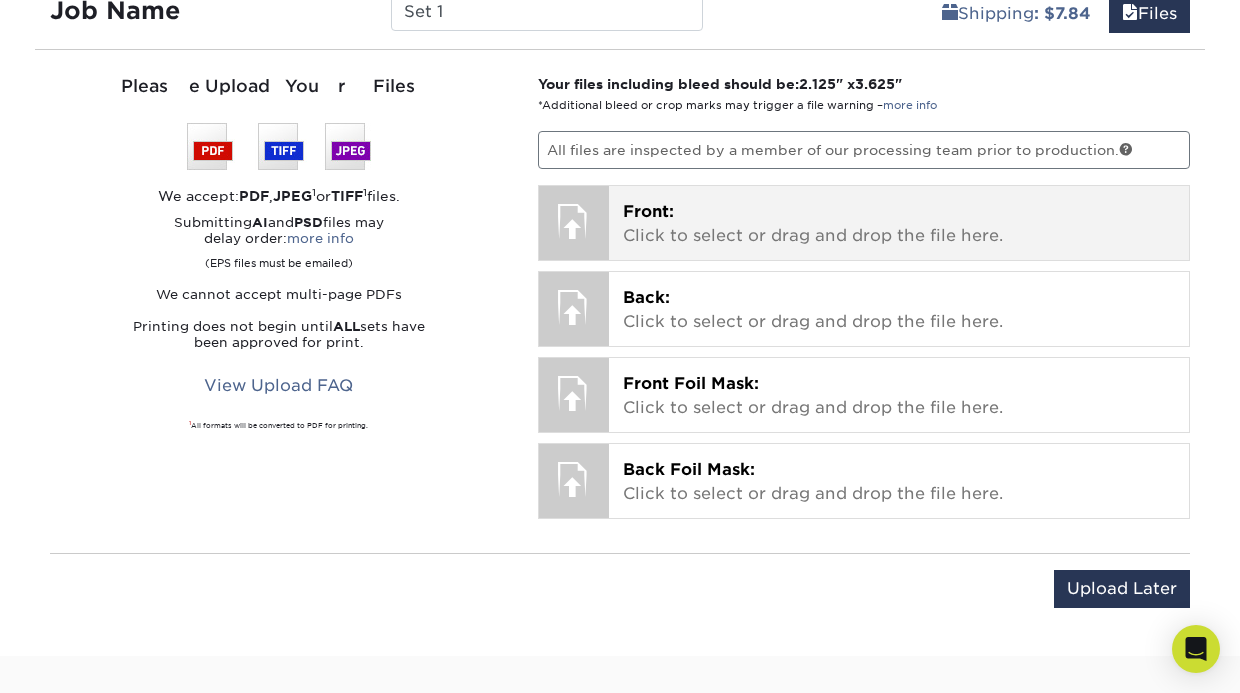 click on "Front: Click to select or drag and drop the file here." at bounding box center (899, 224) 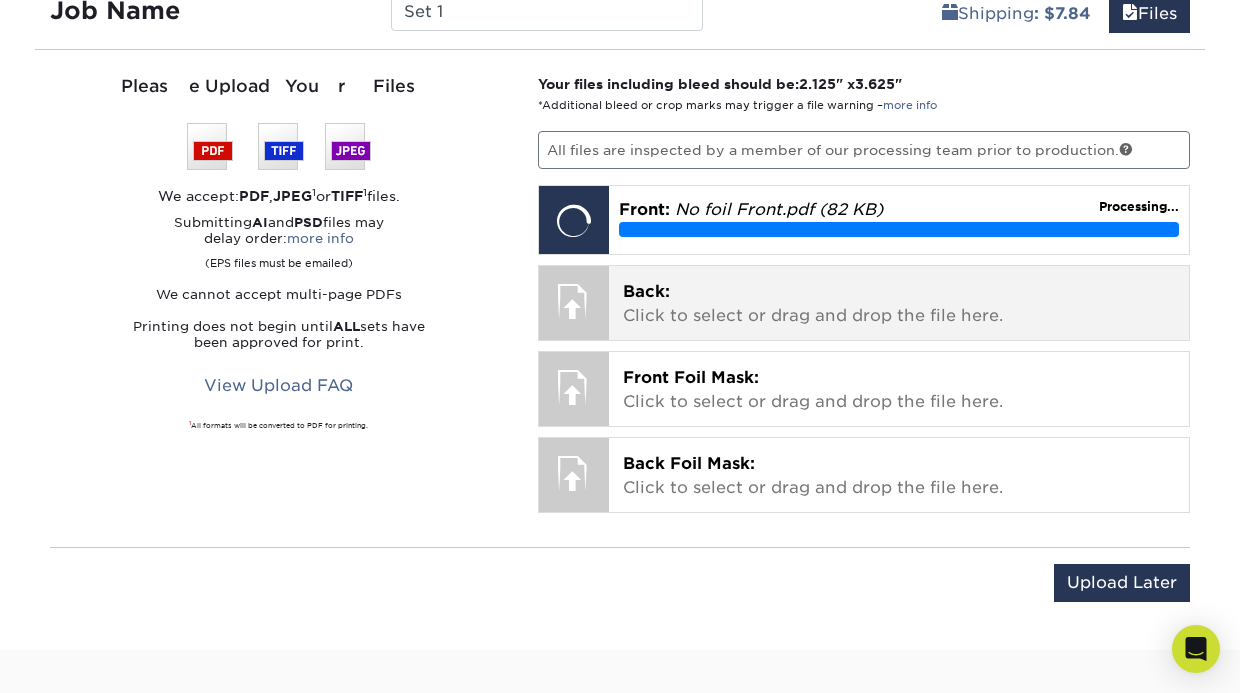 click on "Back: Click to select or drag and drop the file here." at bounding box center [899, 304] 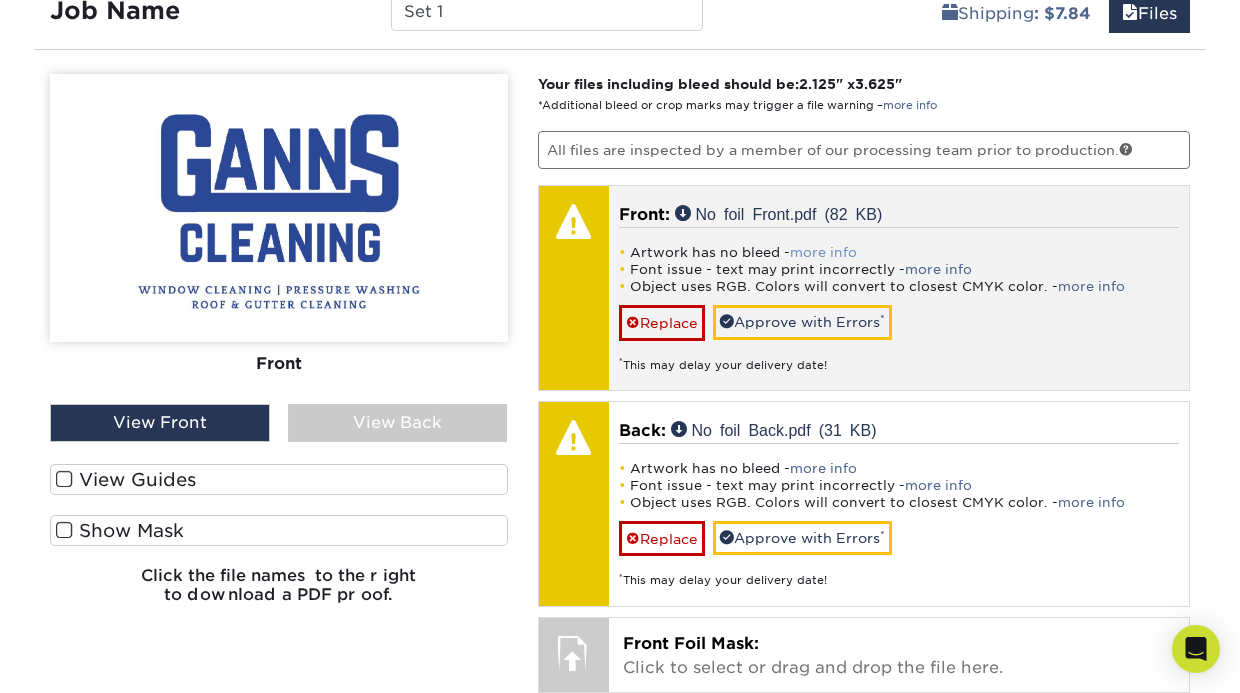 click on "more info" at bounding box center [823, 252] 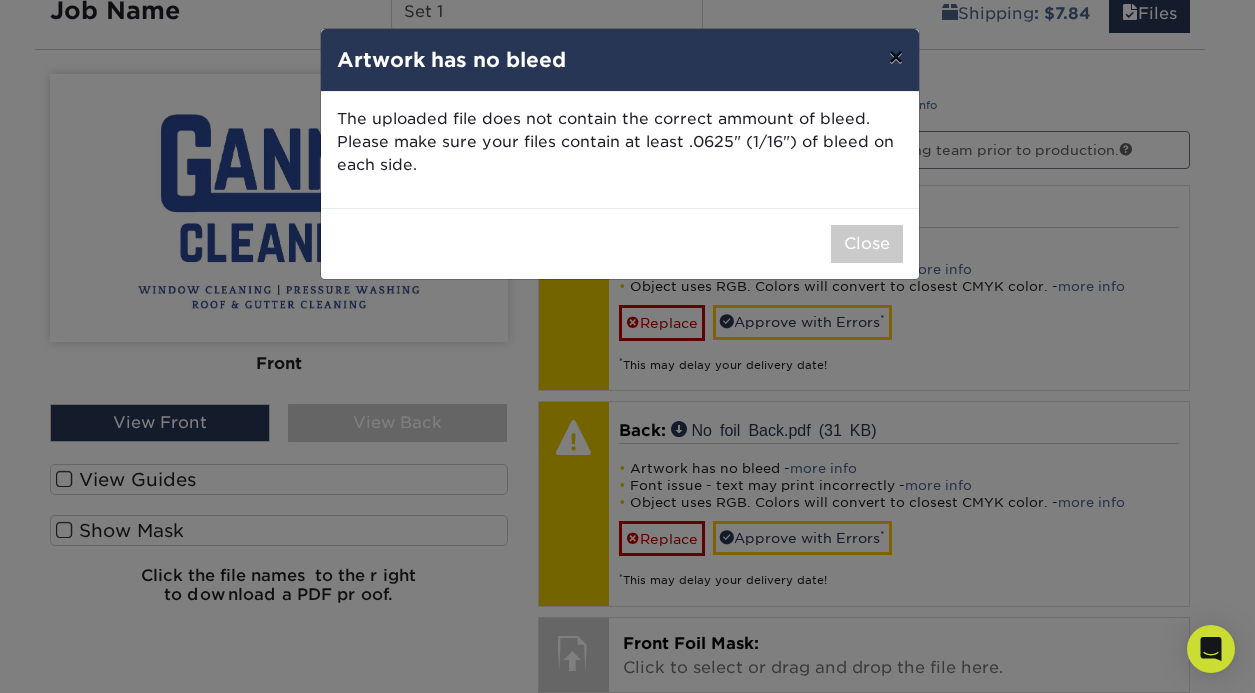 click on "×" at bounding box center [896, 57] 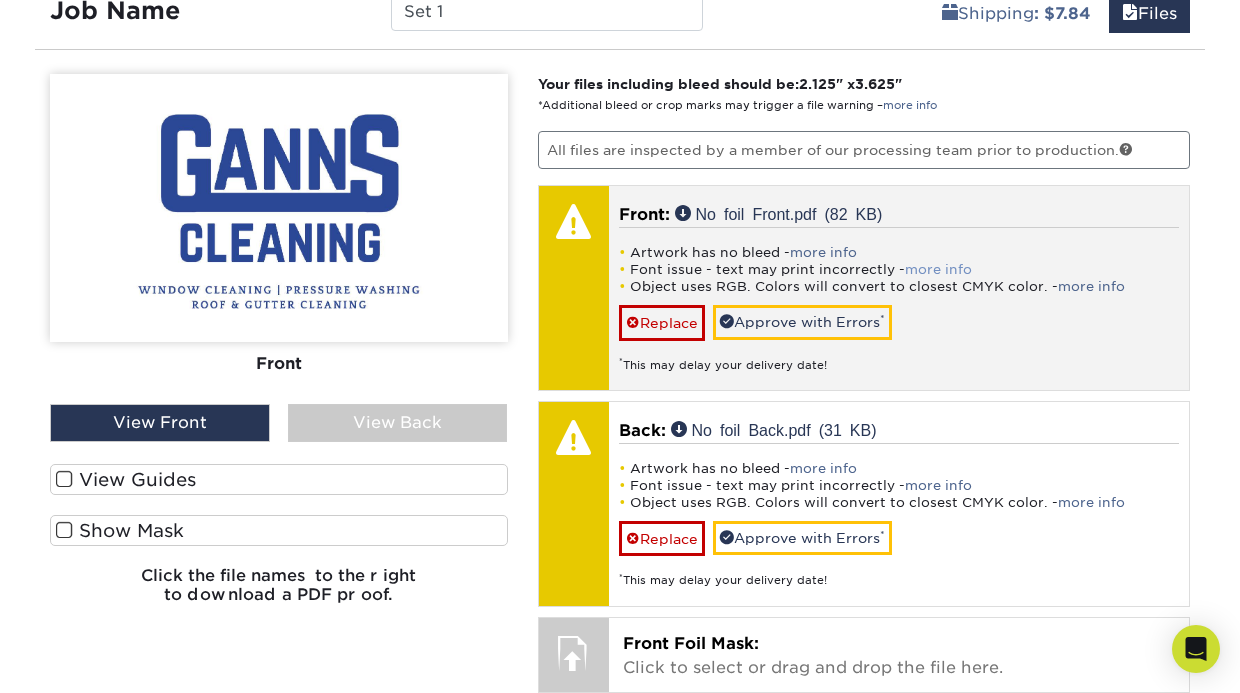 click on "more info" at bounding box center (938, 269) 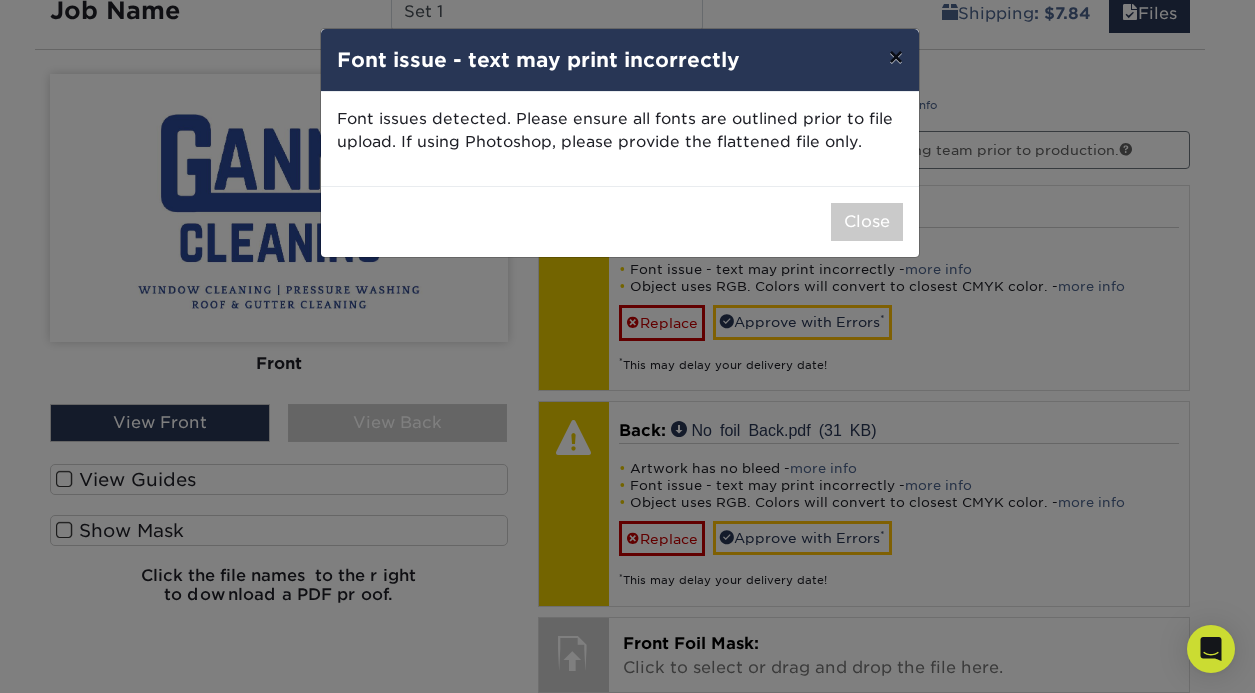 click on "×" at bounding box center (896, 57) 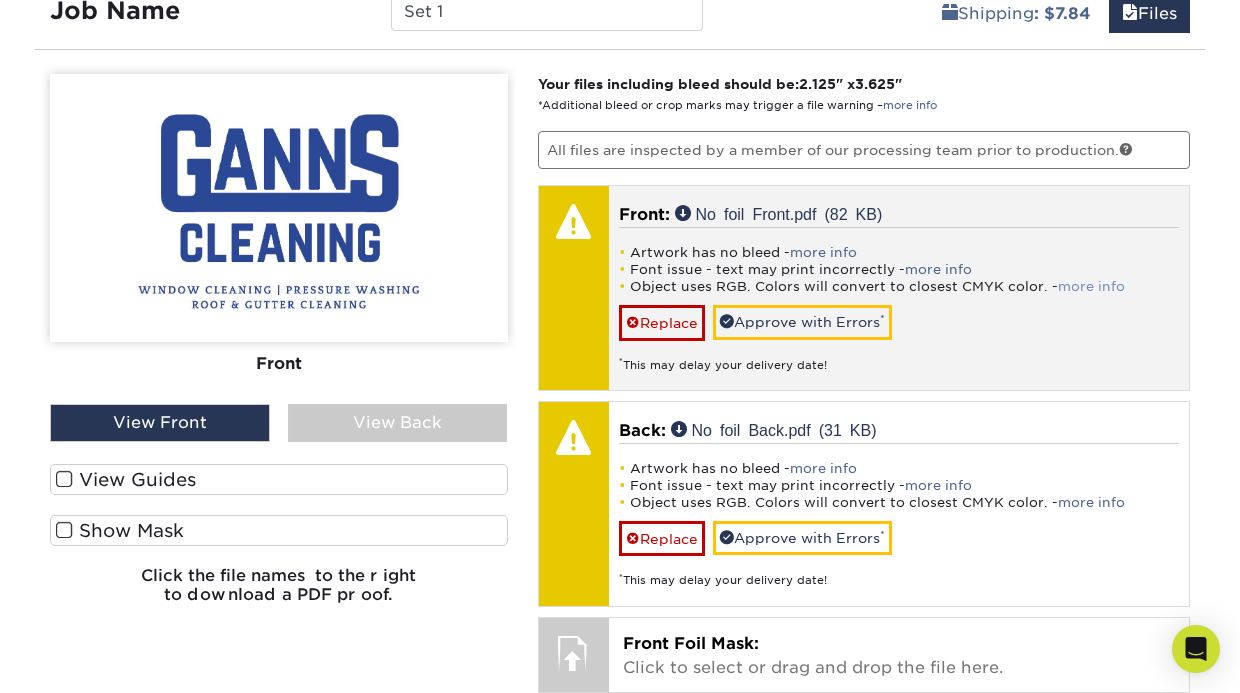 click on "more info" at bounding box center (1091, 286) 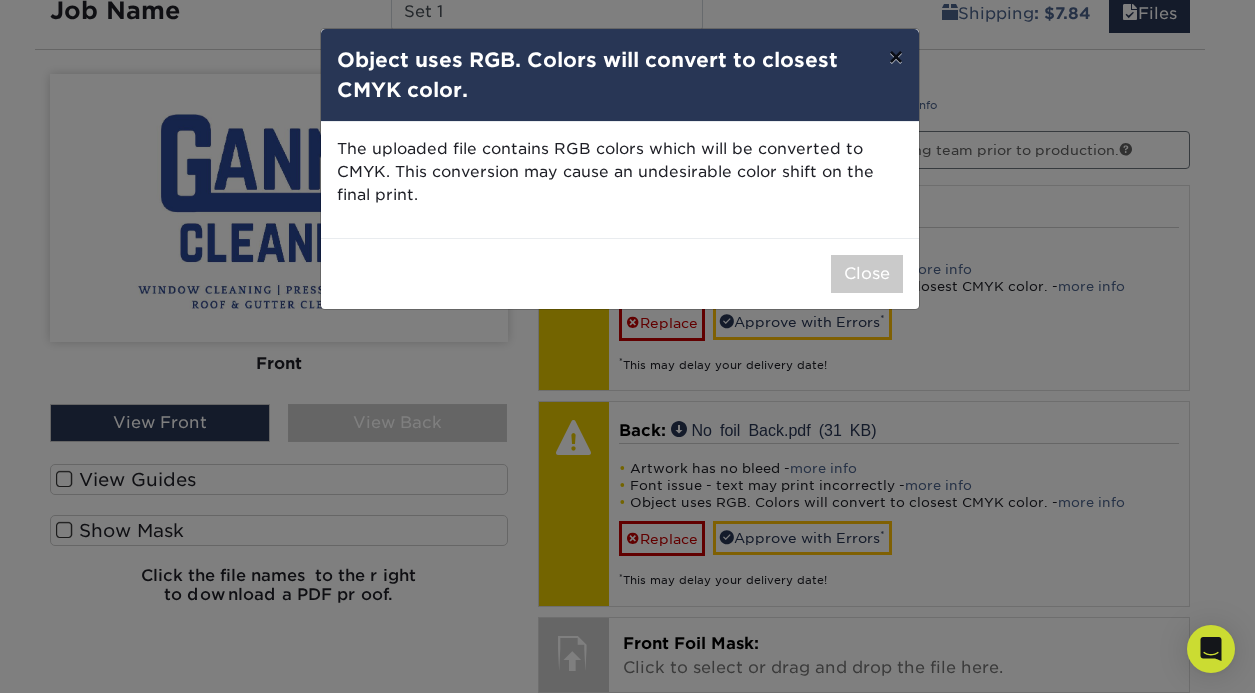 click on "×" at bounding box center (896, 57) 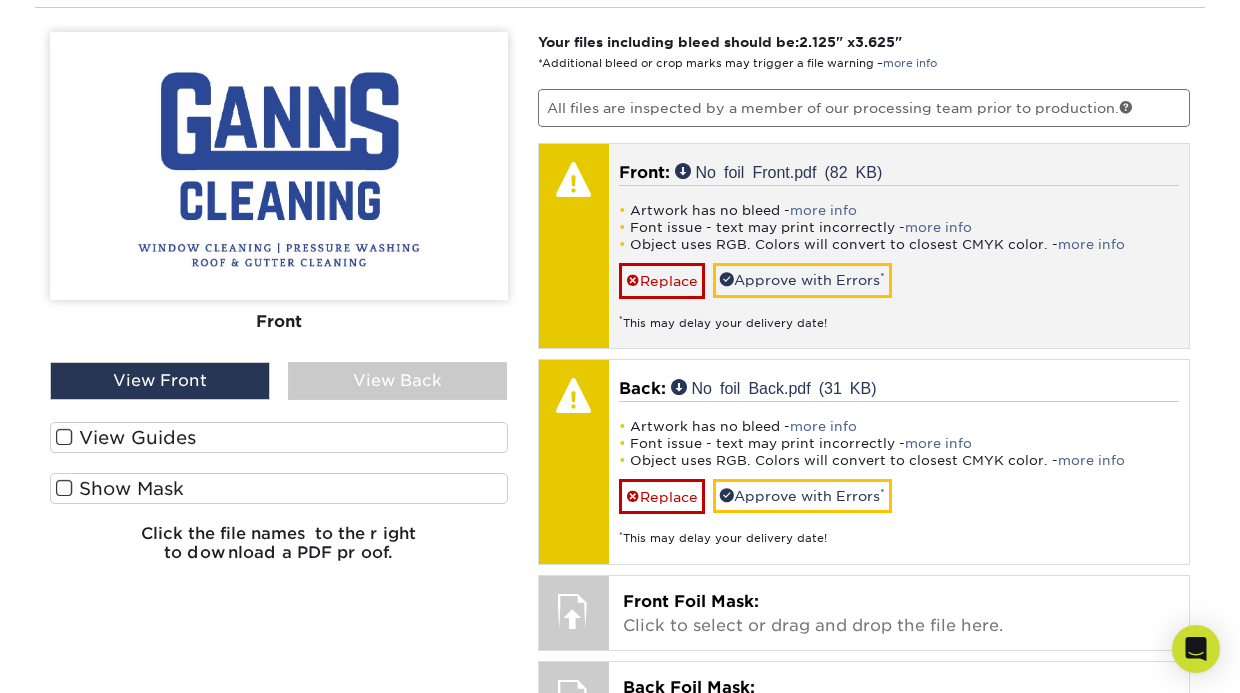 scroll, scrollTop: 1673, scrollLeft: 0, axis: vertical 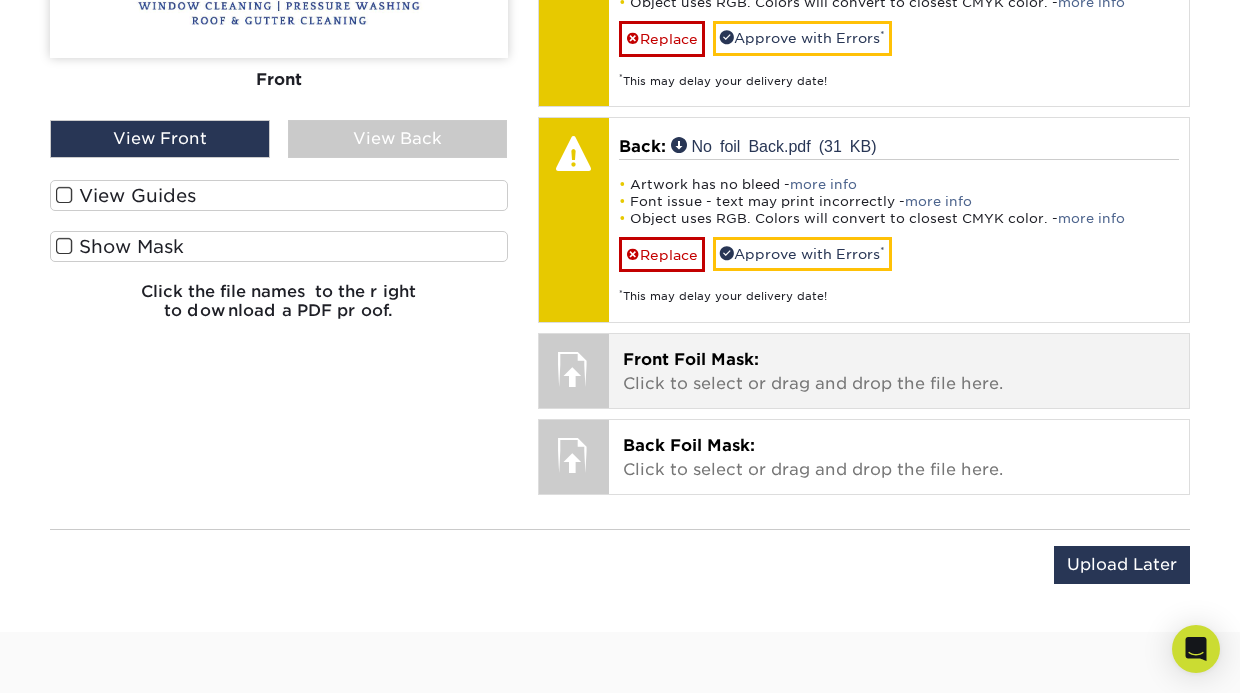 click on "Front Foil Mask: Click to select or drag and drop the file here." at bounding box center [899, 372] 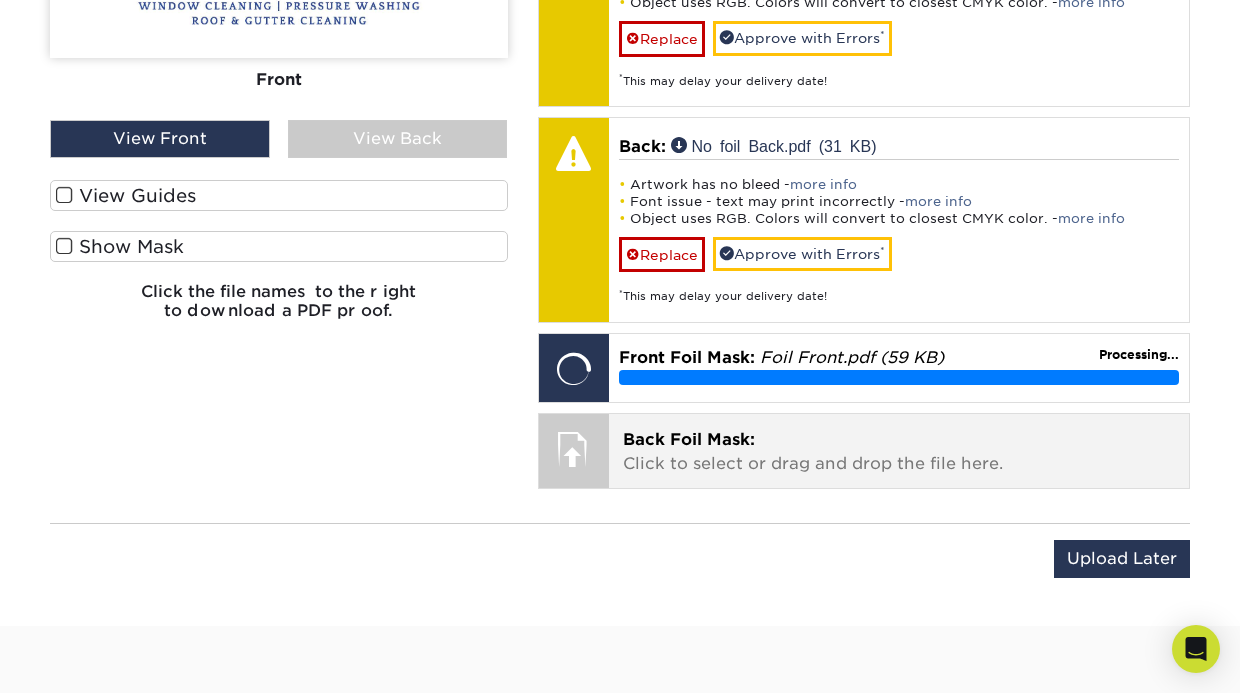 click on "Back Foil Mask: Click to select or drag and drop the file here." at bounding box center (899, 452) 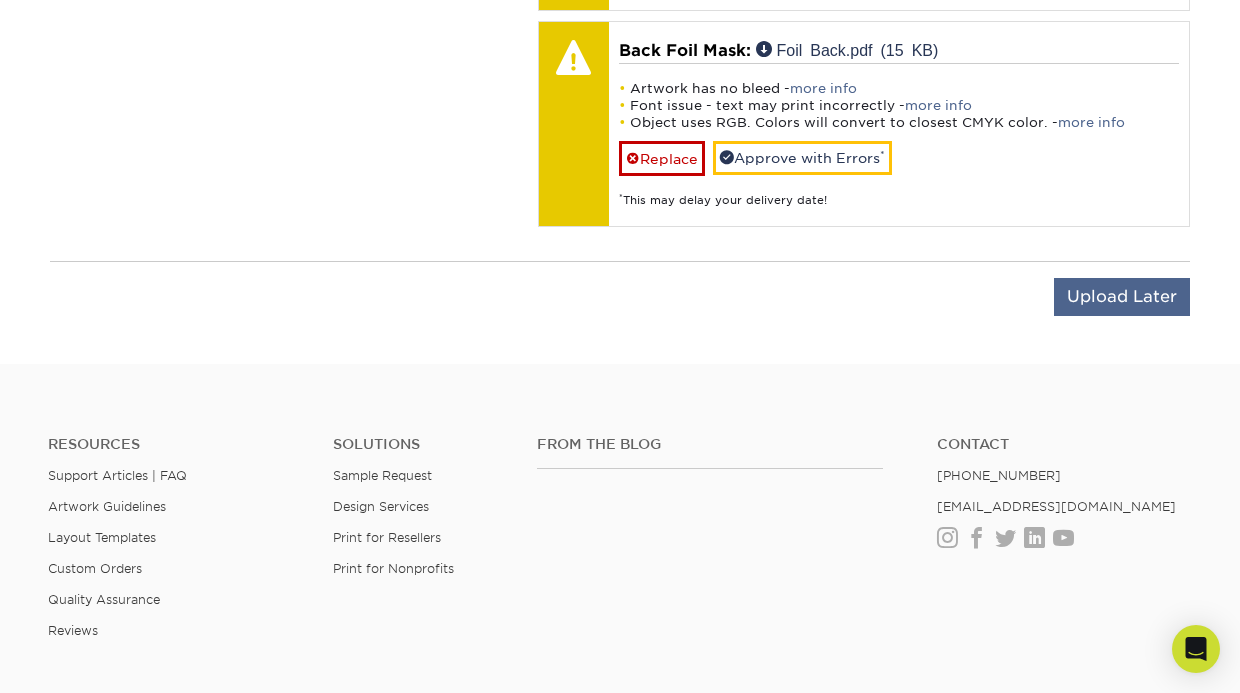 scroll, scrollTop: 2188, scrollLeft: 0, axis: vertical 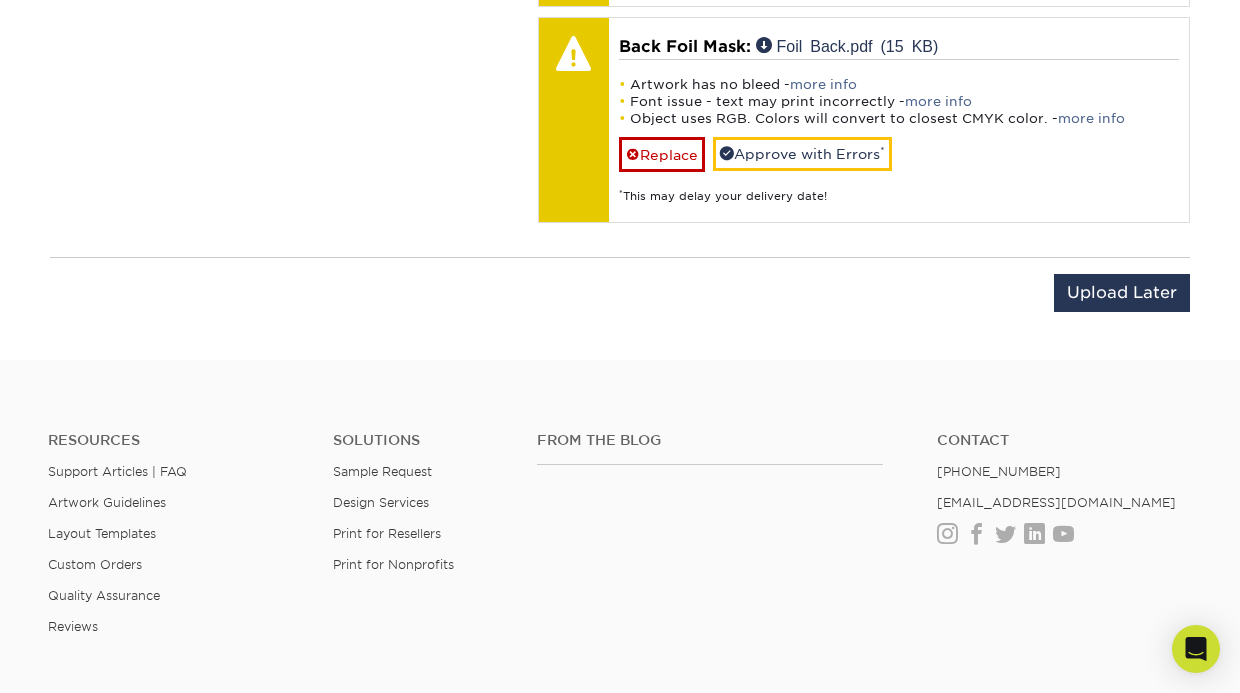 click on "Please Upload Your Files
We accept:  PDF ,  JPEG 1  or  TIFF 1  files.
Submitting  AI  and  PSD  files may delay order:  more info (EPS files must be emailed)
We cannot accept multi-page PDFs
Printing does not begin until  ALL  sets have been approved for print.
View Upload FAQ
1 All formats will be converted to PDF for printing.
Front
Back "" at bounding box center [620, -246] 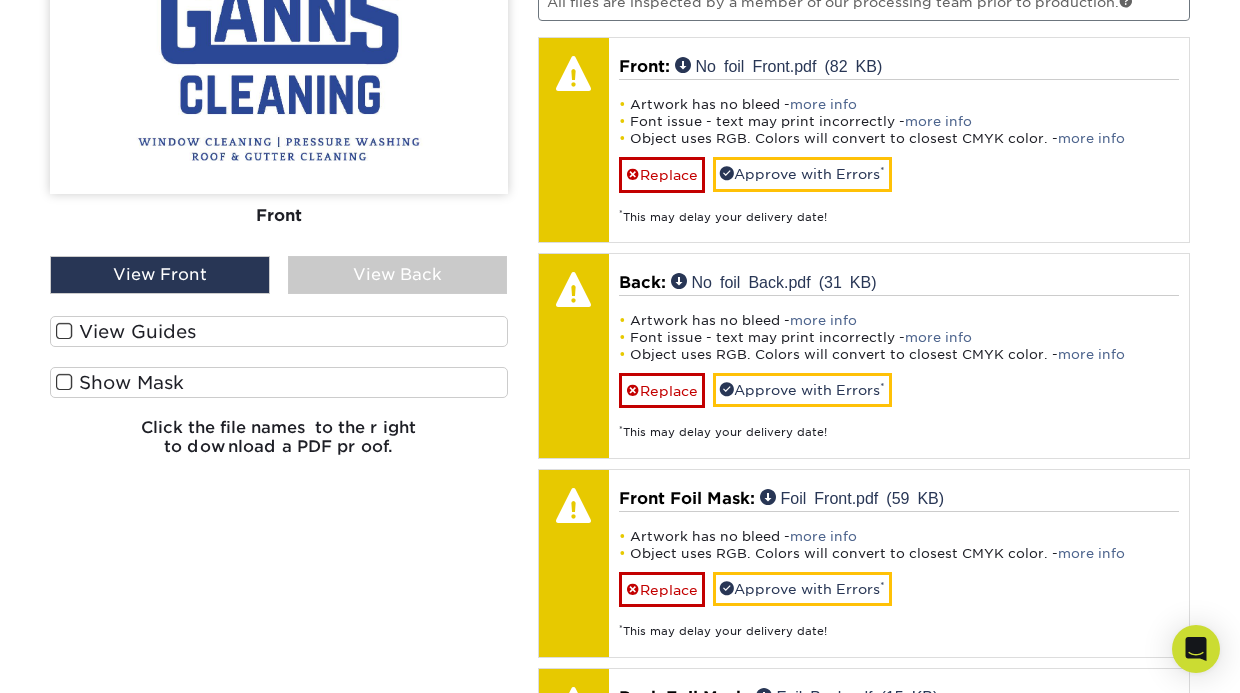 scroll, scrollTop: 1564, scrollLeft: 0, axis: vertical 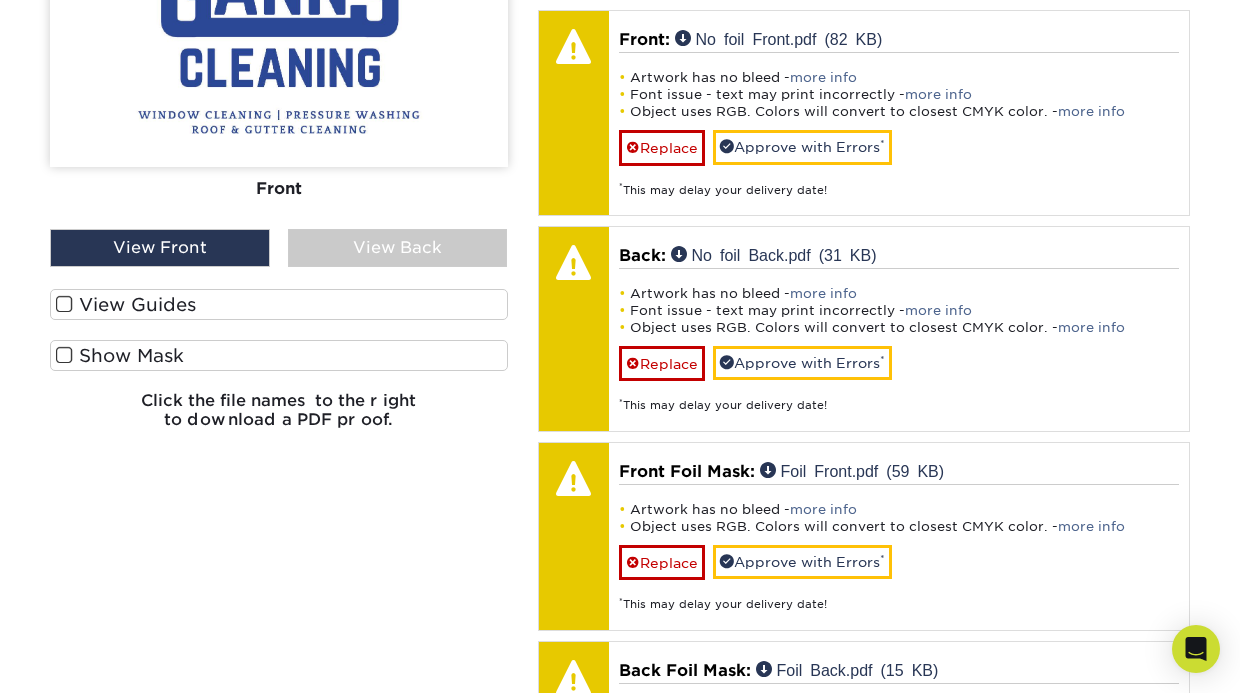 click on "Show Mask" at bounding box center (279, 355) 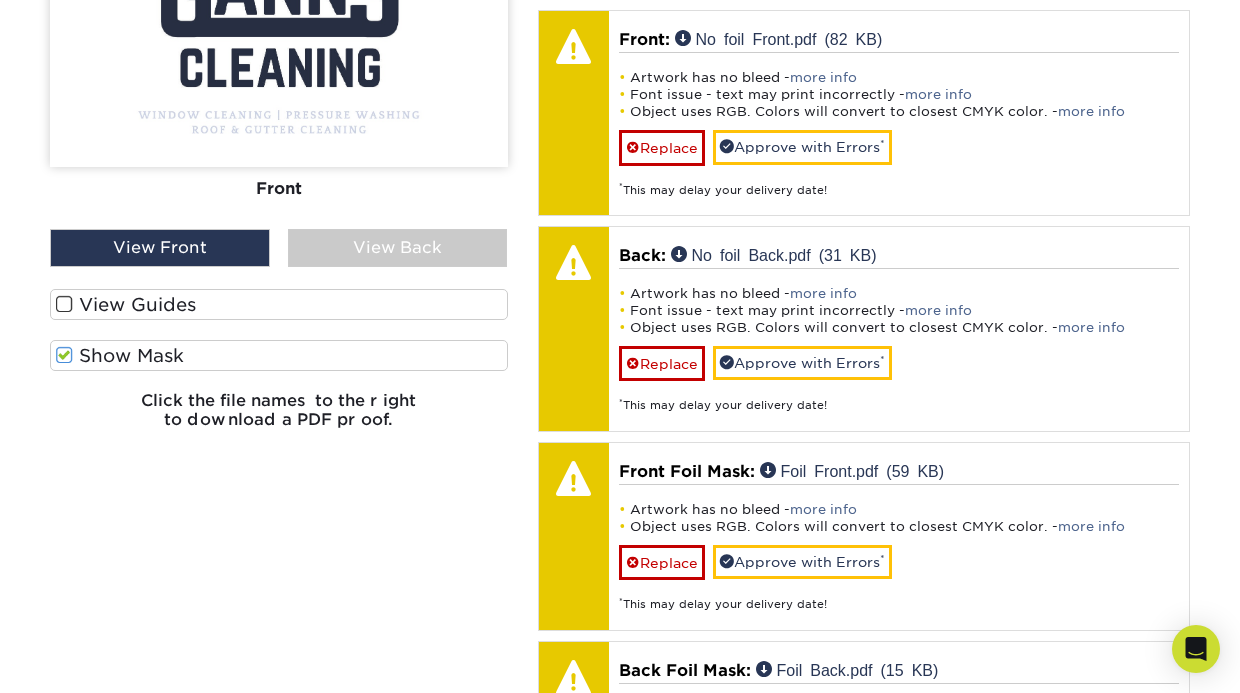 click on "View Guides" at bounding box center (279, 309) 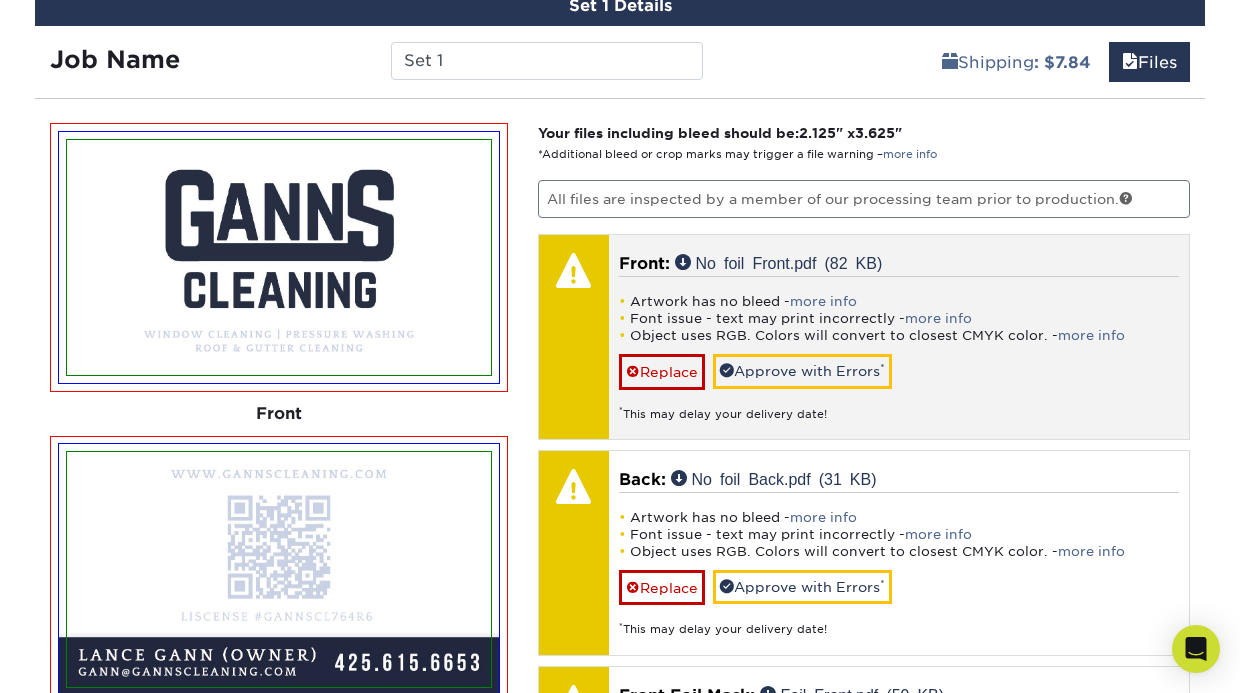 scroll, scrollTop: 1219, scrollLeft: 0, axis: vertical 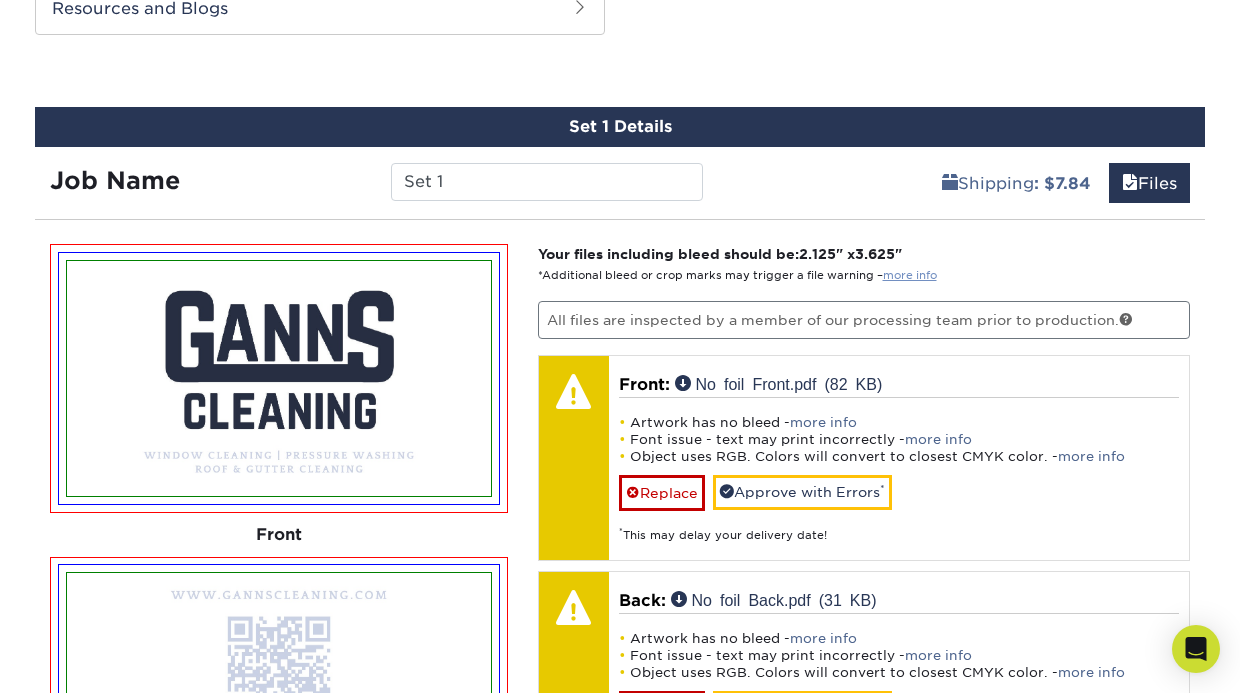 click on "more info" at bounding box center [910, 275] 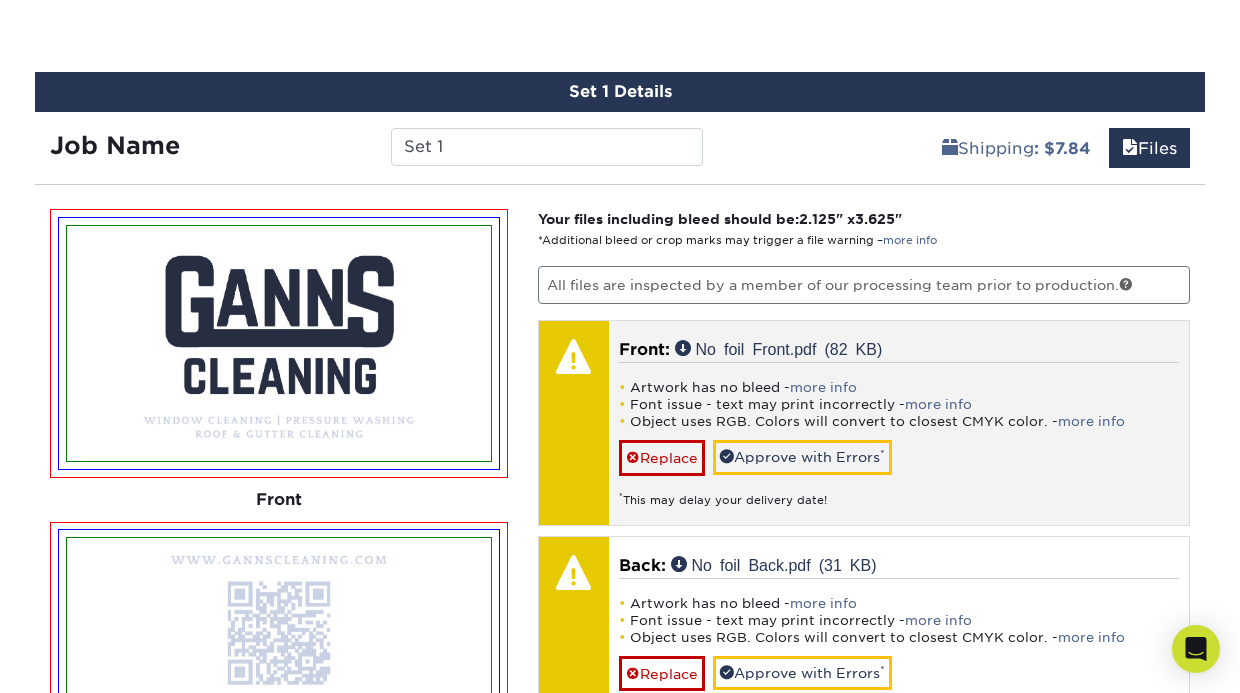 scroll, scrollTop: 1307, scrollLeft: 0, axis: vertical 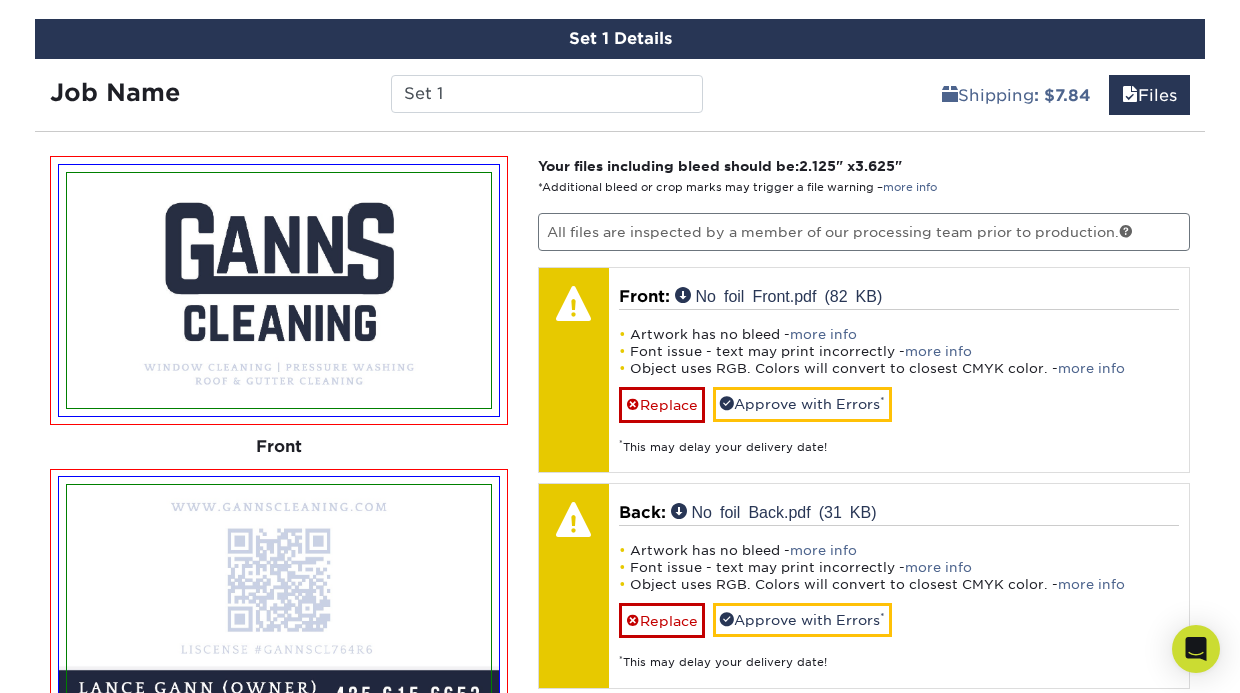 click on "more info" at bounding box center (938, 351) 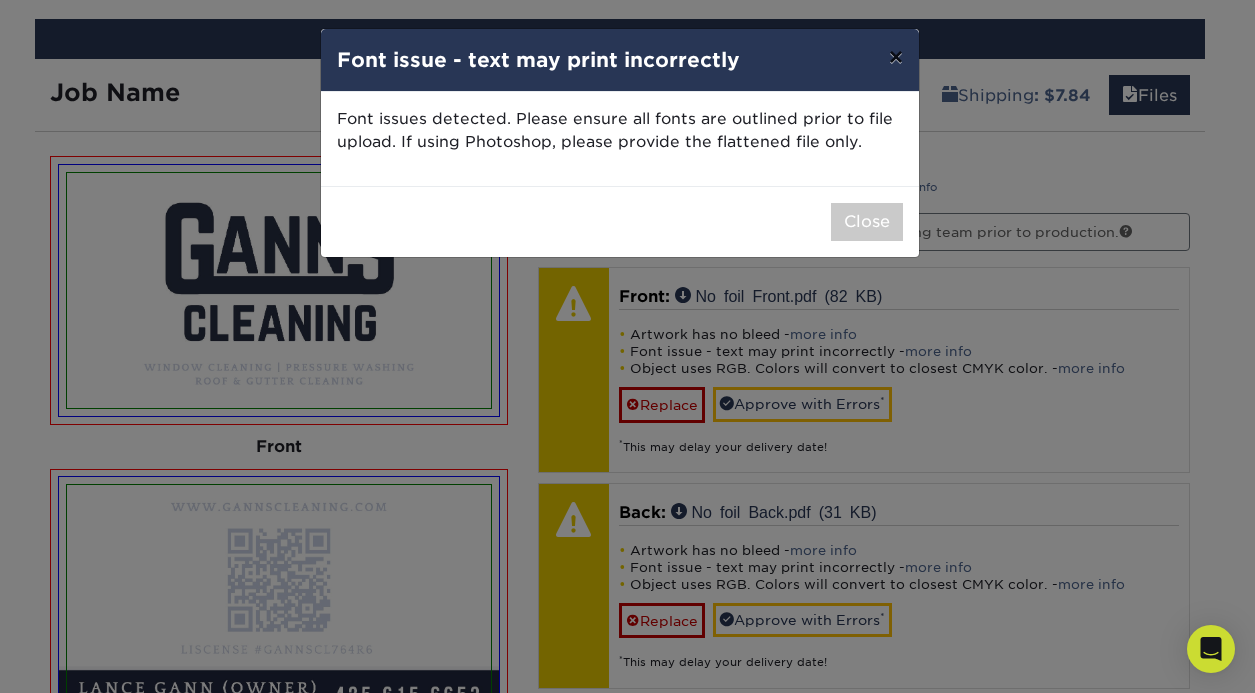 click on "×" at bounding box center [896, 57] 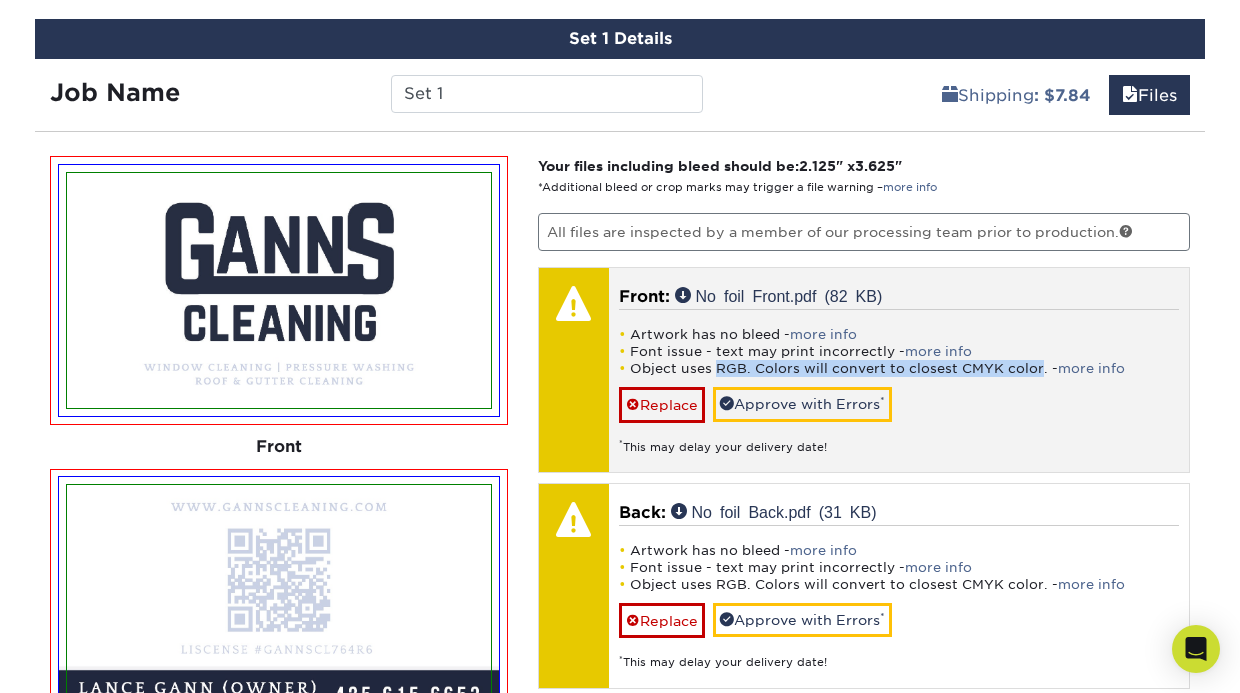 drag, startPoint x: 712, startPoint y: 368, endPoint x: 1032, endPoint y: 373, distance: 320.03906 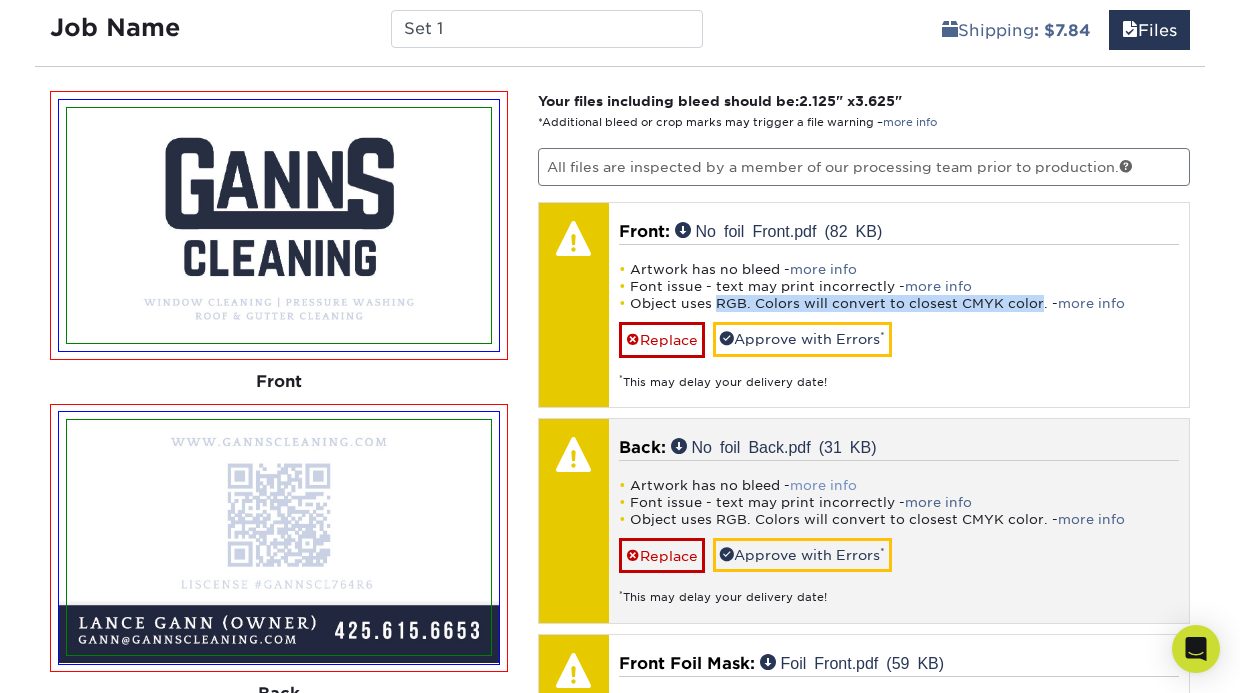 scroll, scrollTop: 1525, scrollLeft: 0, axis: vertical 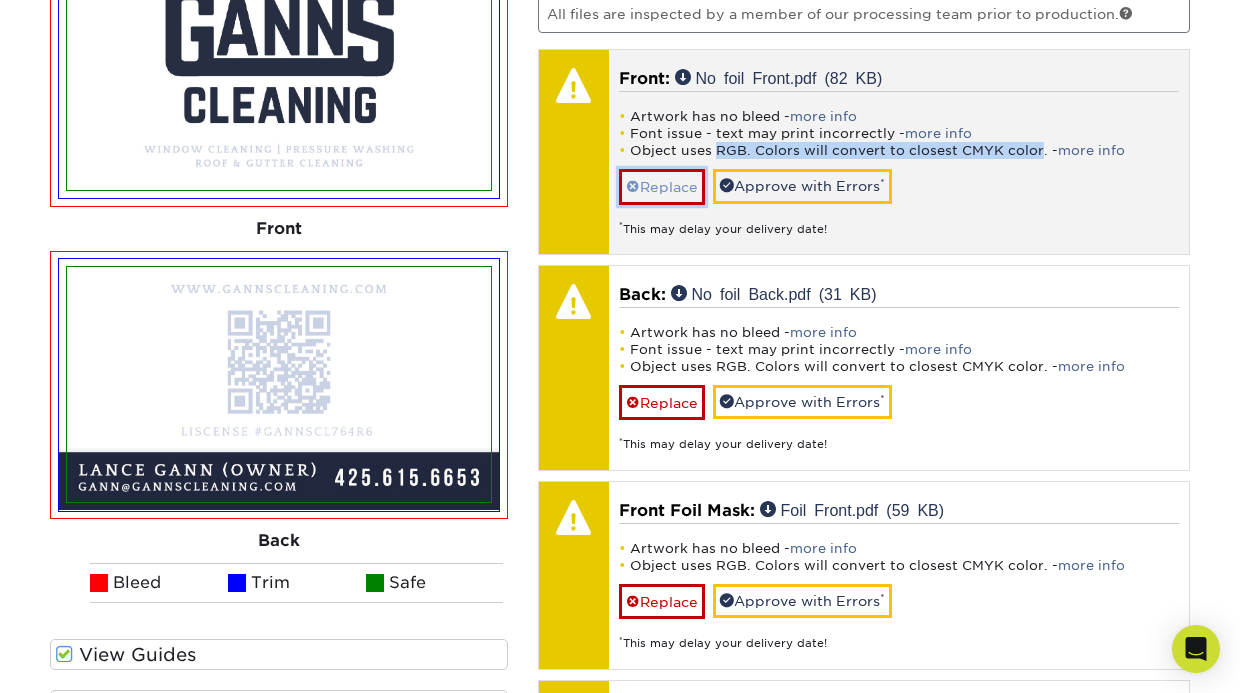 click on "Replace" at bounding box center [662, 186] 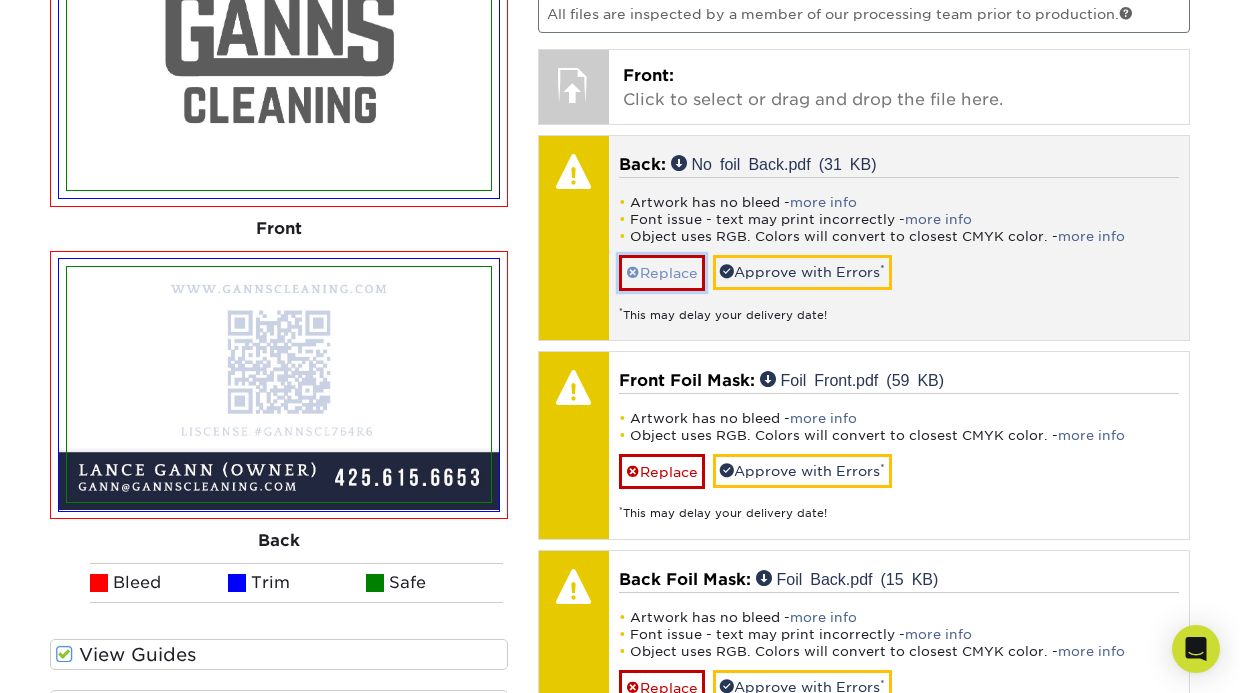click on "Replace" at bounding box center [662, 272] 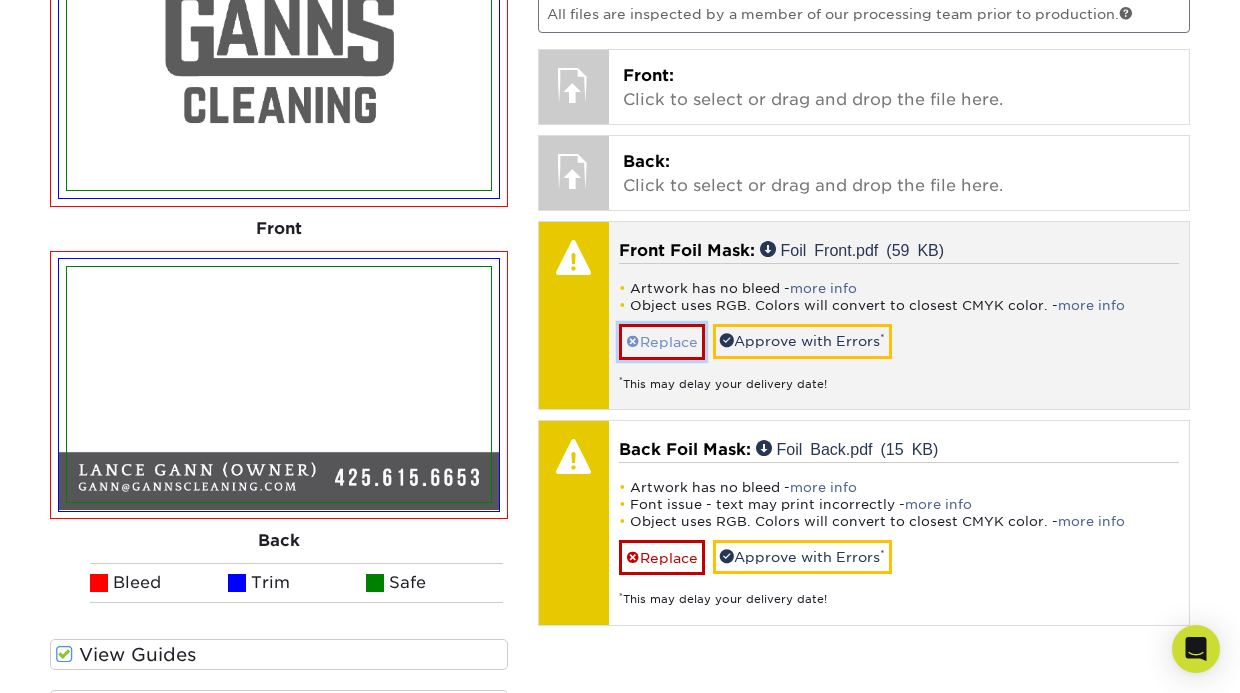 click on "Replace" at bounding box center [662, 341] 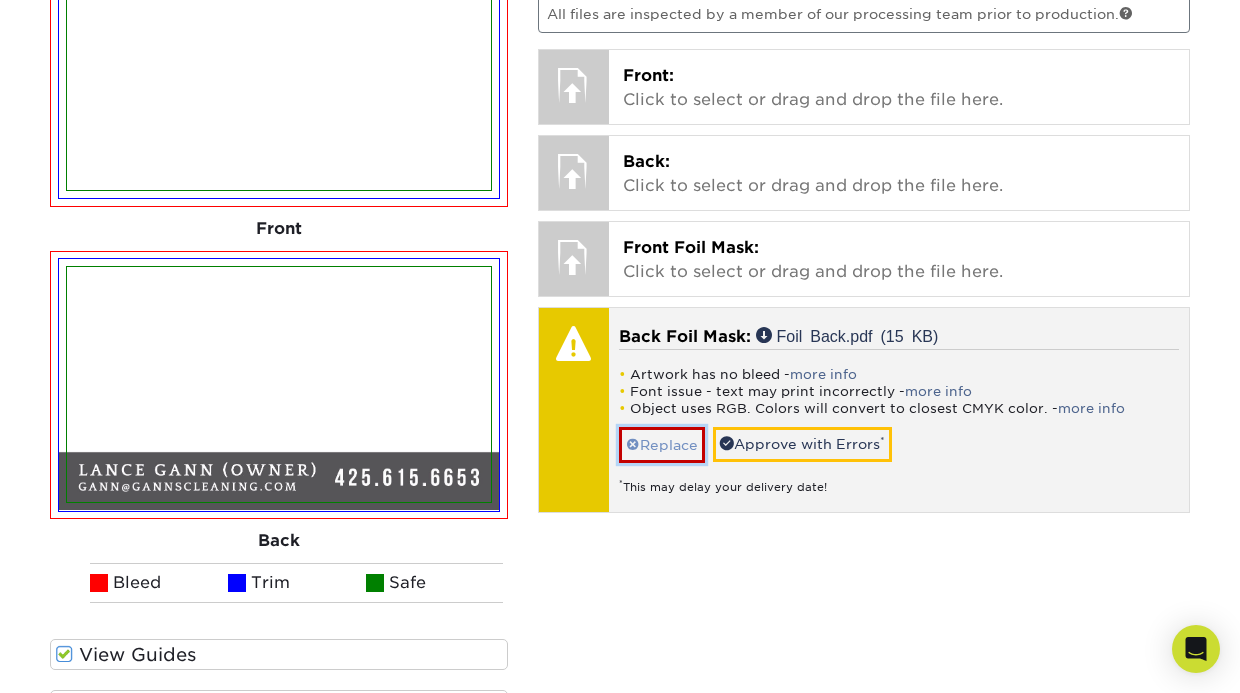 click on "Replace" at bounding box center (662, 444) 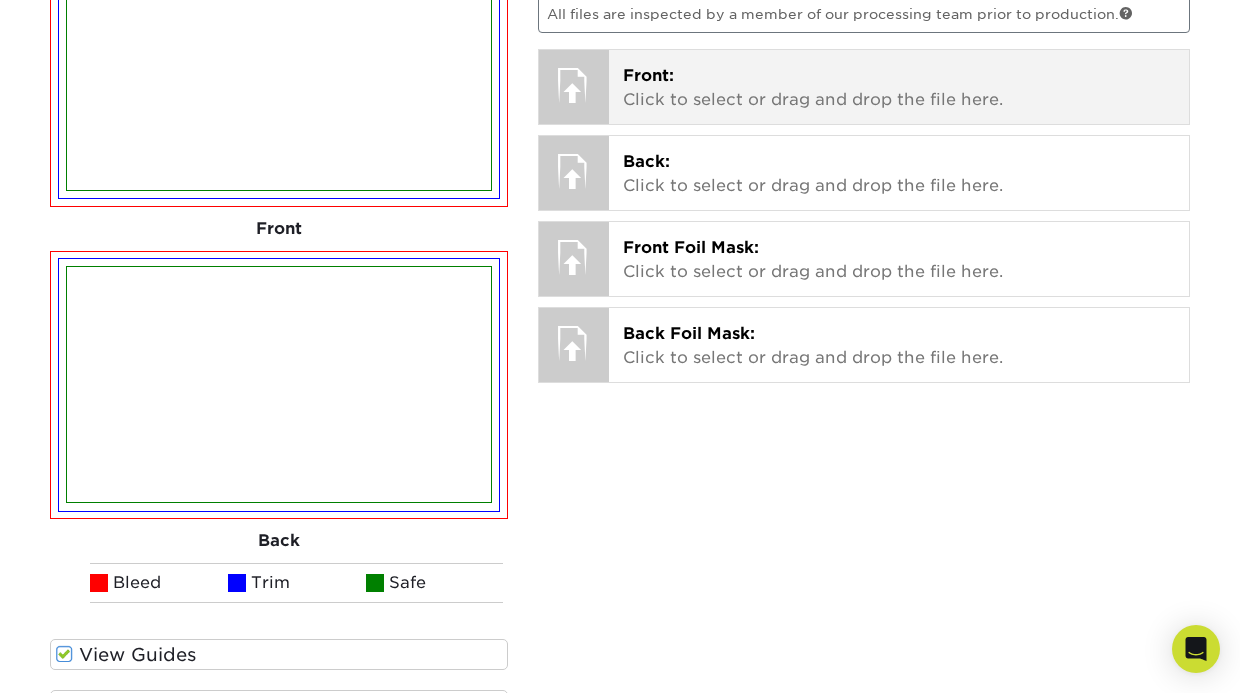 click on "Front: Click to select or drag and drop the file here." at bounding box center [899, 88] 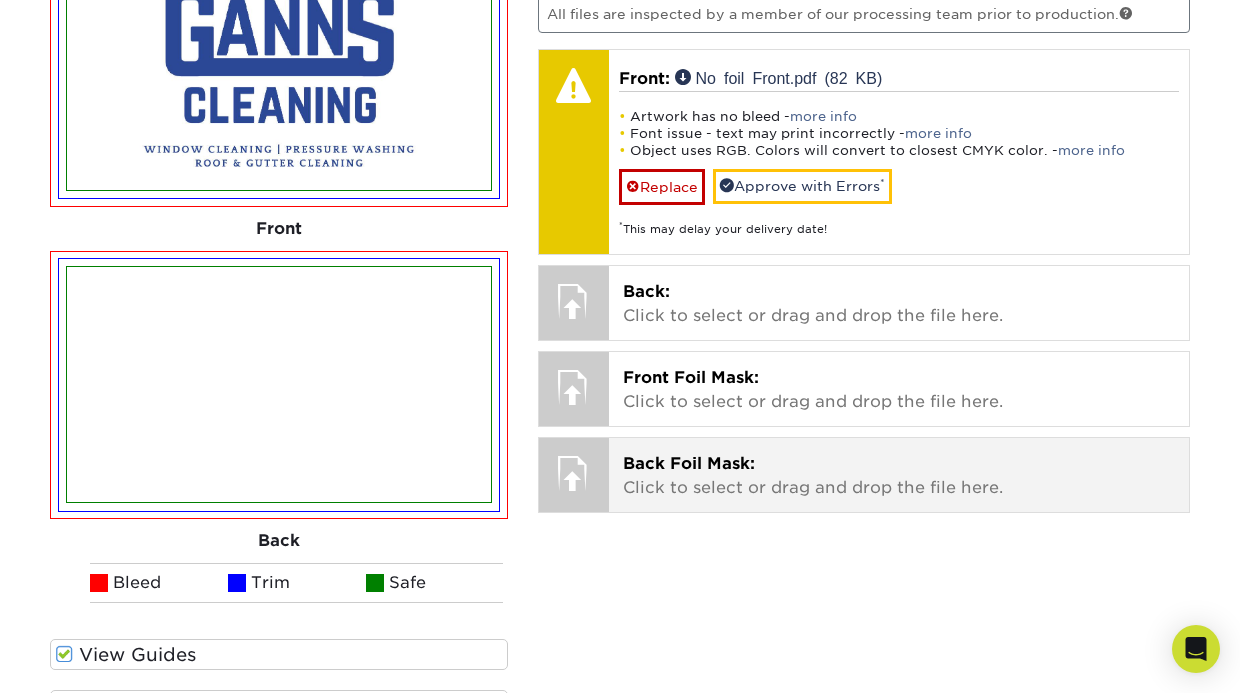 click on "Back Foil Mask: Click to select or drag and drop the file here." at bounding box center [899, 476] 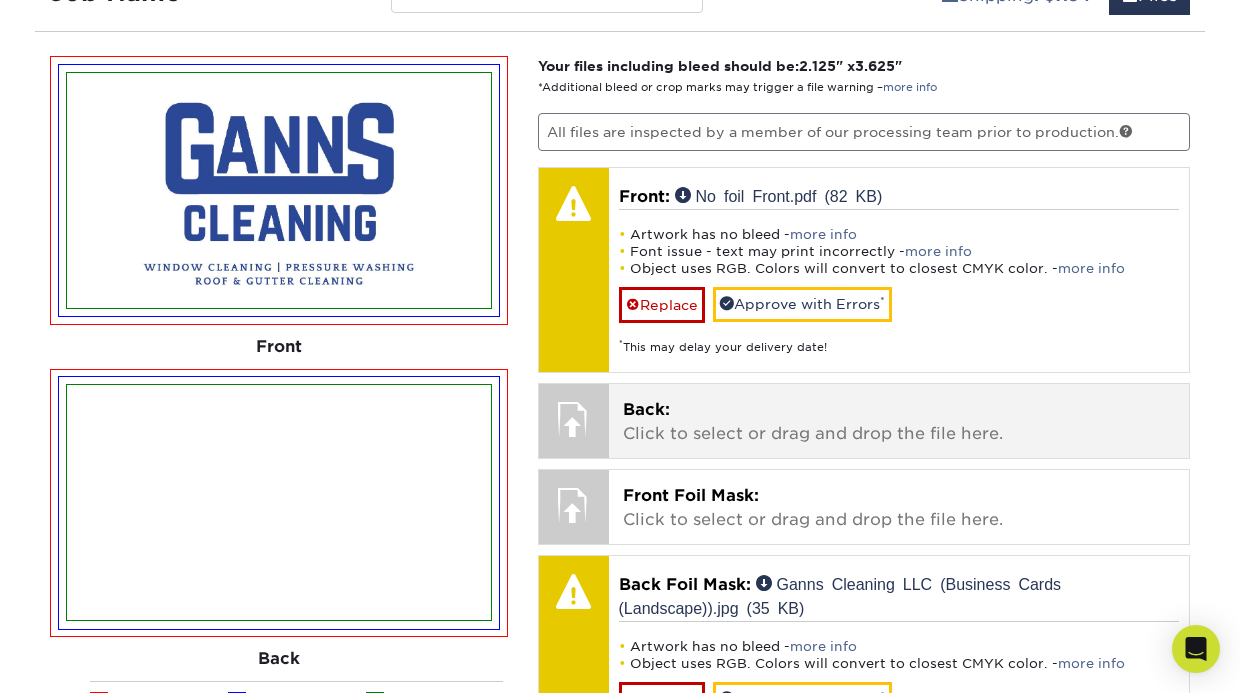 scroll, scrollTop: 1514, scrollLeft: 0, axis: vertical 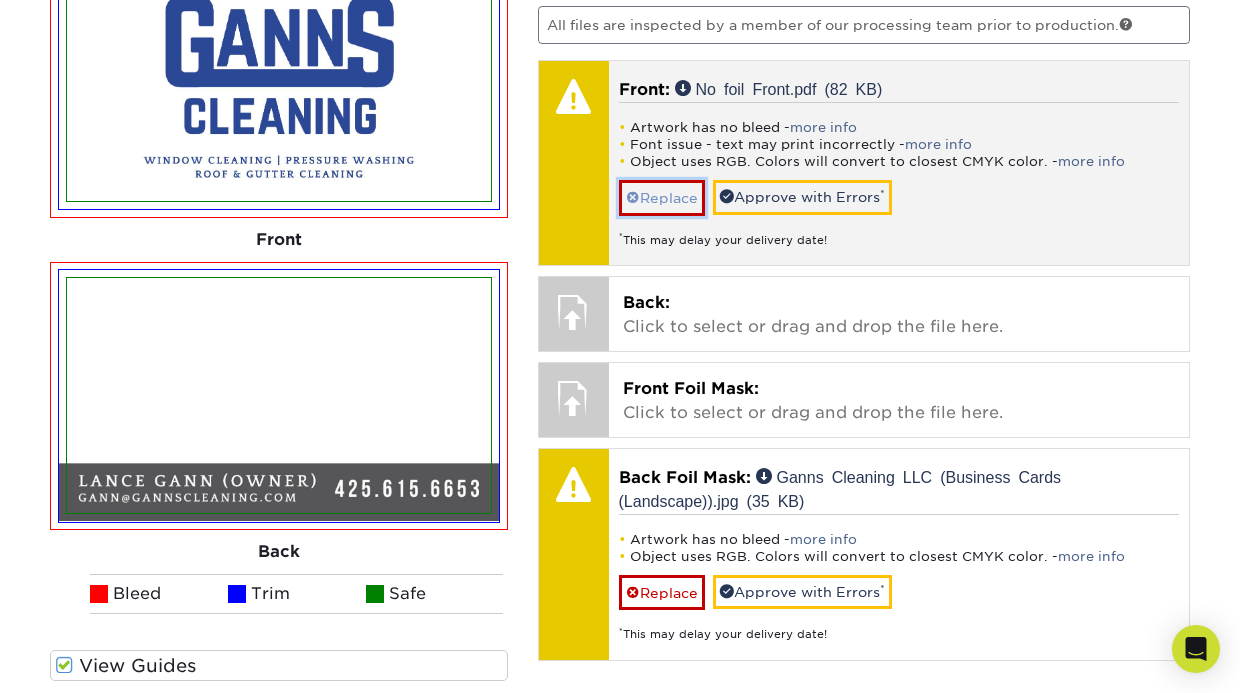 click on "Replace" at bounding box center [662, 197] 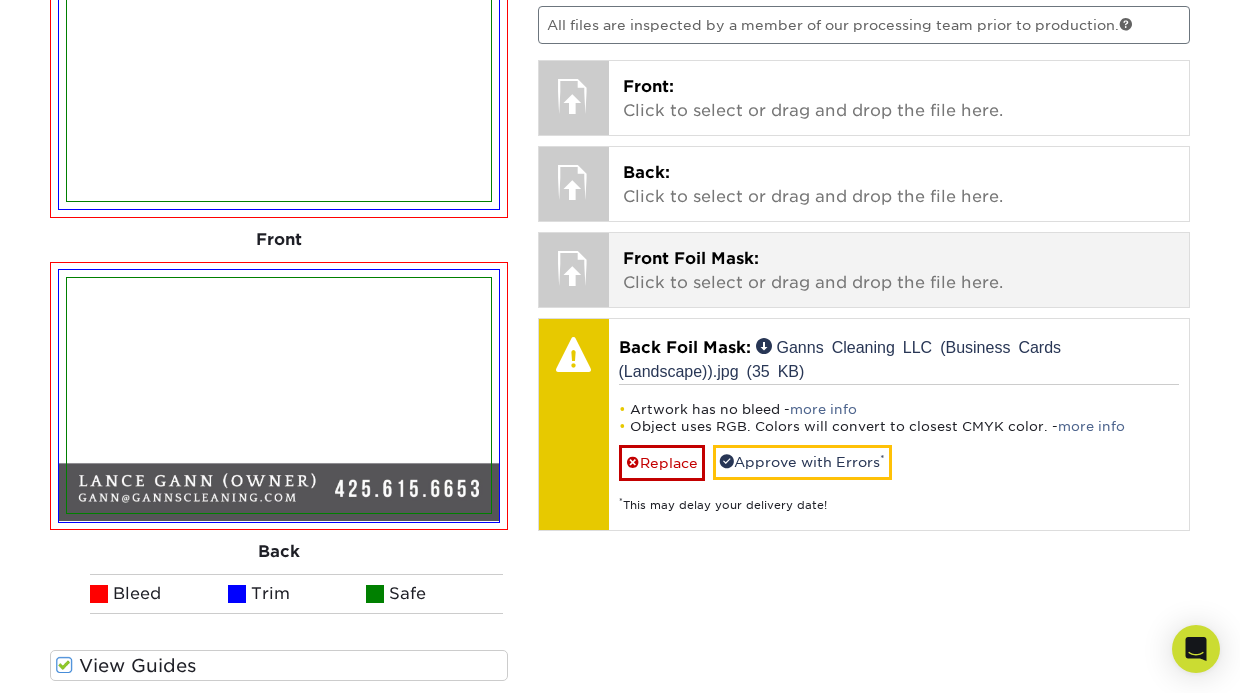 click on "Front Foil Mask:" at bounding box center (691, 258) 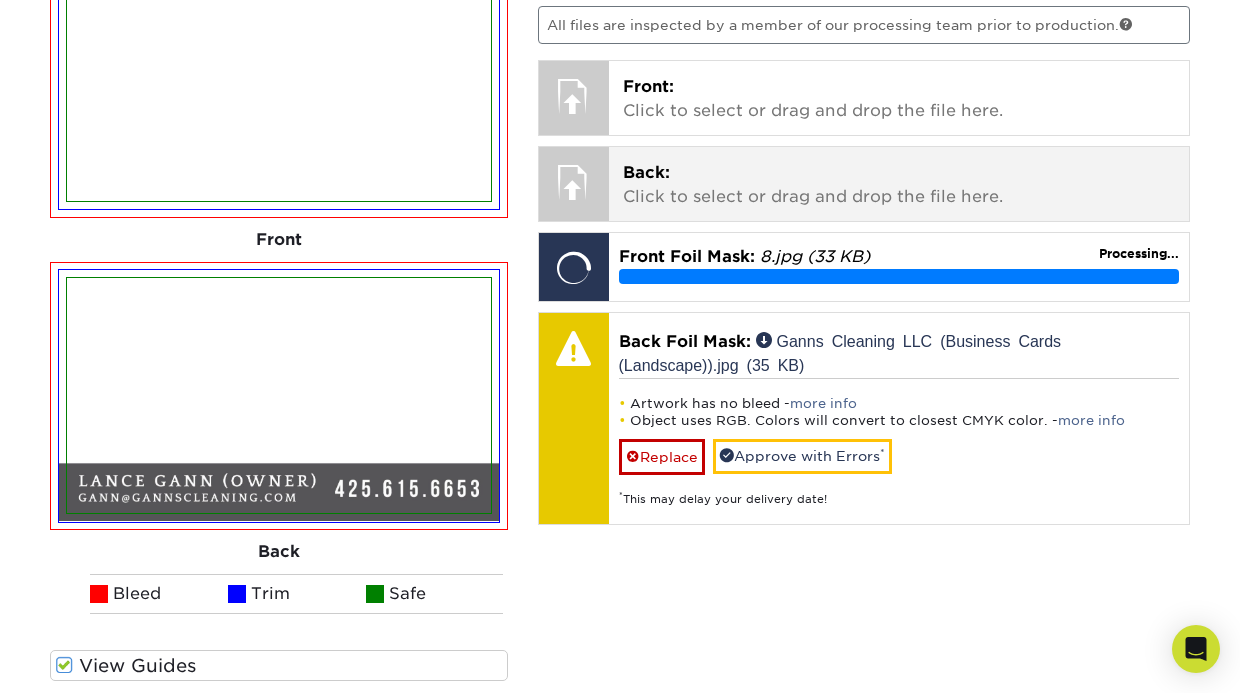 click on "Back: Click to select or drag and drop the file here." at bounding box center (899, 185) 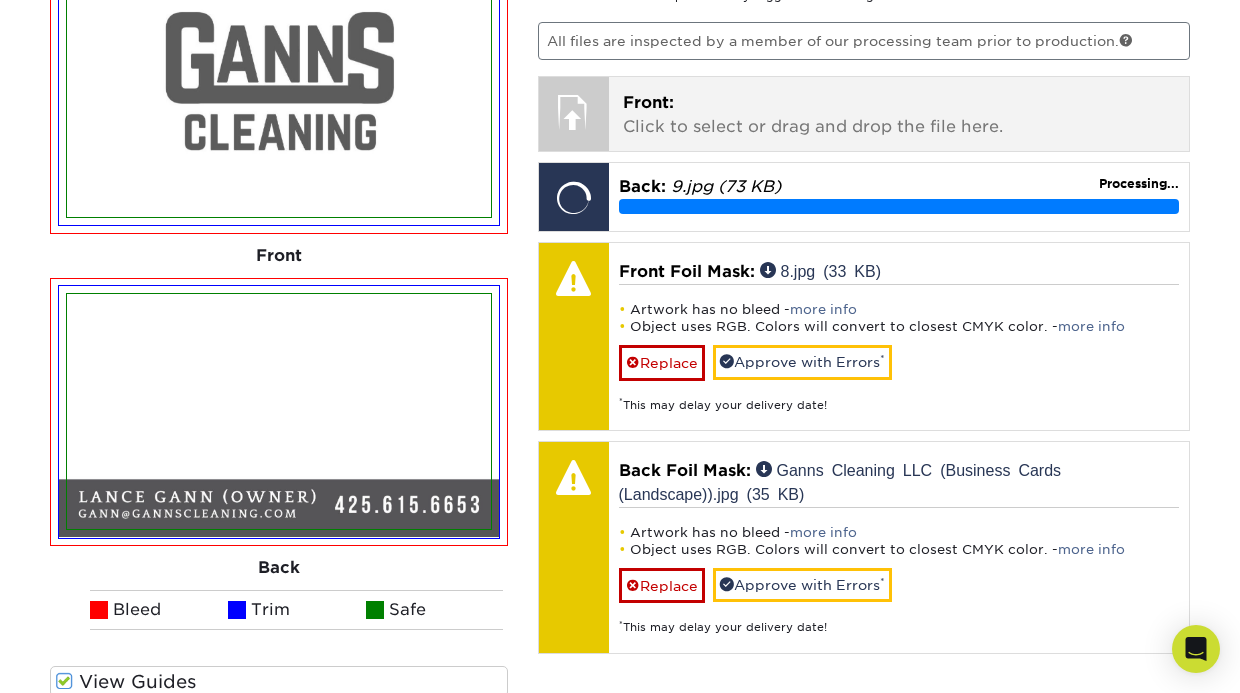 scroll, scrollTop: 1495, scrollLeft: 0, axis: vertical 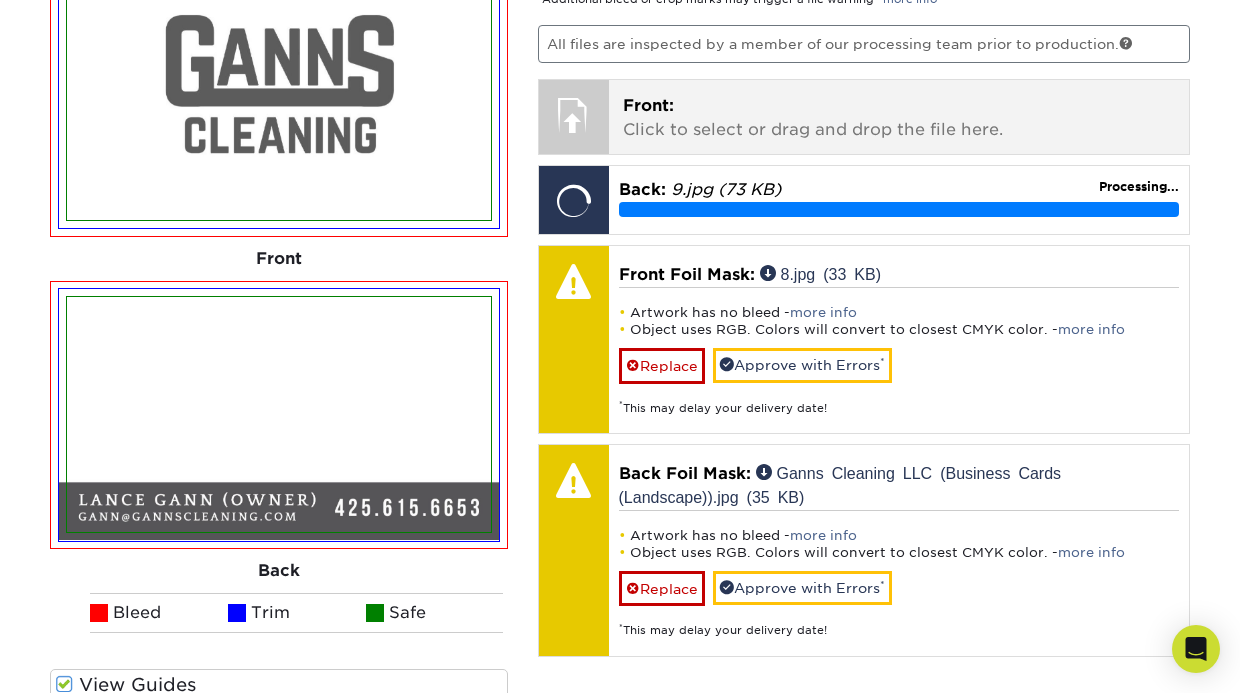 click on "Front:" at bounding box center (648, 105) 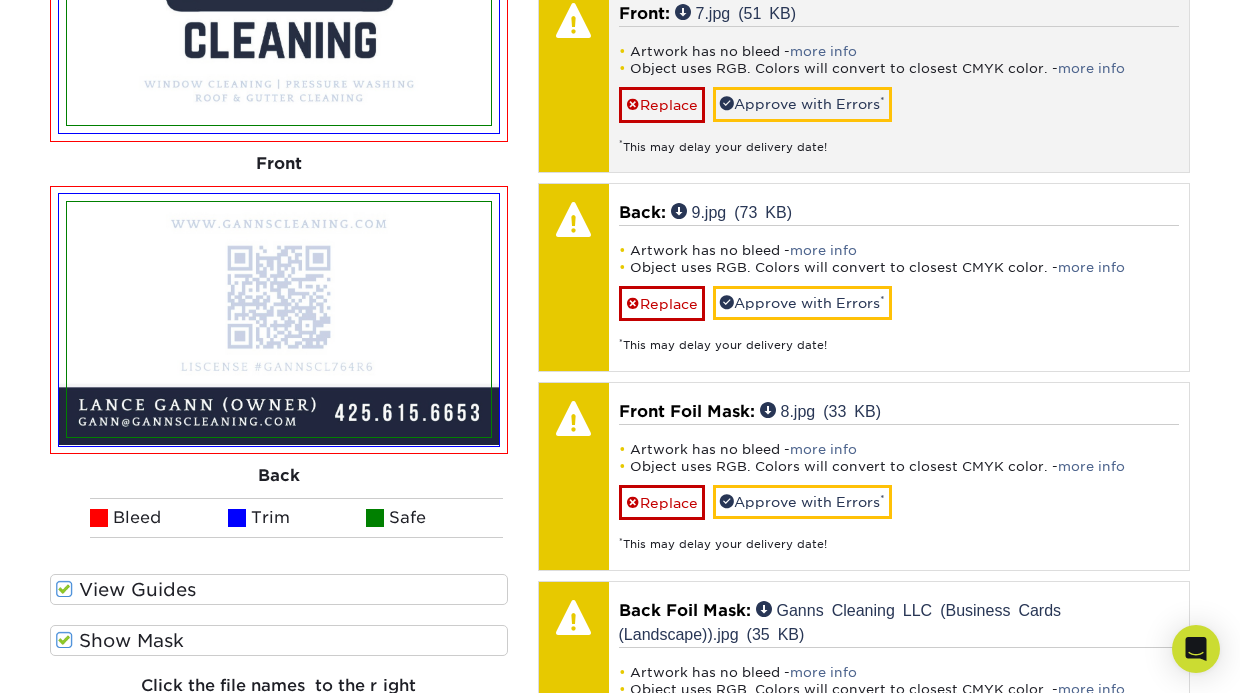 scroll, scrollTop: 1523, scrollLeft: 0, axis: vertical 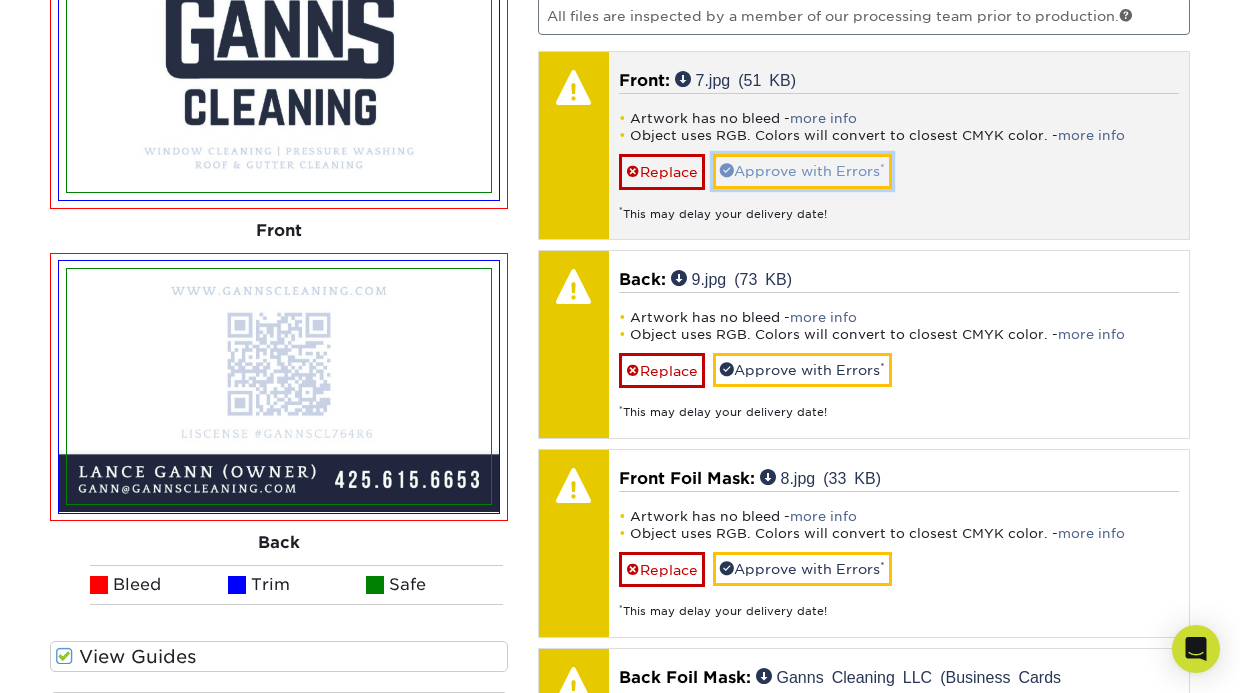click on "Approve with Errors *" at bounding box center (802, 171) 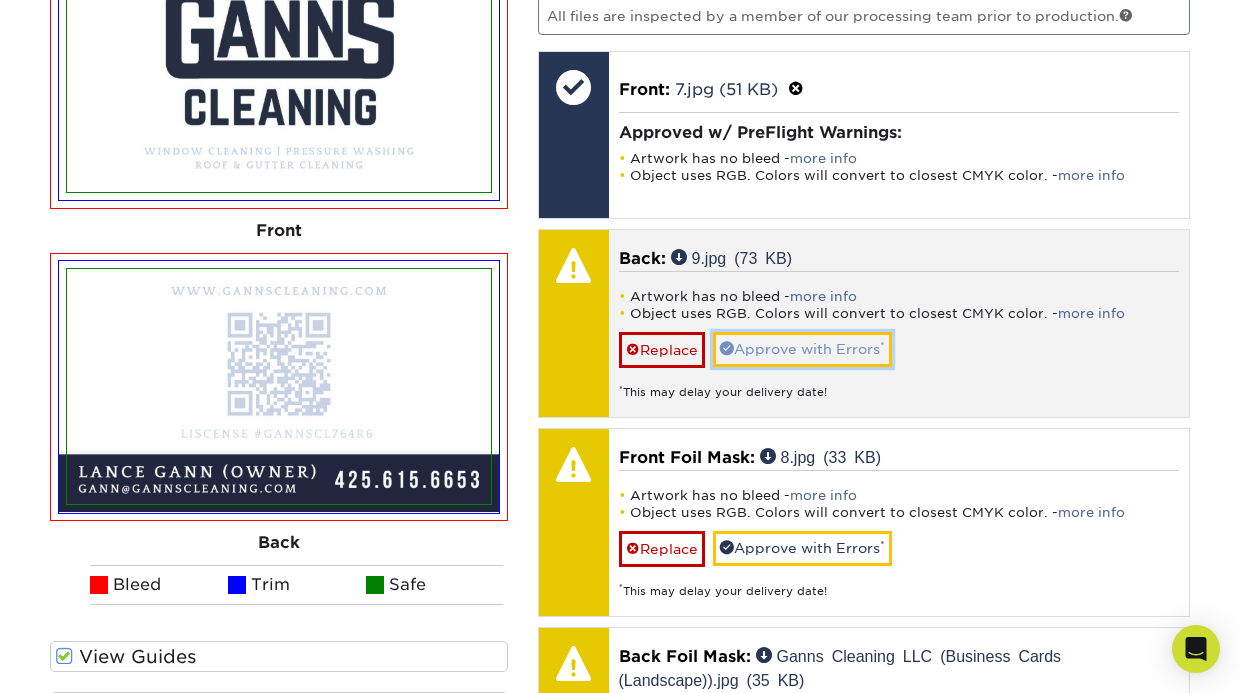 click on "Approve with Errors *" at bounding box center [802, 349] 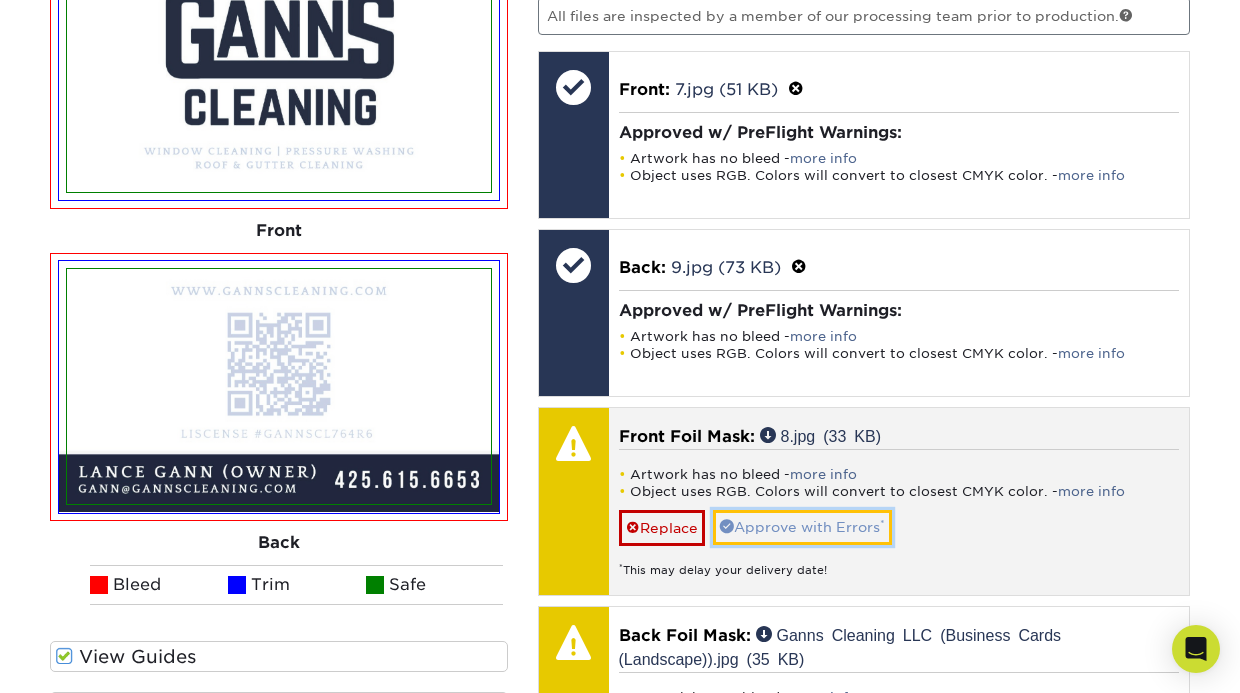 click on "Approve with Errors *" at bounding box center (802, 527) 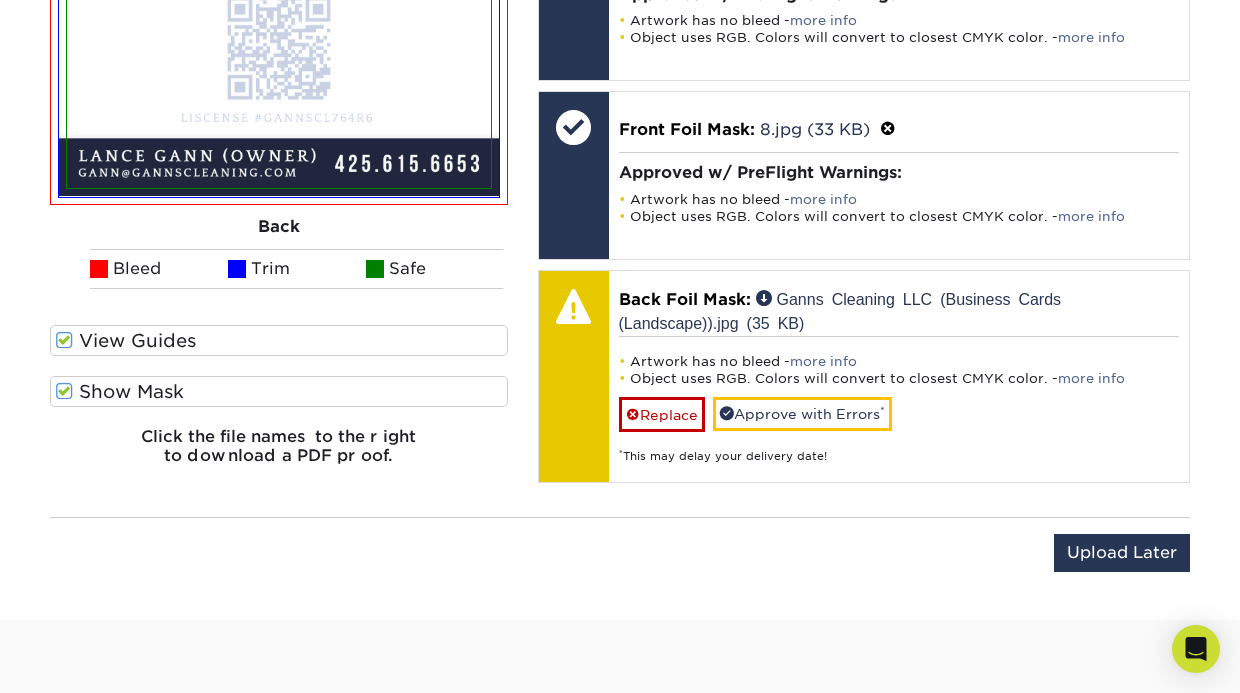 scroll, scrollTop: 1899, scrollLeft: 0, axis: vertical 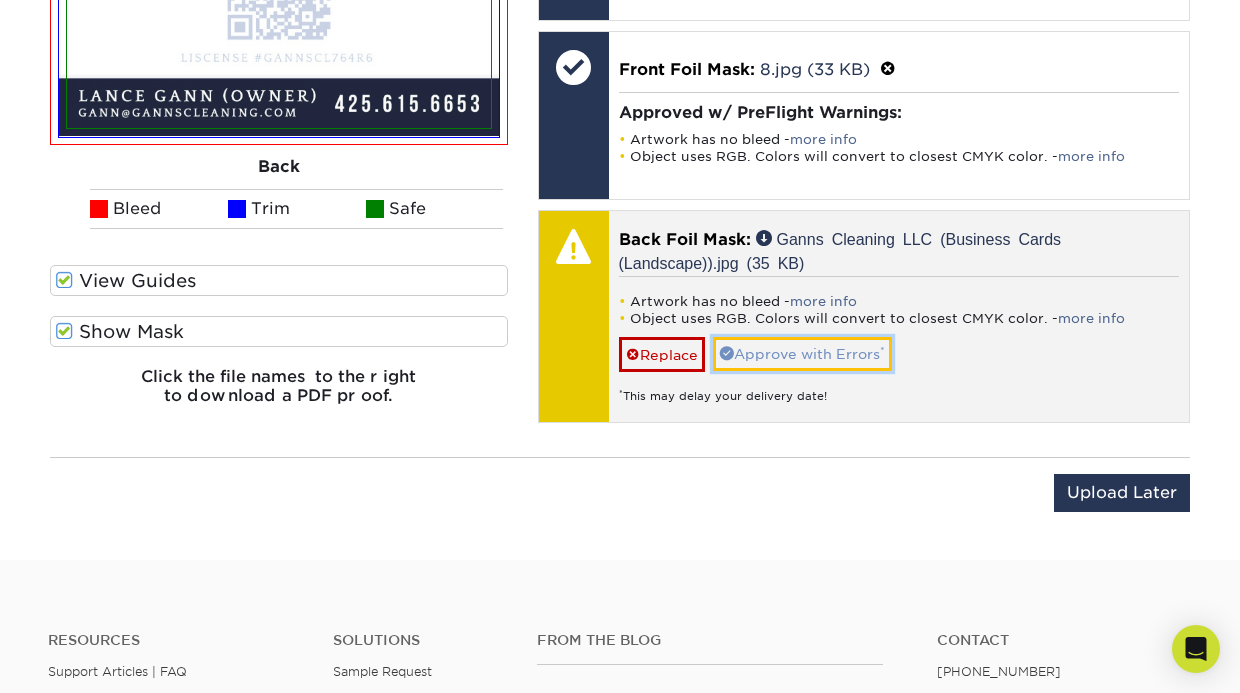 click on "Approve with Errors *" at bounding box center (802, 354) 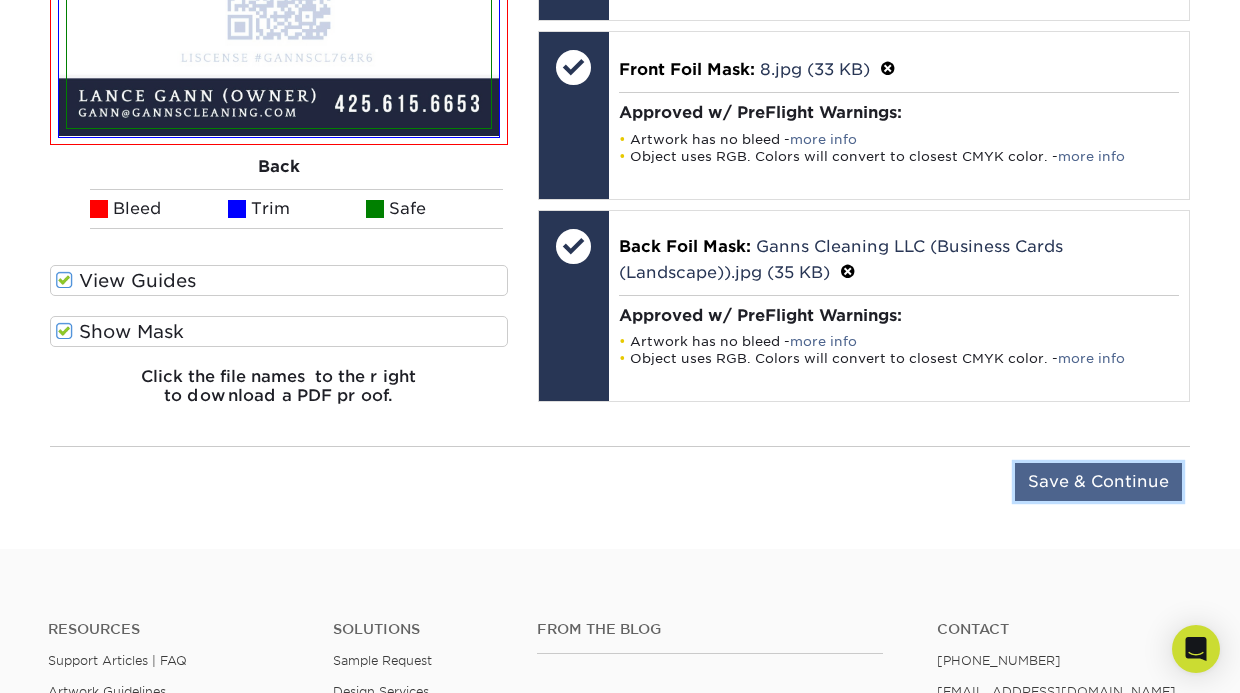 click on "Save & Continue" at bounding box center [1098, 482] 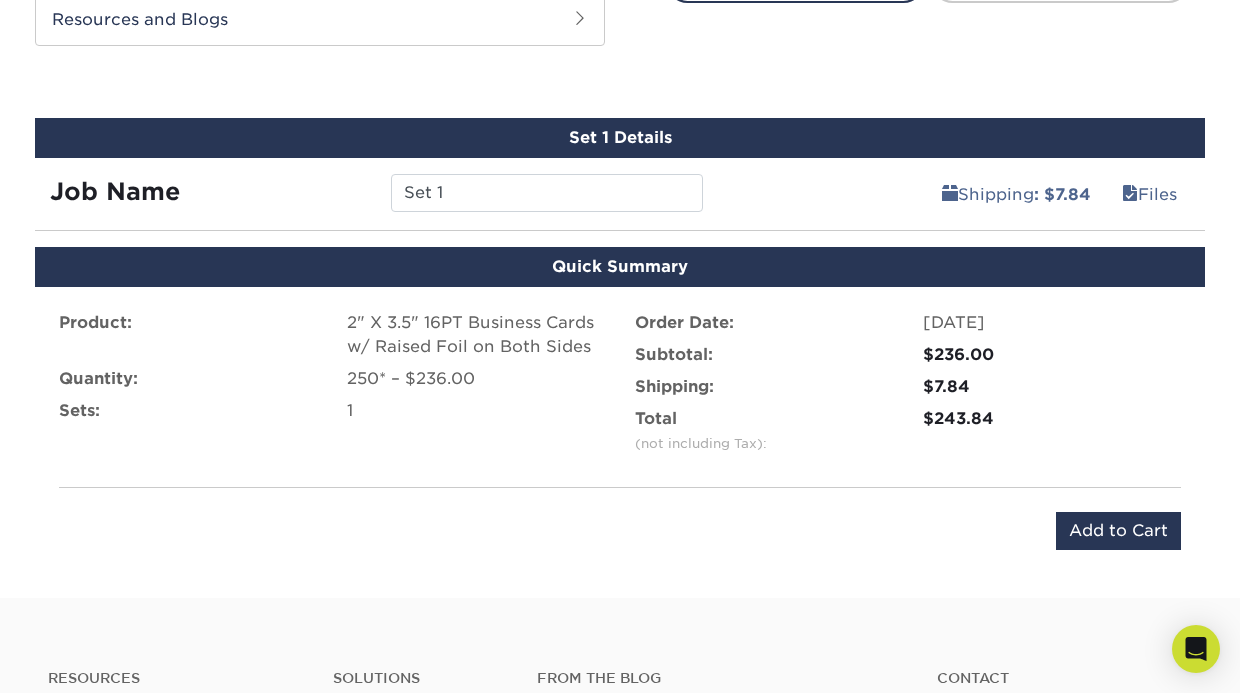 scroll, scrollTop: 1228, scrollLeft: 0, axis: vertical 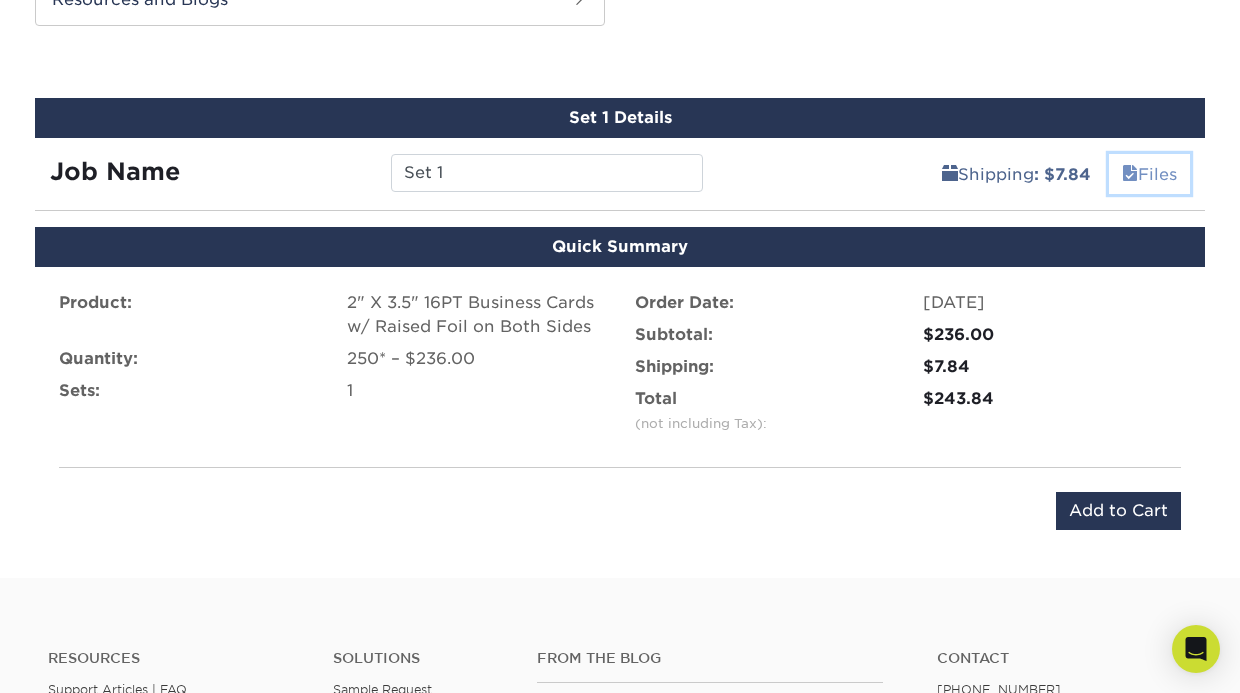 click on "Files" at bounding box center [1149, 174] 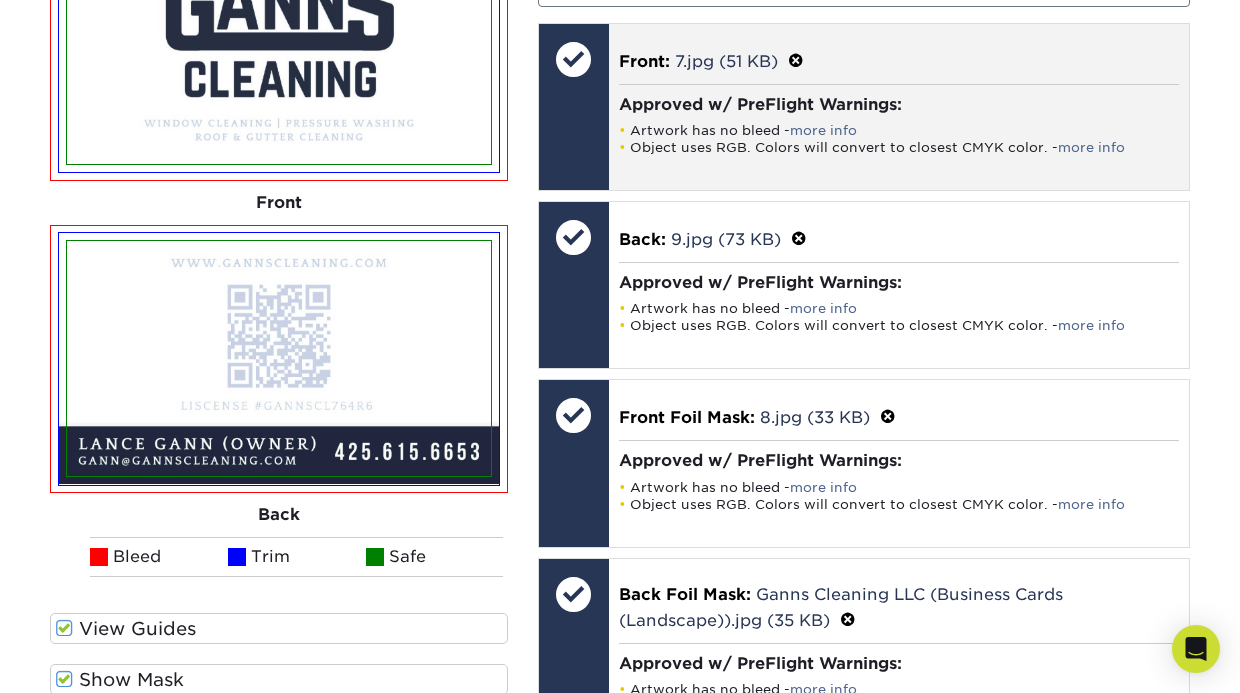 scroll, scrollTop: 1344, scrollLeft: 0, axis: vertical 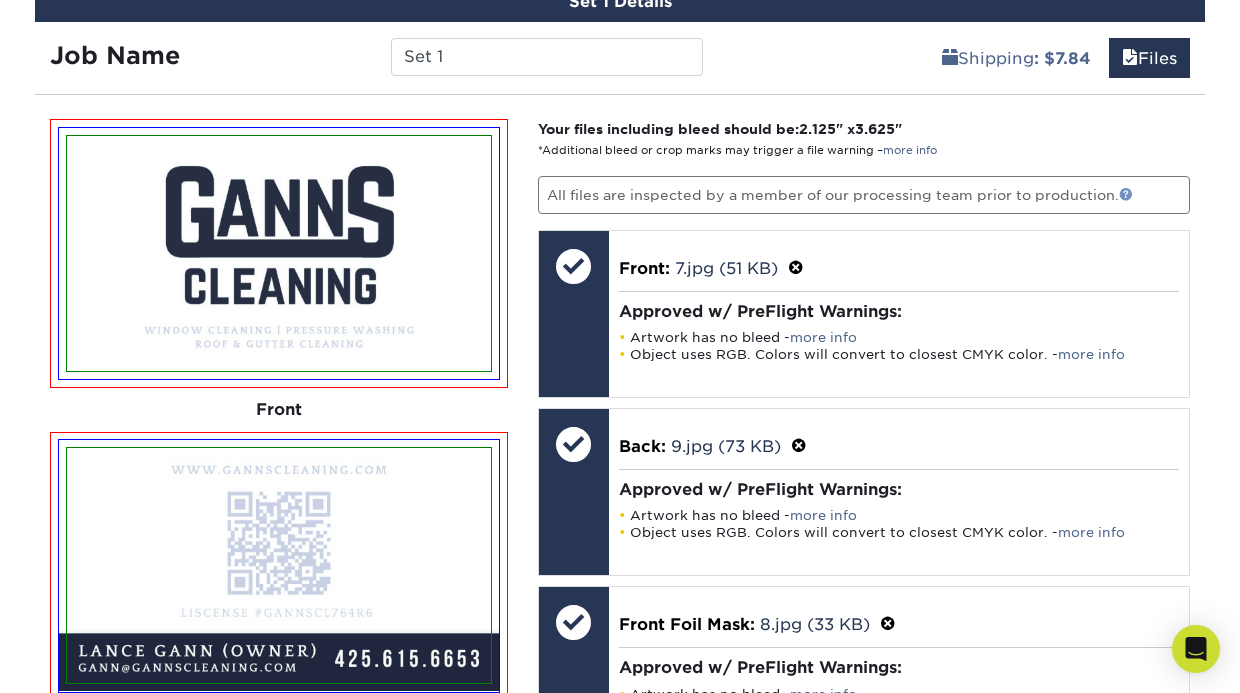 click at bounding box center (1126, 194) 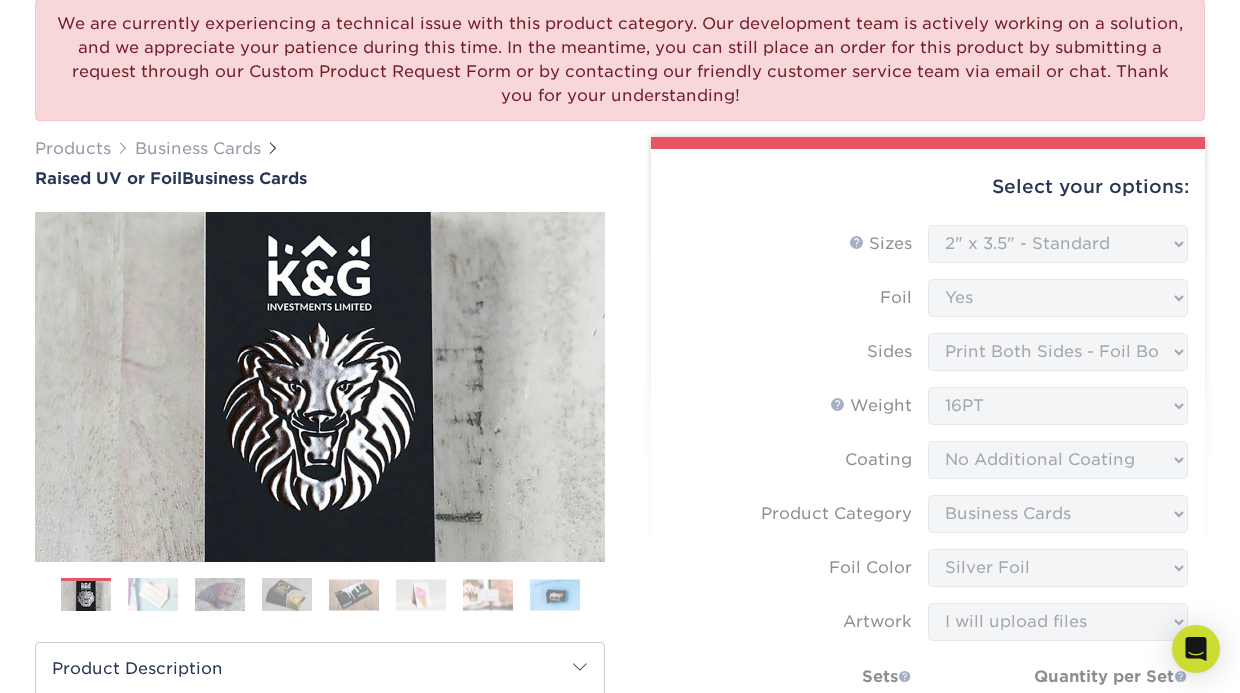 scroll, scrollTop: 0, scrollLeft: 0, axis: both 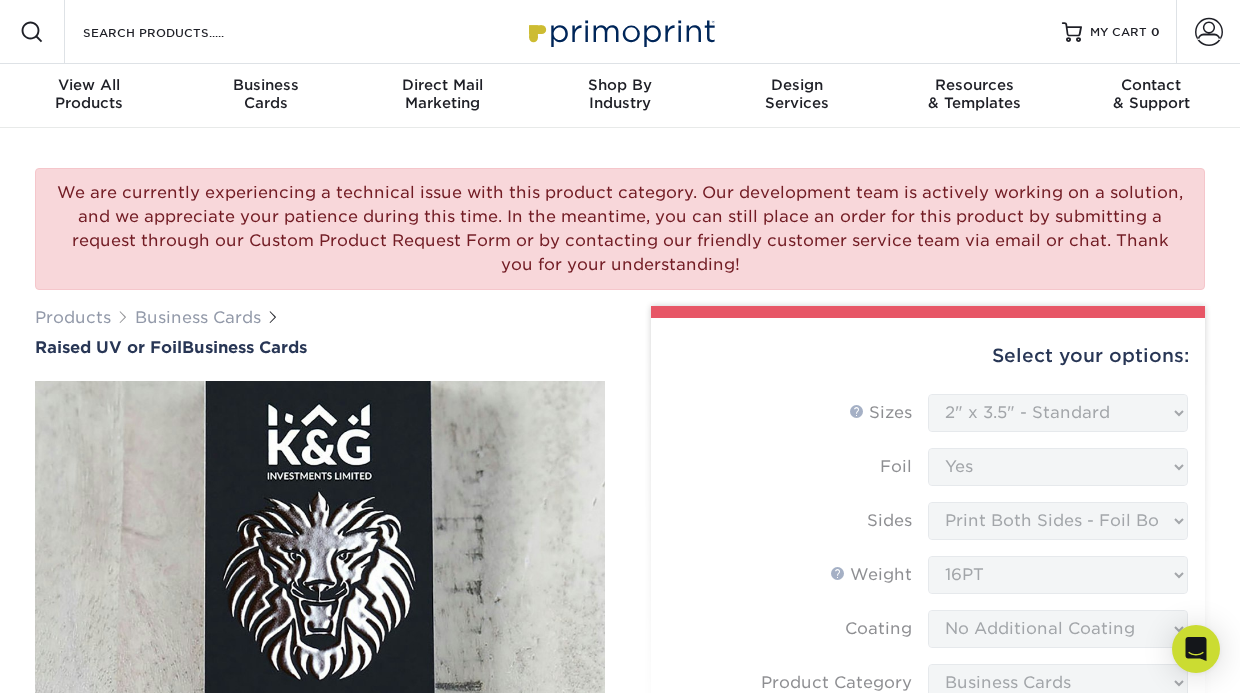 click on "We are currently experiencing a technical issue with this product category. Our development team is actively working on a solution, and we appreciate your patience during this time. In the meantime, you can still place an order for this product by submitting a request through our Custom Product Request Form or by contacting our friendly customer service team via email or chat. Thank you for your understanding!" at bounding box center [620, 229] 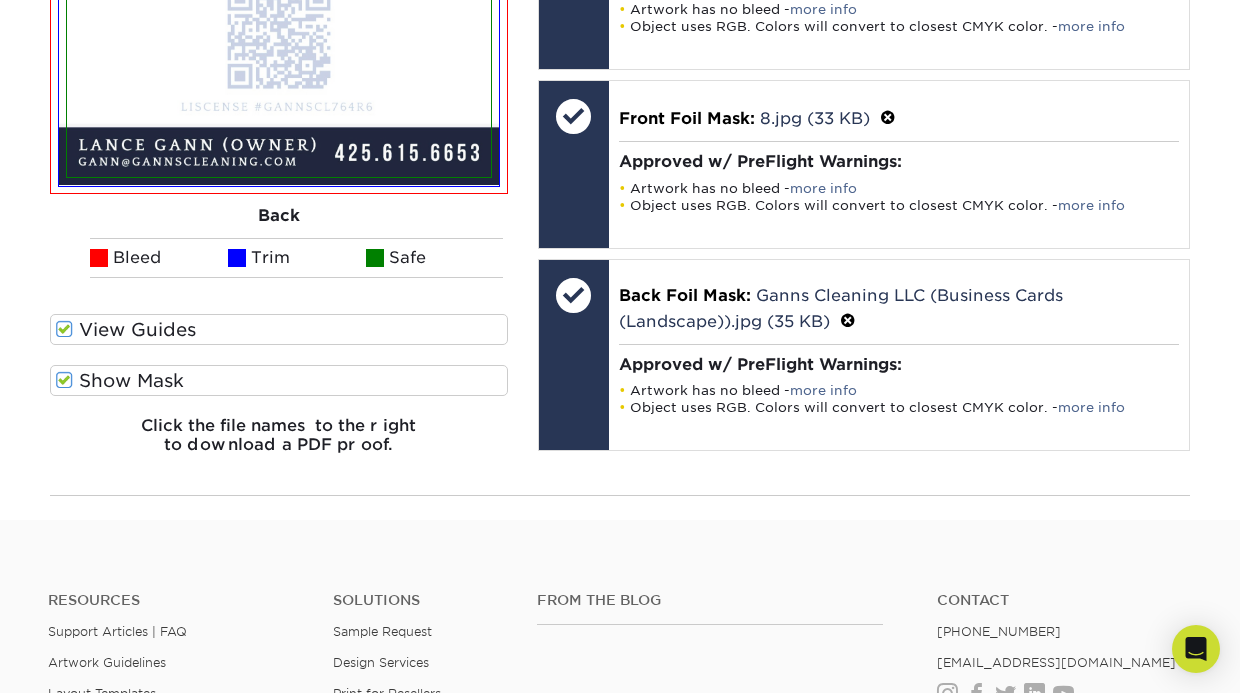 scroll, scrollTop: 1939, scrollLeft: 0, axis: vertical 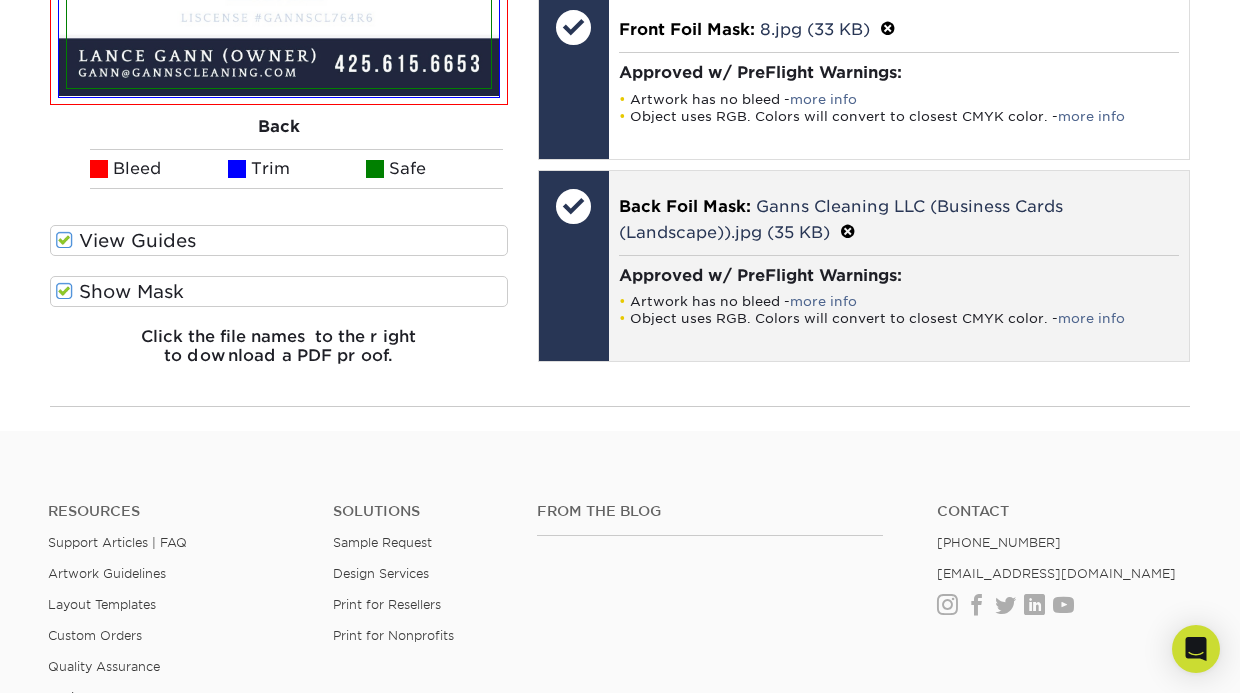 click at bounding box center (574, 266) 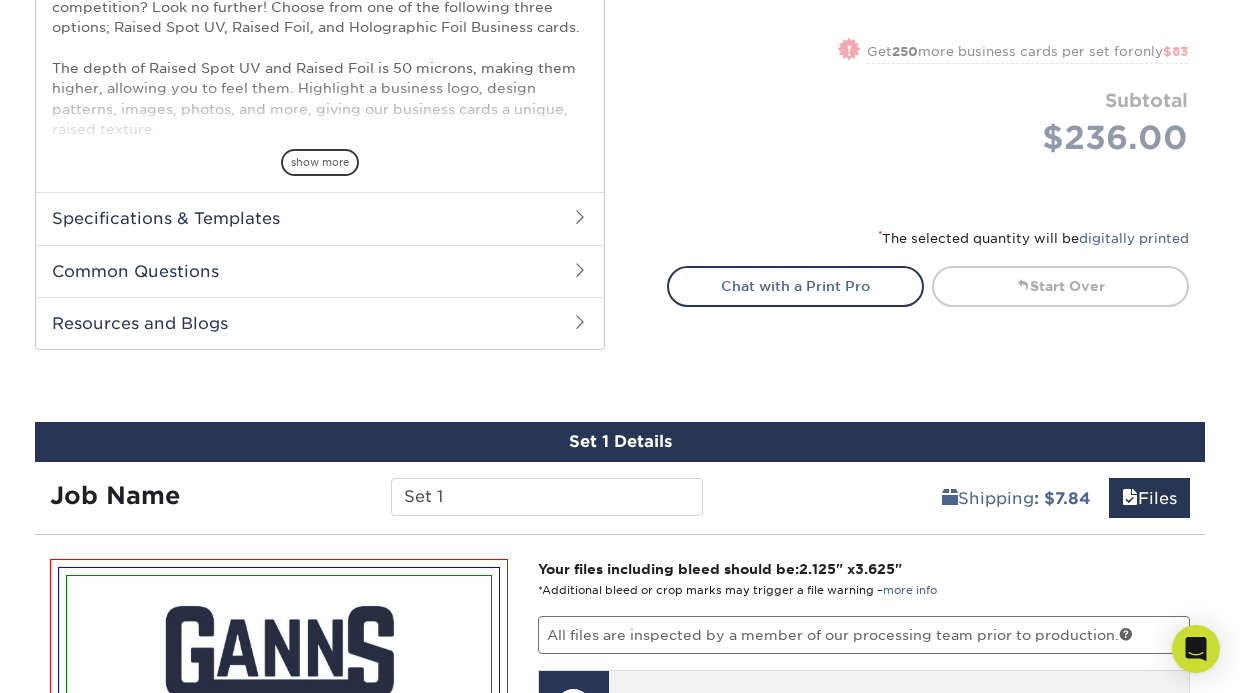 scroll, scrollTop: 1274, scrollLeft: 0, axis: vertical 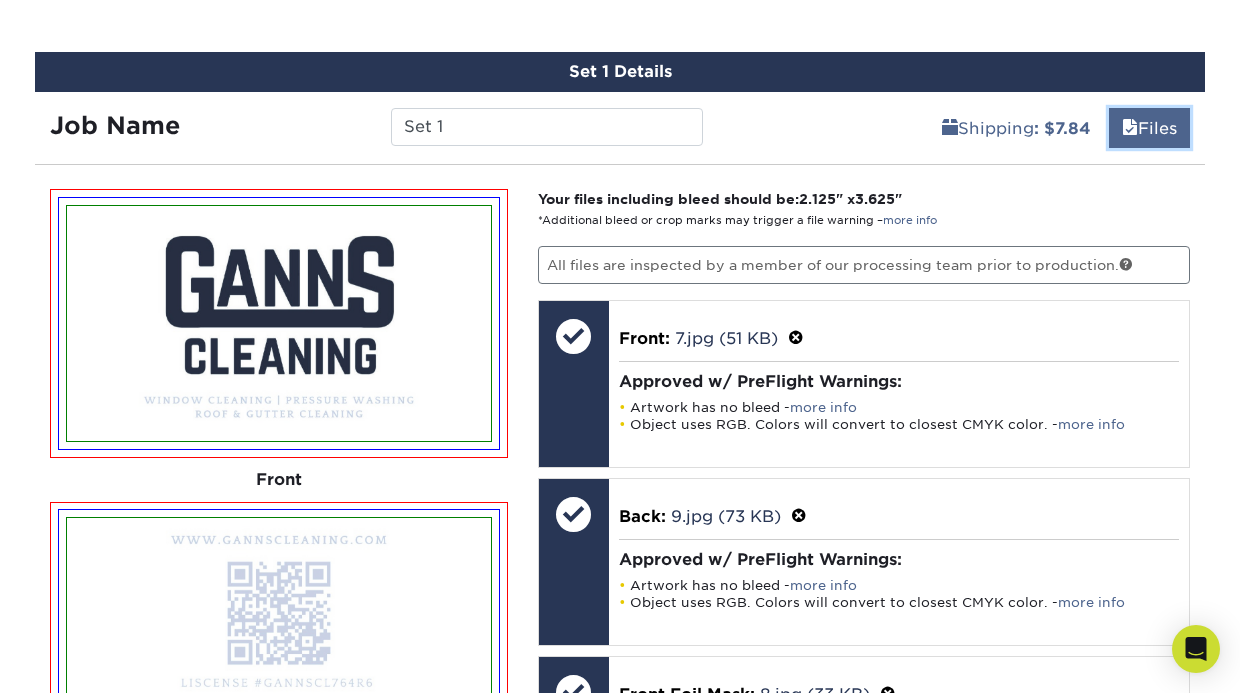 click on "Files" at bounding box center (1149, 128) 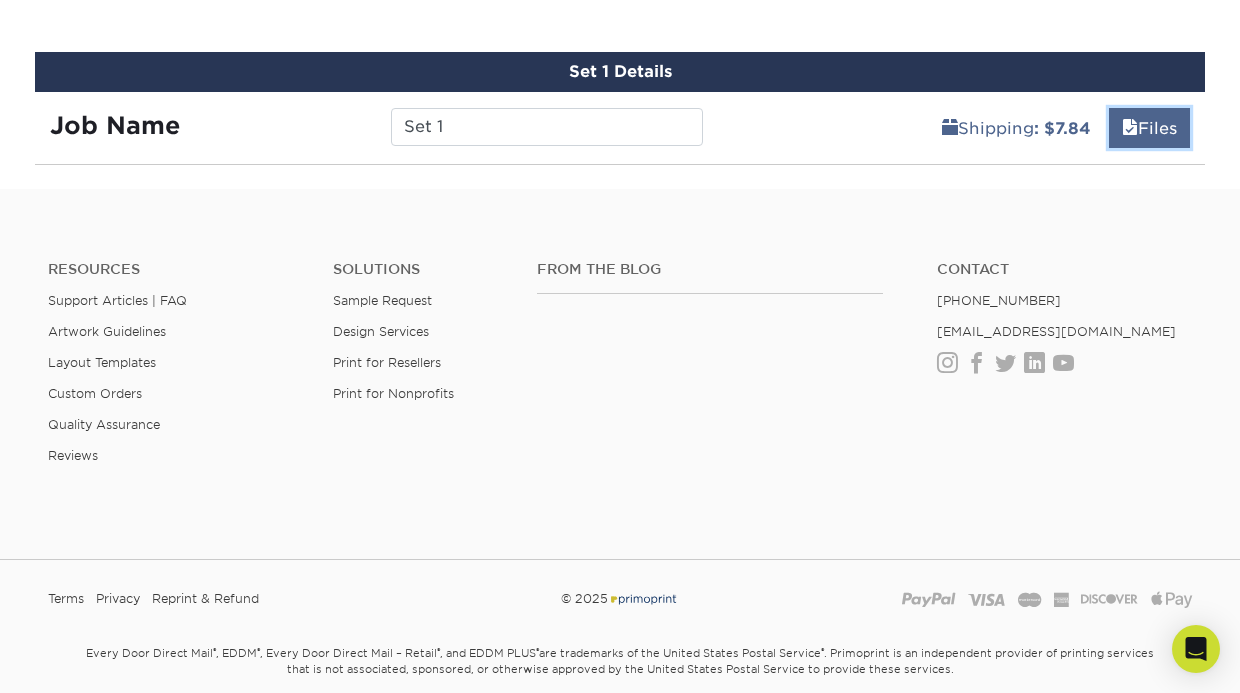 click on "Files" at bounding box center [1149, 128] 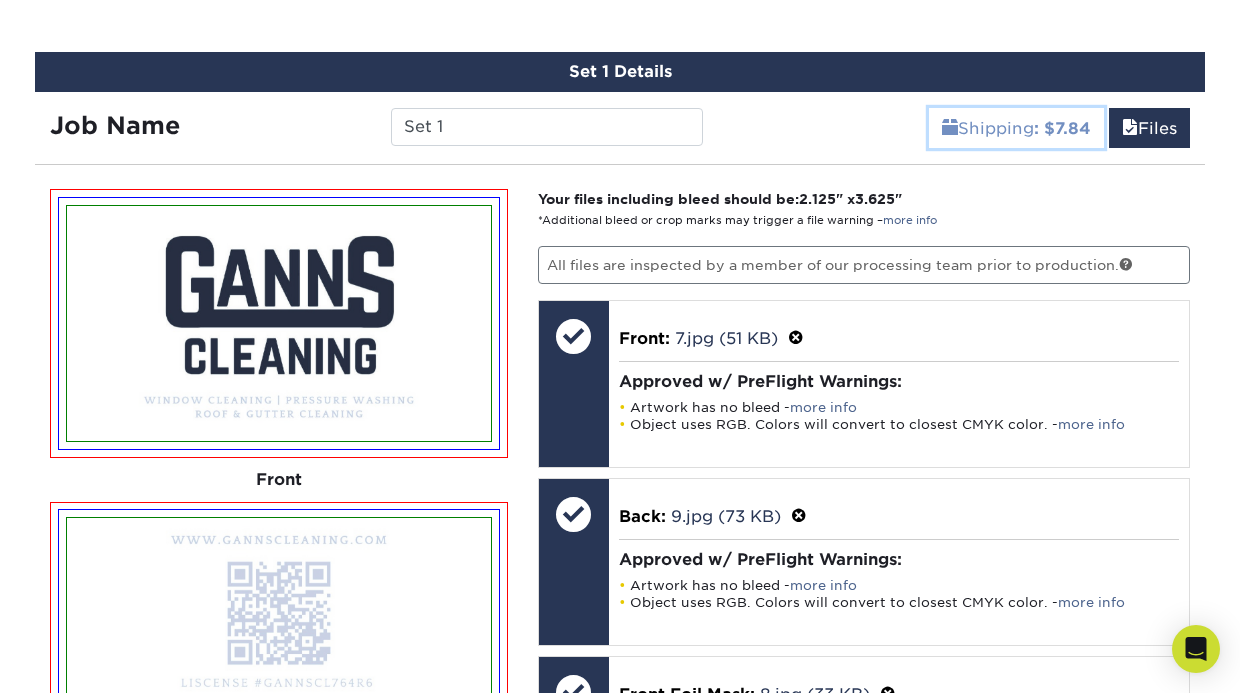 click on "Shipping : $7.84" at bounding box center [1016, 128] 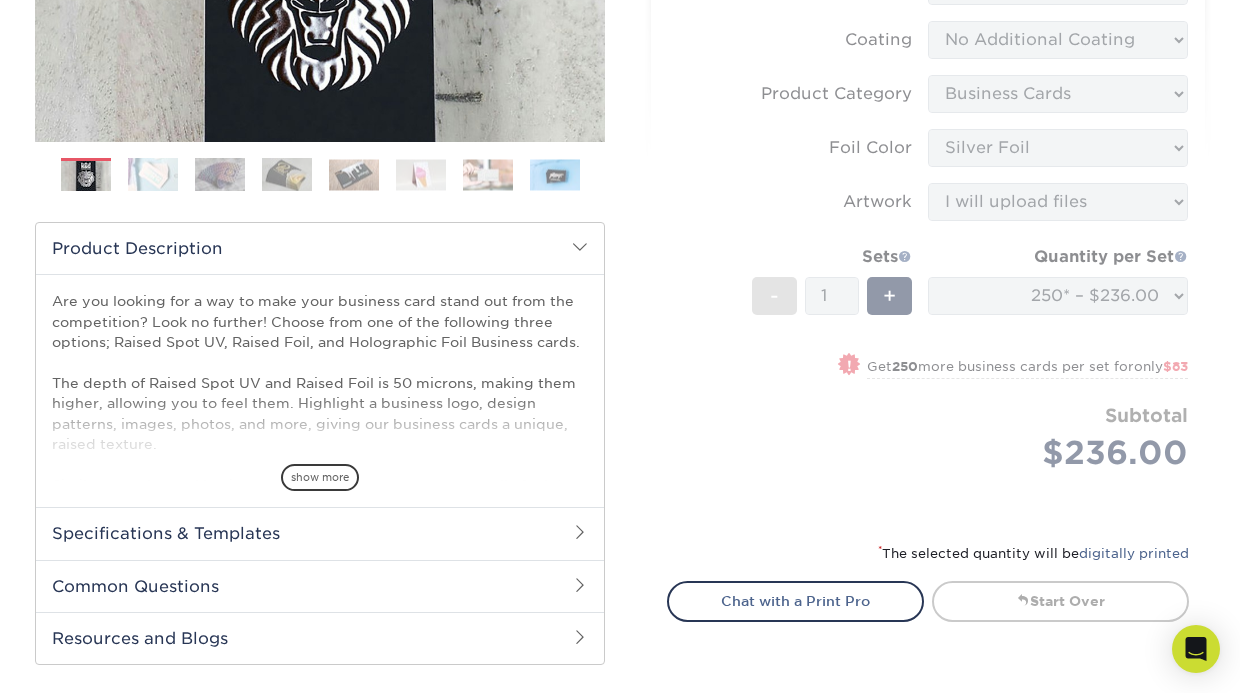 scroll, scrollTop: 583, scrollLeft: 0, axis: vertical 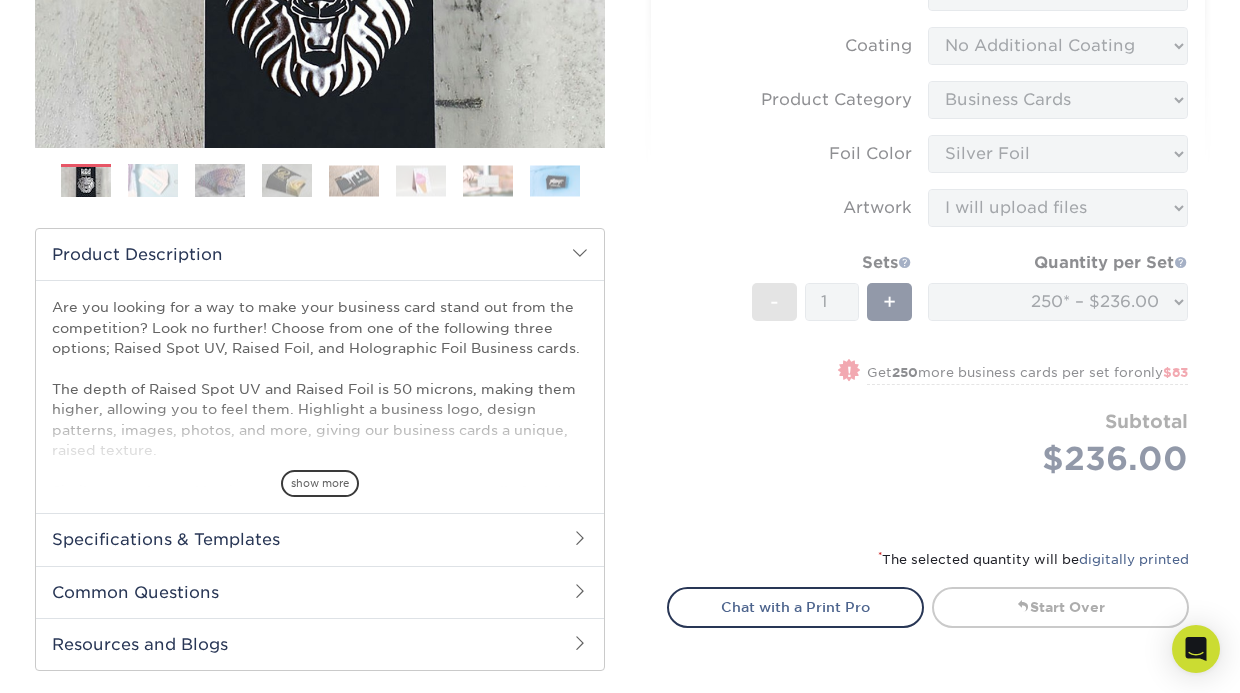 click on "Sizes Help Sizes
Please Select
2" x 3.5" - Standard
Foil Please Select" at bounding box center (928, 167) 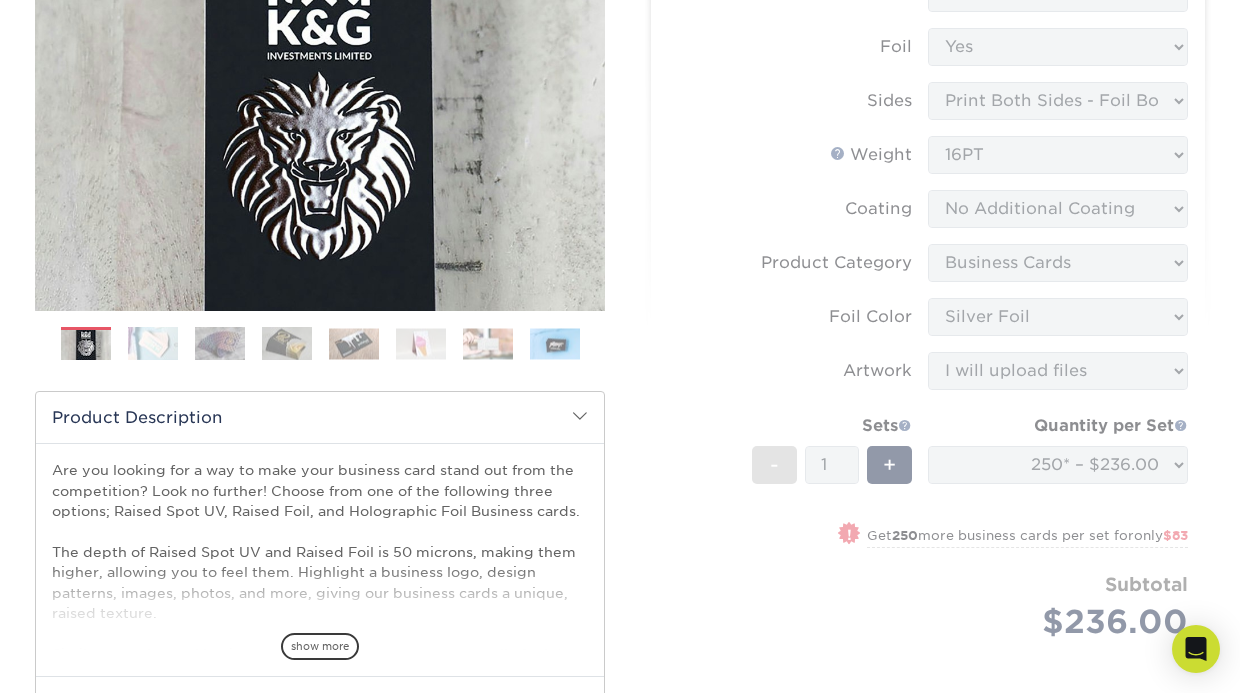 scroll, scrollTop: 0, scrollLeft: 0, axis: both 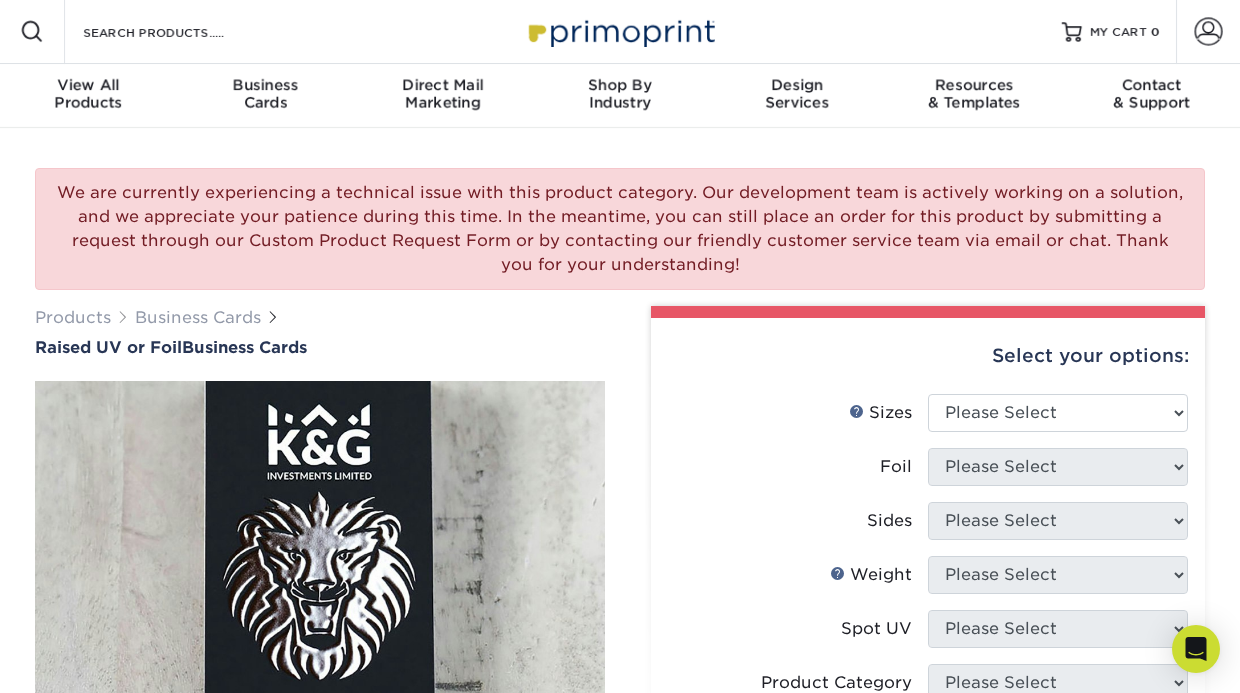 click on "We are currently experiencing a technical issue with this product category. Our development team is actively working on a solution, and we appreciate your patience during this time. In the meantime, you can still place an order for this product by submitting a request through our Custom Product Request Form or by contacting our friendly customer service team via email or chat. Thank you for your understanding!" at bounding box center (620, 229) 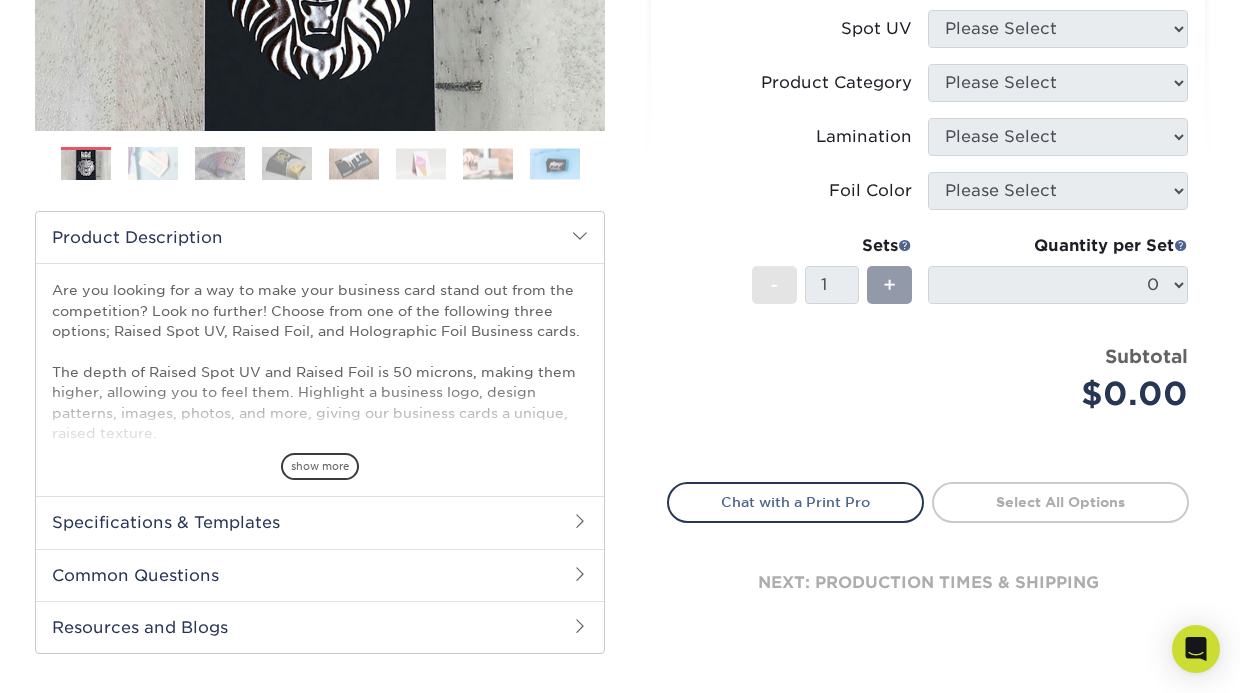 scroll, scrollTop: 786, scrollLeft: 0, axis: vertical 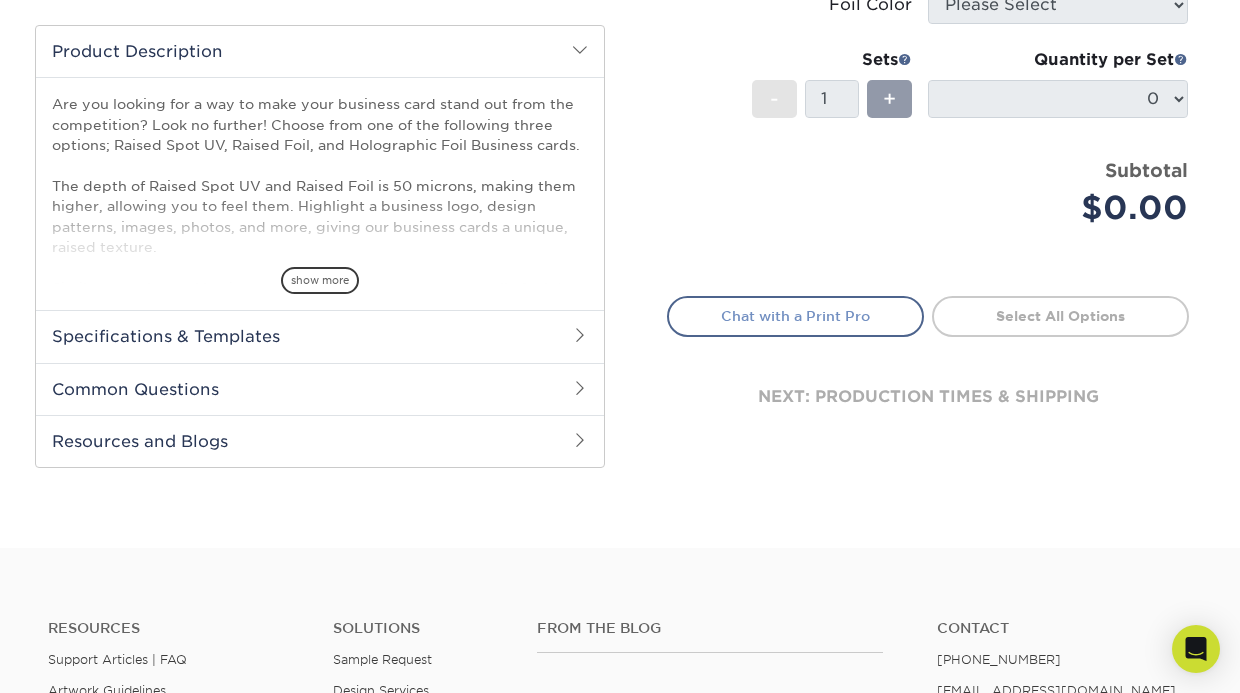 click on "Chat with a Print Pro" at bounding box center [795, 316] 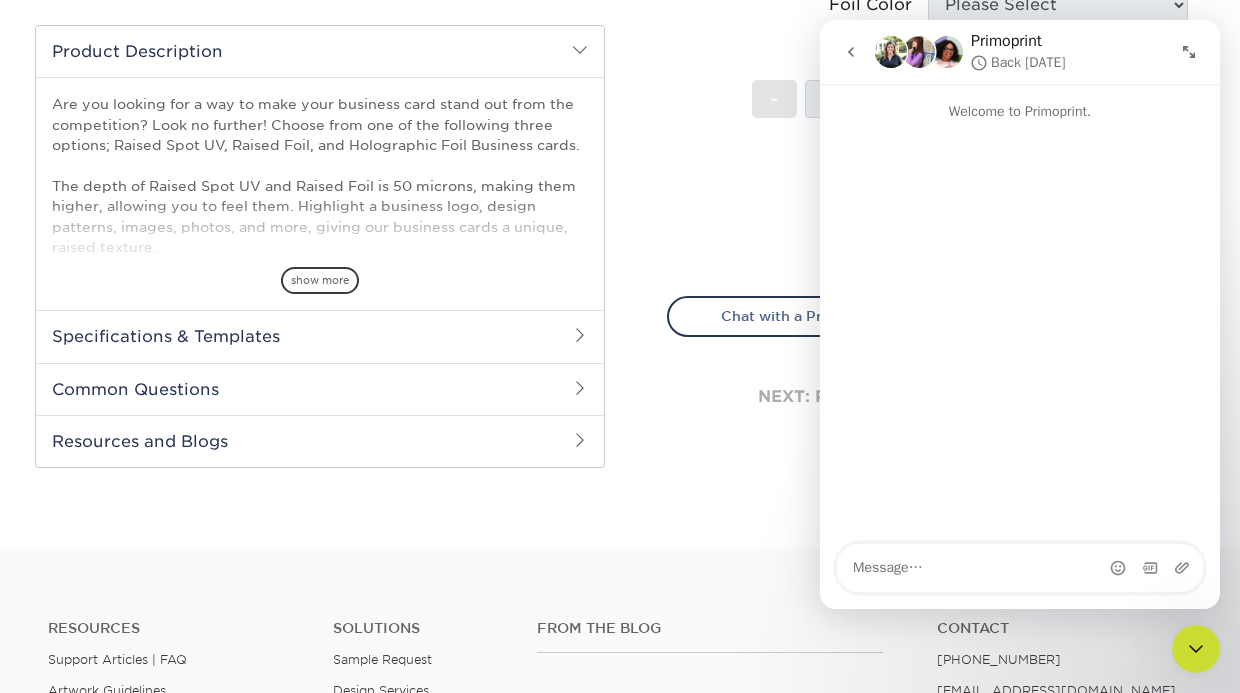 scroll, scrollTop: 0, scrollLeft: 0, axis: both 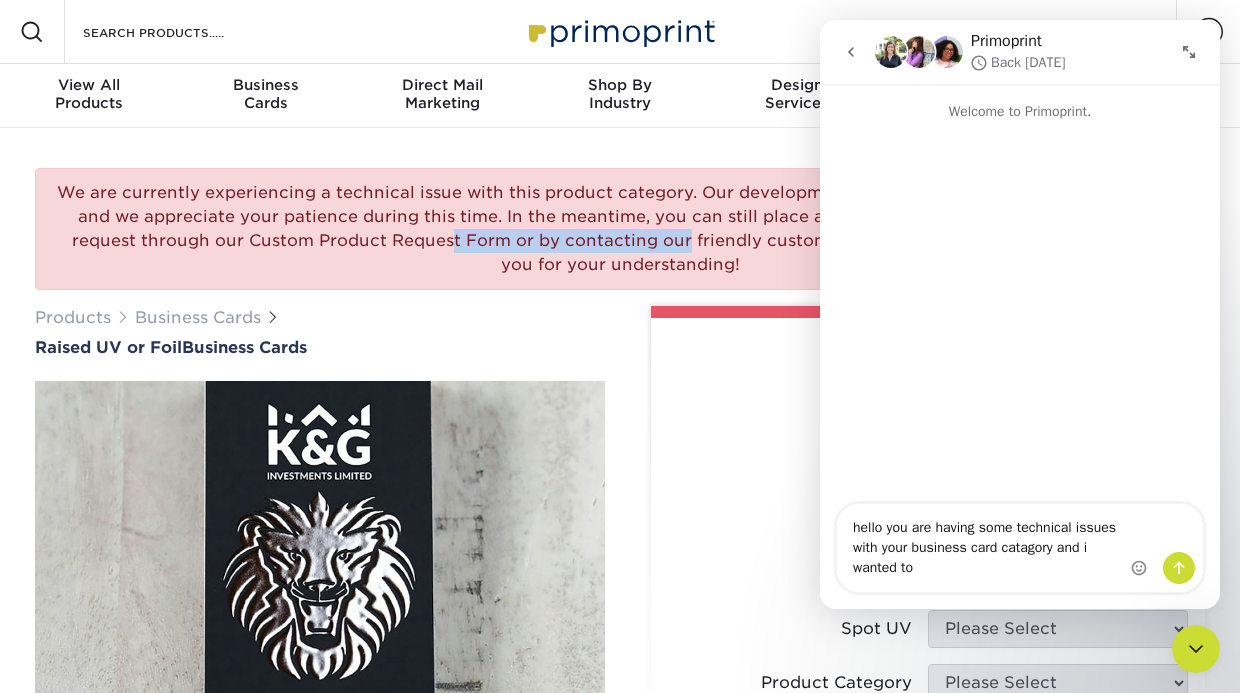 drag, startPoint x: 235, startPoint y: 241, endPoint x: 497, endPoint y: 237, distance: 262.03052 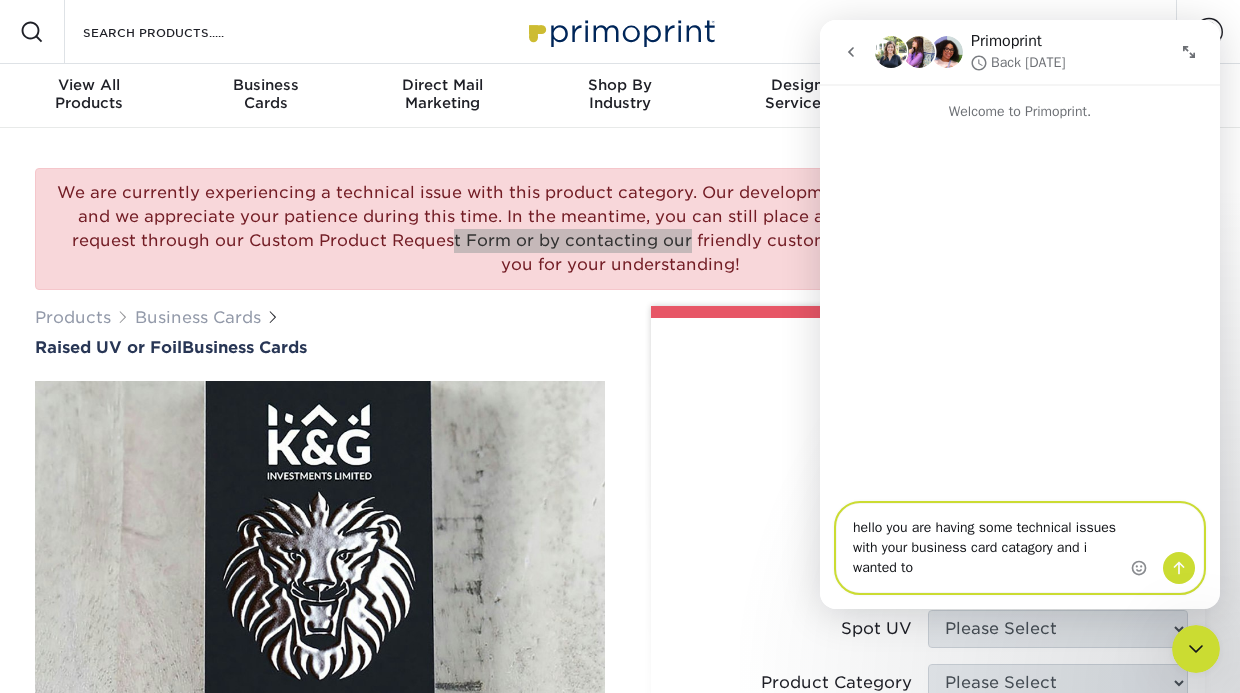 click on "hello you are having some technical issues with your business card catagory and i wanted to" at bounding box center [1020, 548] 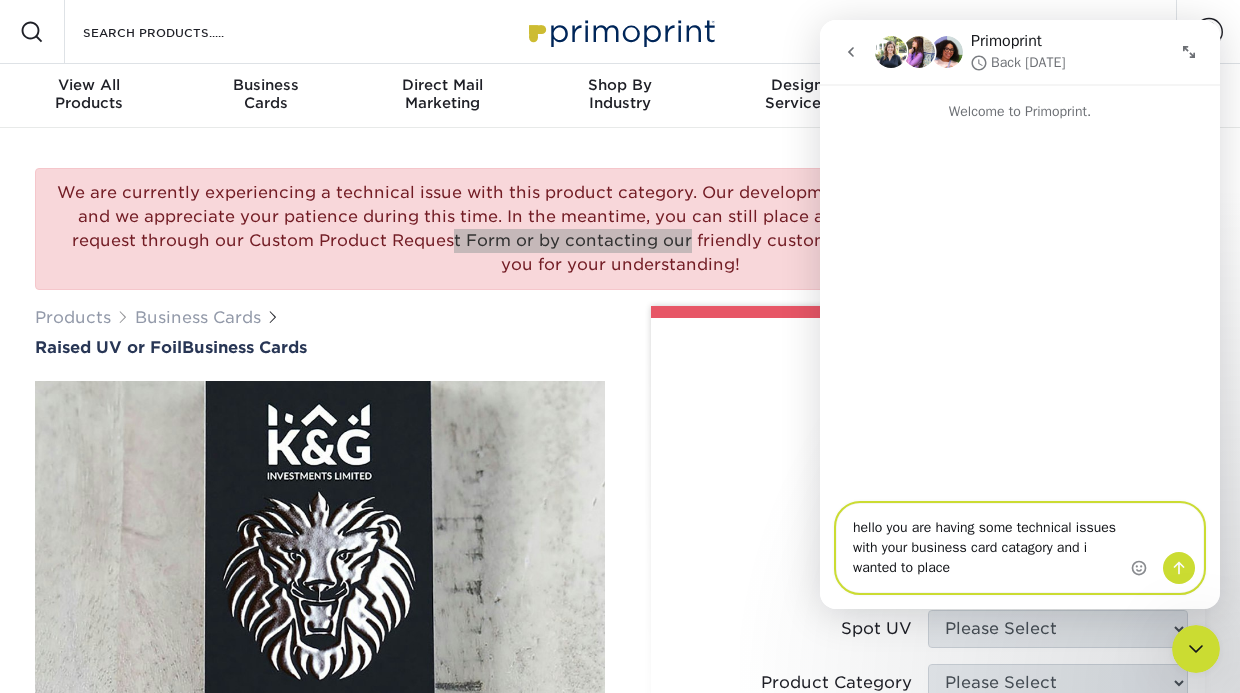paste on "Custom Product Request Form" 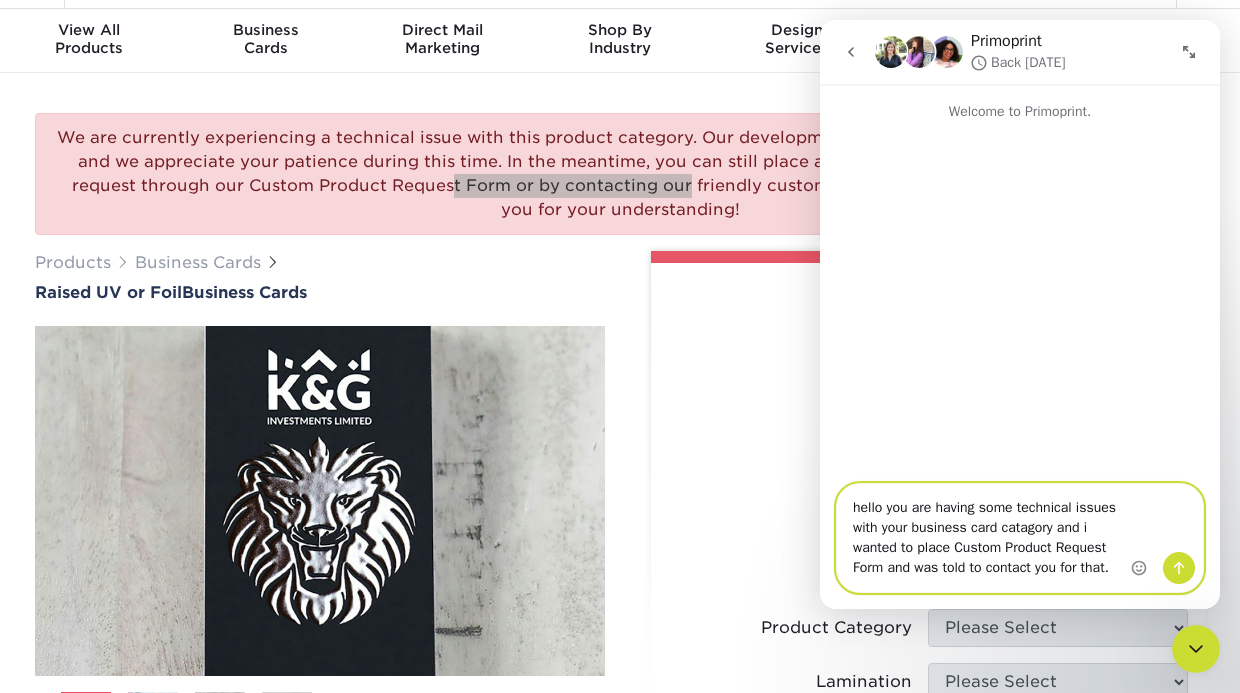 scroll, scrollTop: 85, scrollLeft: 0, axis: vertical 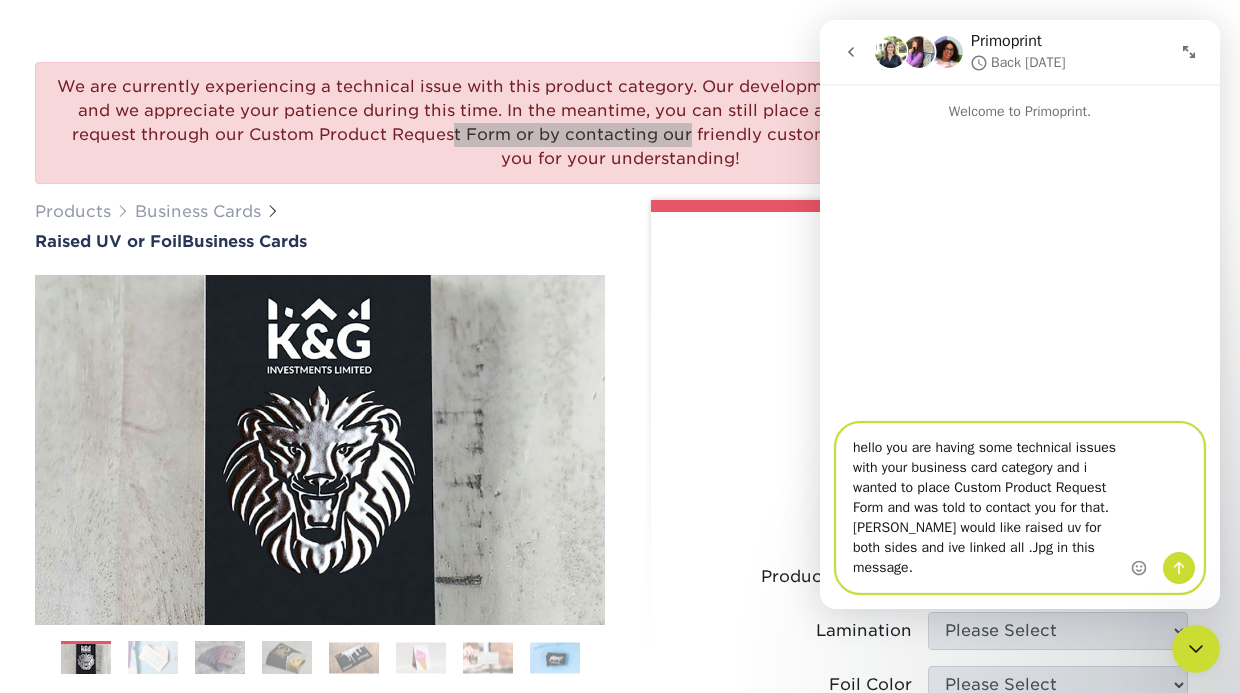 type on "hello you are having some technical issues with your business card category and i wanted to place Custom Product Request Form and was told to contact you for that. iI would like raised uv for both sides and ive linked all .Jpg in this message." 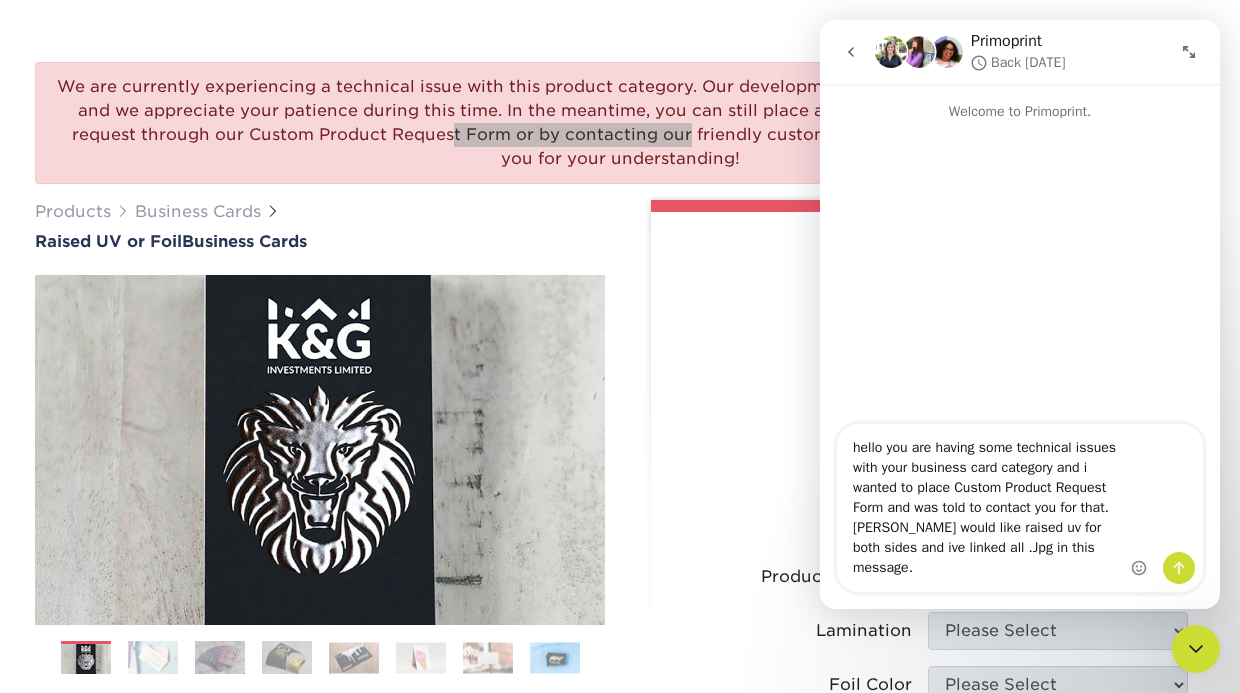 click at bounding box center (1020, 274) 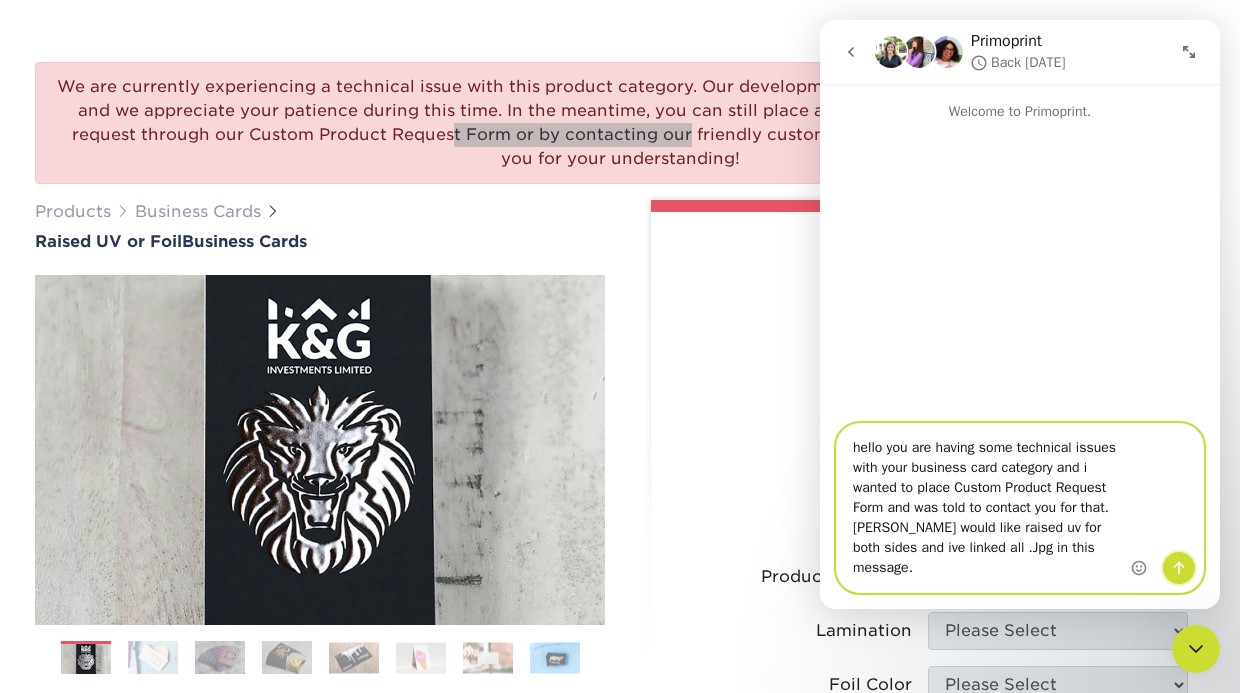 click 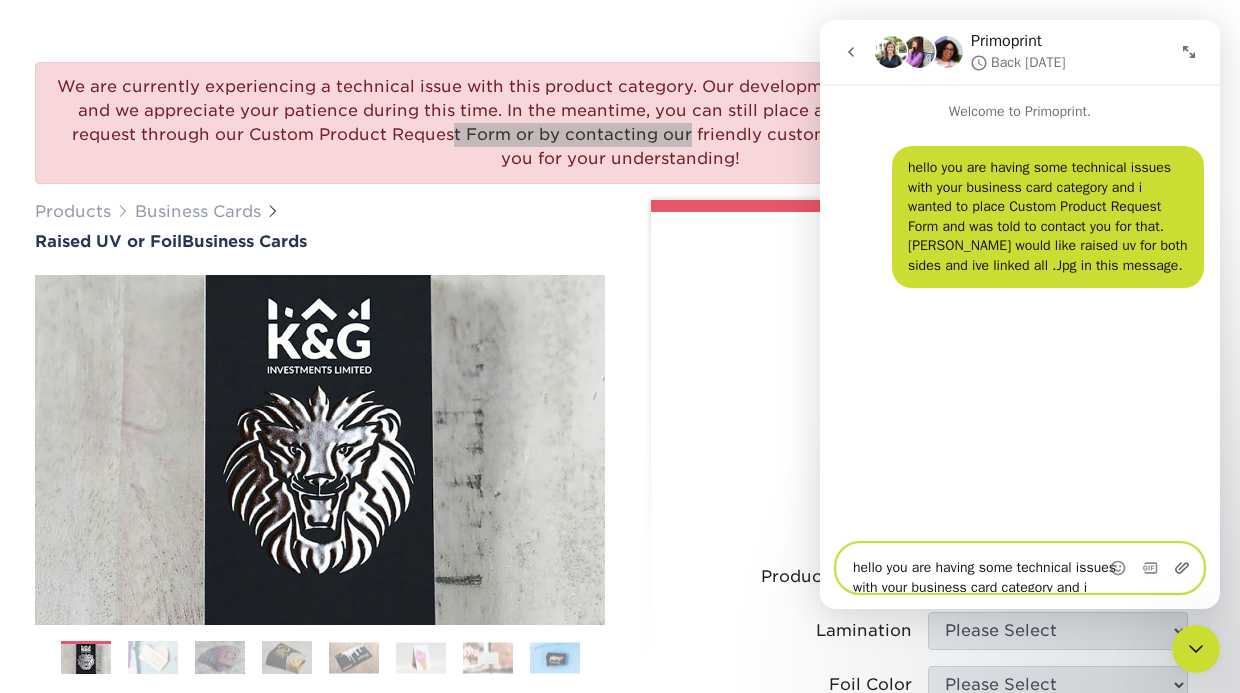 click on "Primoprint Back tomorrow Welcome to Primoprint. hello you are having some technical issues with your business card category and i wanted to place Custom Product Request Form and was told to contact you for that. iI would like raised uv for both sides and ive linked all .Jpg in this message.    •   Just now hello you are having some technical issues with your business card category and i wanted to place Custom Product Request Form and was told to contact you for that. iI would like raised uv for both sides and ive linked all .Jpg in this message." at bounding box center [1020, 314] 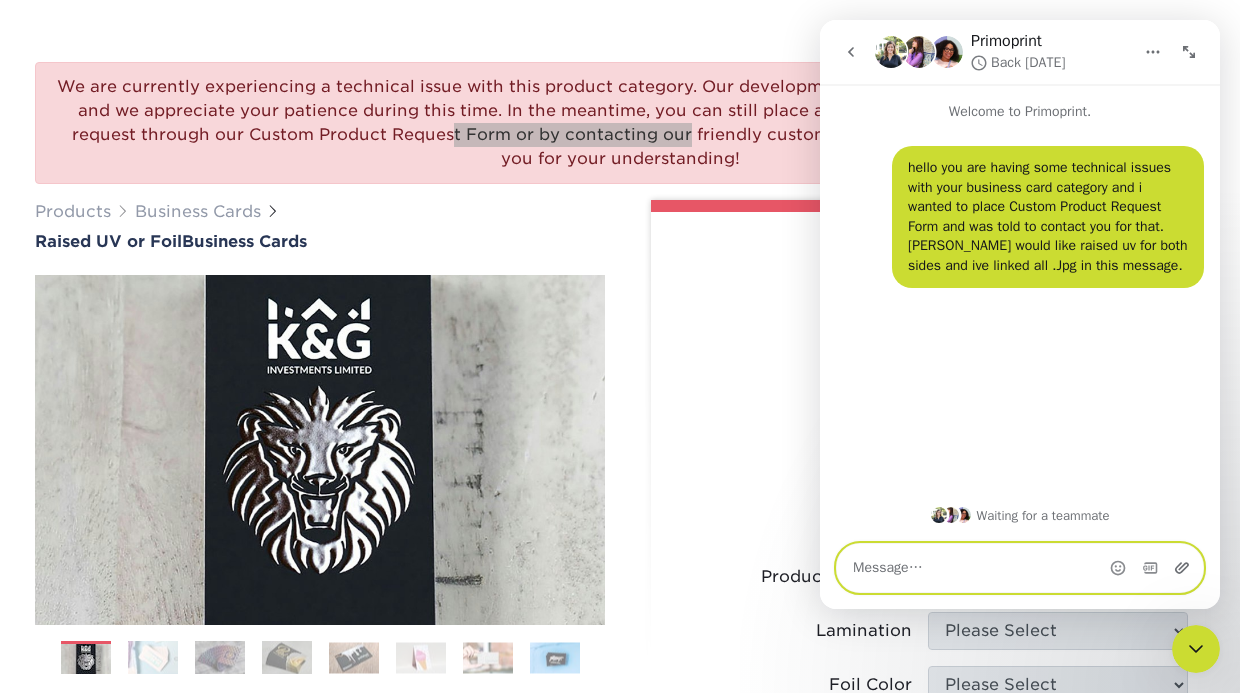 click 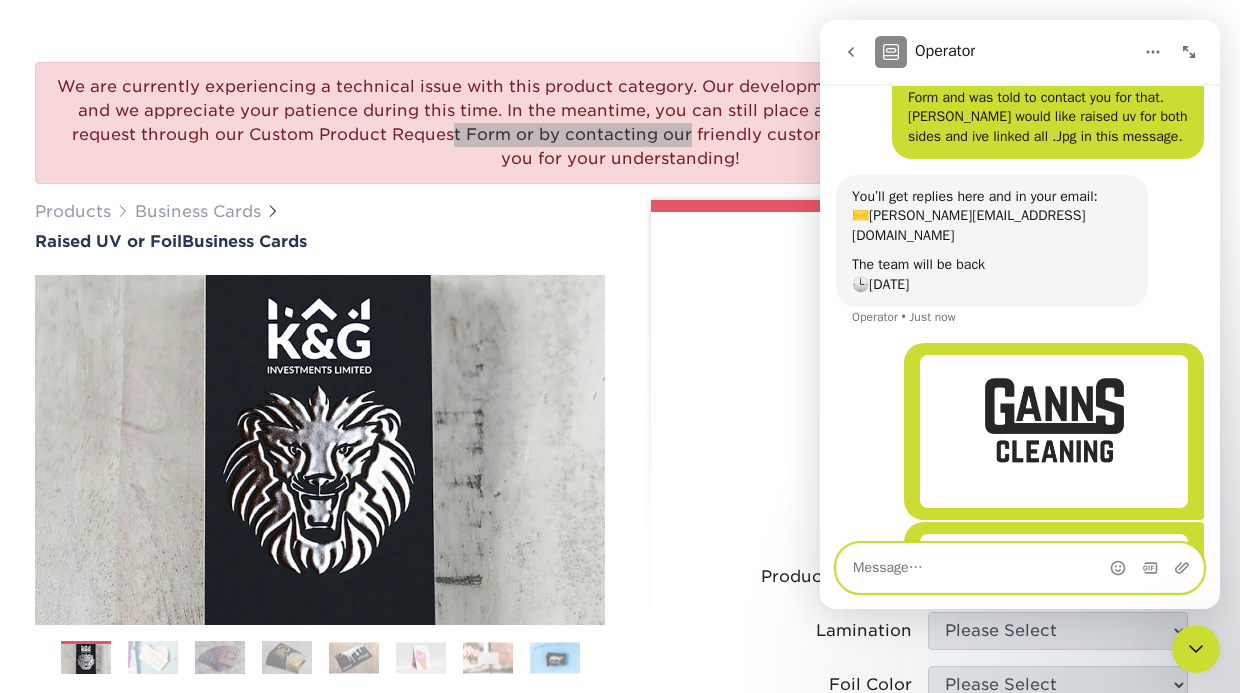 scroll, scrollTop: 286, scrollLeft: 0, axis: vertical 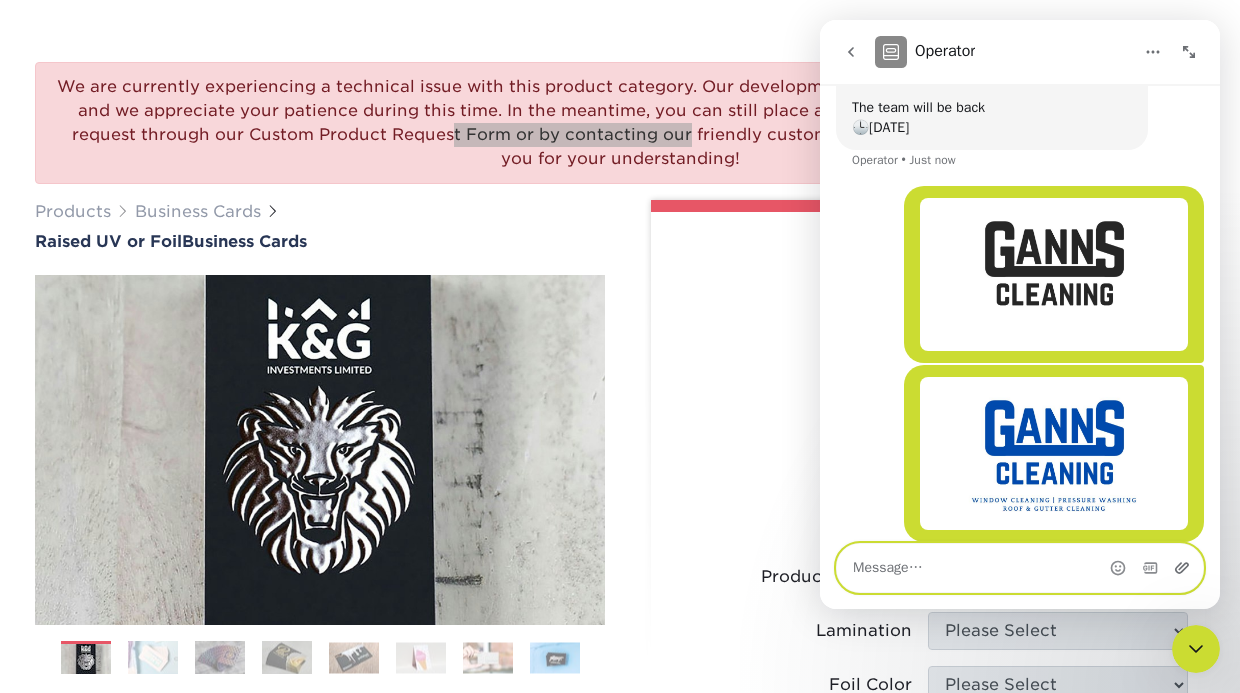 click 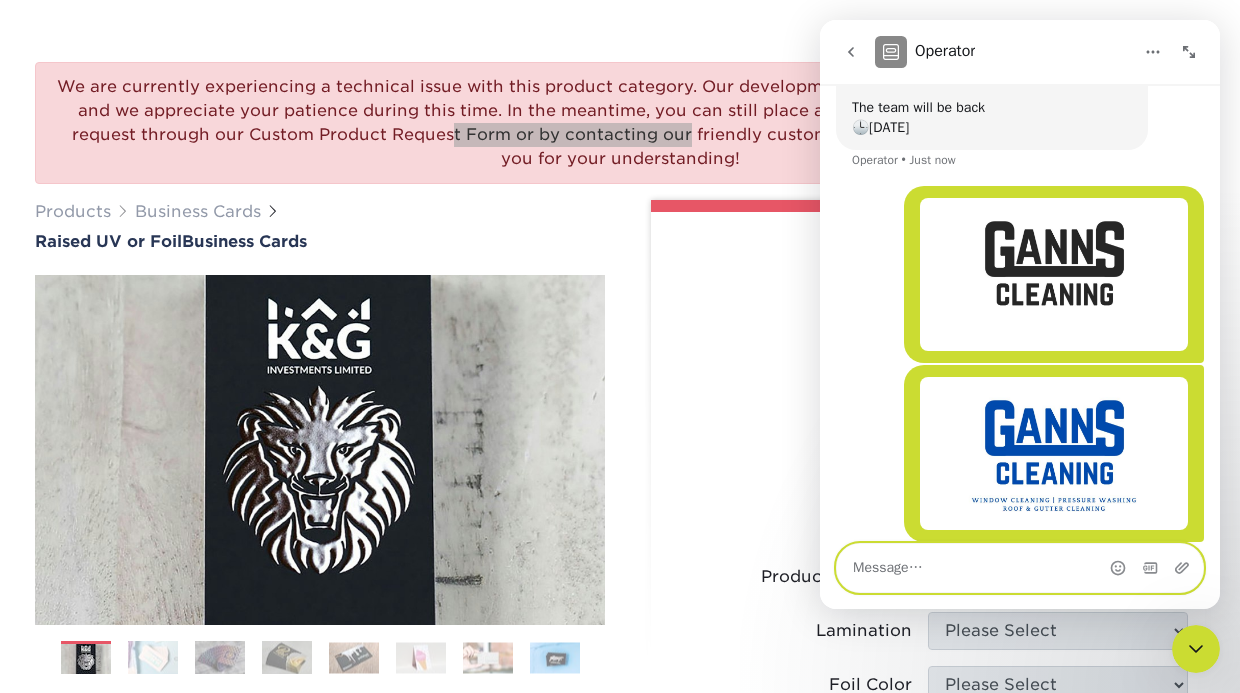 scroll, scrollTop: 465, scrollLeft: 0, axis: vertical 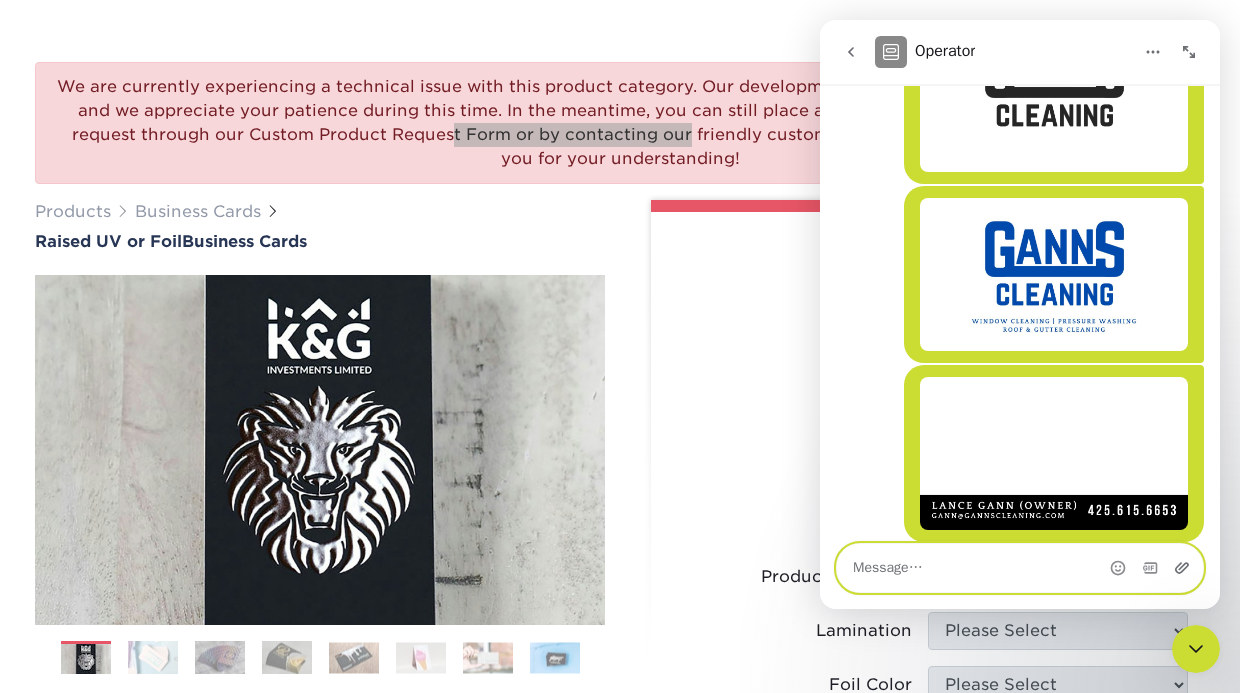 click 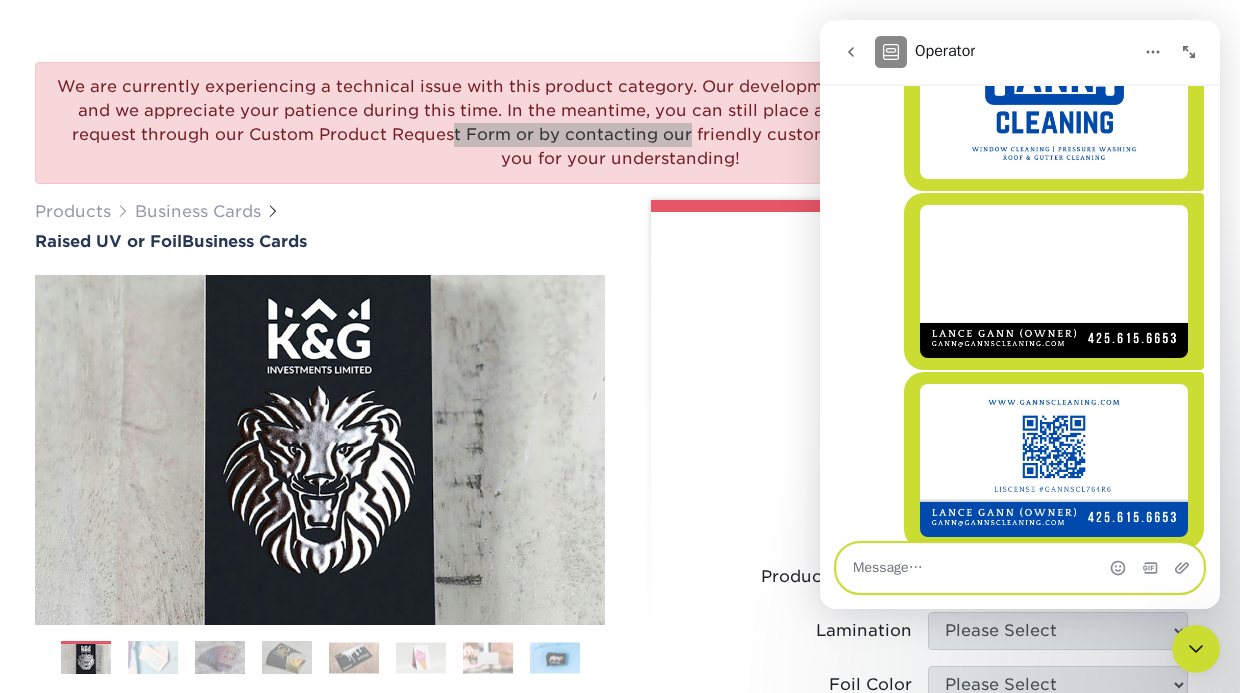 scroll, scrollTop: 645, scrollLeft: 0, axis: vertical 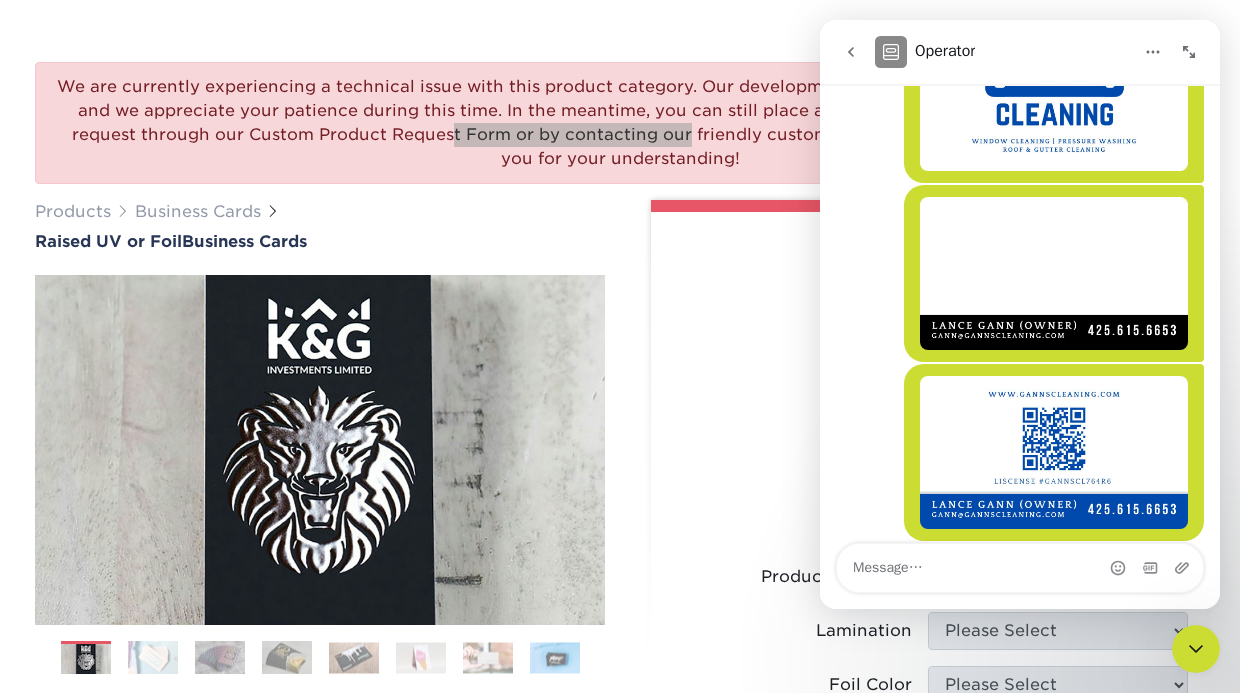 click at bounding box center [851, 52] 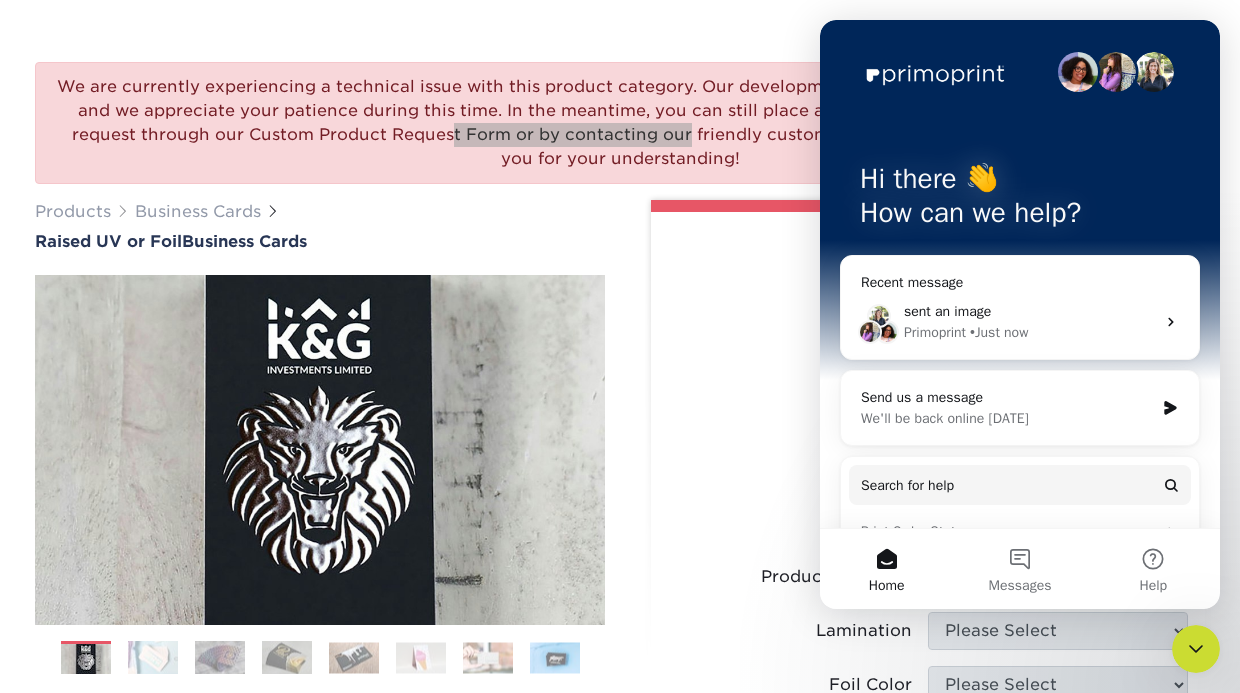 scroll, scrollTop: 0, scrollLeft: 0, axis: both 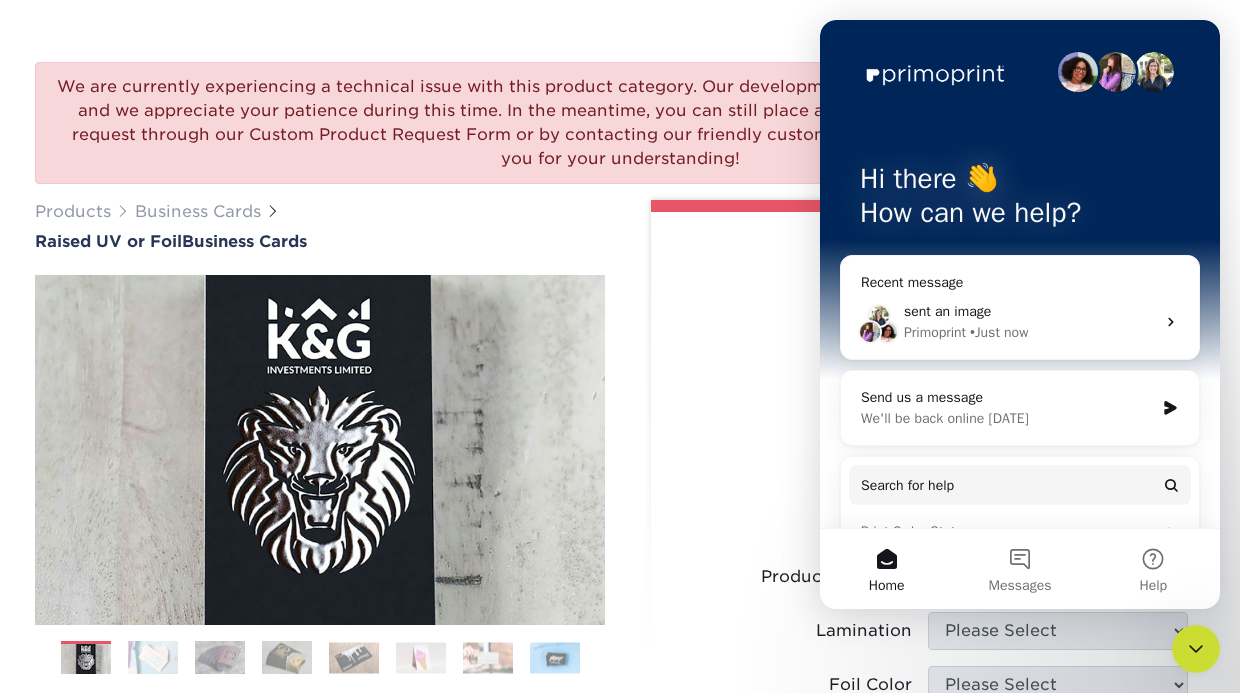 click on "Foil" at bounding box center [798, 361] 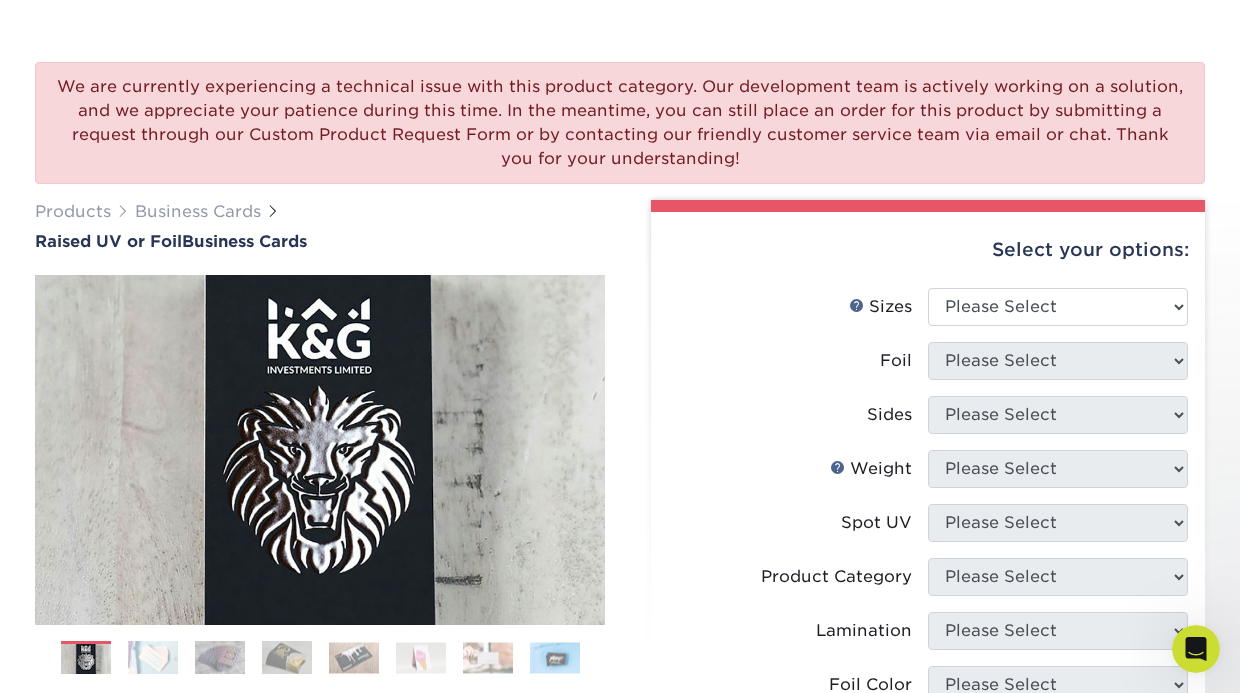 scroll, scrollTop: 0, scrollLeft: 0, axis: both 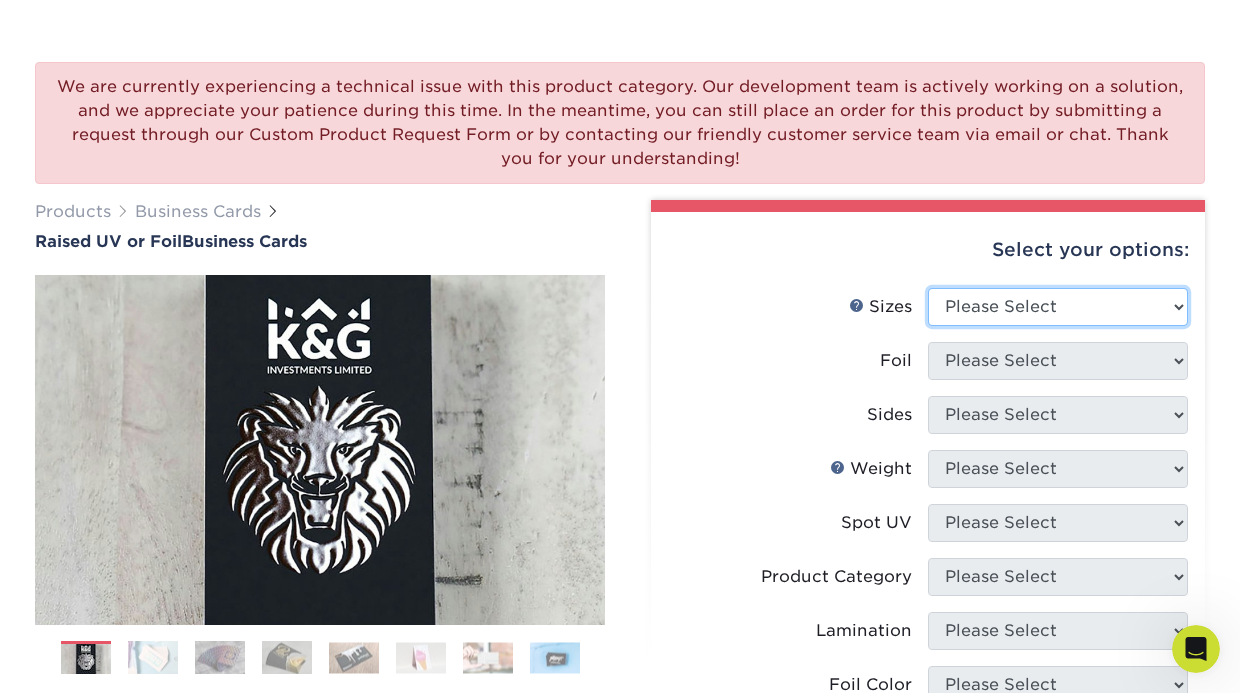 click on "Please Select
2" x 3.5" - Standard" at bounding box center [1058, 307] 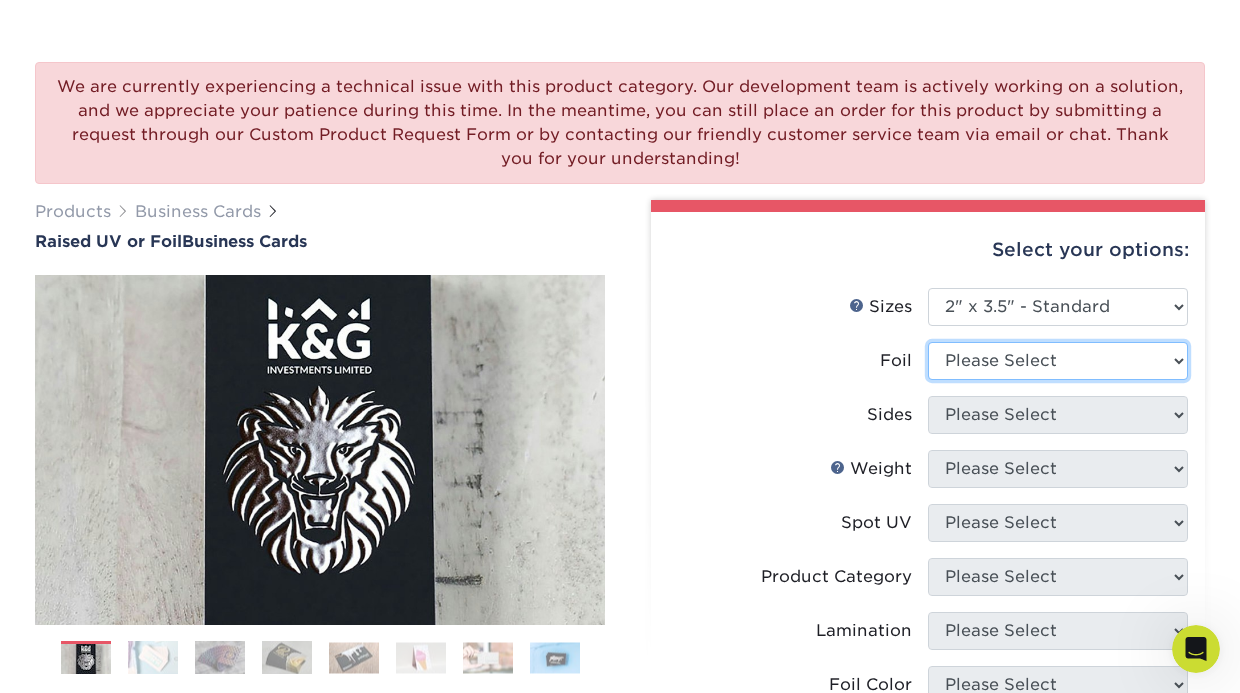 click on "Please Select No Yes" at bounding box center (1058, 361) 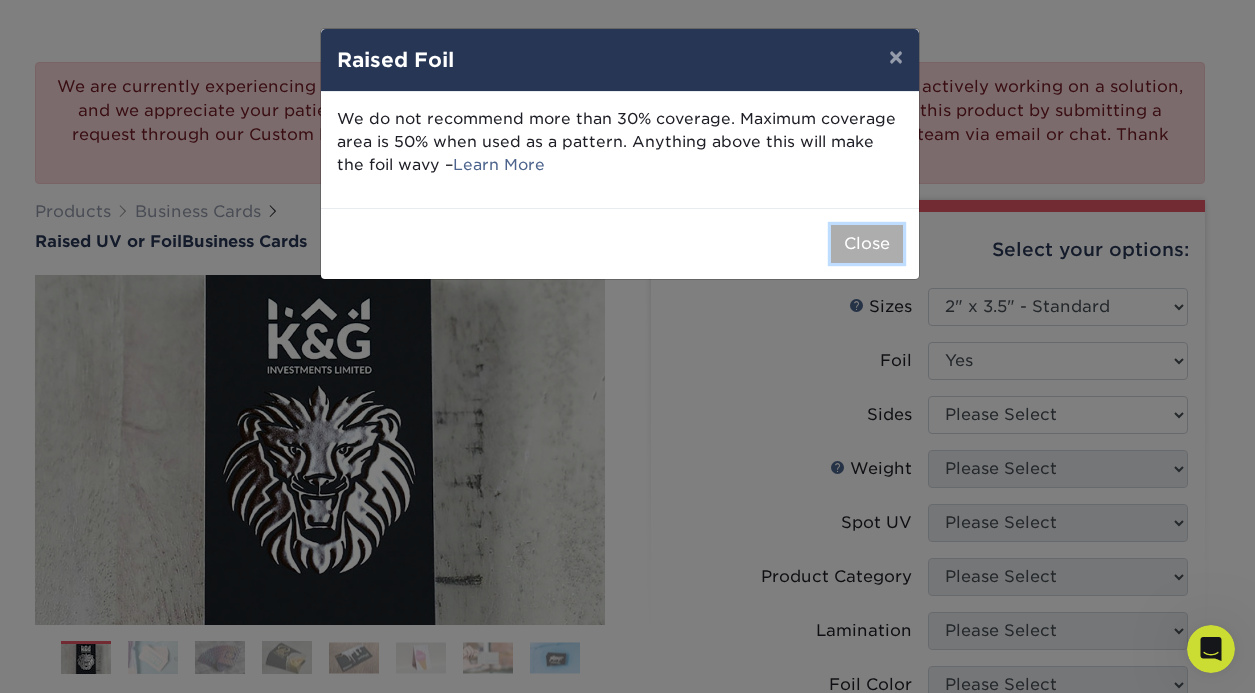 click on "Close" at bounding box center [867, 244] 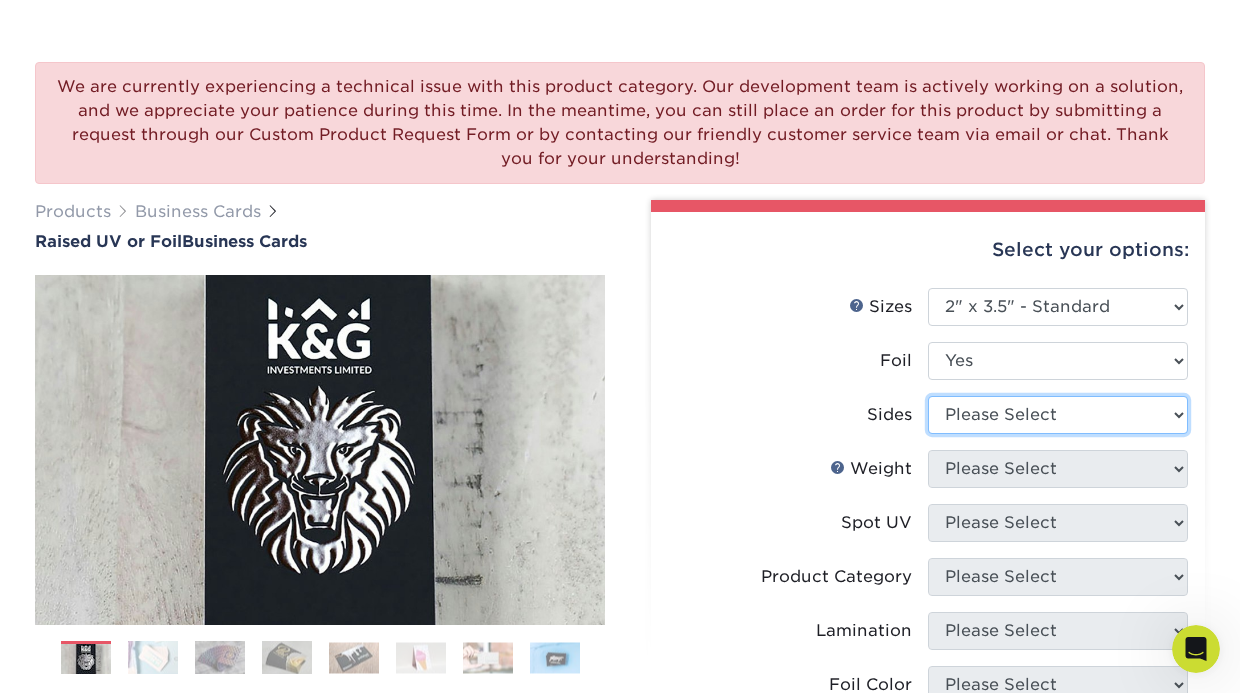 click on "Please Select Print Both Sides - Foil Both Sides Print Both Sides - Foil Front Only Print Front Only - Foil Front Only" at bounding box center [1058, 415] 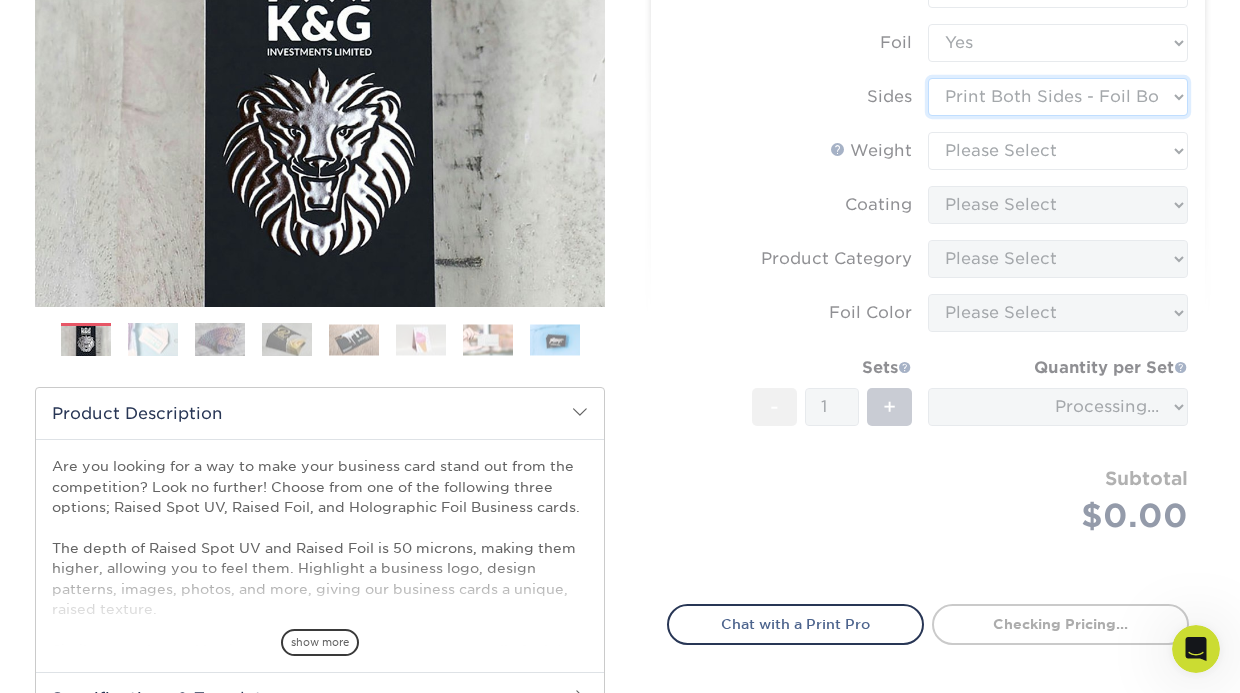 scroll, scrollTop: 470, scrollLeft: 0, axis: vertical 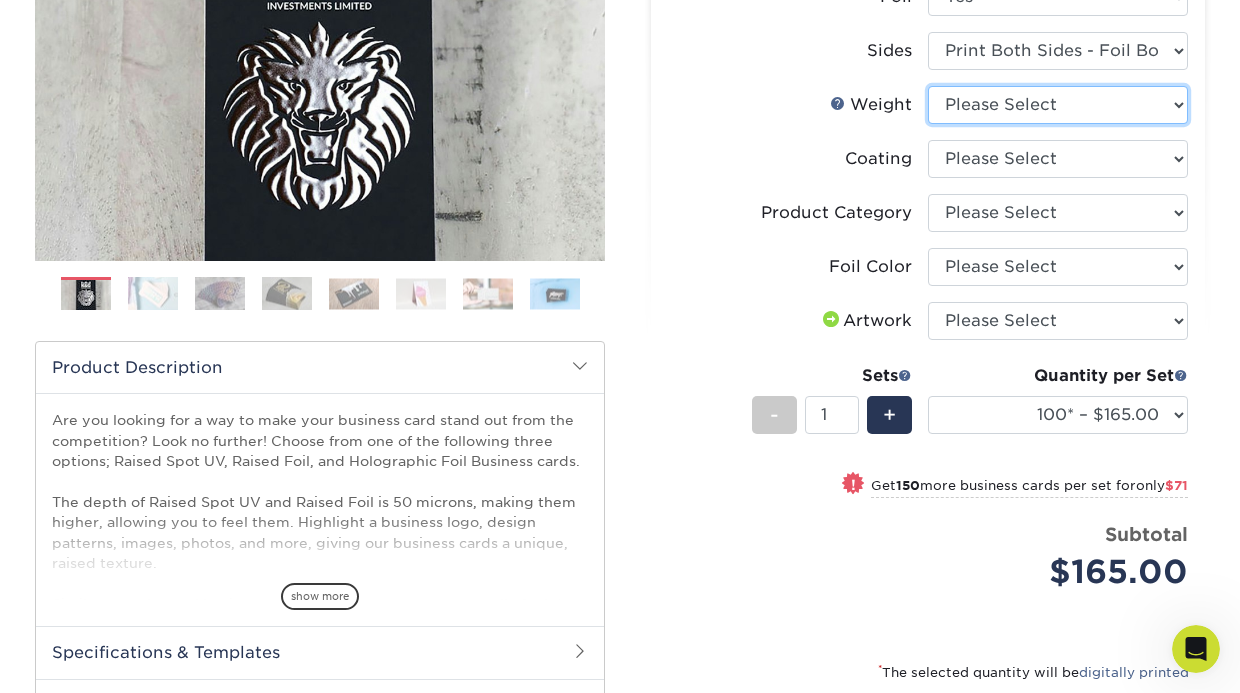 click on "Please Select 16PT" at bounding box center [1058, 105] 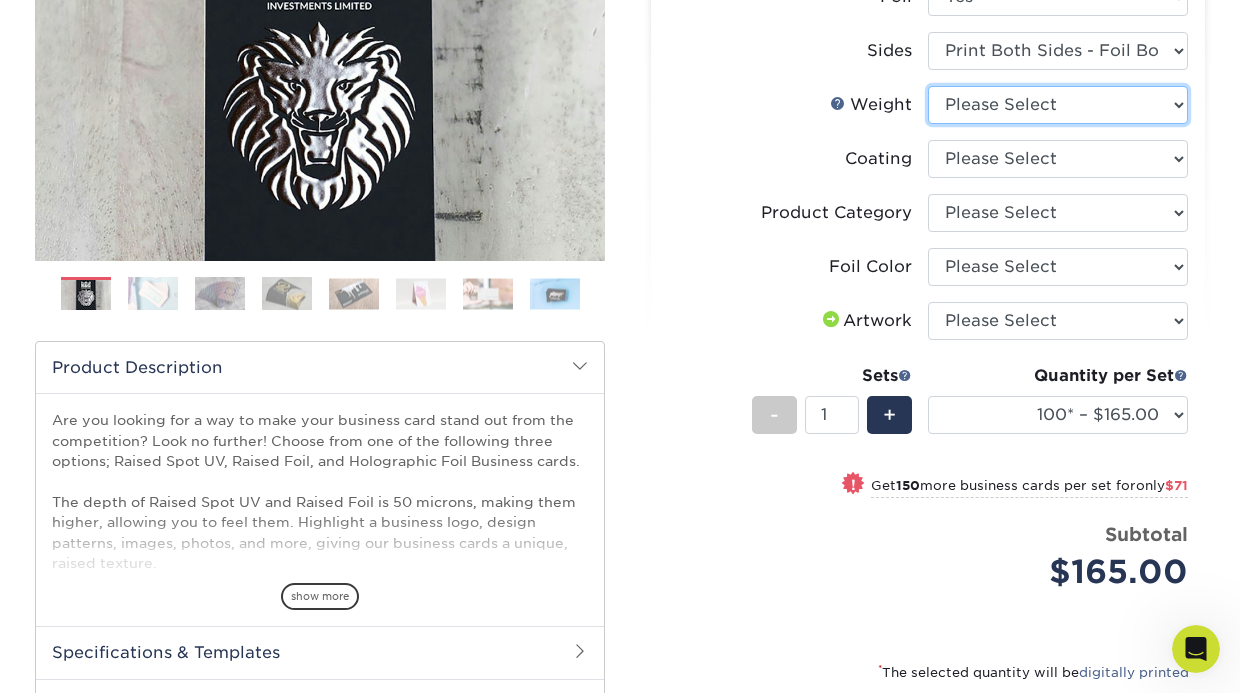 select on "16PT" 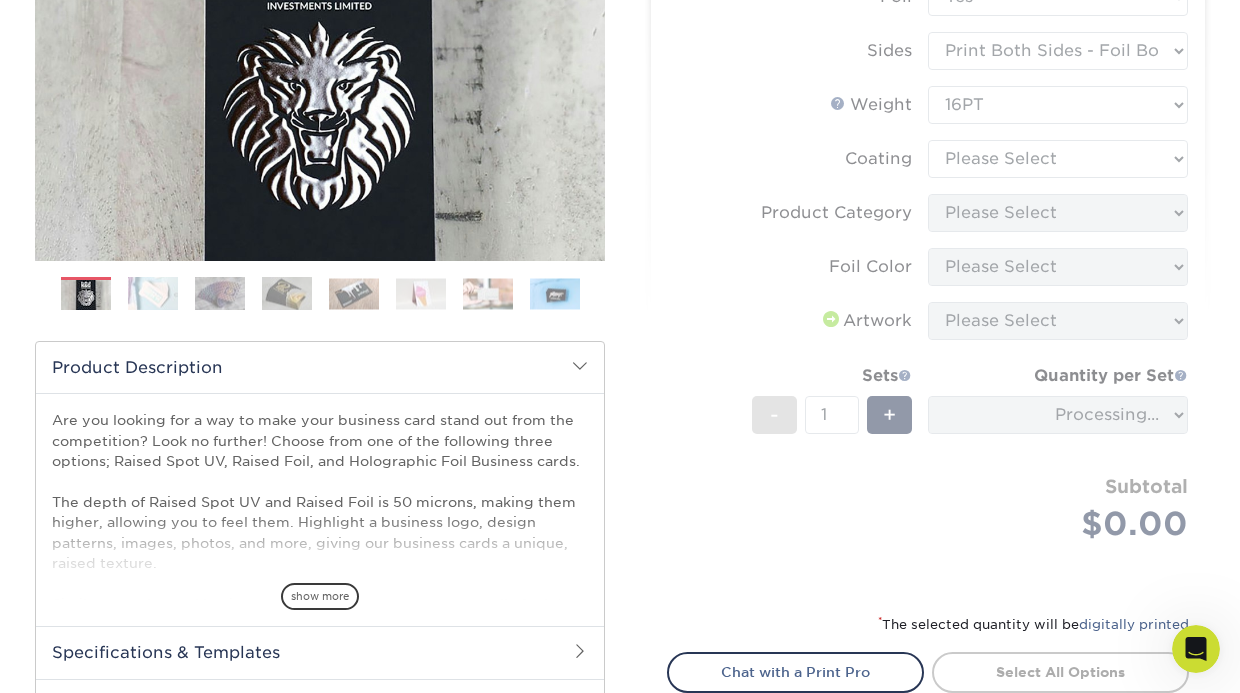 click on "Sizes Help Sizes
Please Select
2" x 3.5" - Standard
Foil Please Select" at bounding box center [928, 256] 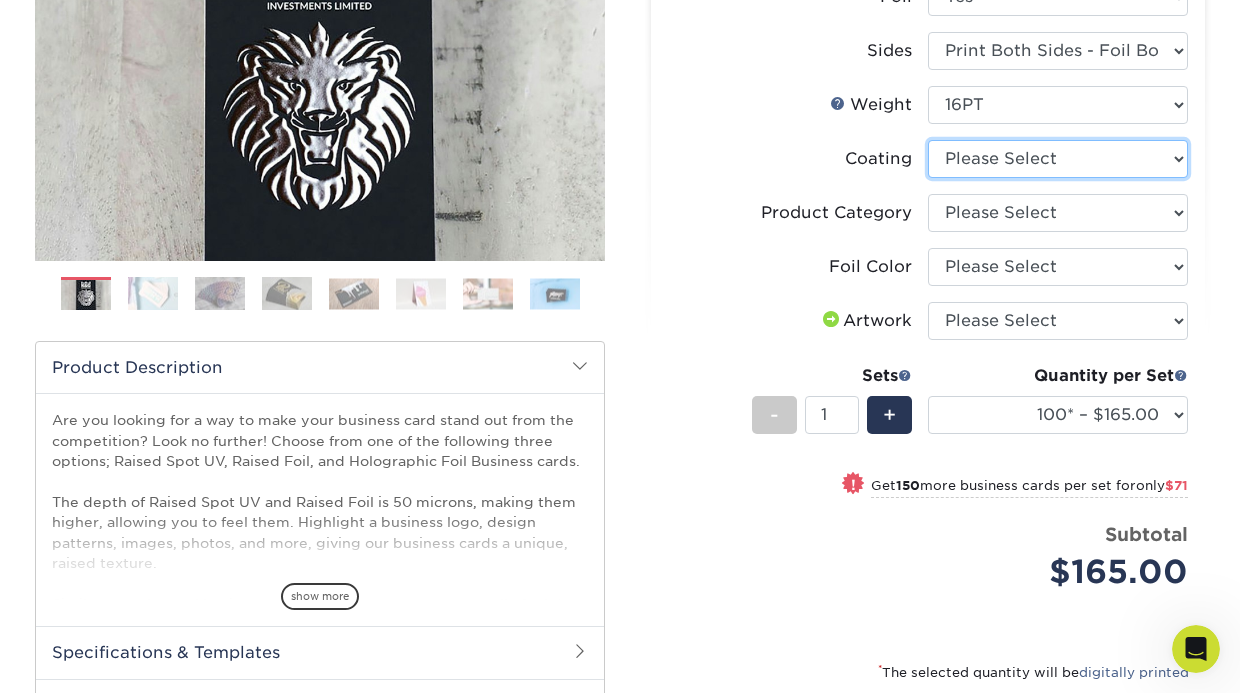 click at bounding box center [1058, 159] 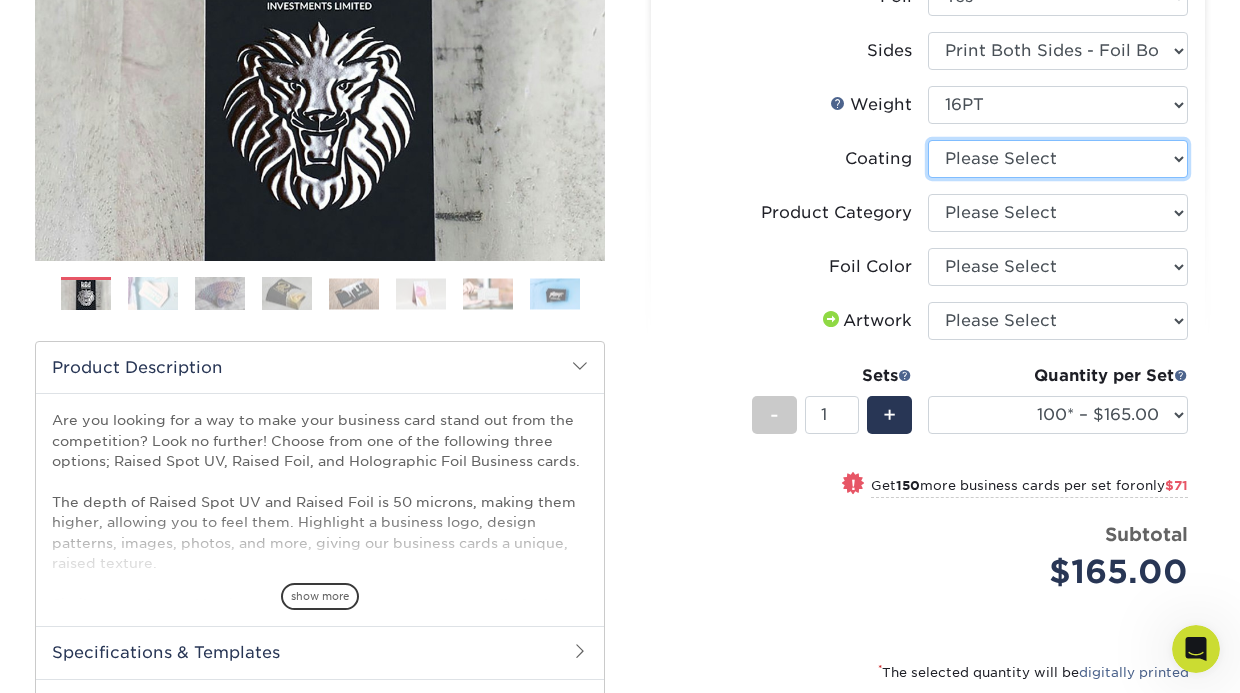 select on "3e7618de-abca-4bda-9f97-8b9129e913d8" 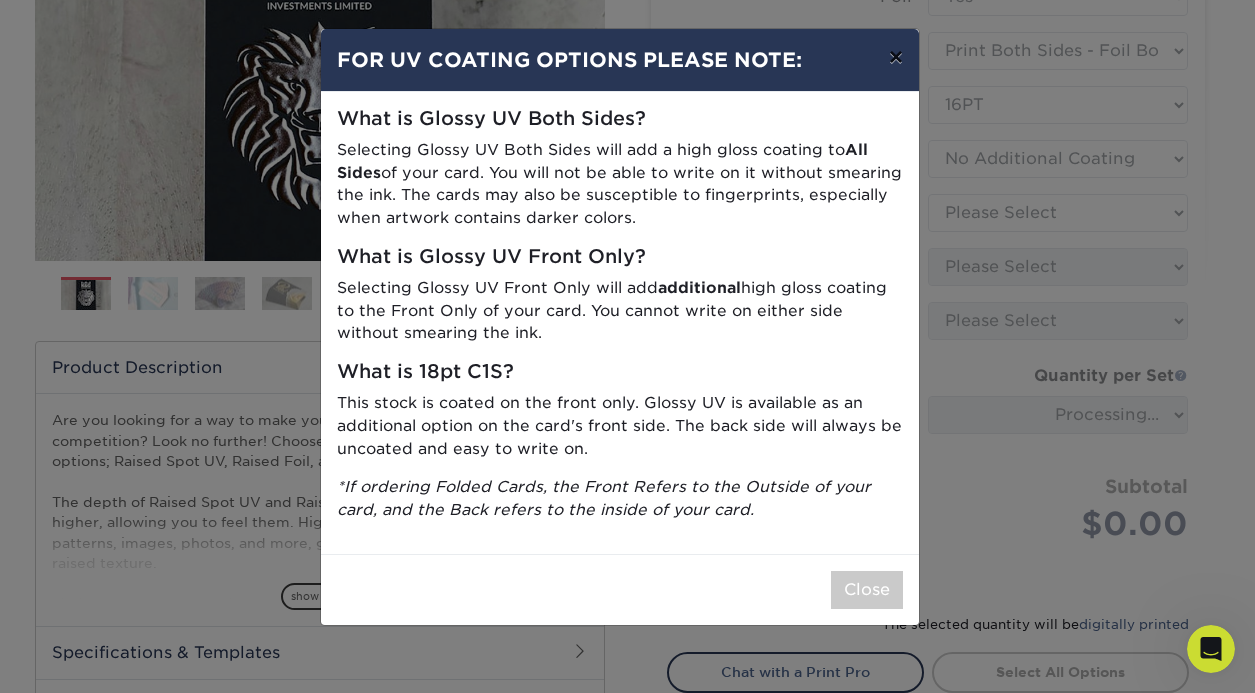 click on "×" at bounding box center (896, 57) 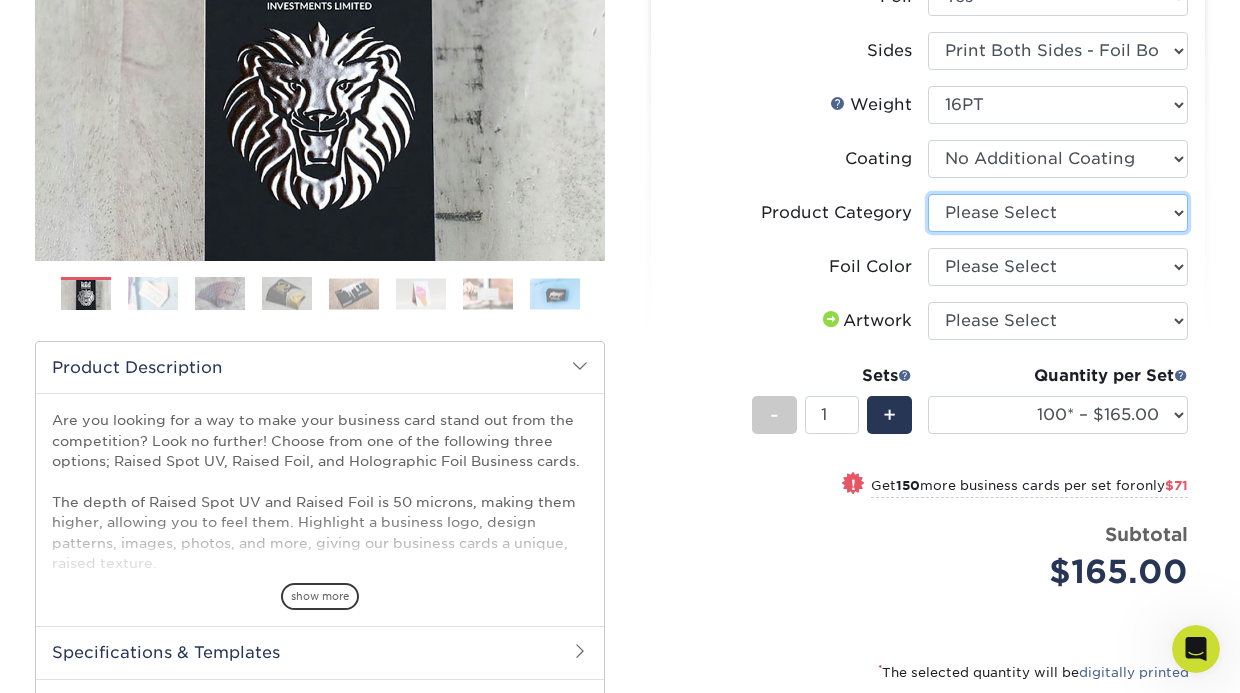 click on "Please Select Business Cards" at bounding box center [1058, 213] 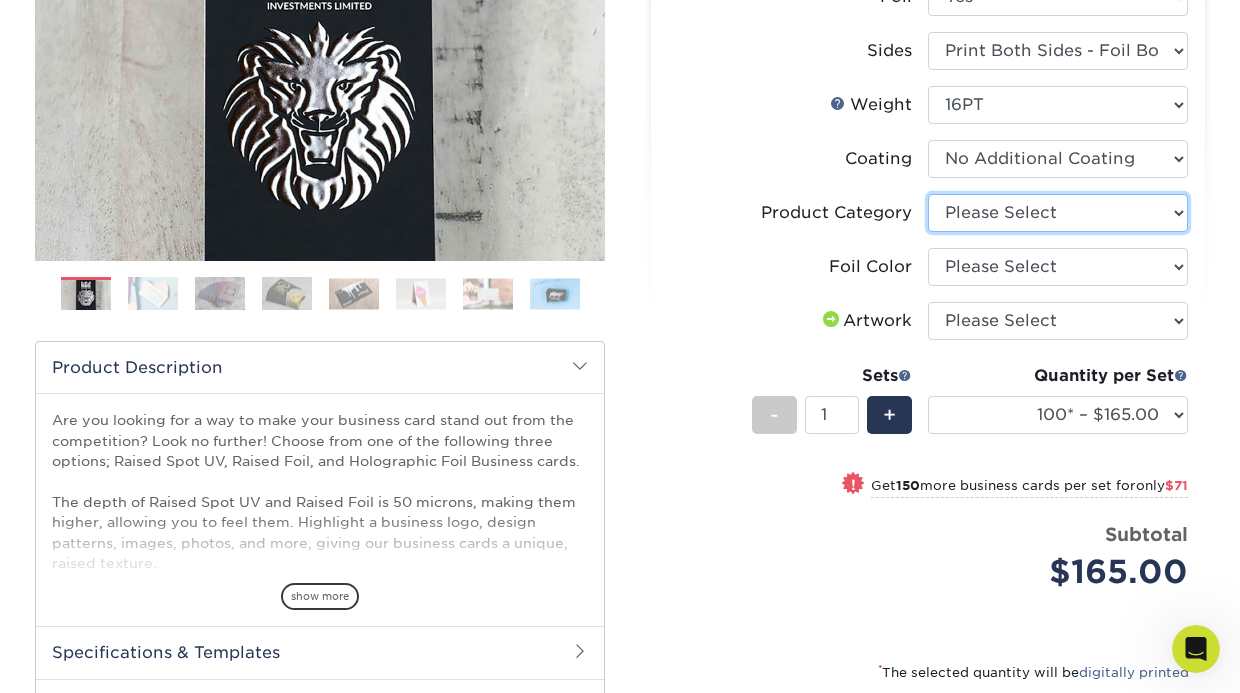 select on "3b5148f1-0588-4f88-a218-97bcfdce65c1" 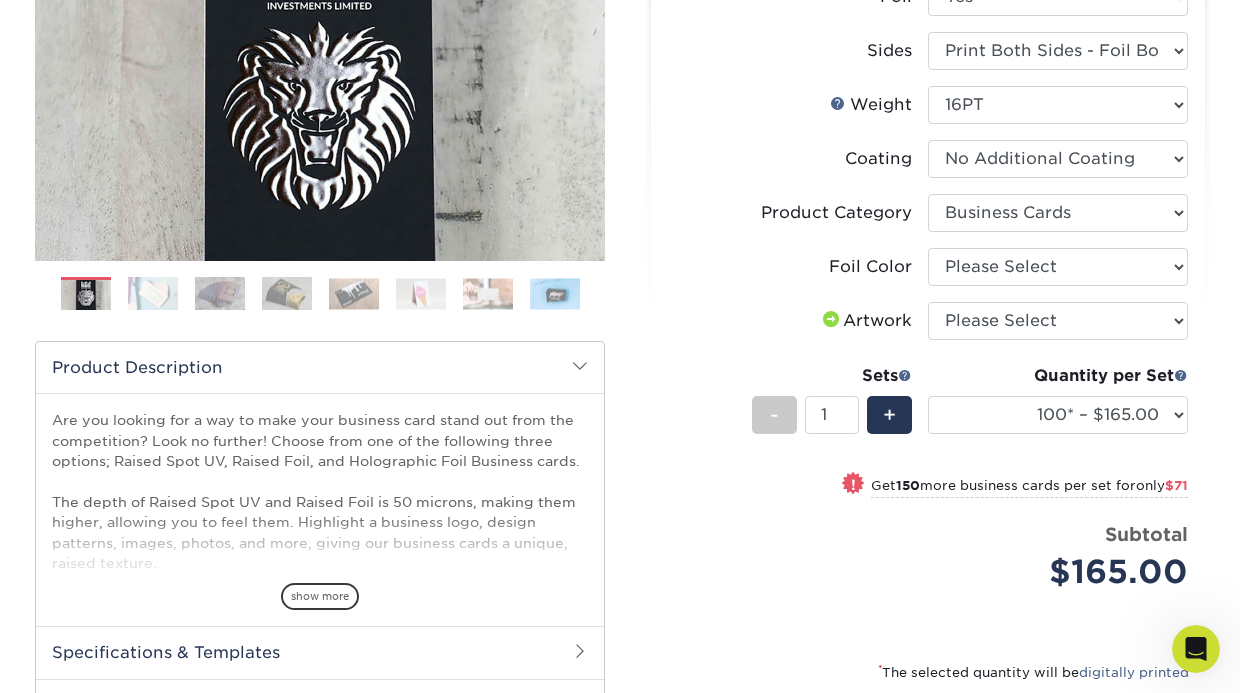 click on "Product Category
Please Select Business Cards" at bounding box center (928, 221) 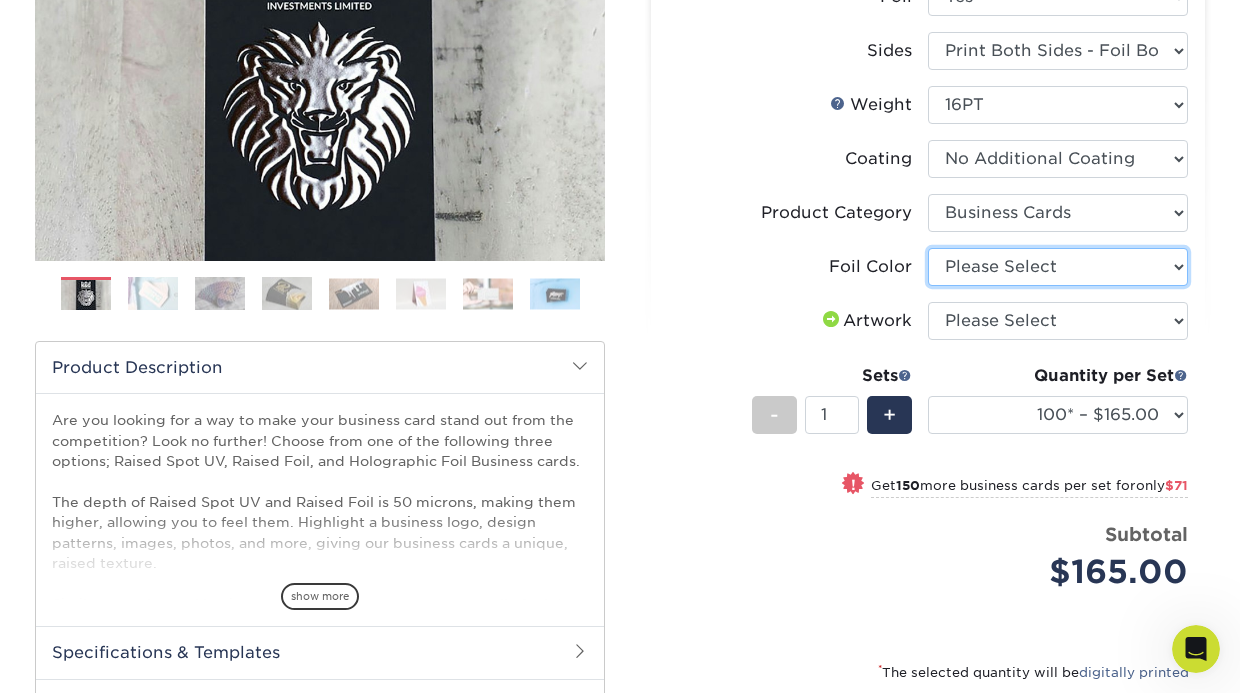 click on "Please Select Silver Foil Holographic Foil Gold Foil" at bounding box center (1058, 267) 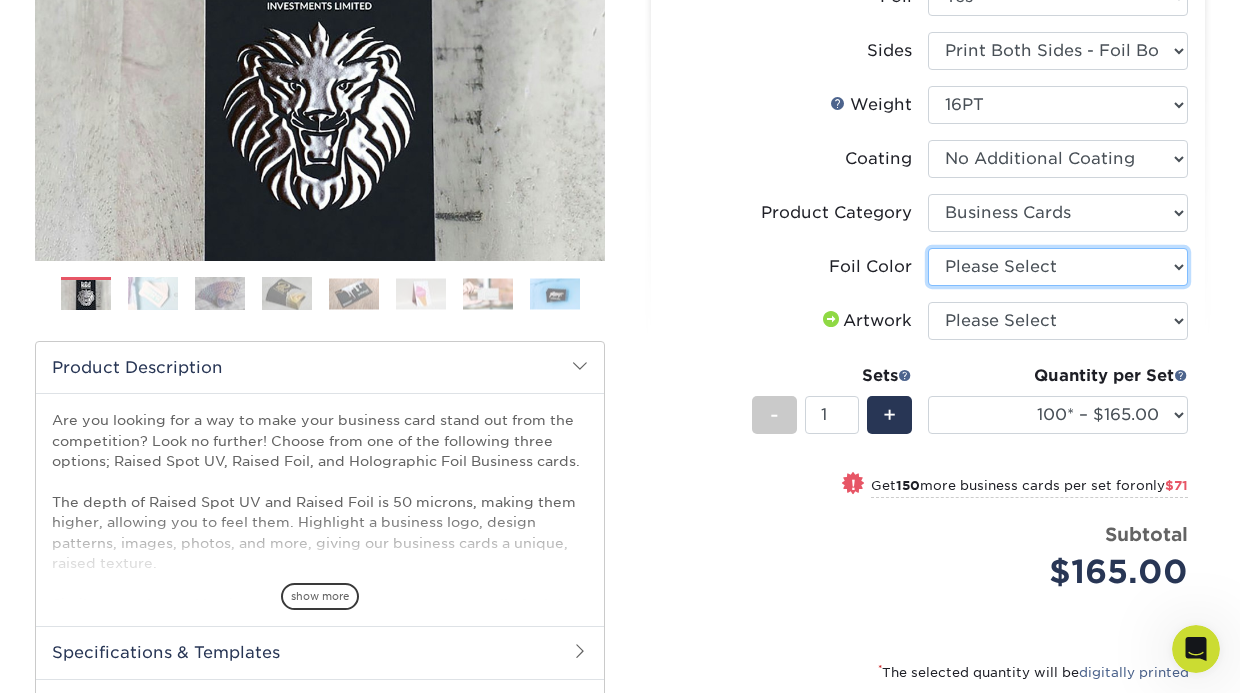 select on "a834dd52-fe06-4ed6-9a86-5bd3c2d02515" 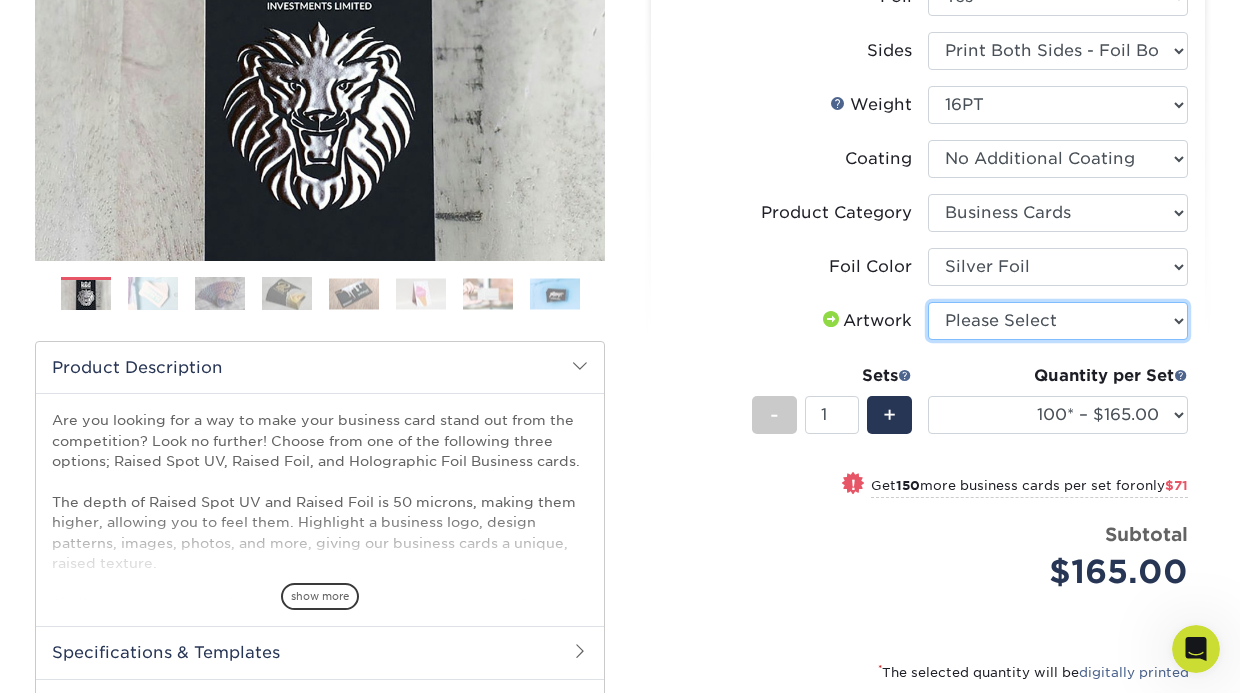 click on "Please Select I will upload files I need a design - $100" at bounding box center (1058, 321) 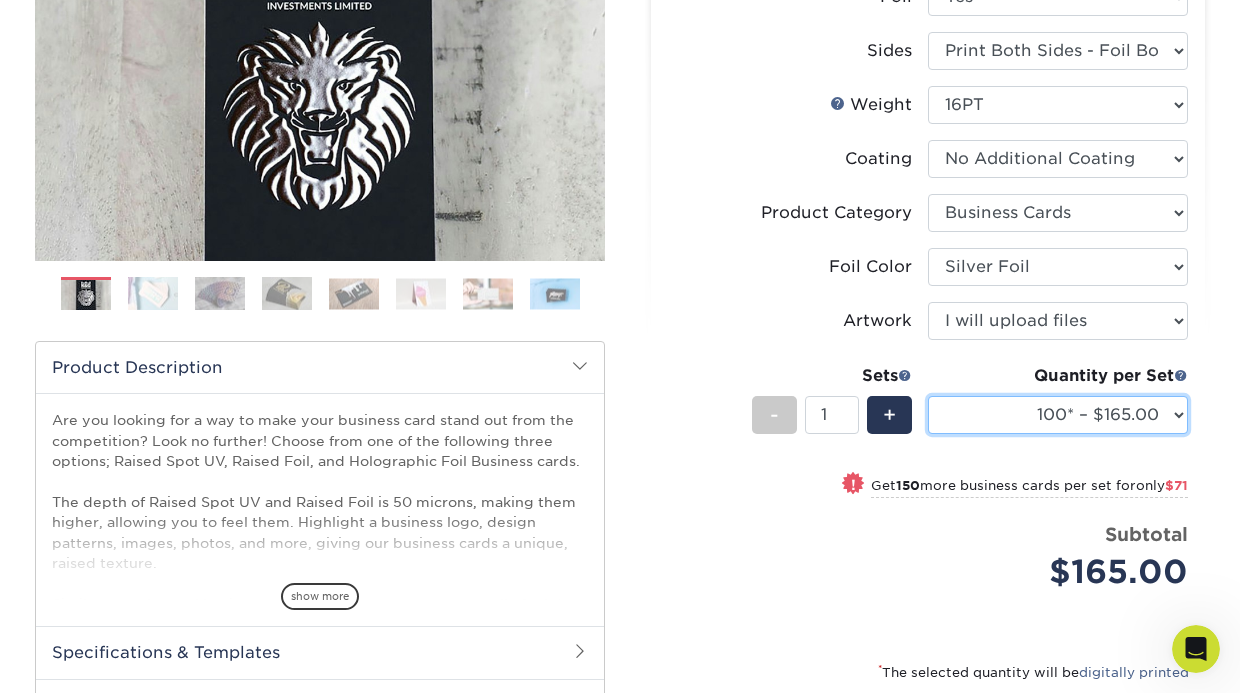 click on "100* – $165.00 250* – $236.00 500* – $319.00" at bounding box center [1058, 415] 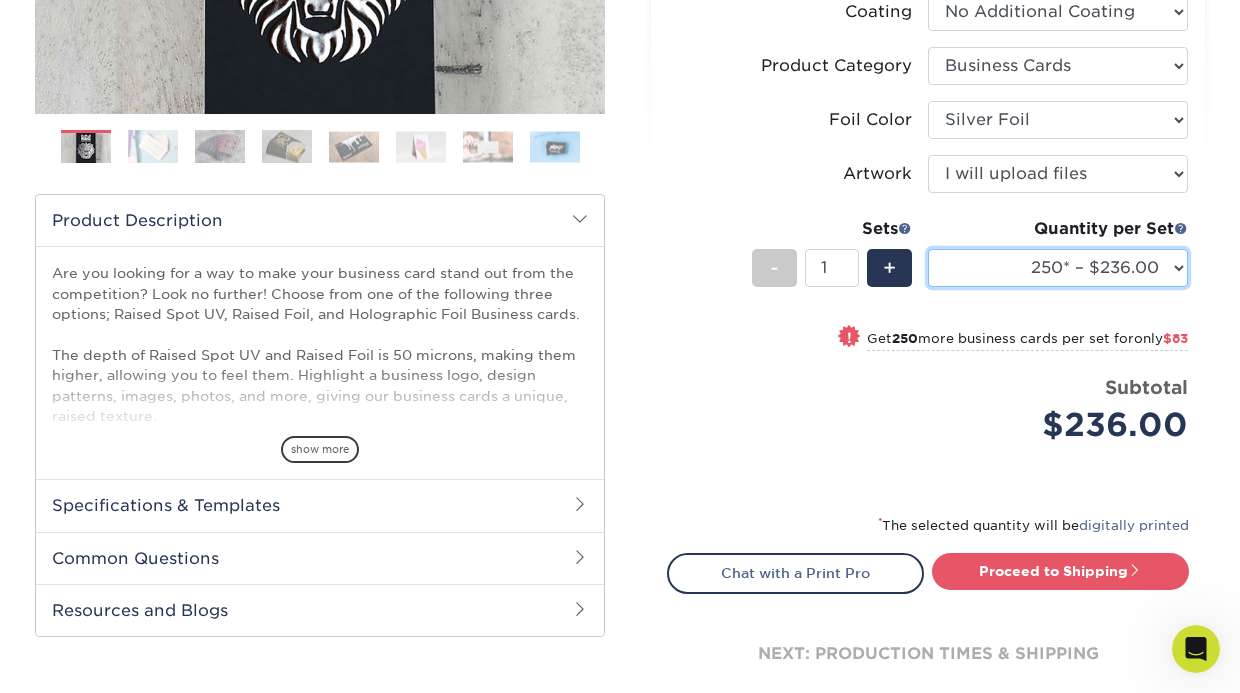 scroll, scrollTop: 813, scrollLeft: 0, axis: vertical 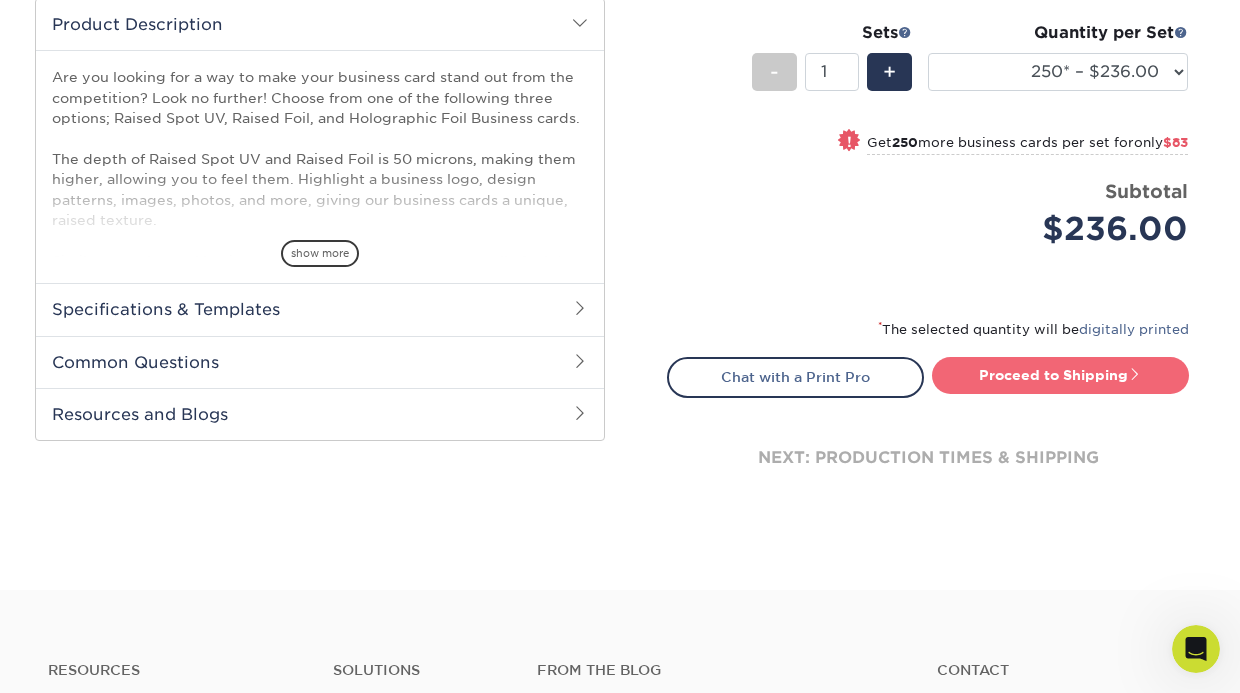 click on "Proceed to Shipping" at bounding box center (1060, 375) 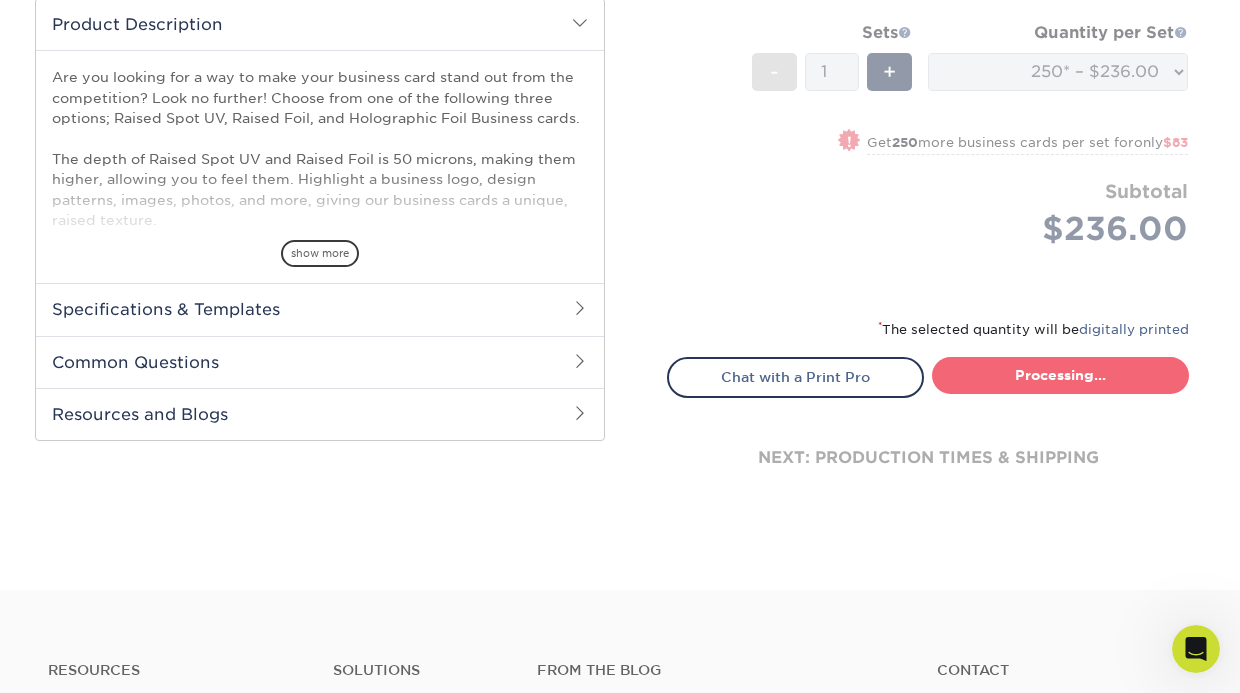 select on "6939abaf-518a-4520-b3d9-00b8fa0d763b" 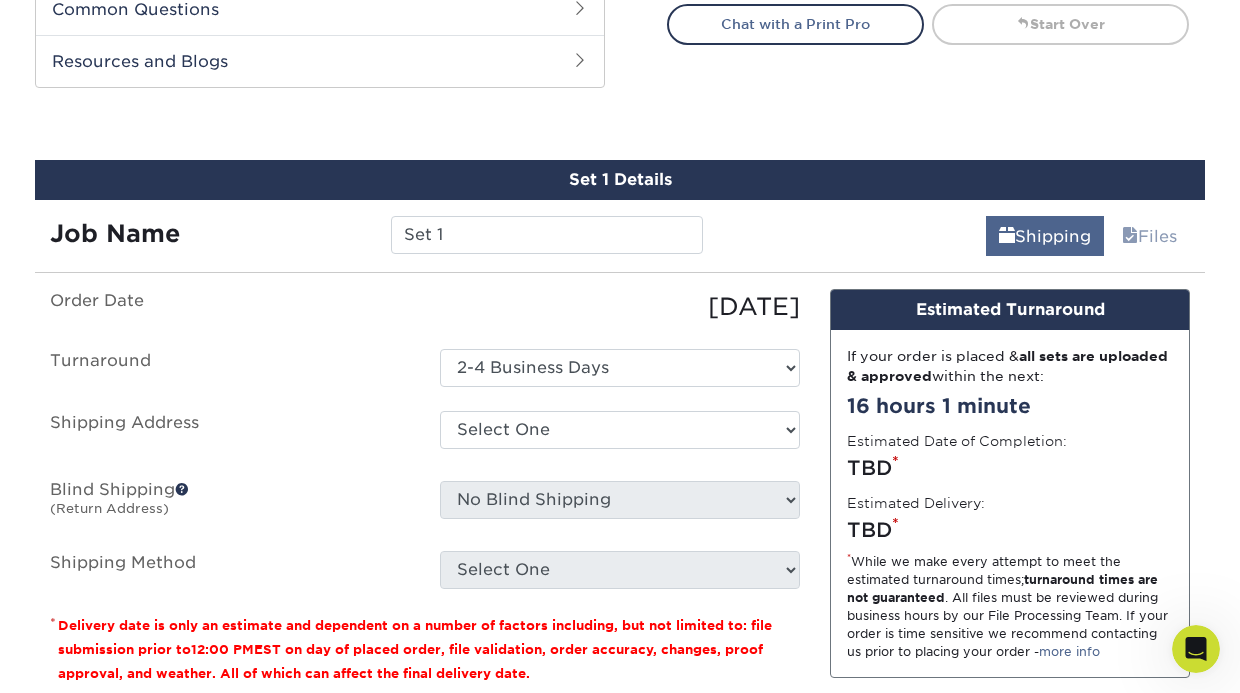 scroll, scrollTop: 1225, scrollLeft: 0, axis: vertical 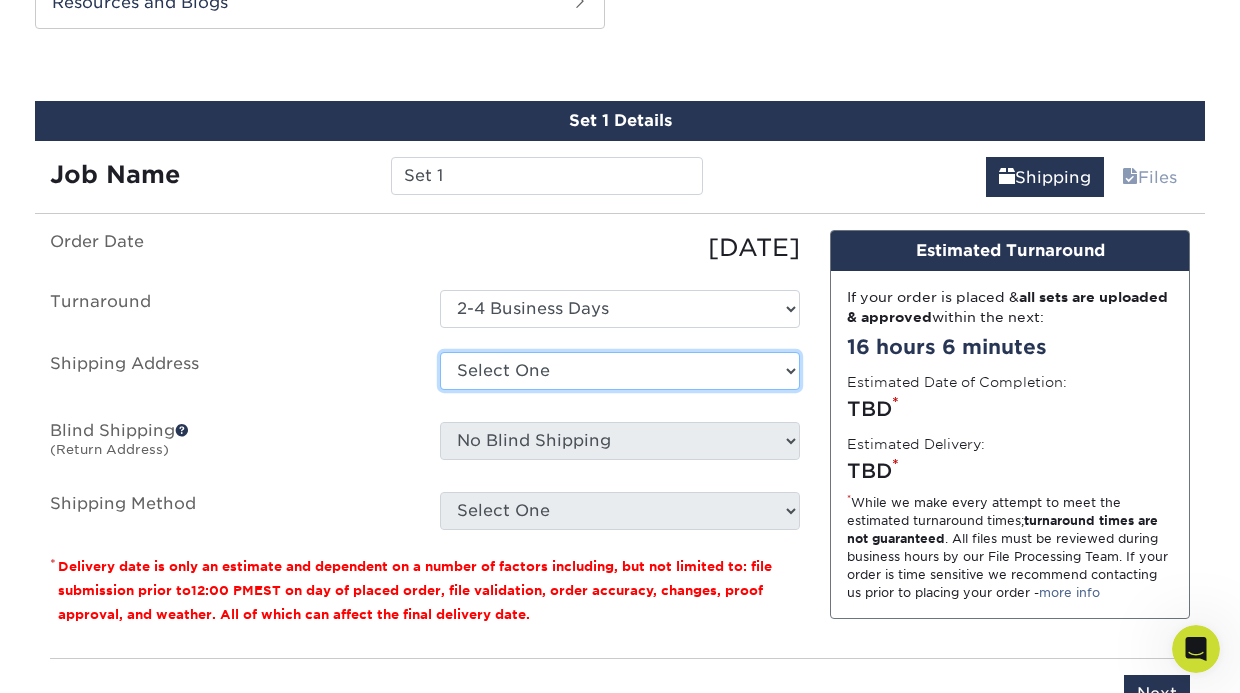 click on "Select One
Business cards
+ Add New Address
- Login" at bounding box center [620, 371] 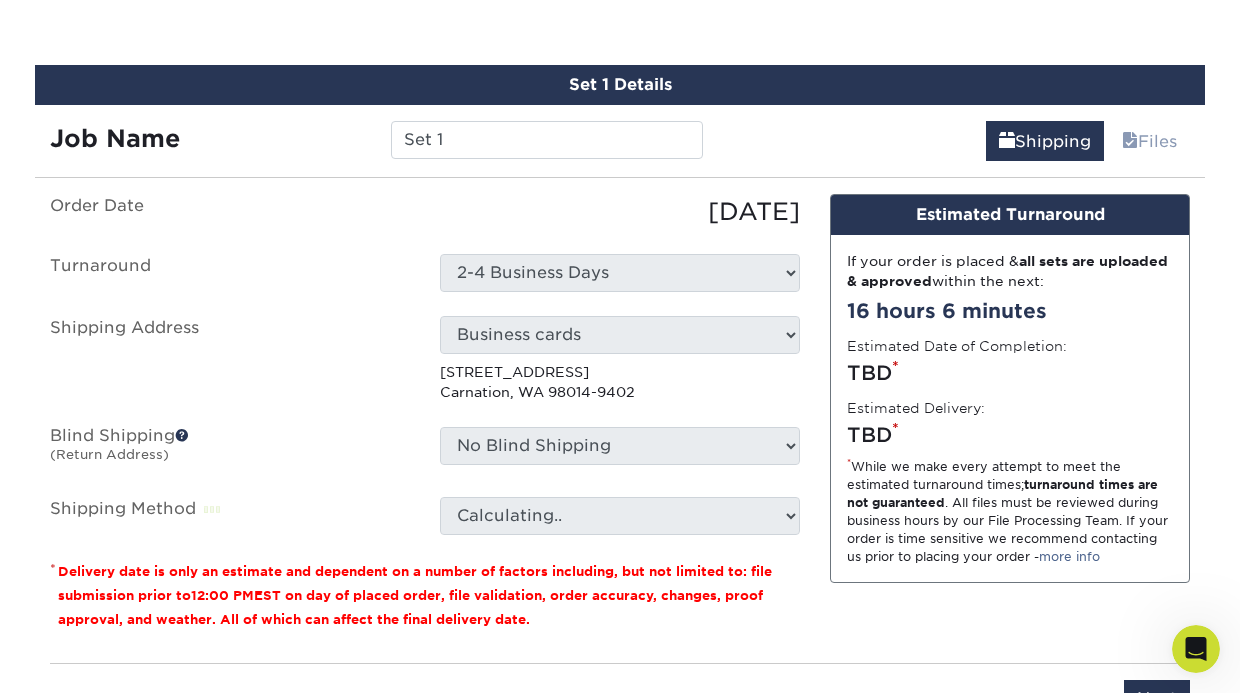 scroll, scrollTop: 1359, scrollLeft: 0, axis: vertical 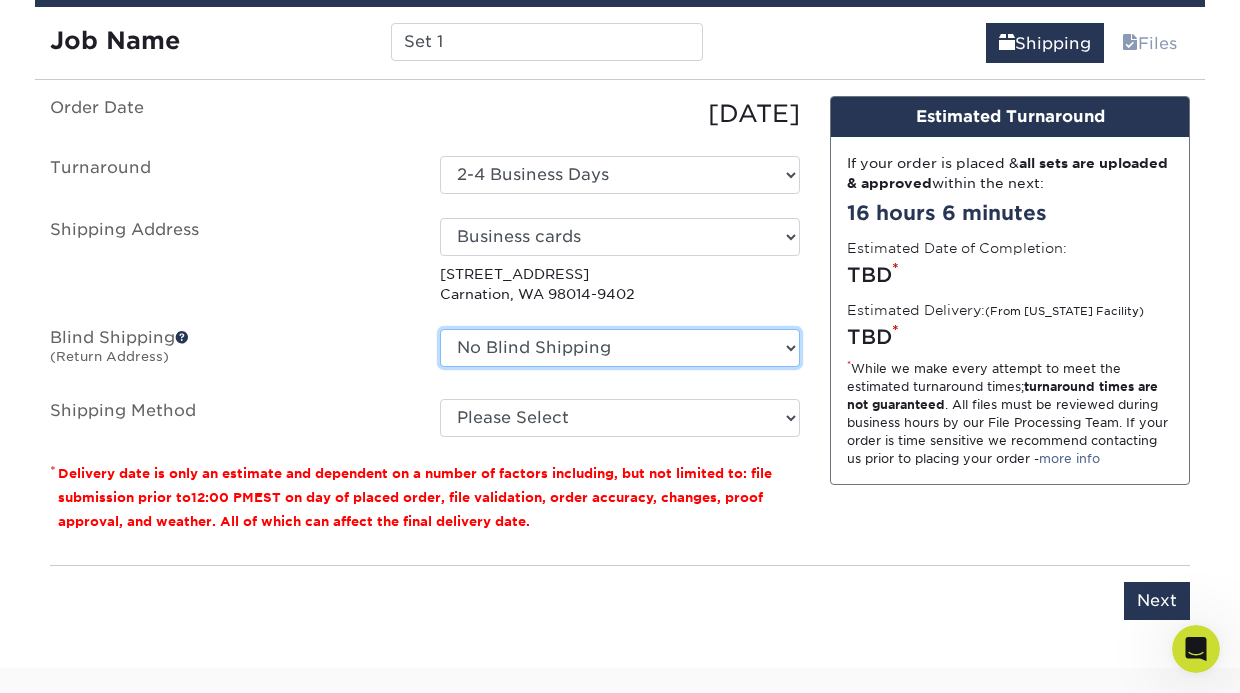 click on "No Blind Shipping
Business cards
+ Add New Address" at bounding box center [620, 348] 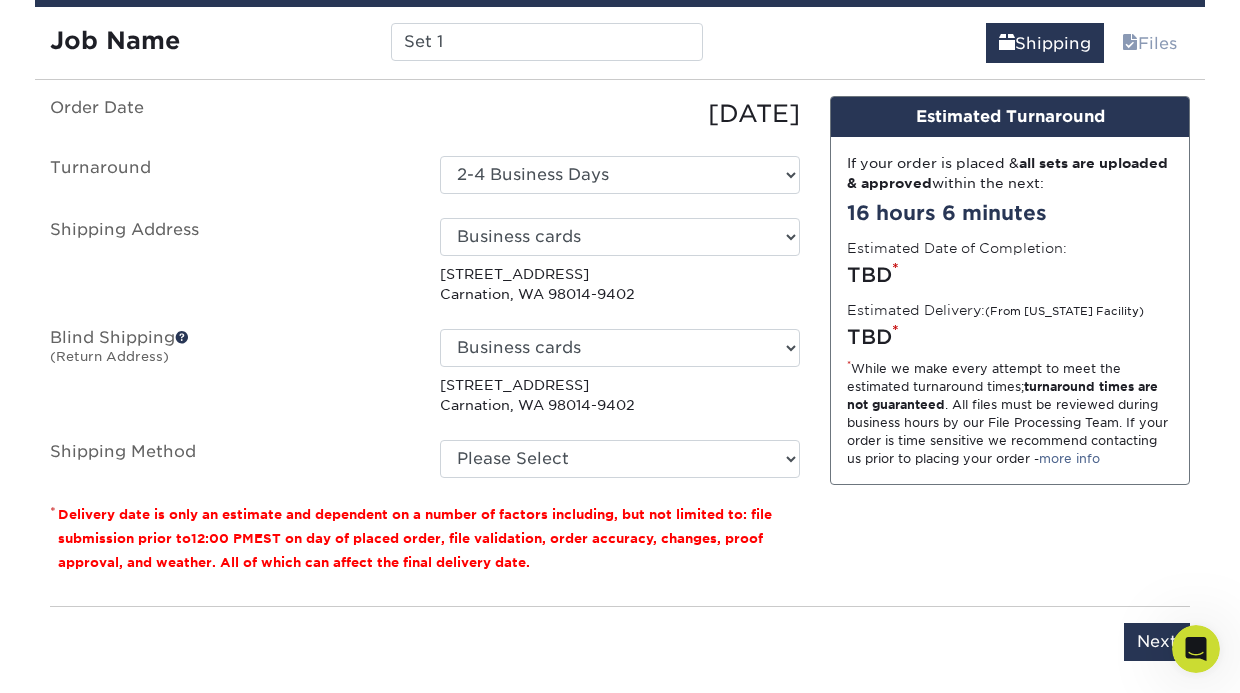 click on "Design  Estimated Turnaround
If your order is placed &  all sets are uploaded & approved  within the next:
16 hours 6 minutes
Estimated Date of Completion:
TBD *
Estimated Delivery:  (From California Facility)
TBD *
*  While we make every attempt to meet the estimated turnaround times;  turnaround times are not guaranteed . All files must be reviewed during business hours by our File Processing Team. If your order is time sensitive we recommend contacting us prior to placing your order -  more info
Production turnaround times begin when the design files are approved and uploaded. Design Services typically take an additional 2-3 days which is dependent on a timely response to proofs that are sent during the design process." at bounding box center [1010, 343] 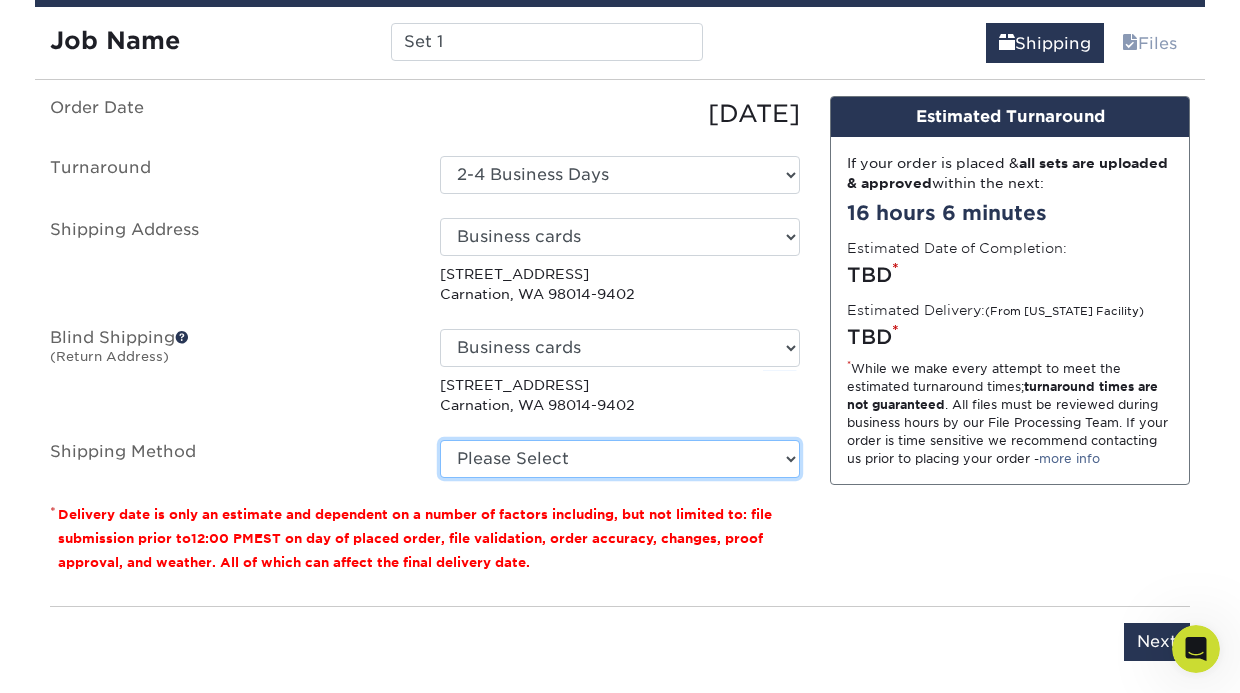click on "Please Select Ground Shipping (+$7.84) 3 Day Shipping Service (+$26.89) 2 Day Air Shipping (+$27.91) Next Day Shipping by 12 noon (+$39.88) Next Day Air Early A.M. (+$176.40)" at bounding box center (620, 459) 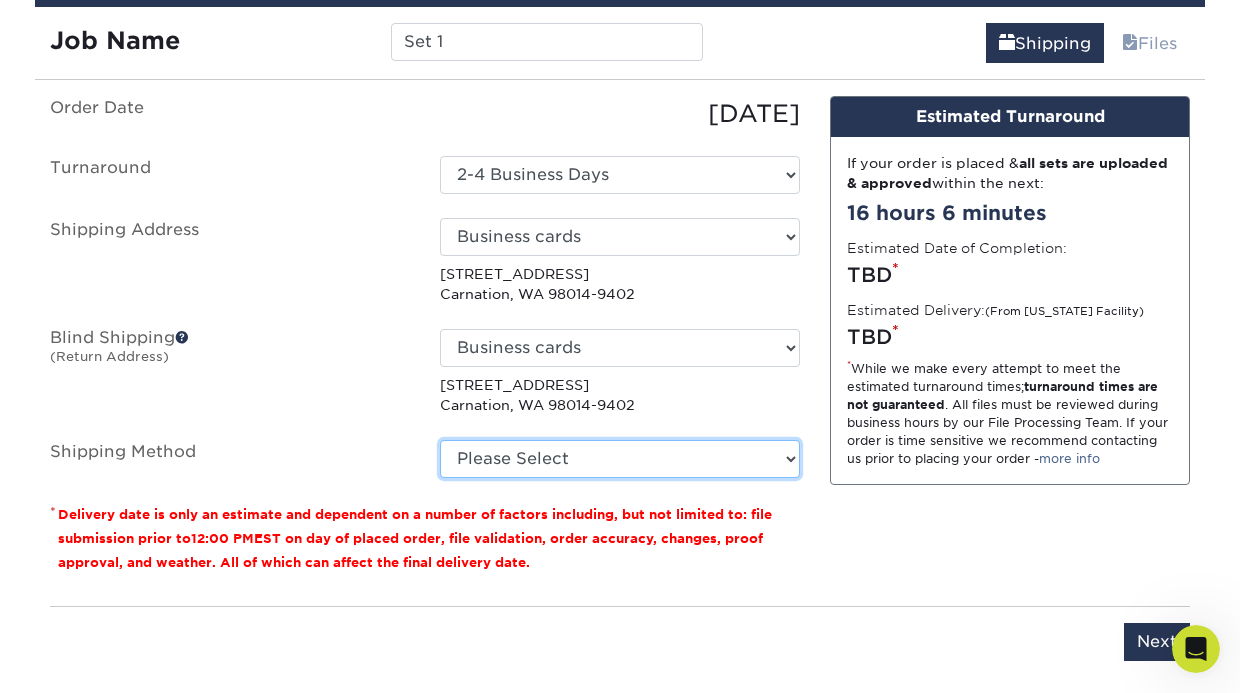 select on "03" 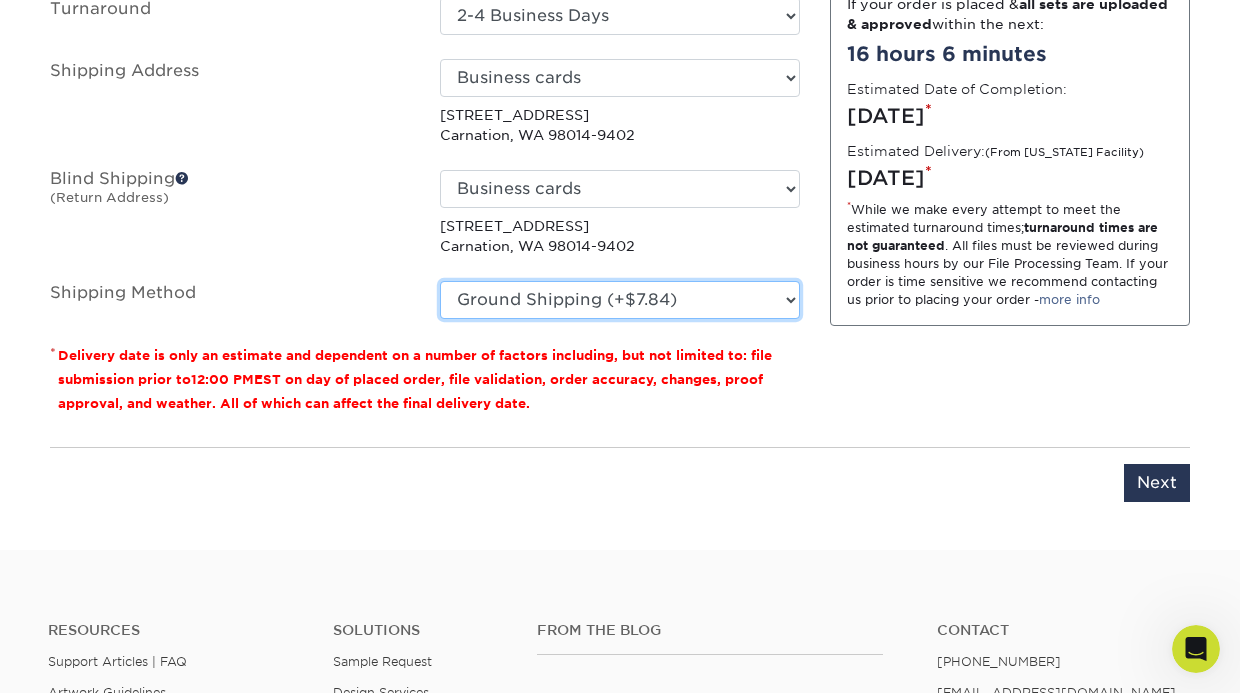 scroll, scrollTop: 1522, scrollLeft: 0, axis: vertical 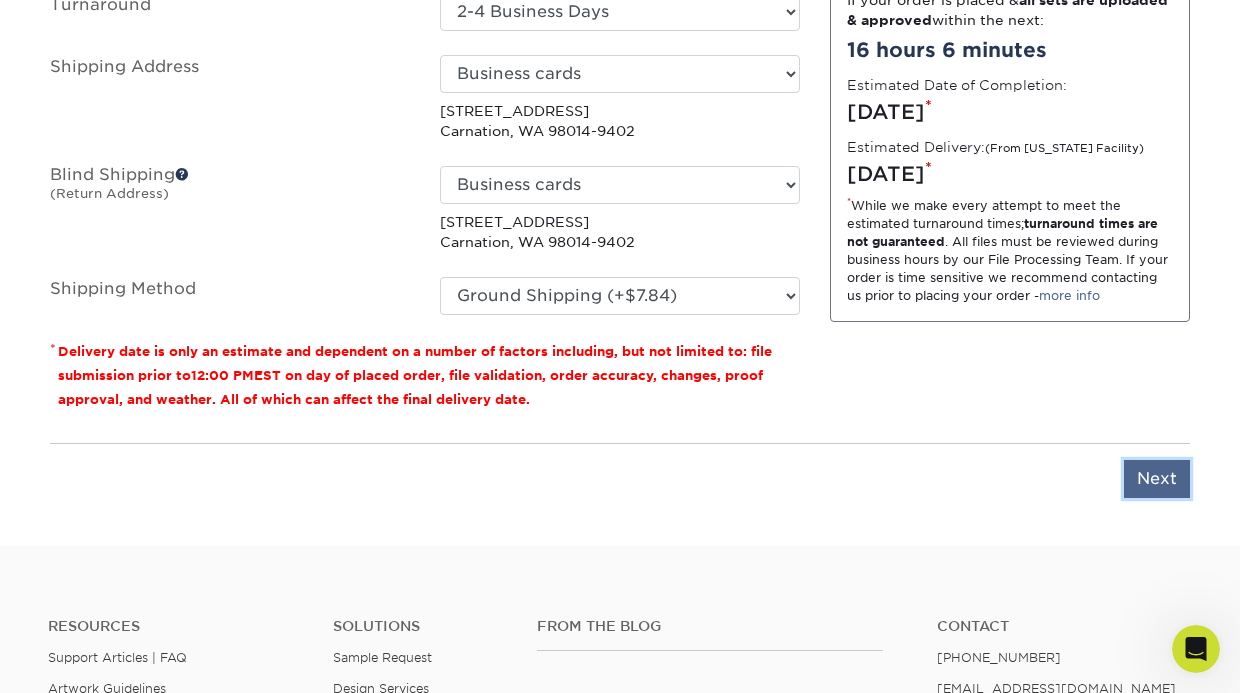 click on "Next" at bounding box center (1157, 479) 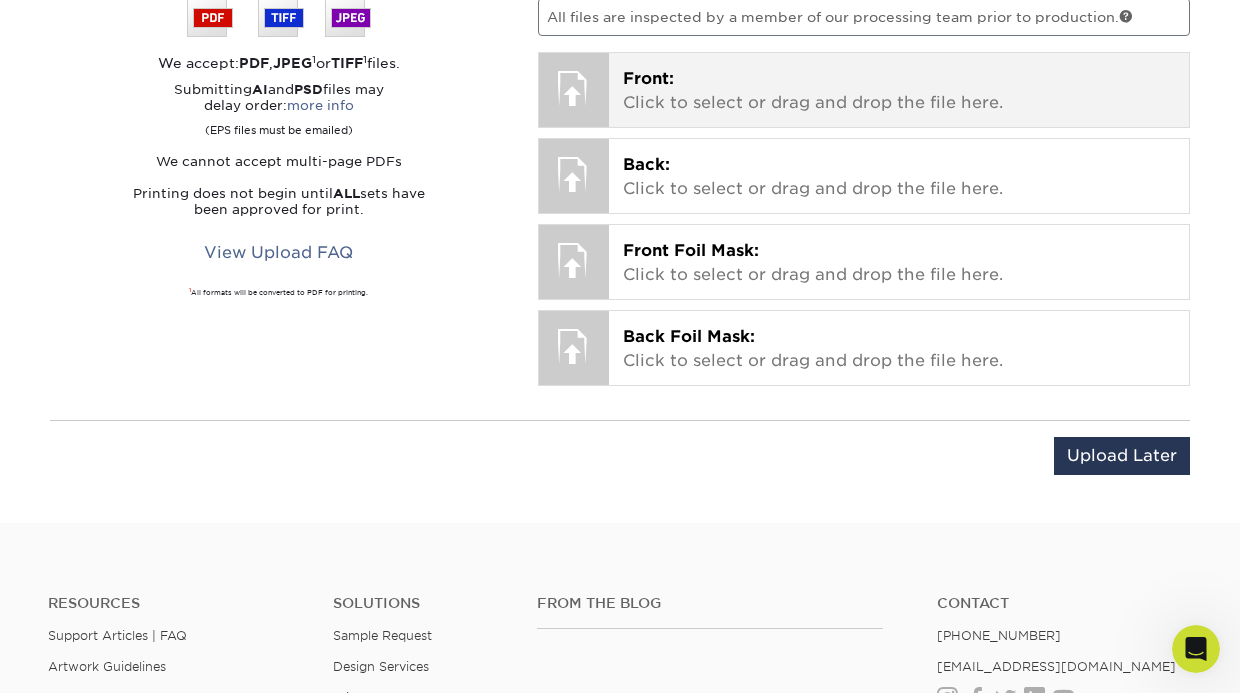 click on "Front: Click to select or drag and drop the file here." at bounding box center (899, 91) 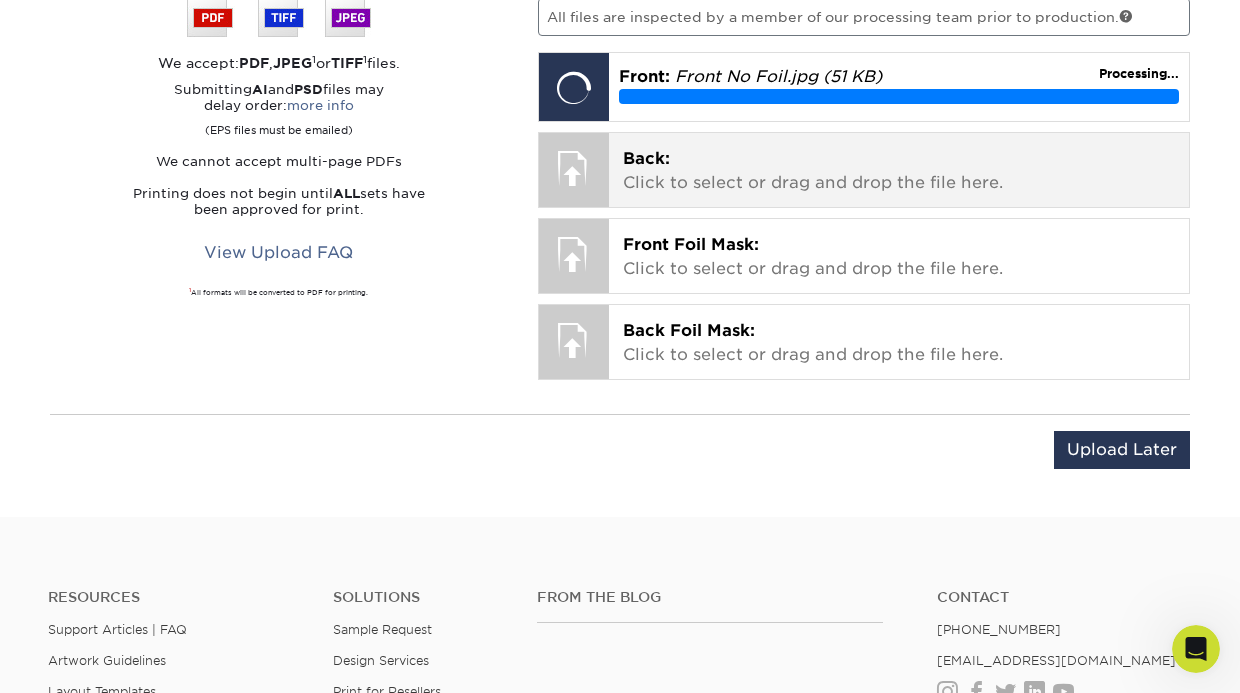 click on "Back: Click to select or drag and drop the file here." at bounding box center [899, 171] 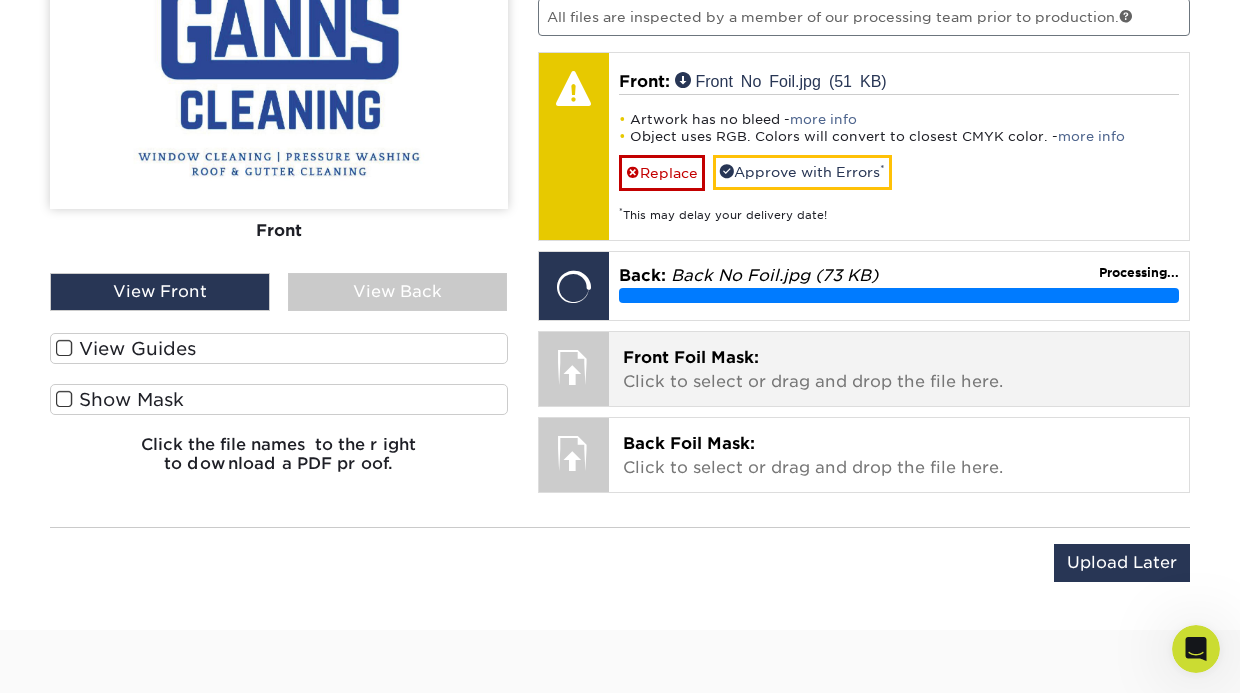 click on "Front Foil Mask: Click to select or drag and drop the file here." at bounding box center [899, 370] 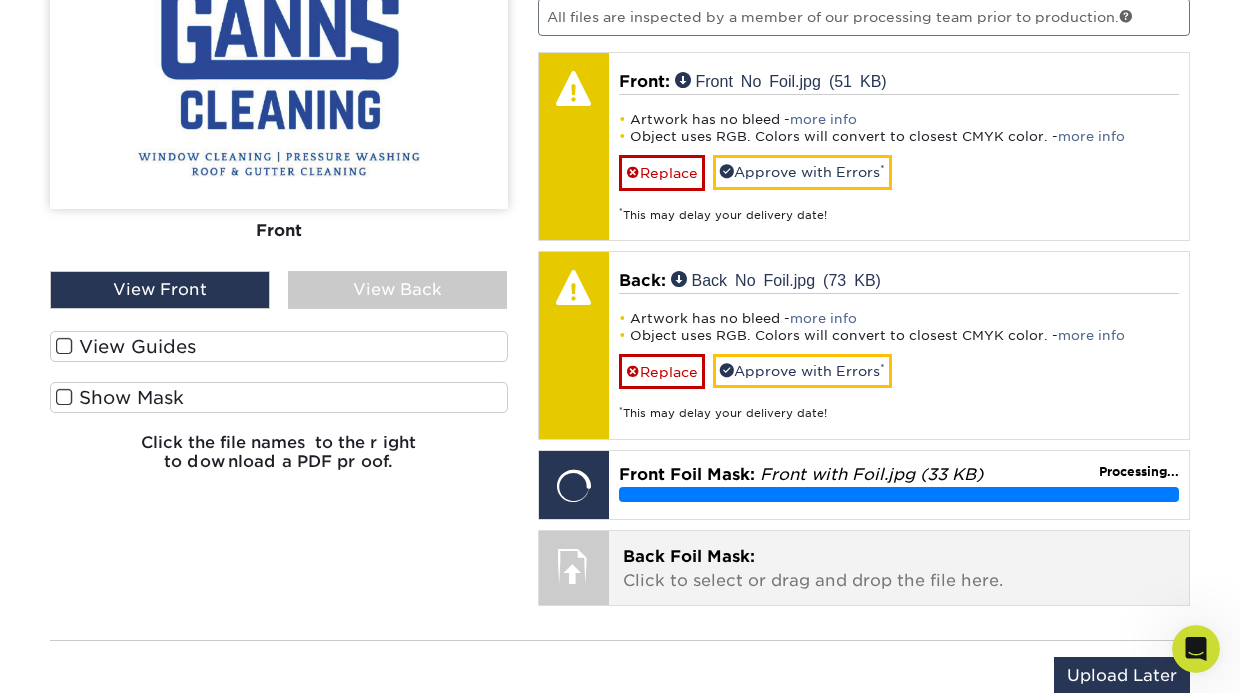click on "Back Foil Mask:" at bounding box center [689, 556] 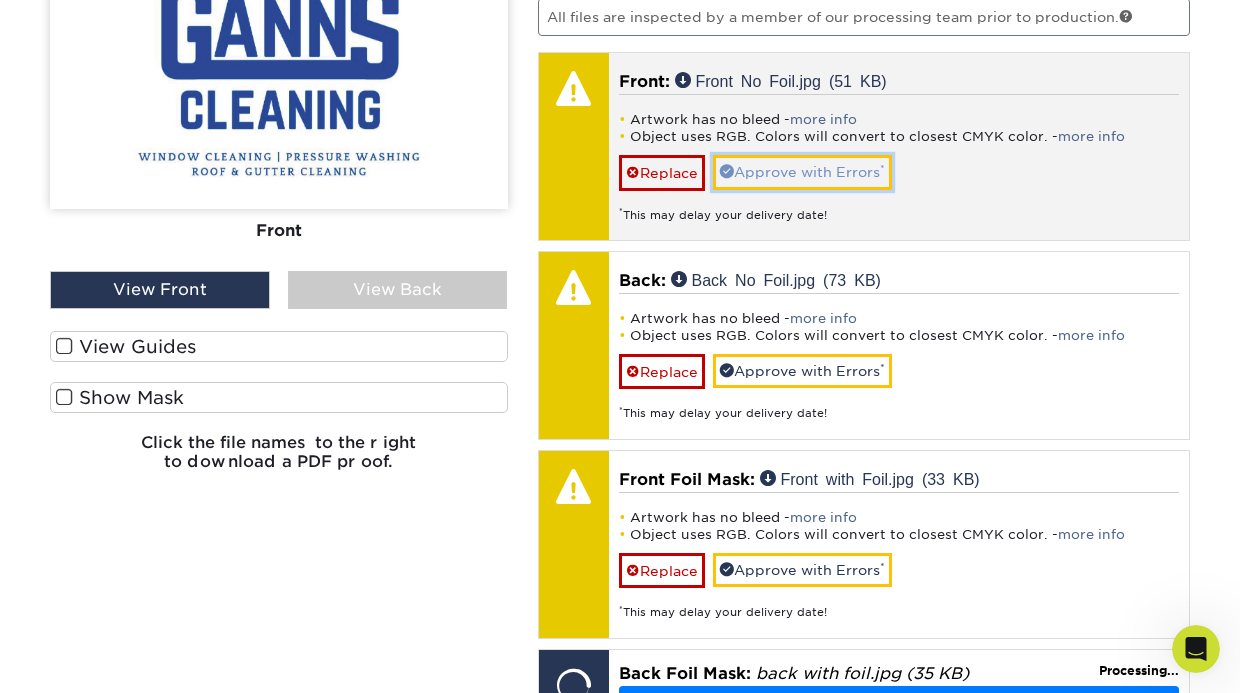 click on "Approve with Errors *" at bounding box center [802, 172] 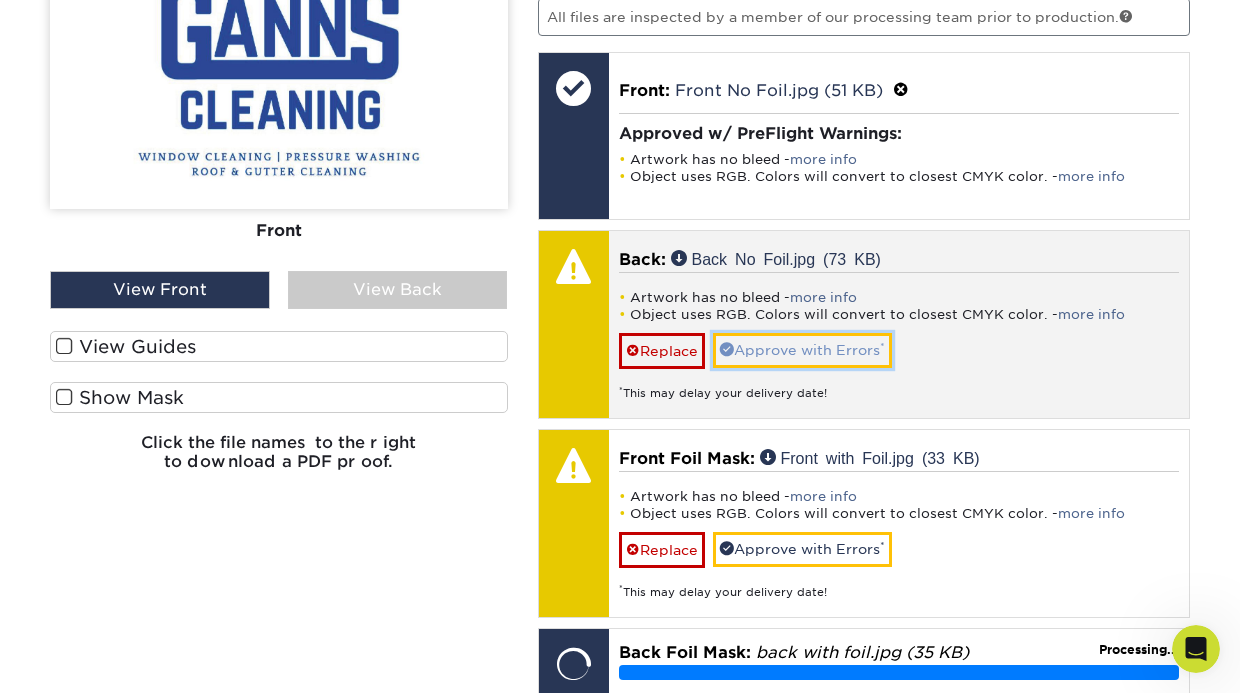 click on "Approve with Errors *" at bounding box center [802, 350] 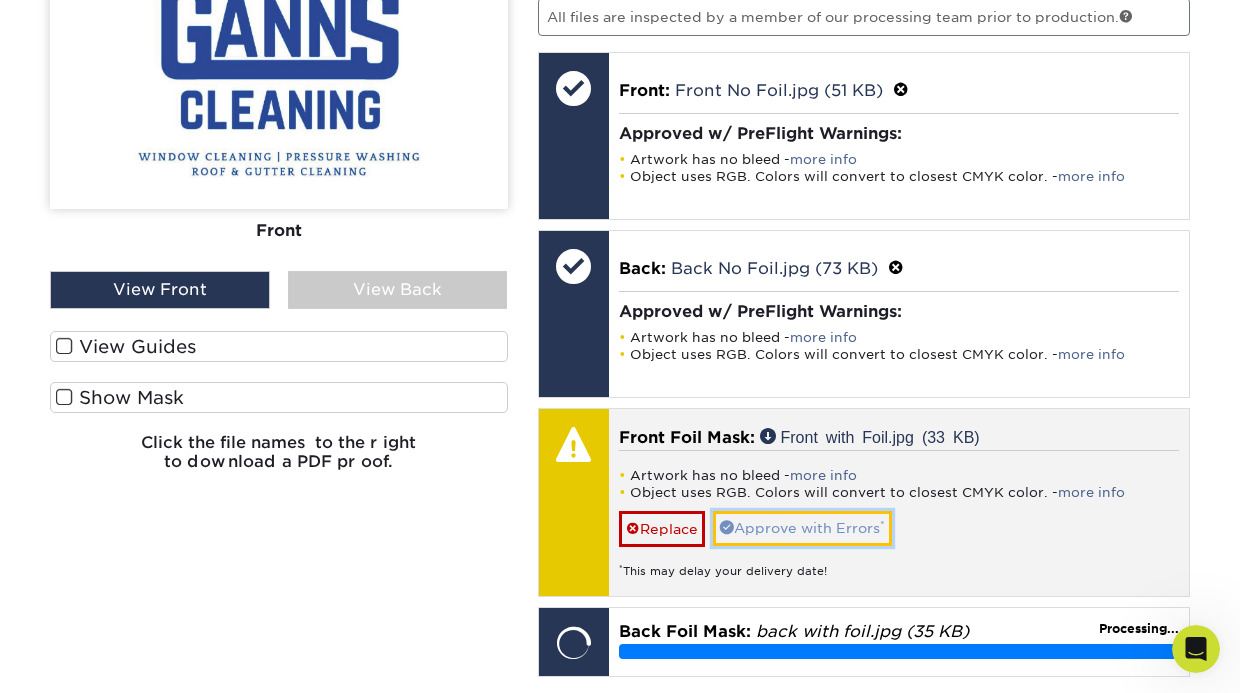 click on "Approve with Errors *" at bounding box center (802, 528) 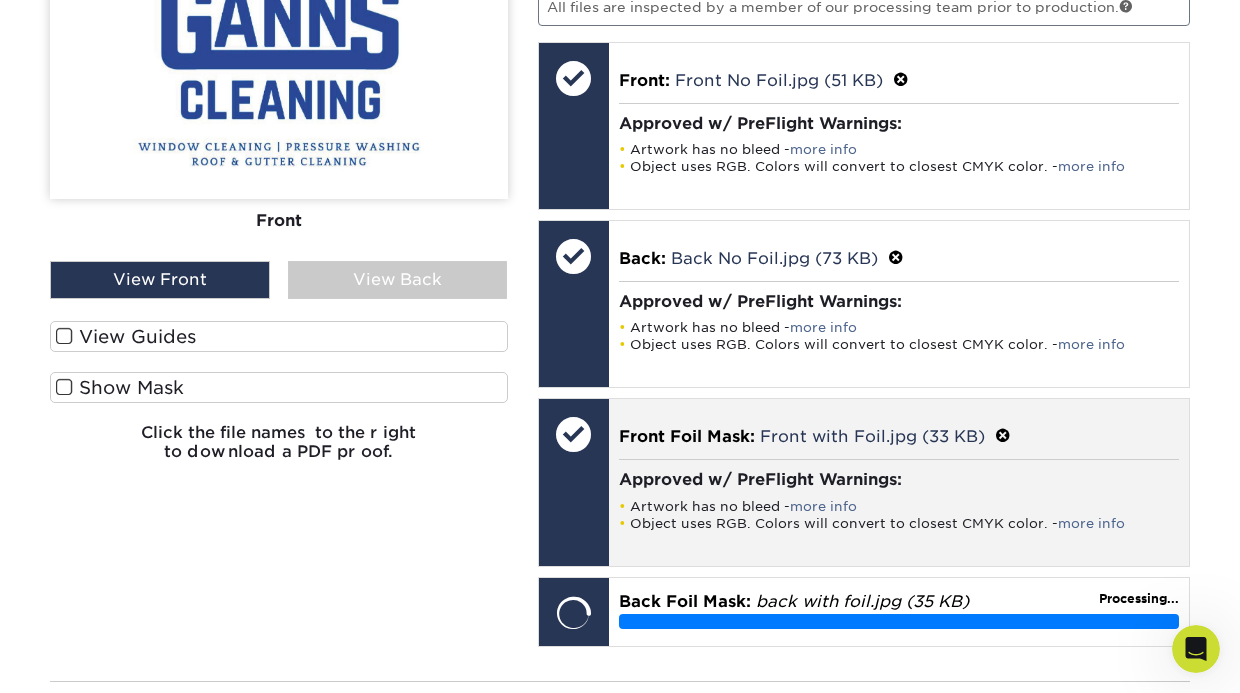 scroll, scrollTop: 1836, scrollLeft: 0, axis: vertical 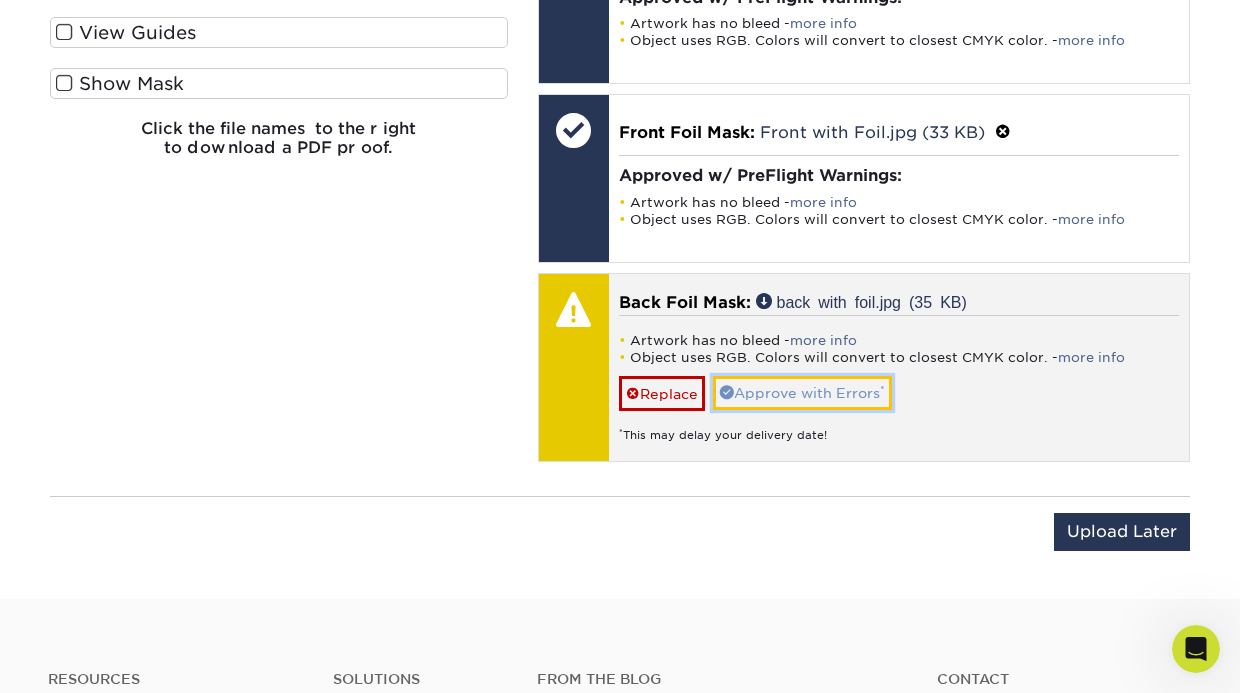 click on "Approve with Errors *" at bounding box center (802, 393) 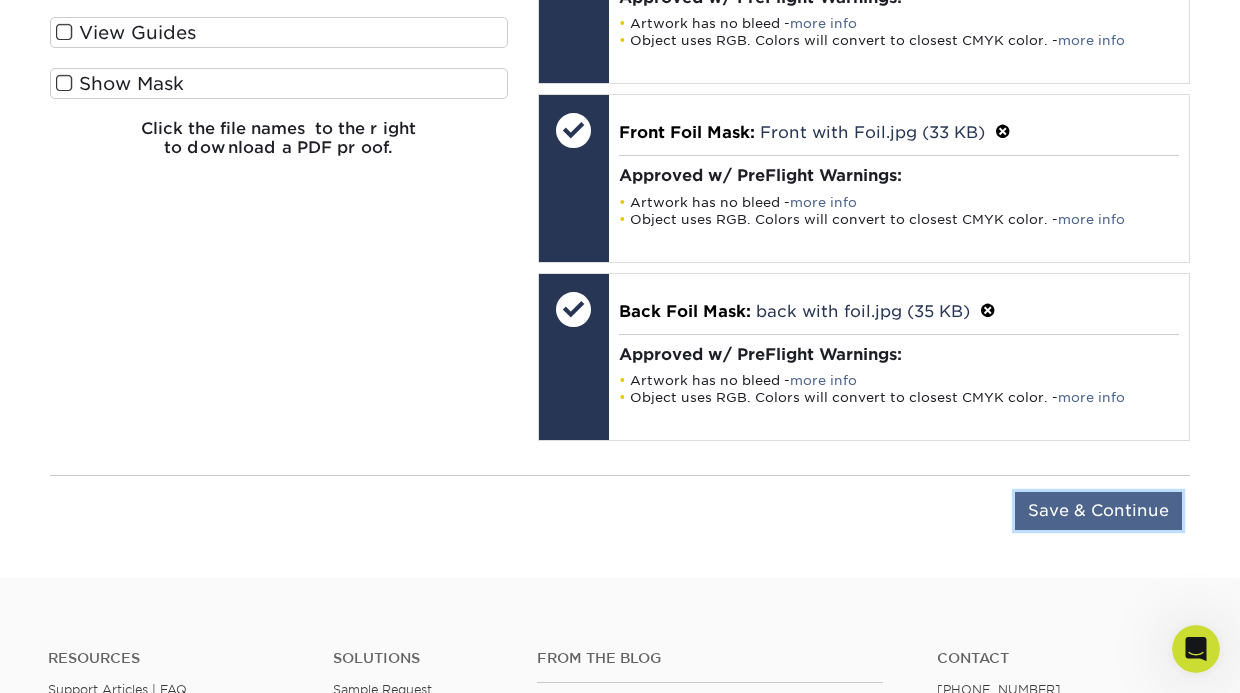 click on "Save & Continue" at bounding box center (1098, 511) 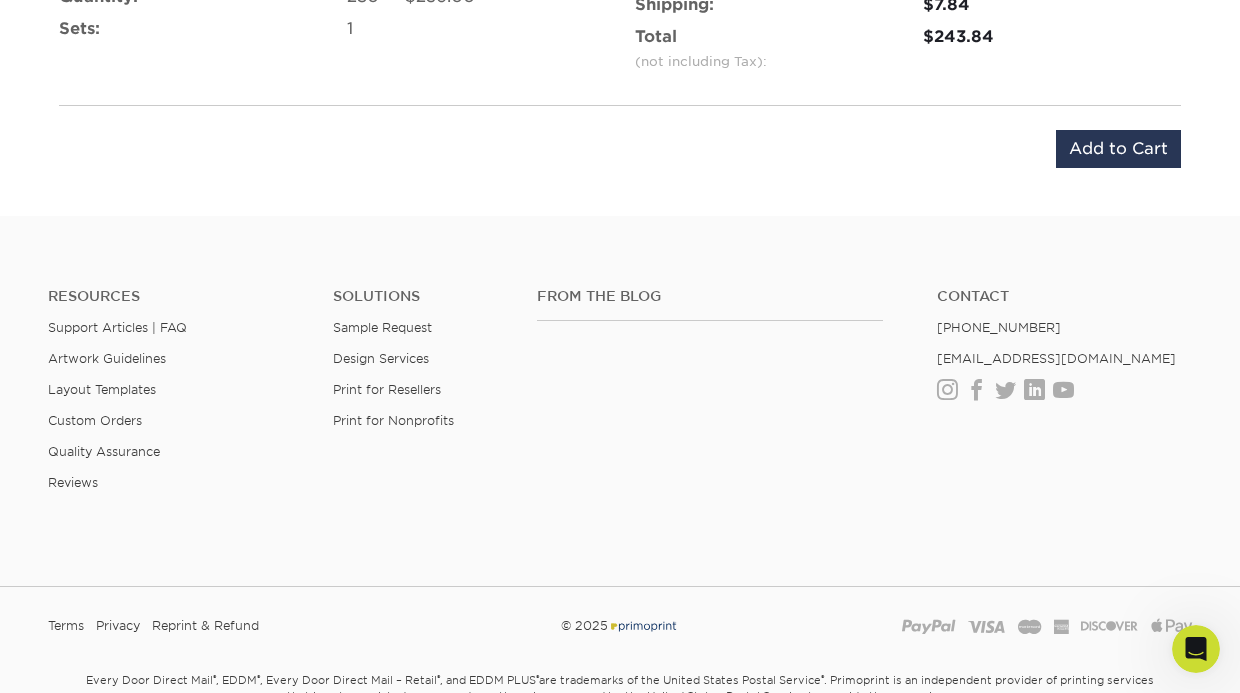 scroll, scrollTop: 1540, scrollLeft: 0, axis: vertical 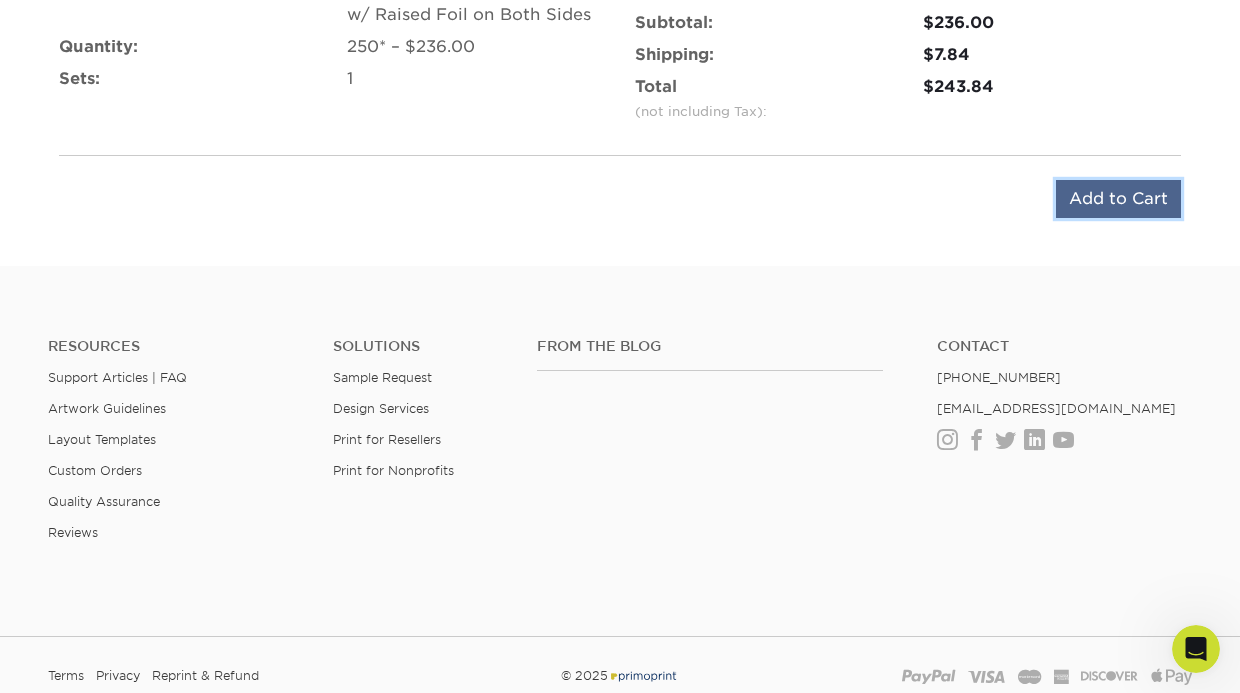 click on "Add to Cart" at bounding box center (1118, 199) 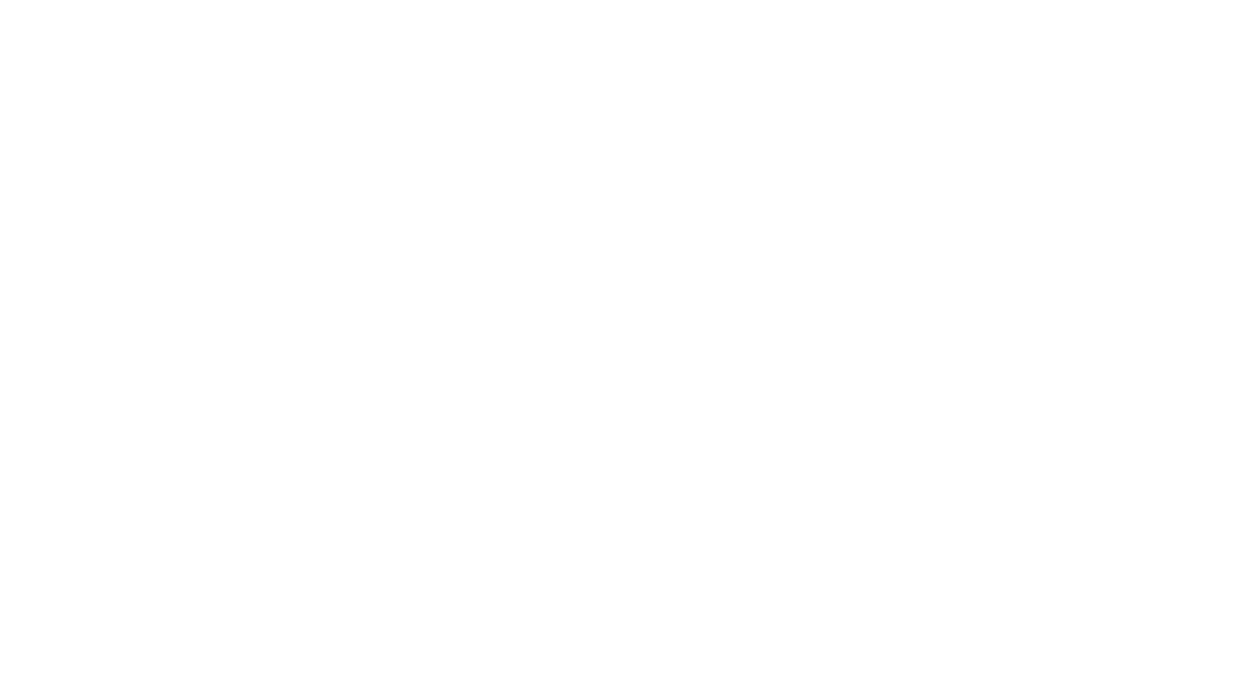 scroll, scrollTop: 0, scrollLeft: 0, axis: both 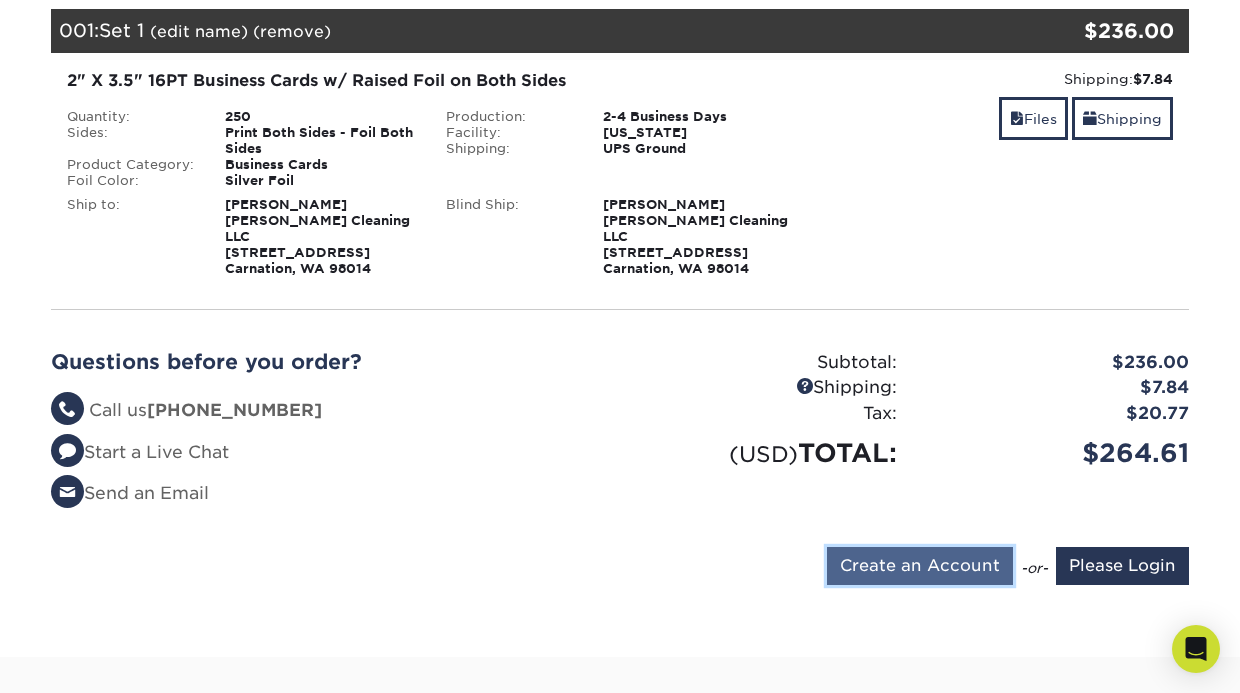 click on "Create an Account" at bounding box center [920, 566] 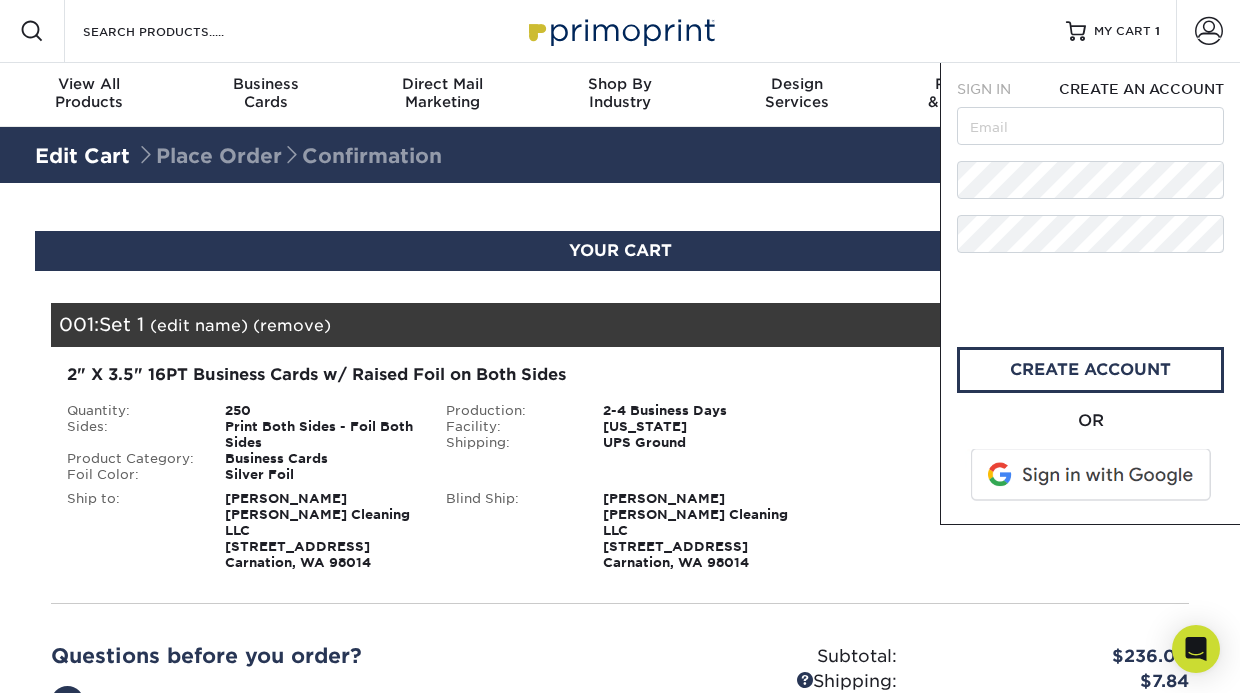 scroll, scrollTop: 0, scrollLeft: 0, axis: both 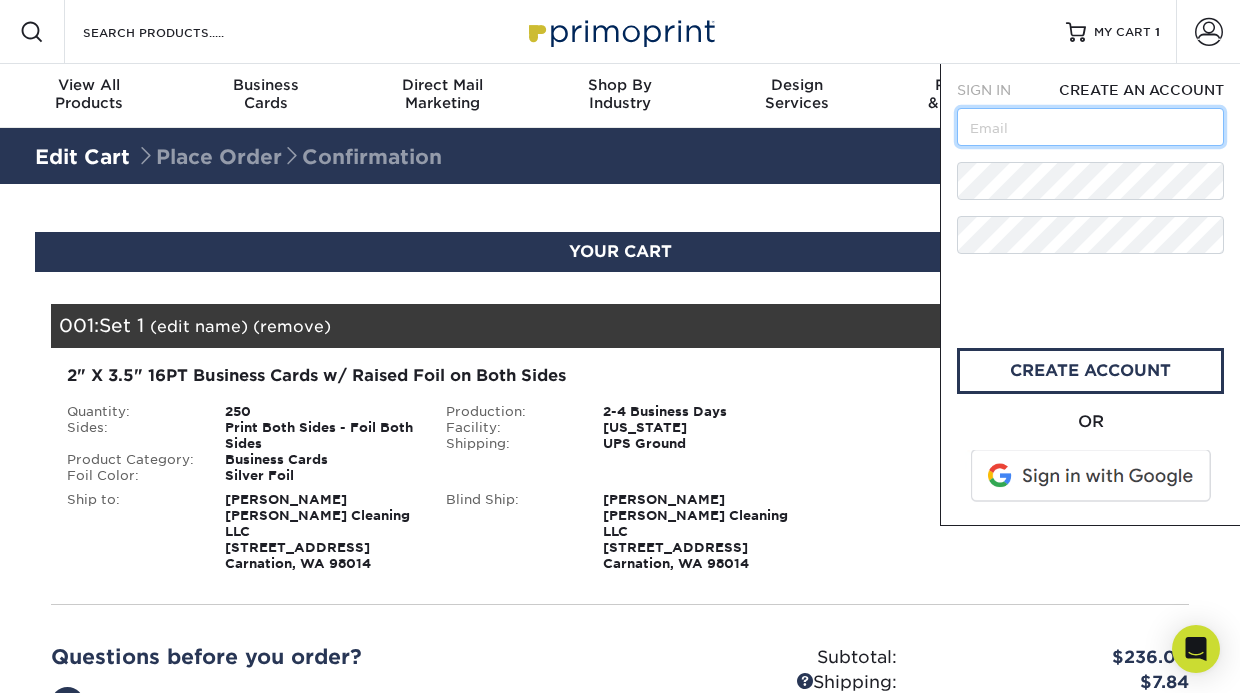 click at bounding box center (1090, 127) 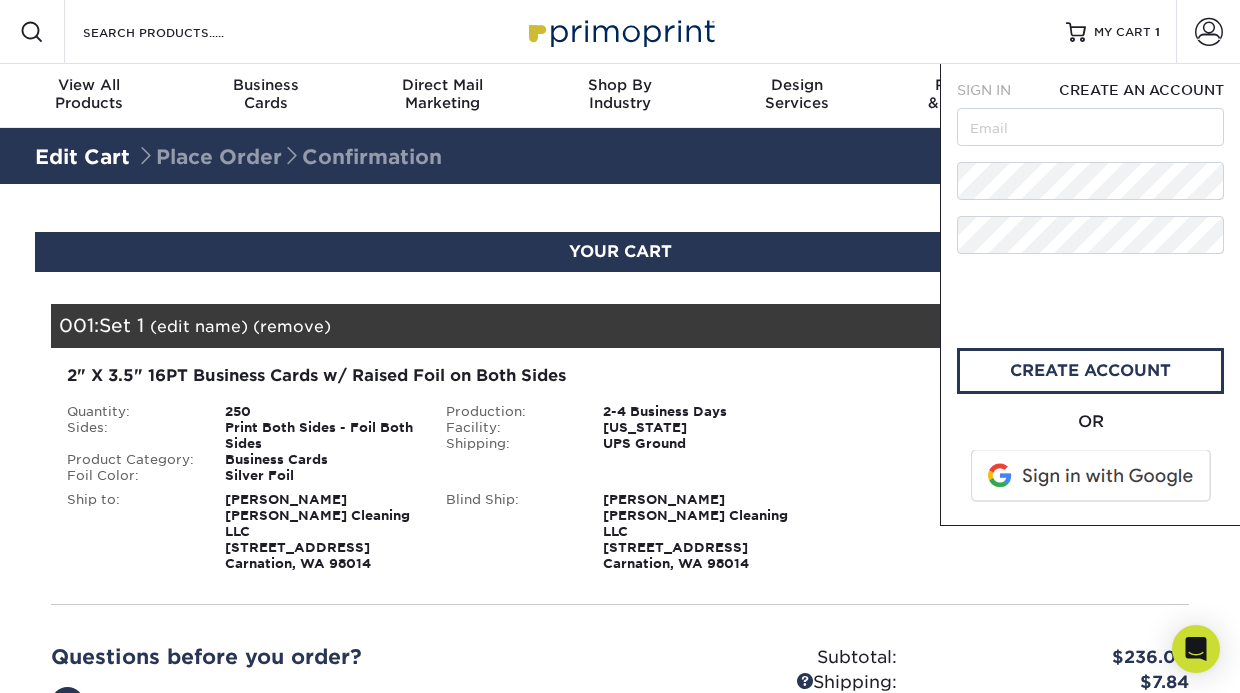 click on "CREATE AN ACCOUNT" at bounding box center (1141, 90) 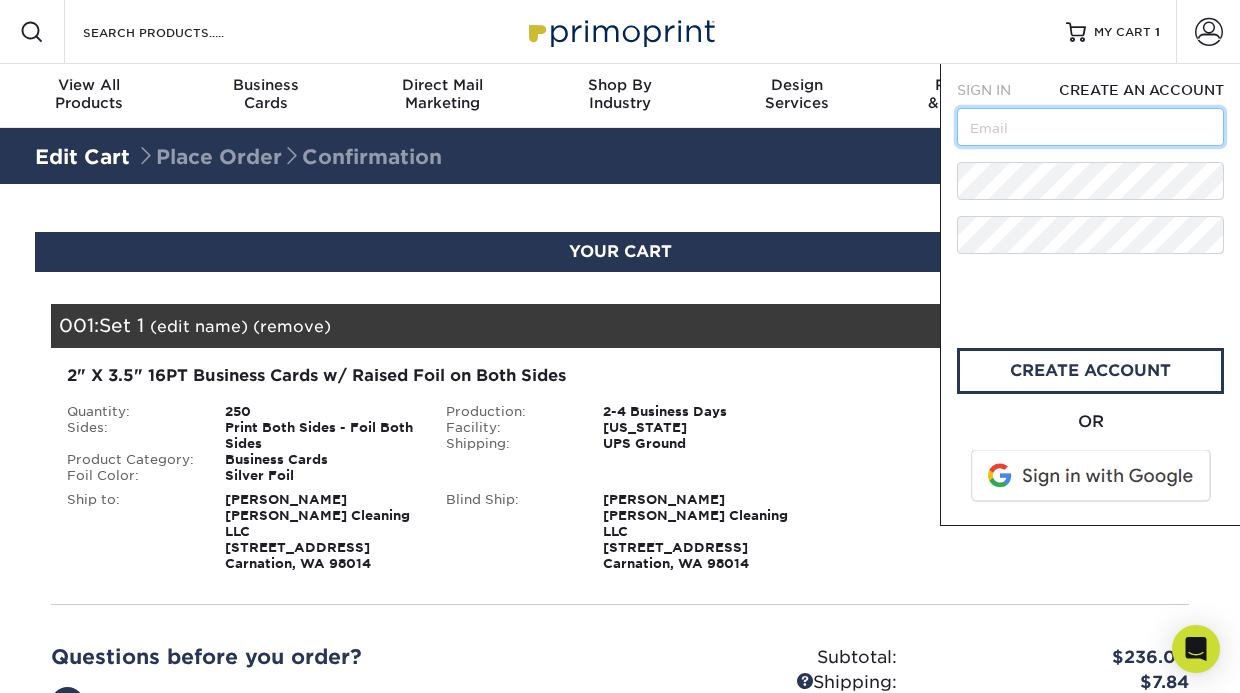 click at bounding box center (1090, 127) 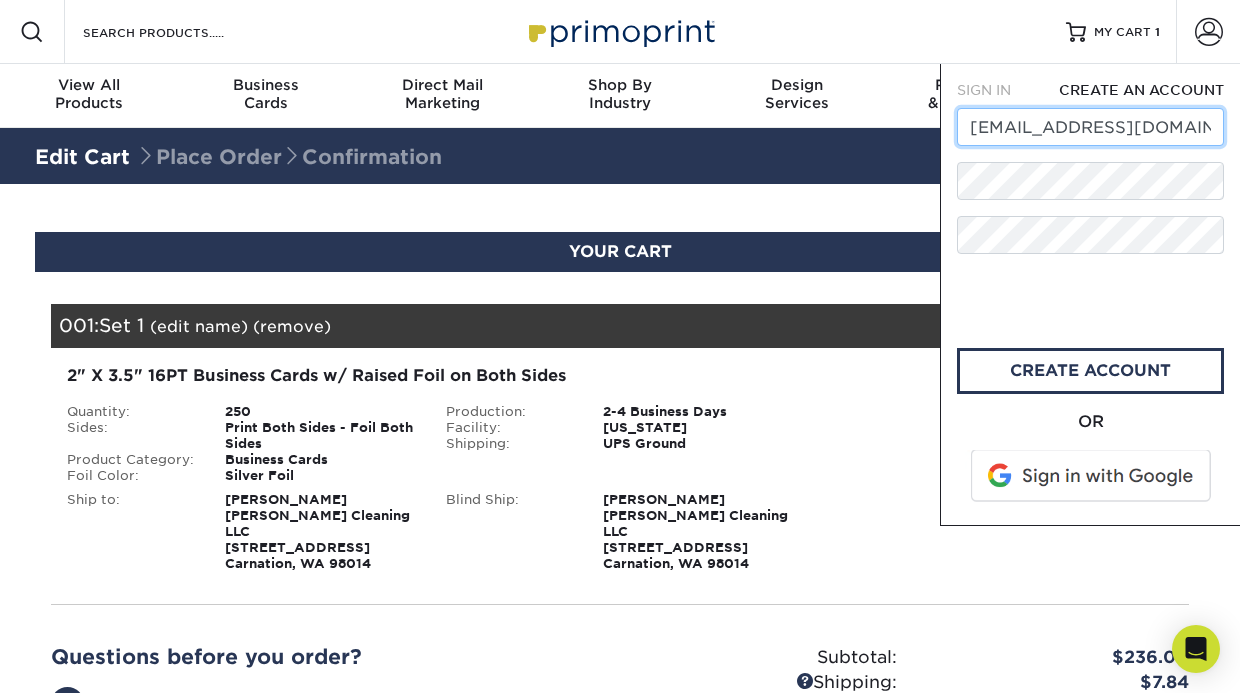 click on "[EMAIL_ADDRESS][DOMAIN_NAME]" at bounding box center [1090, 127] 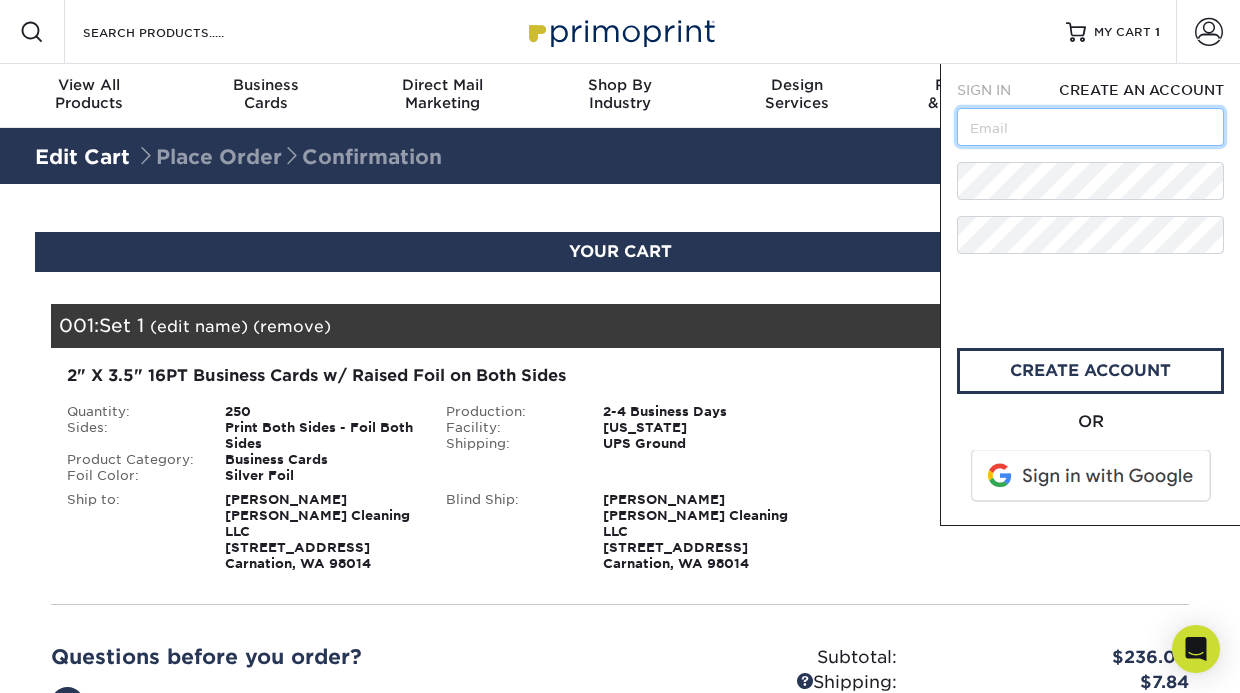 click at bounding box center [1090, 127] 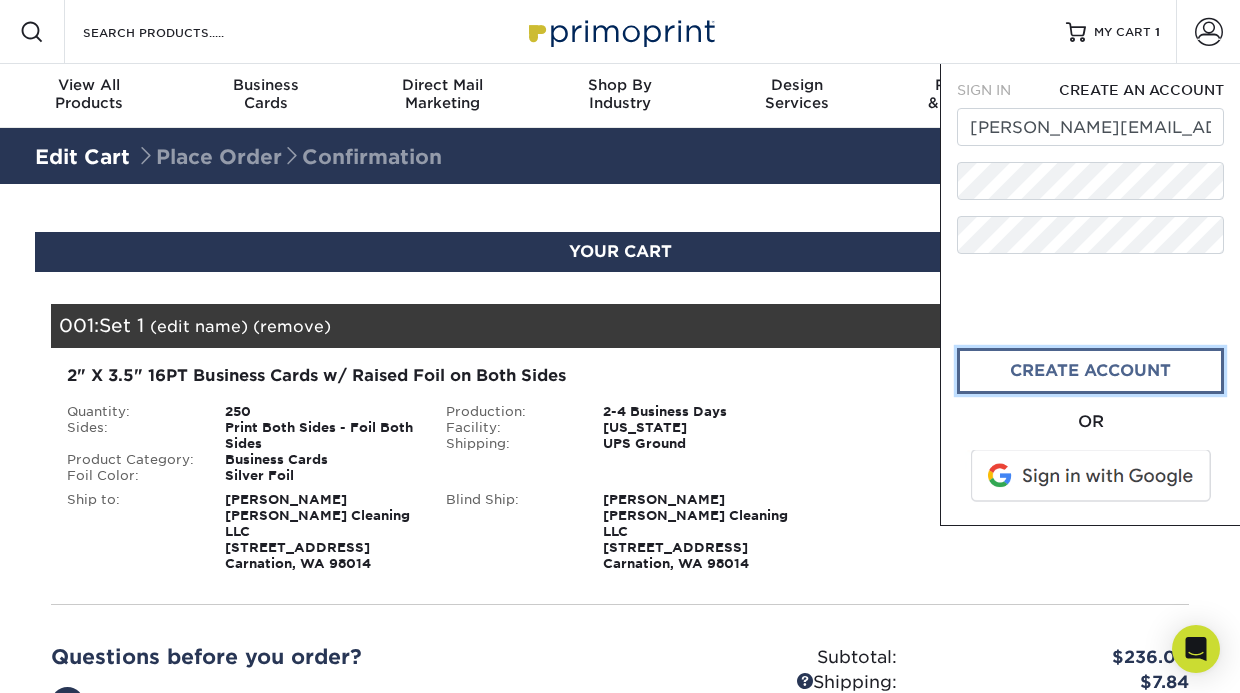 click on "create account" at bounding box center (1090, 371) 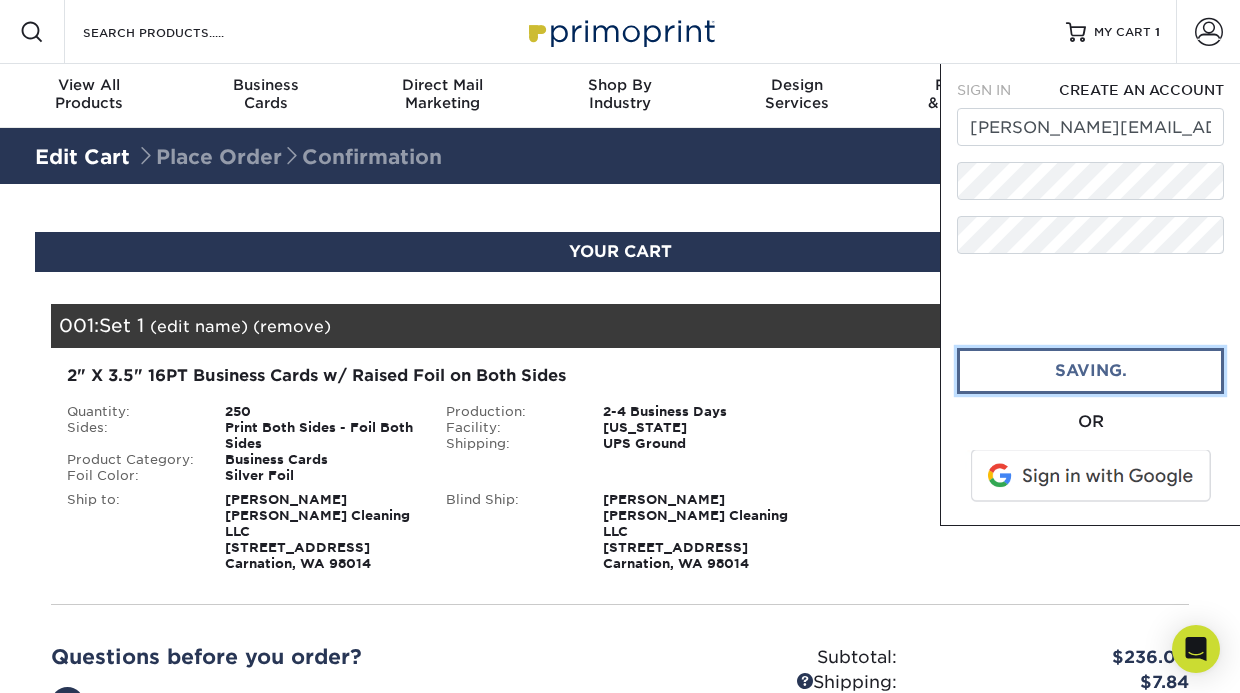 type 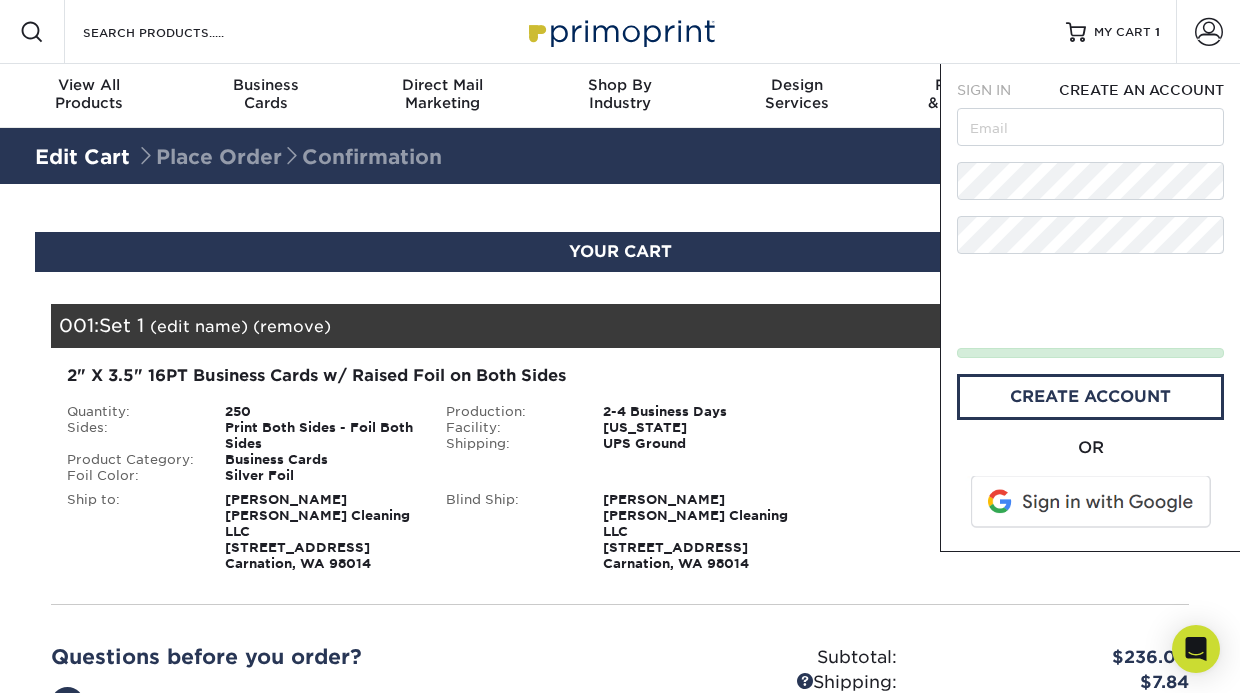 click on "Shipping:  $7.84
Discount:  - $0.00
Files
Shipping" at bounding box center [998, 468] 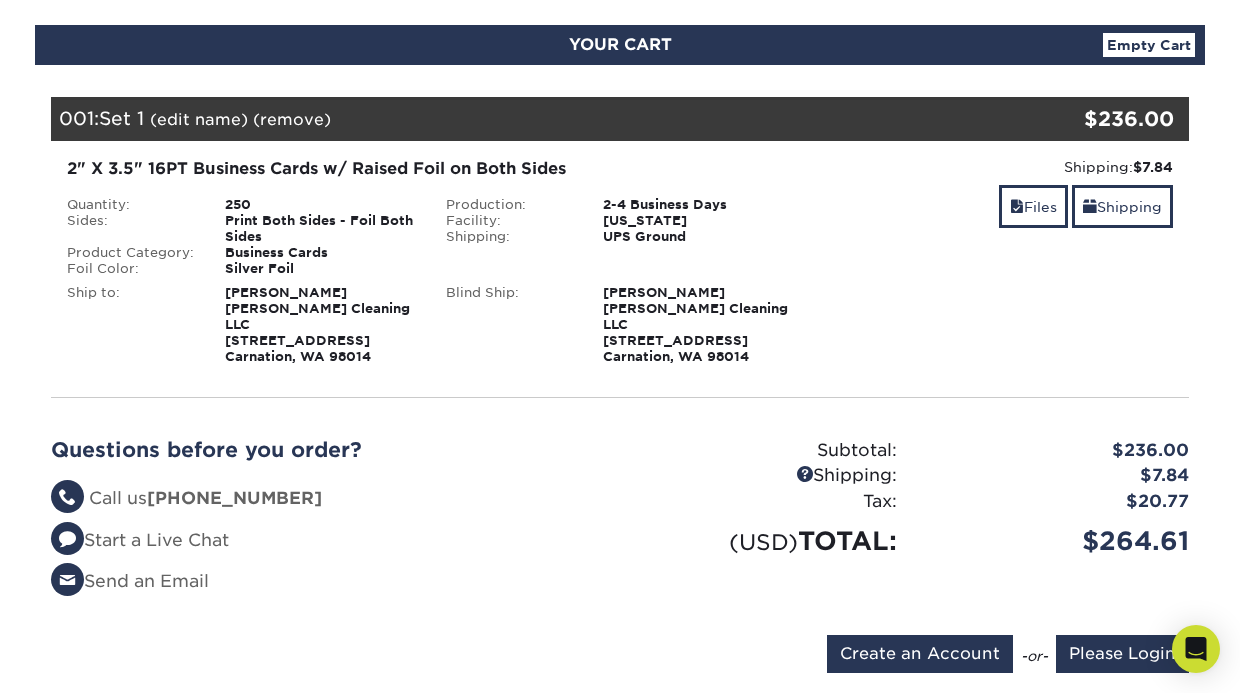 scroll, scrollTop: 411, scrollLeft: 0, axis: vertical 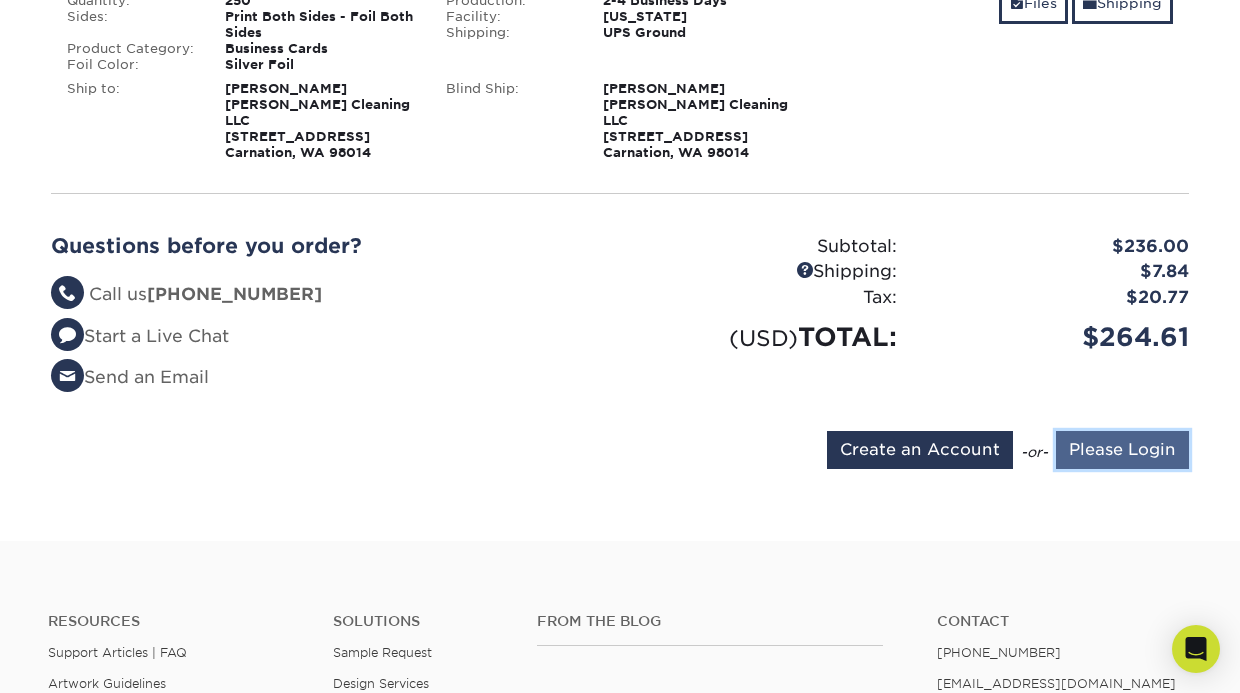 click on "Please Login" at bounding box center (1122, 450) 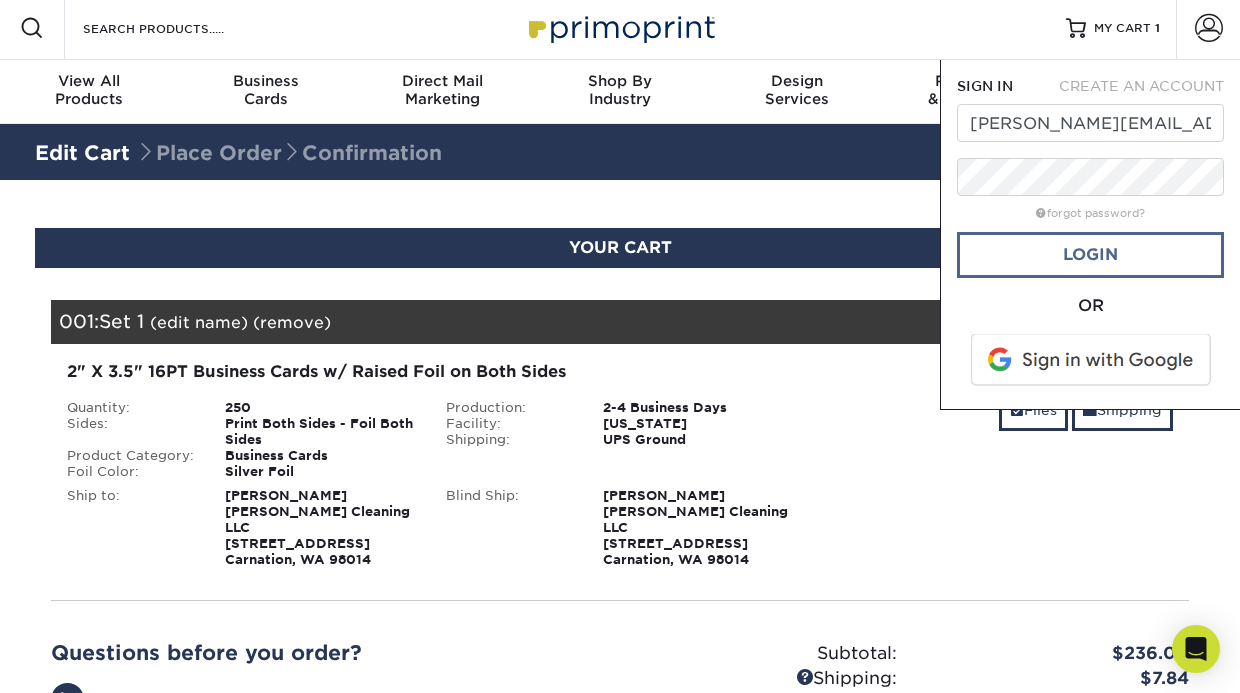 scroll, scrollTop: 0, scrollLeft: 0, axis: both 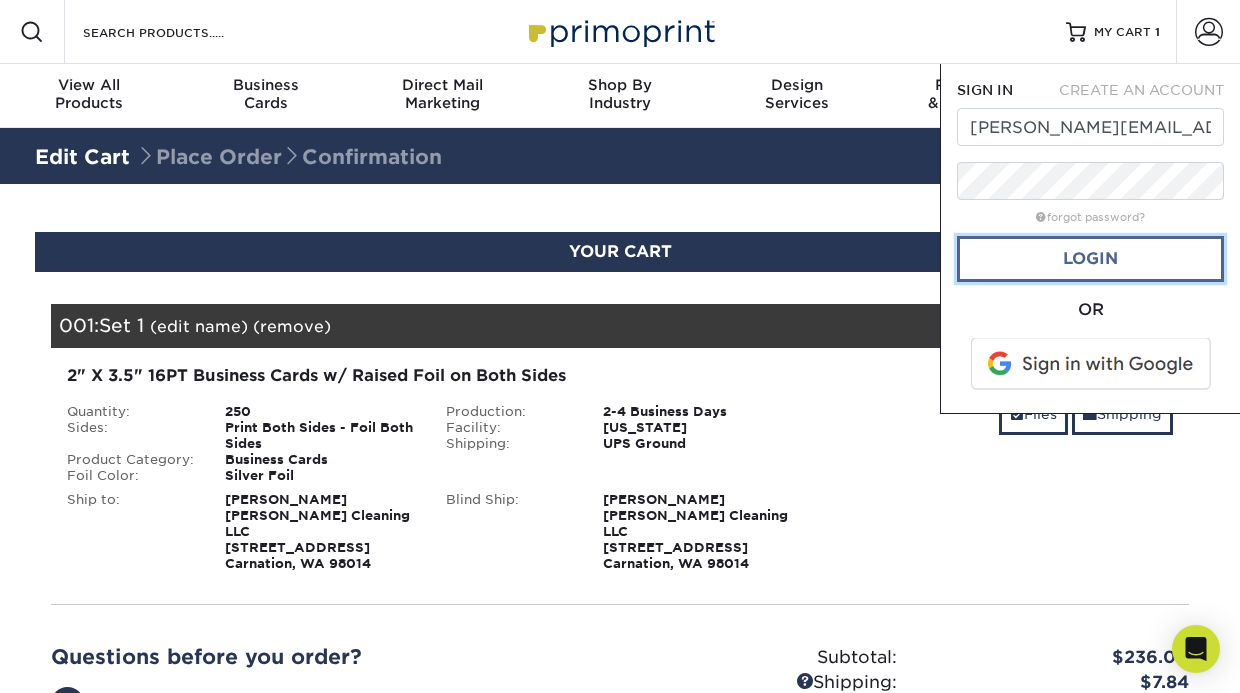 click on "Login" at bounding box center [1090, 259] 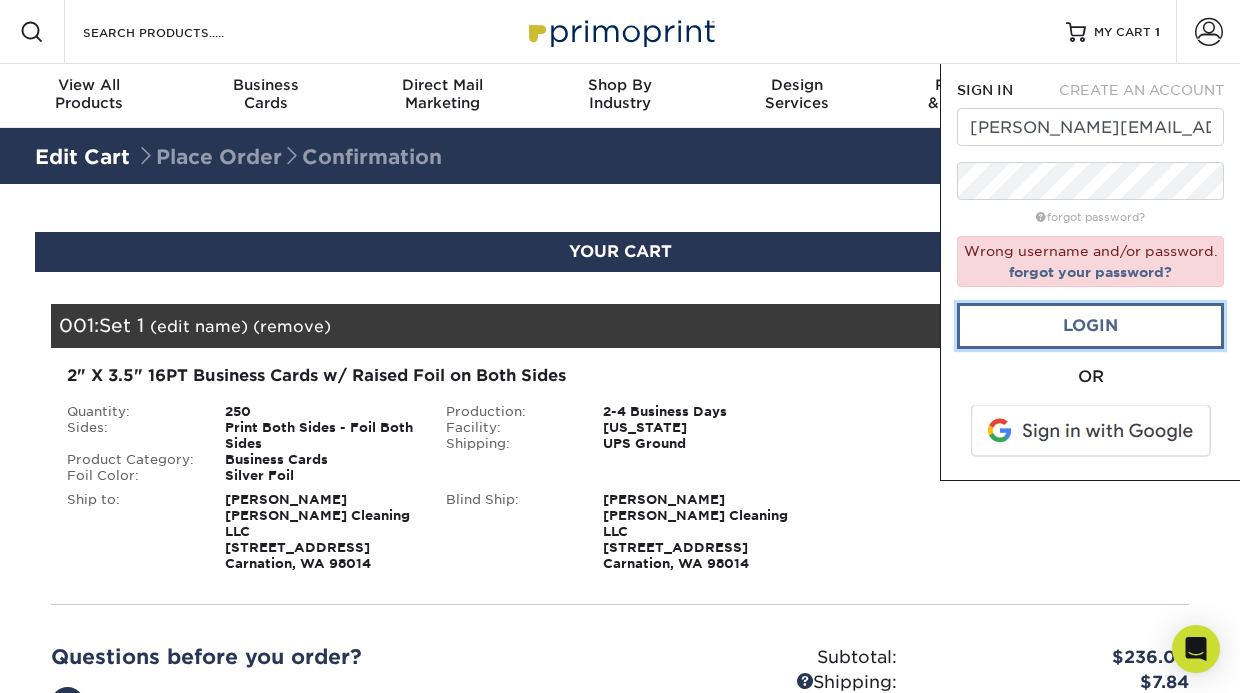 click on "Login" at bounding box center [1090, 326] 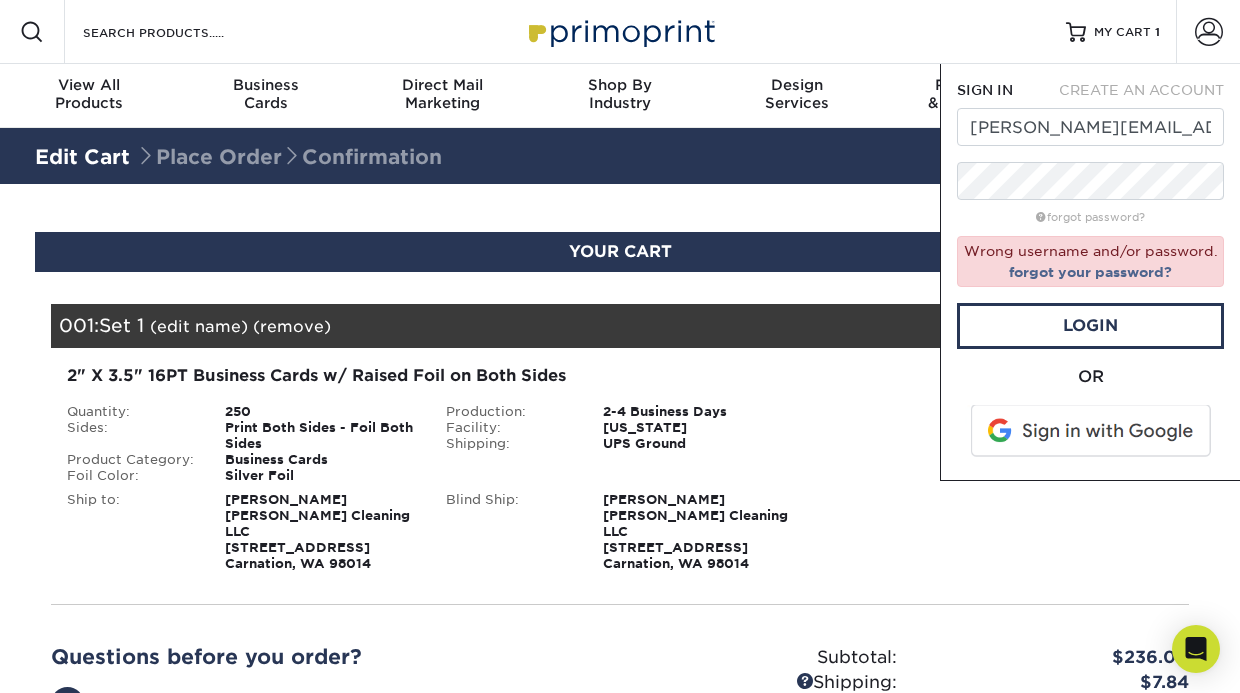 click at bounding box center (1092, 431) 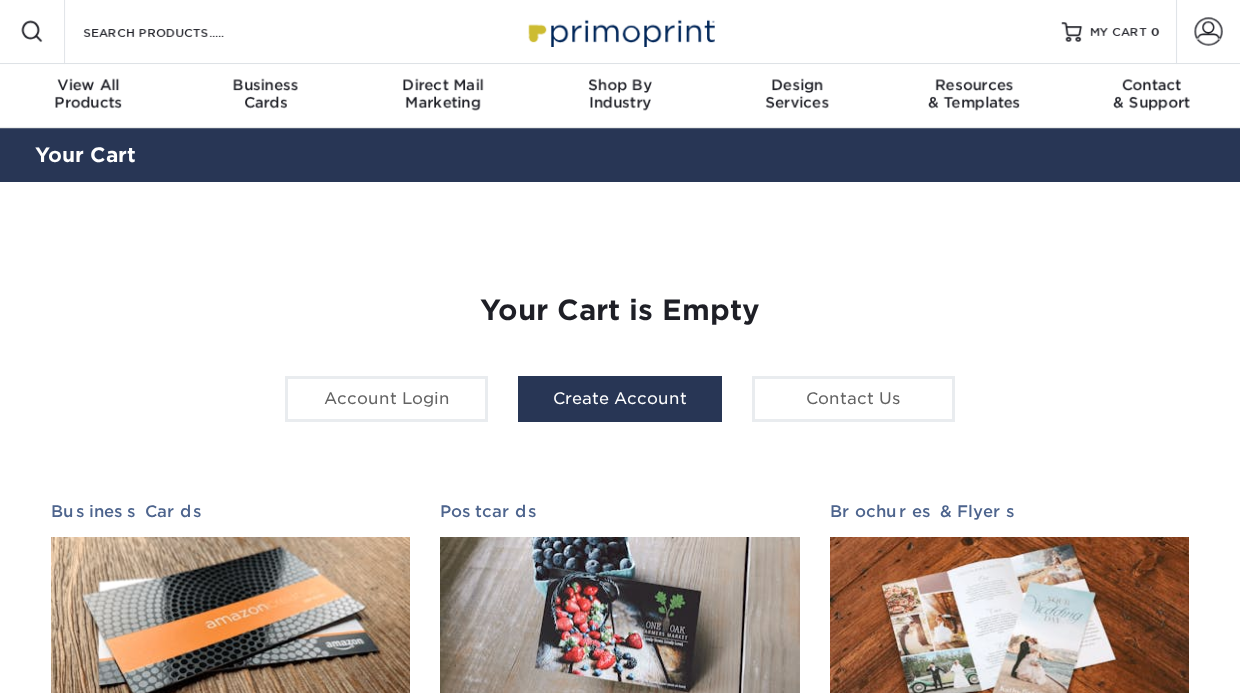scroll, scrollTop: 0, scrollLeft: 0, axis: both 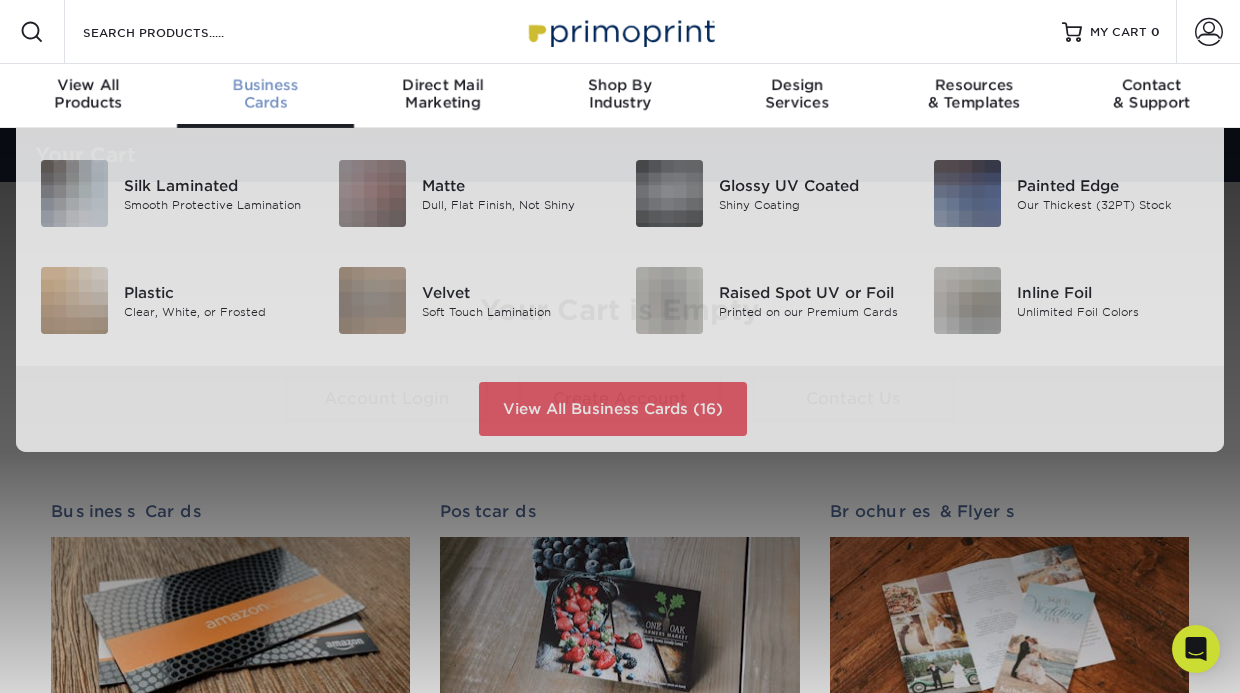 click on "Business" at bounding box center [265, 85] 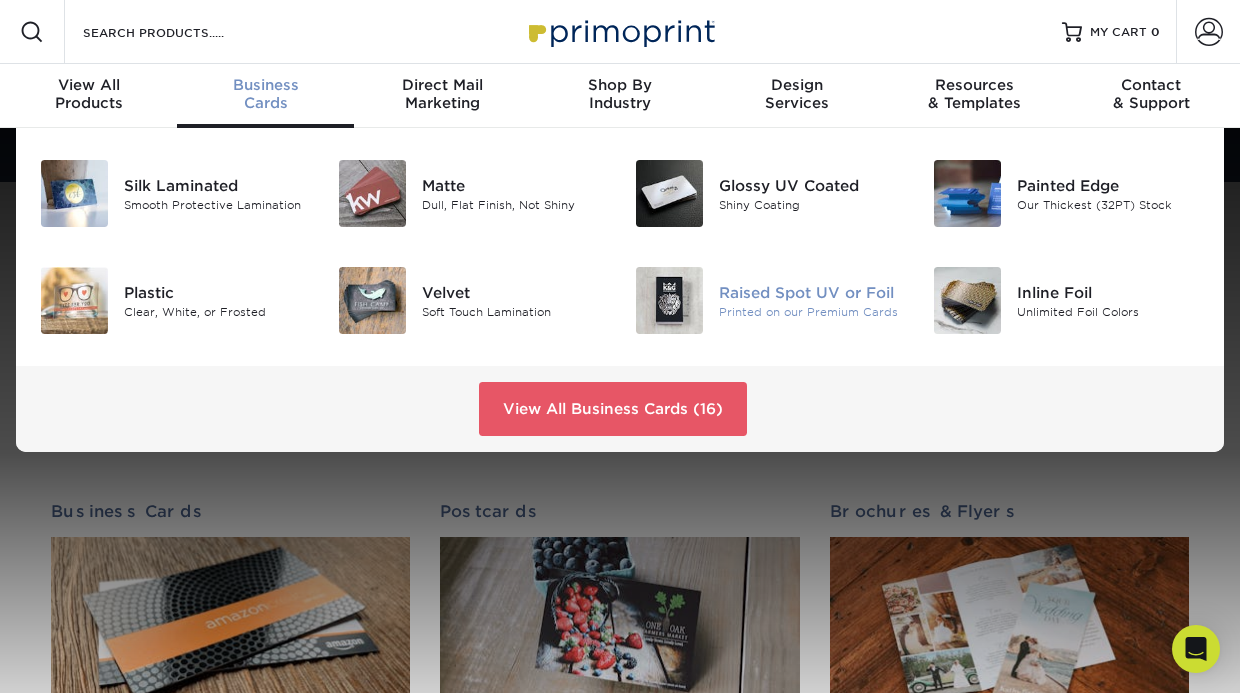 click on "Printed on our Premium Cards" at bounding box center [810, 311] 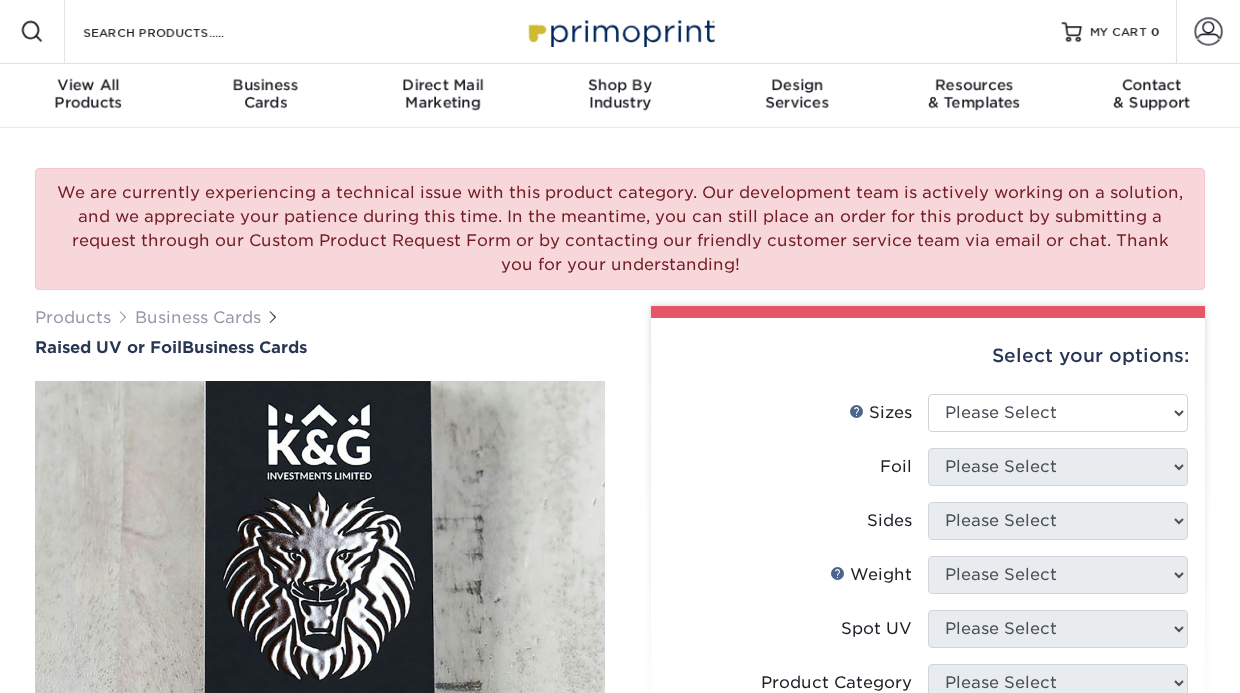 scroll, scrollTop: 0, scrollLeft: 0, axis: both 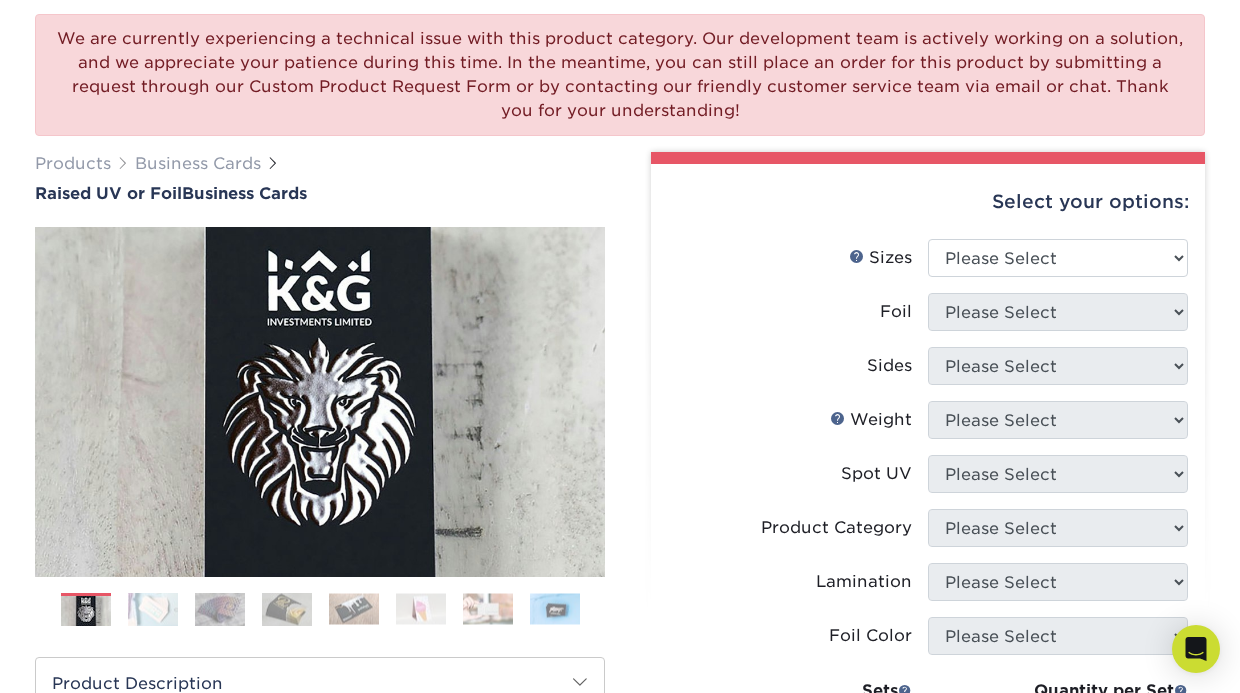 click on "Sizes Help Sizes
Please Select
2" x 3.5" - Standard" at bounding box center (928, 266) 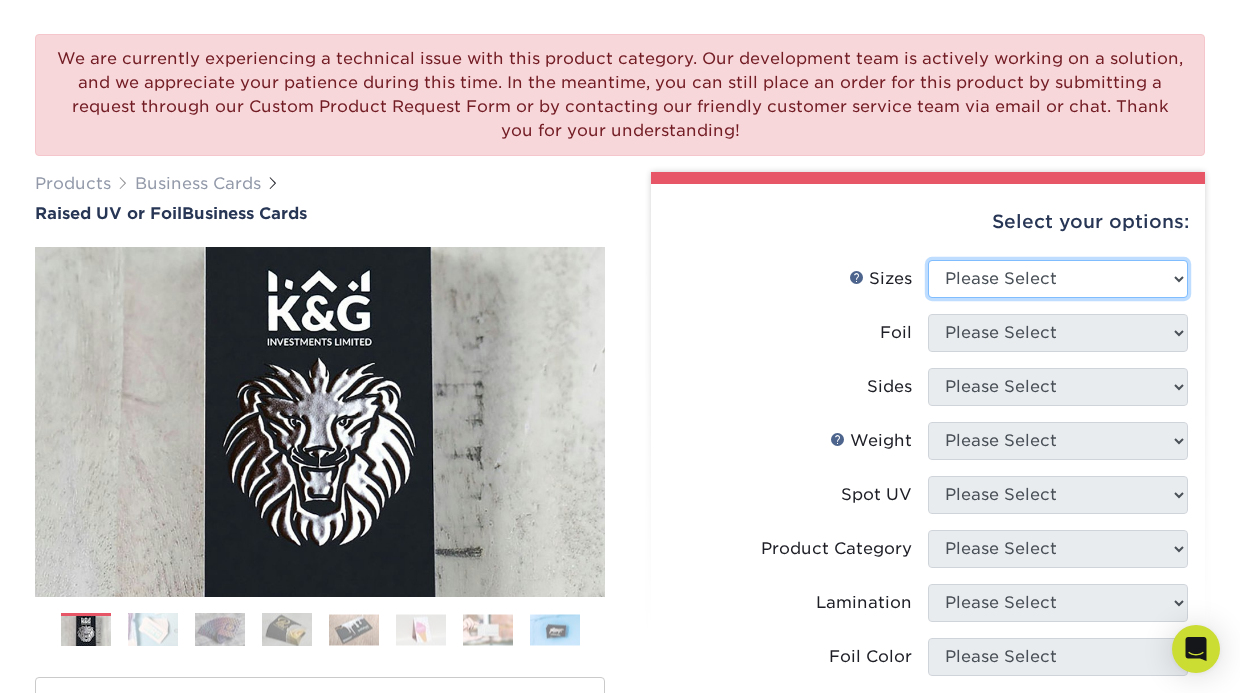 click on "Please Select
2" x 3.5" - Standard" at bounding box center [1058, 279] 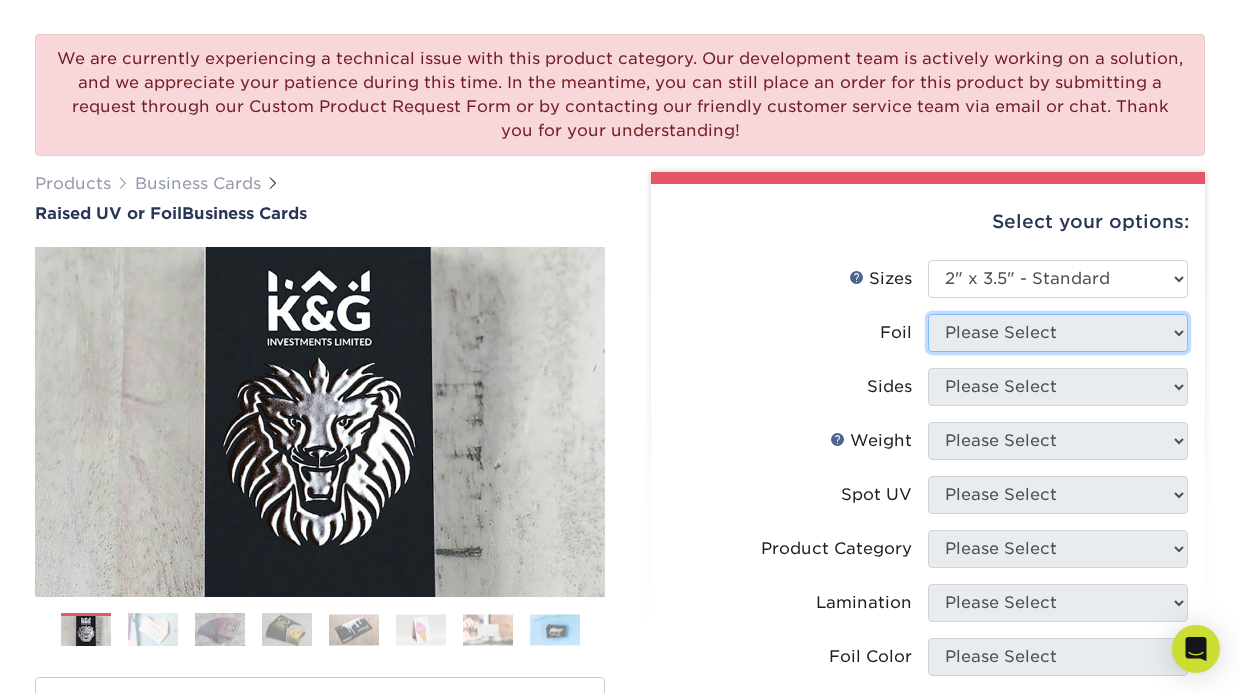 click on "Please Select" at bounding box center (1058, 333) 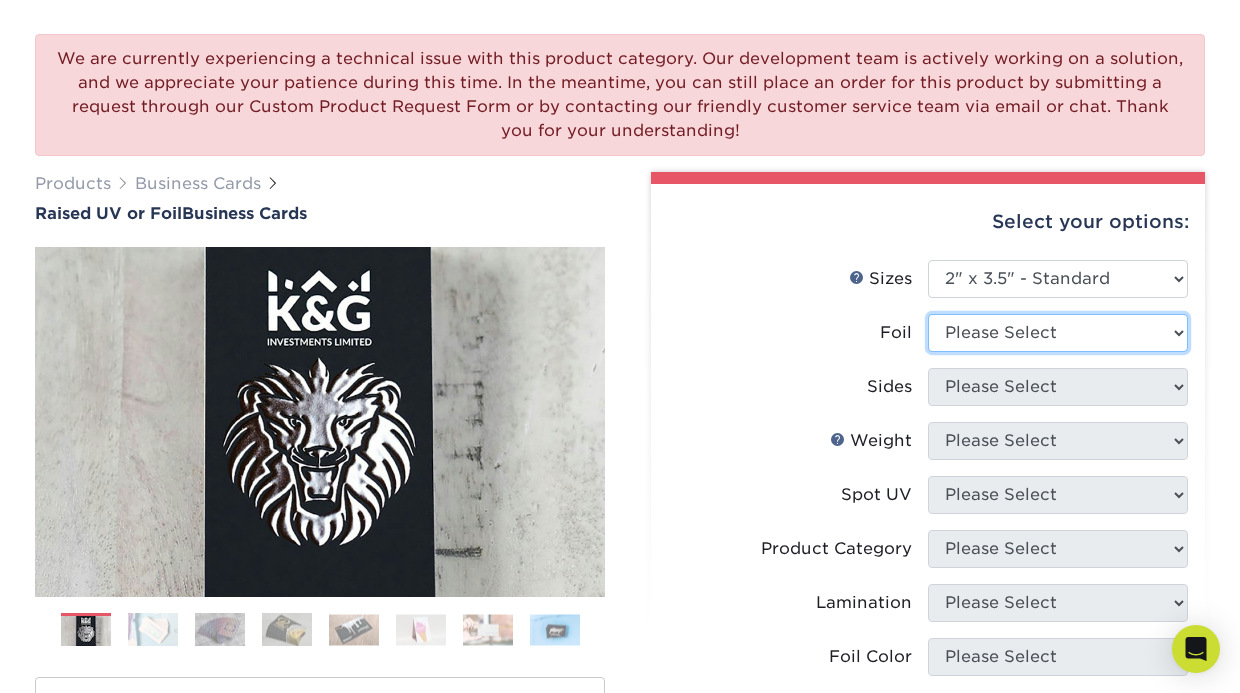select on "1" 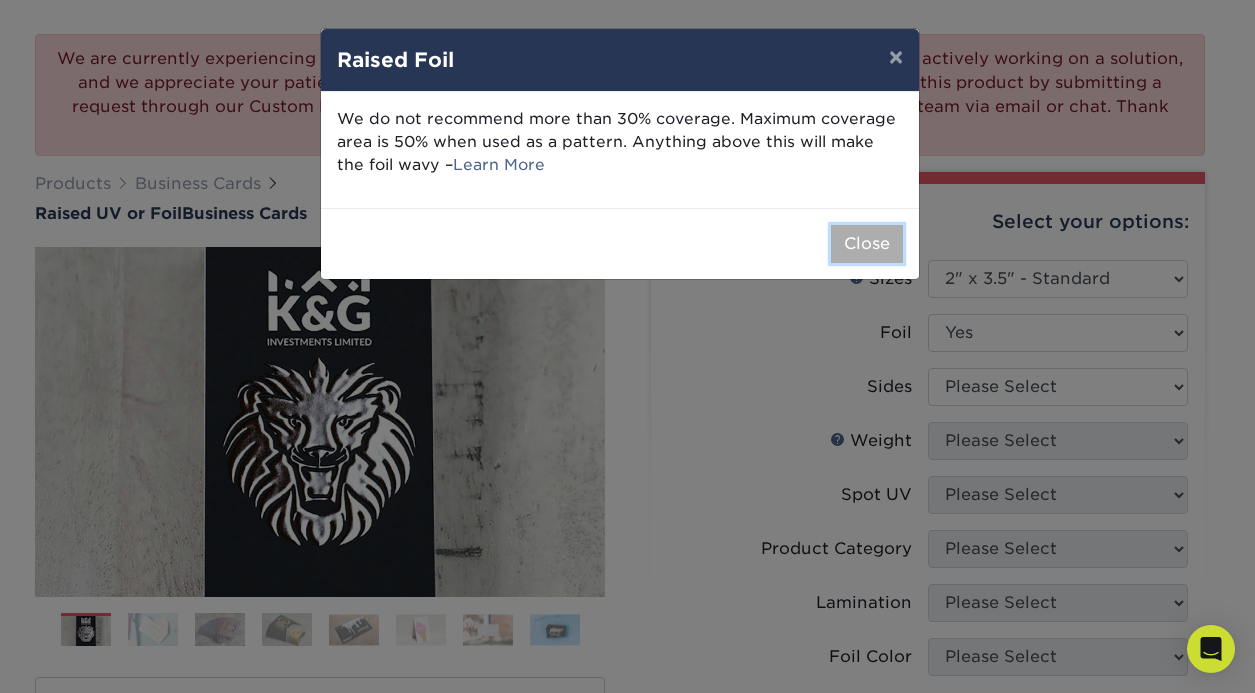 click on "Close" at bounding box center [867, 244] 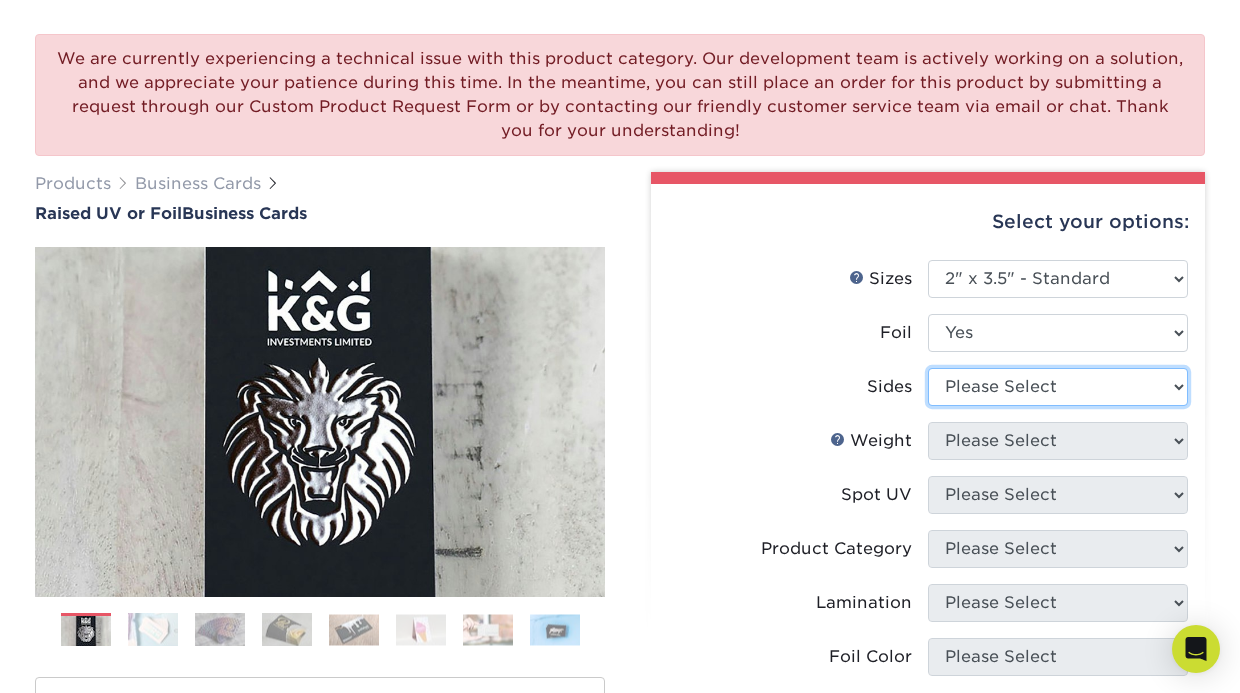 click on "Please Select Print Both Sides - Foil Both Sides Print Both Sides - Foil Front Only Print Front Only - Foil Front Only" at bounding box center (1058, 387) 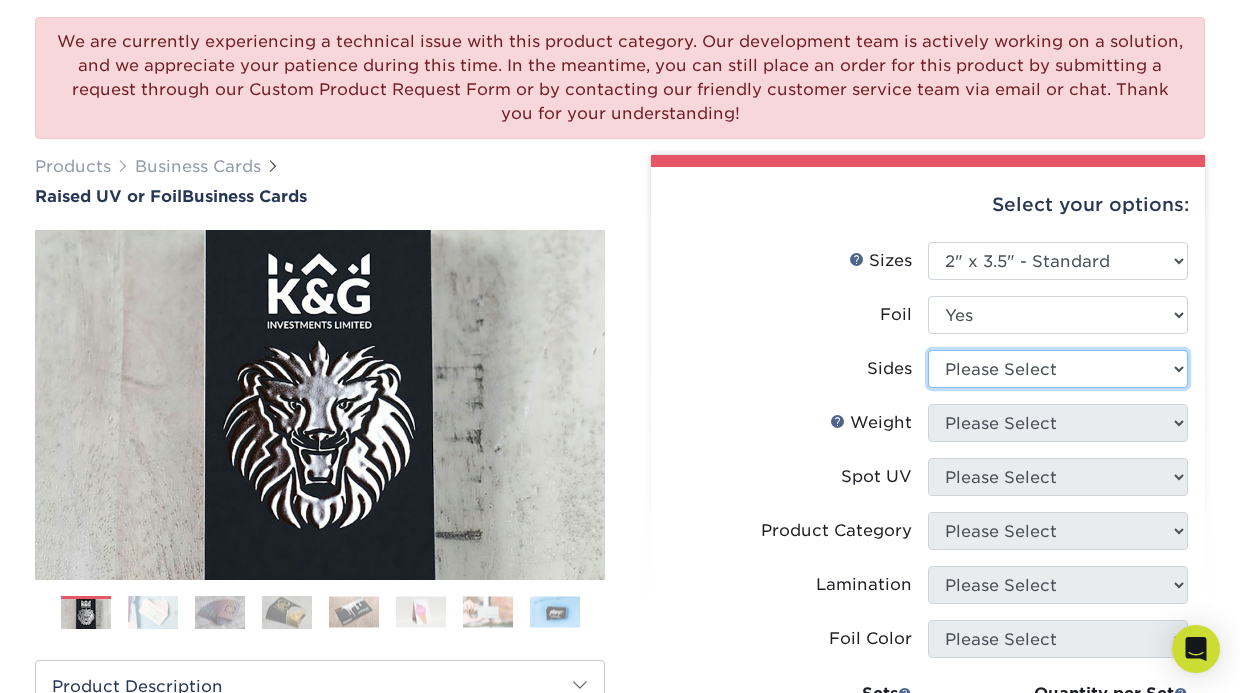 scroll, scrollTop: 134, scrollLeft: 0, axis: vertical 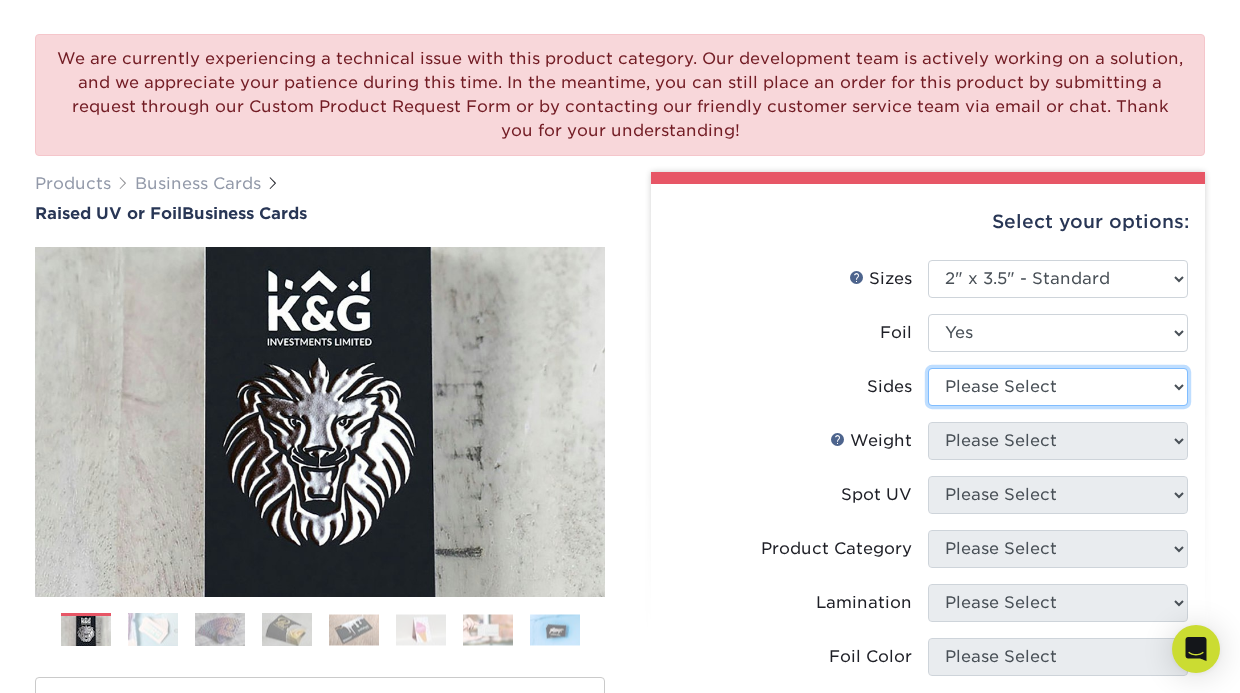 select on "34527644-b4fd-4ffb-9092-1318eefcd9d9" 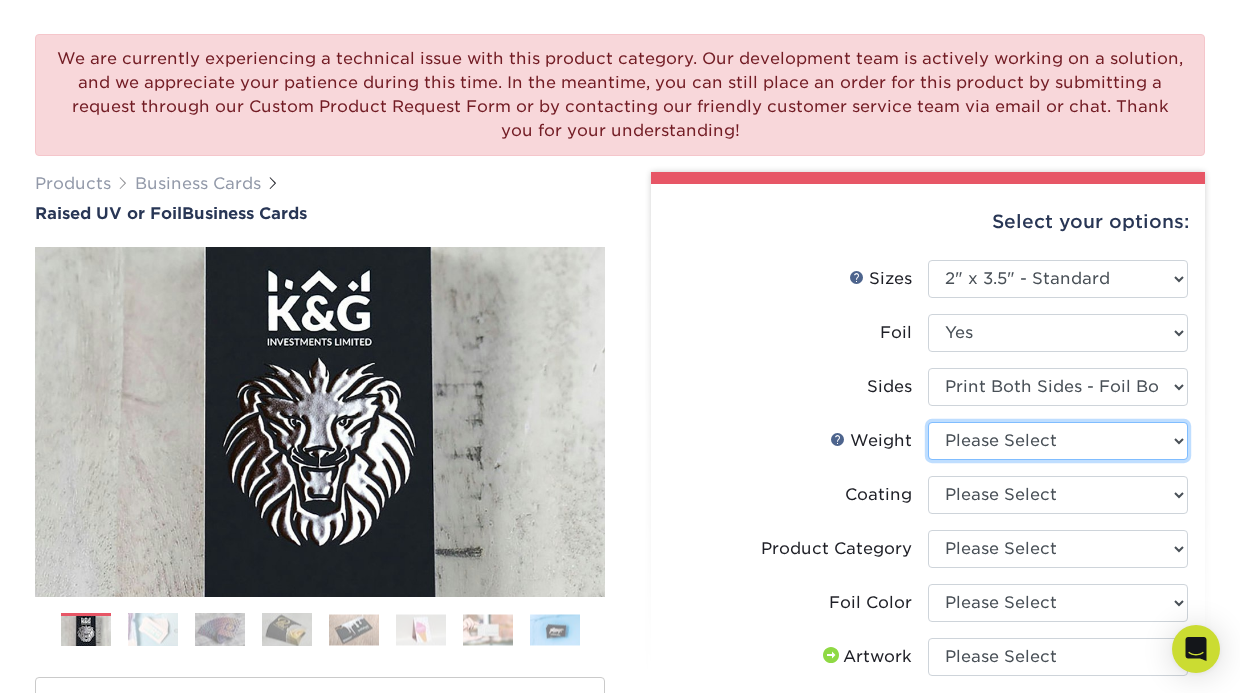 click on "Please Select 16PT" at bounding box center [1058, 441] 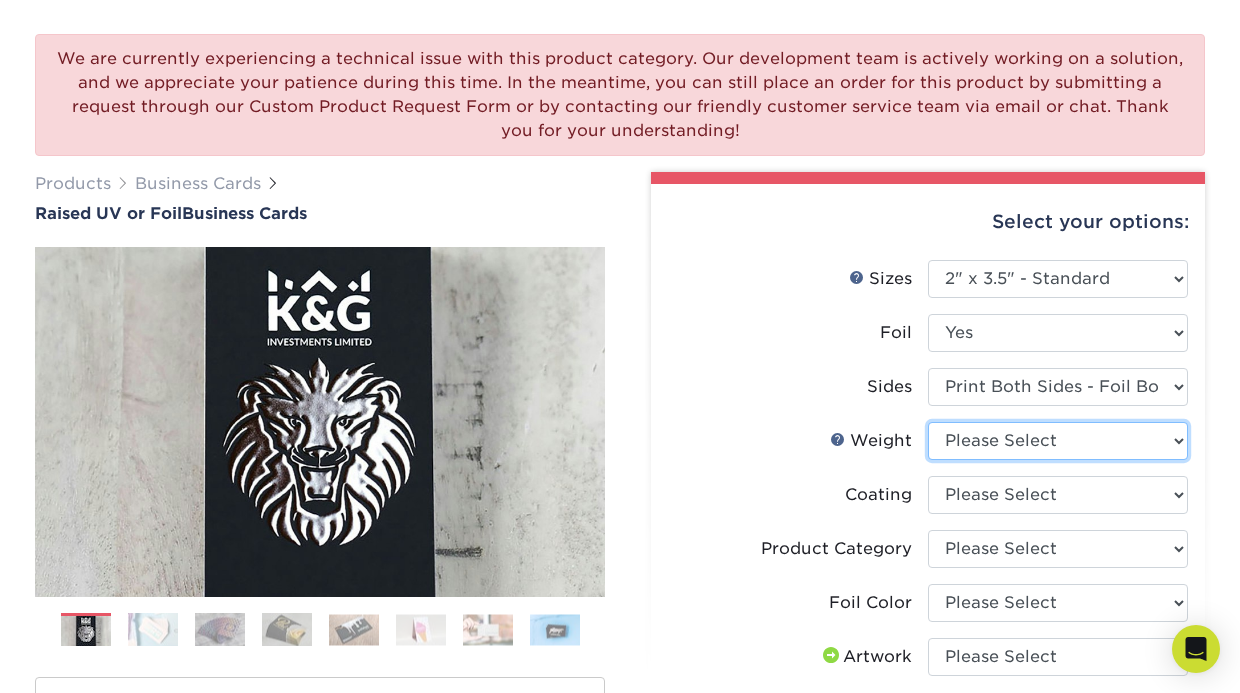 select on "16PT" 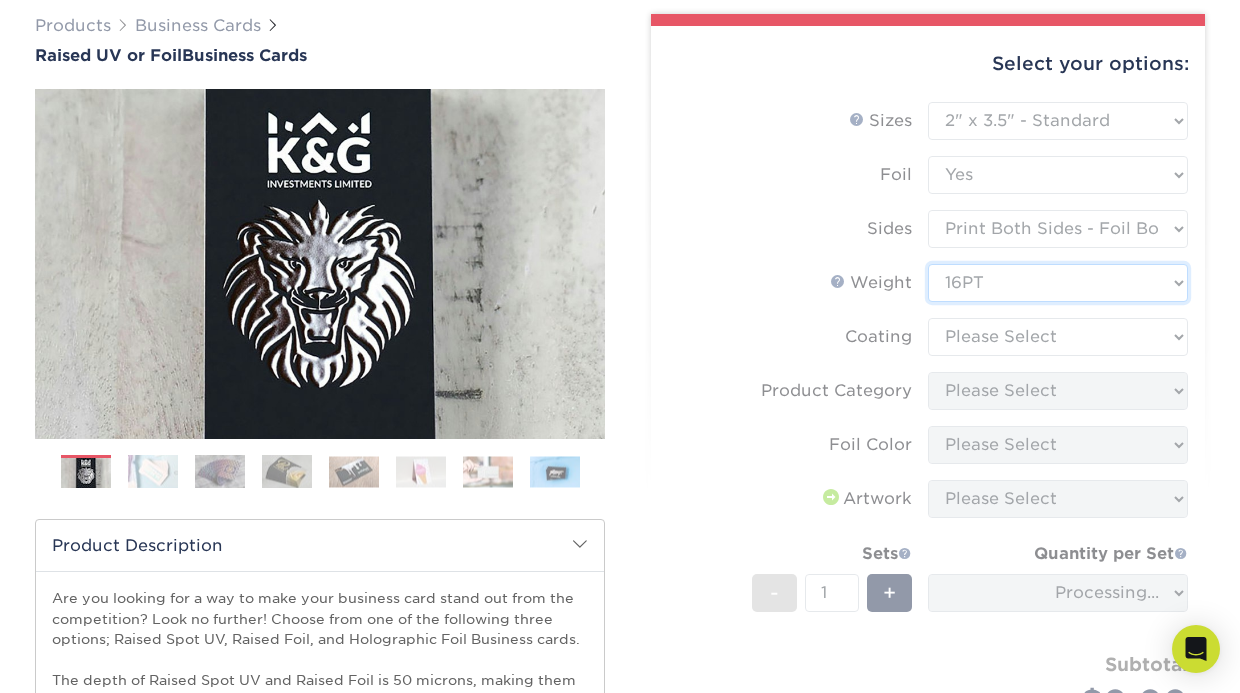 scroll, scrollTop: 301, scrollLeft: 0, axis: vertical 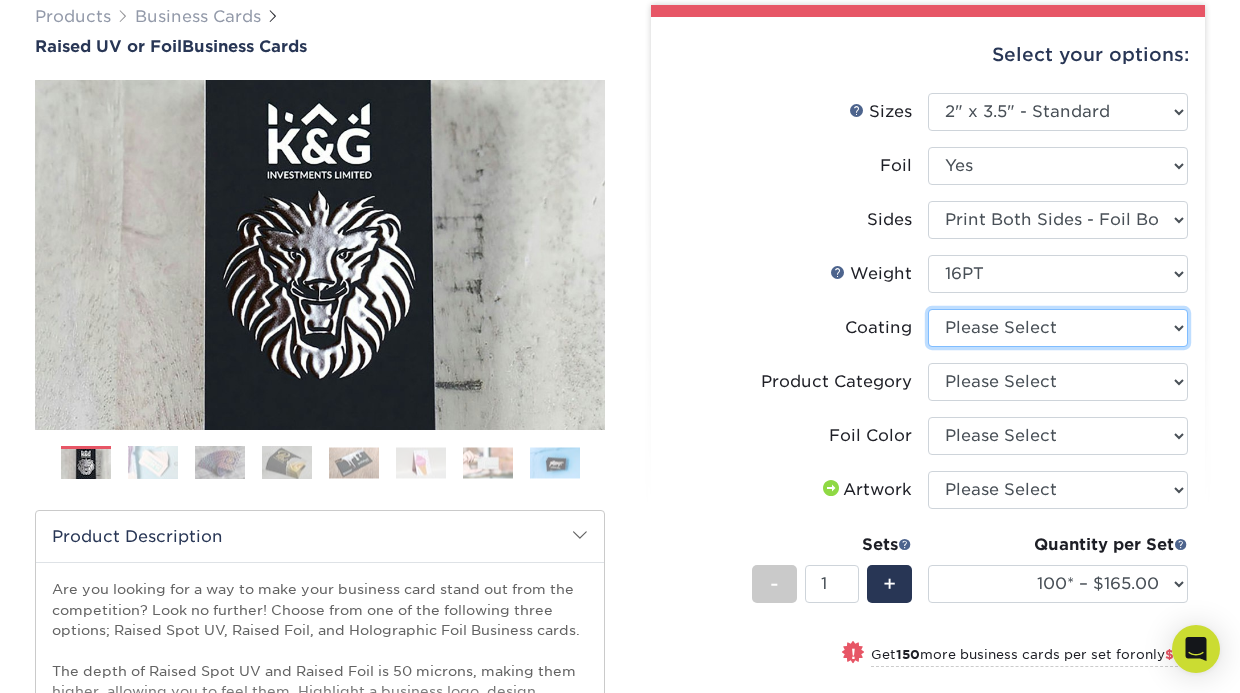click at bounding box center (1058, 328) 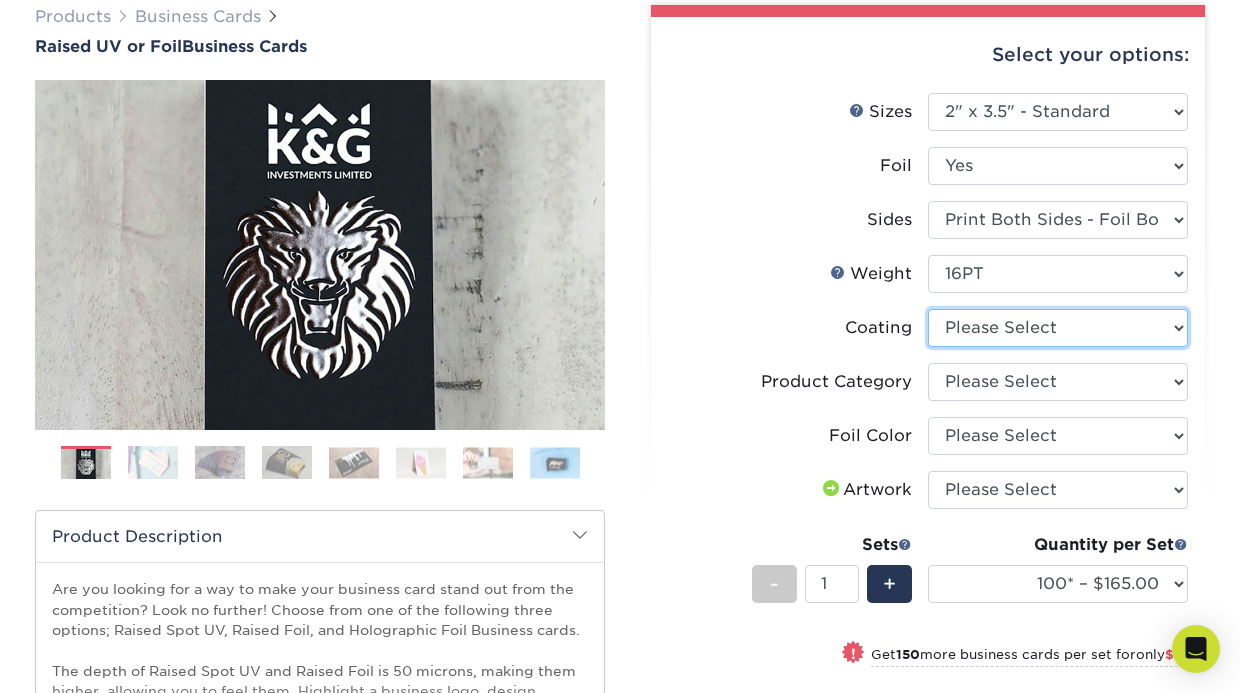 select on "3e7618de-abca-4bda-9f97-8b9129e913d8" 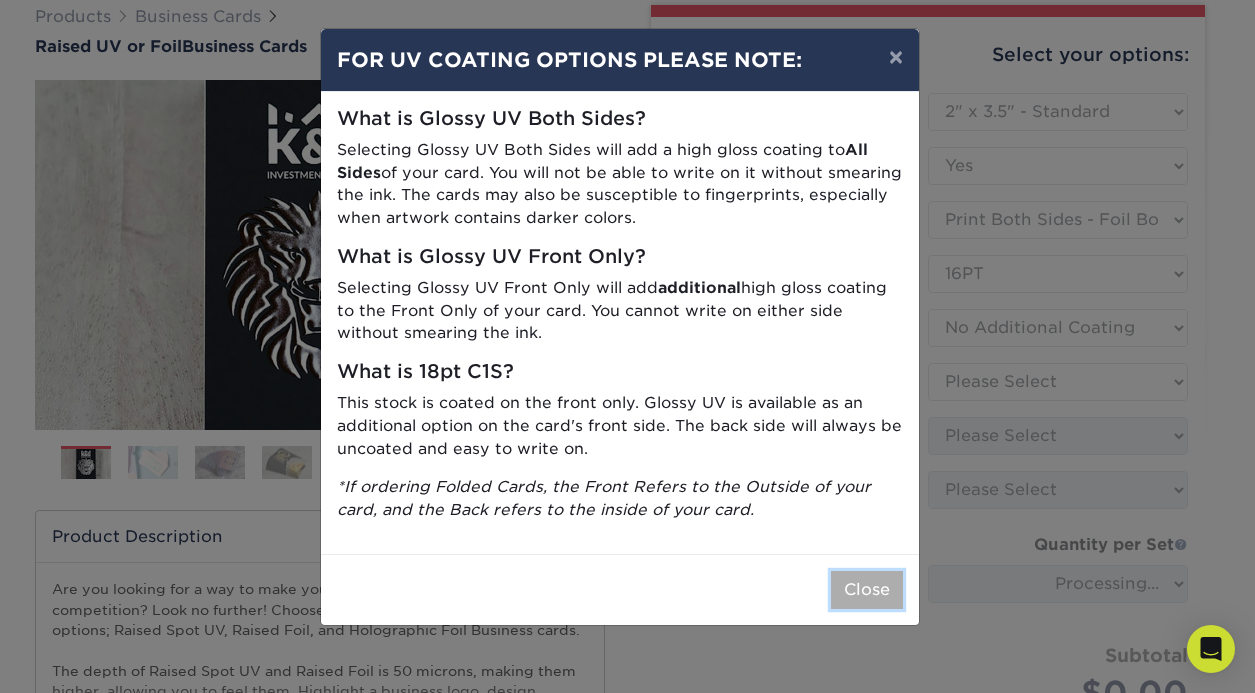 click on "Close" at bounding box center (867, 590) 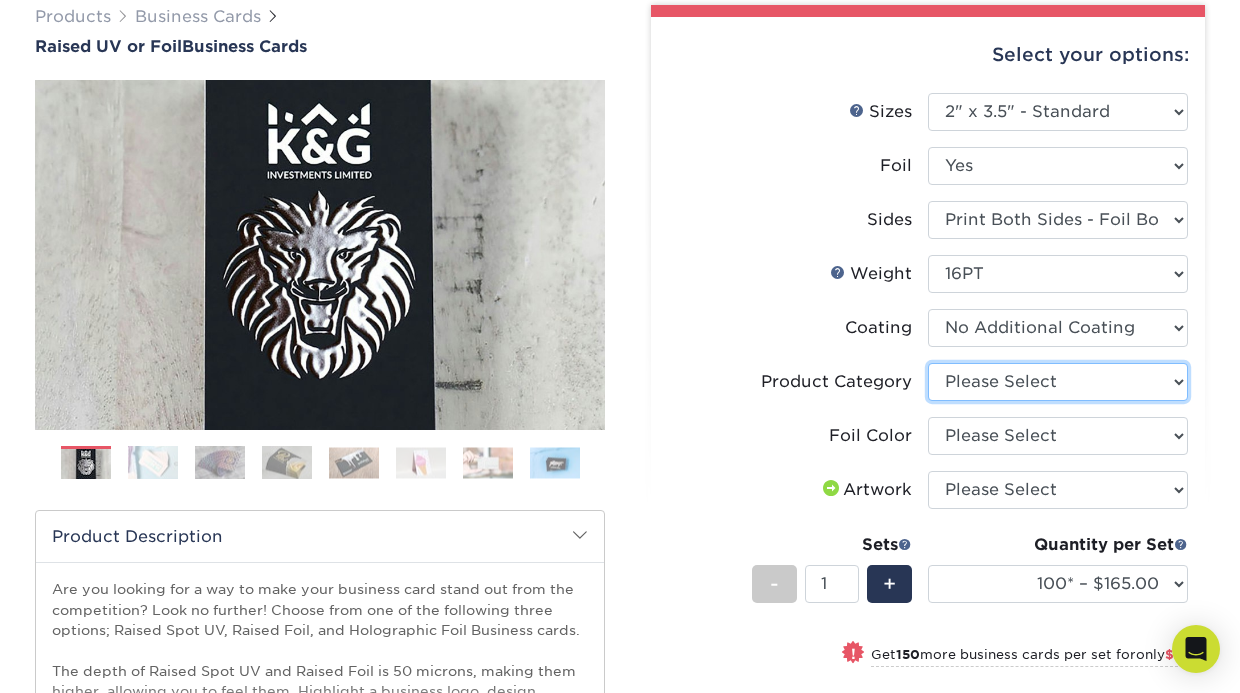 click on "Please Select Business Cards" at bounding box center [1058, 382] 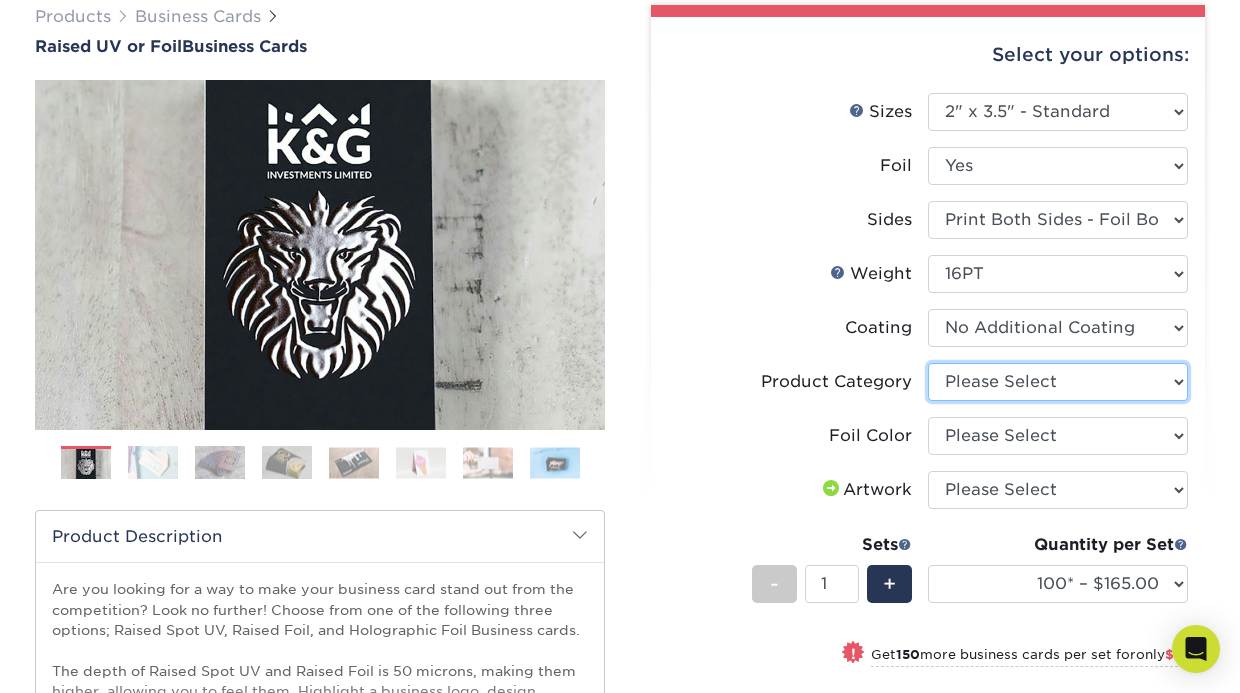 select on "3b5148f1-0588-4f88-a218-97bcfdce65c1" 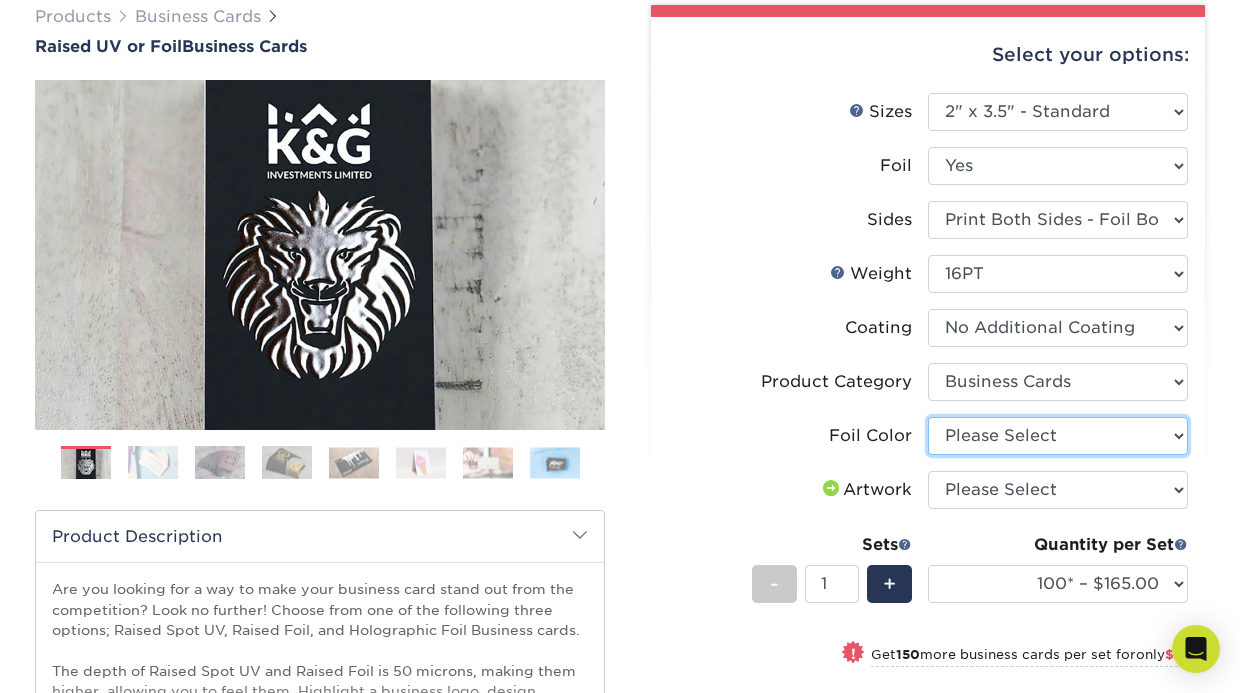click on "Please Select Silver Foil Holographic Foil Gold Foil" at bounding box center [1058, 436] 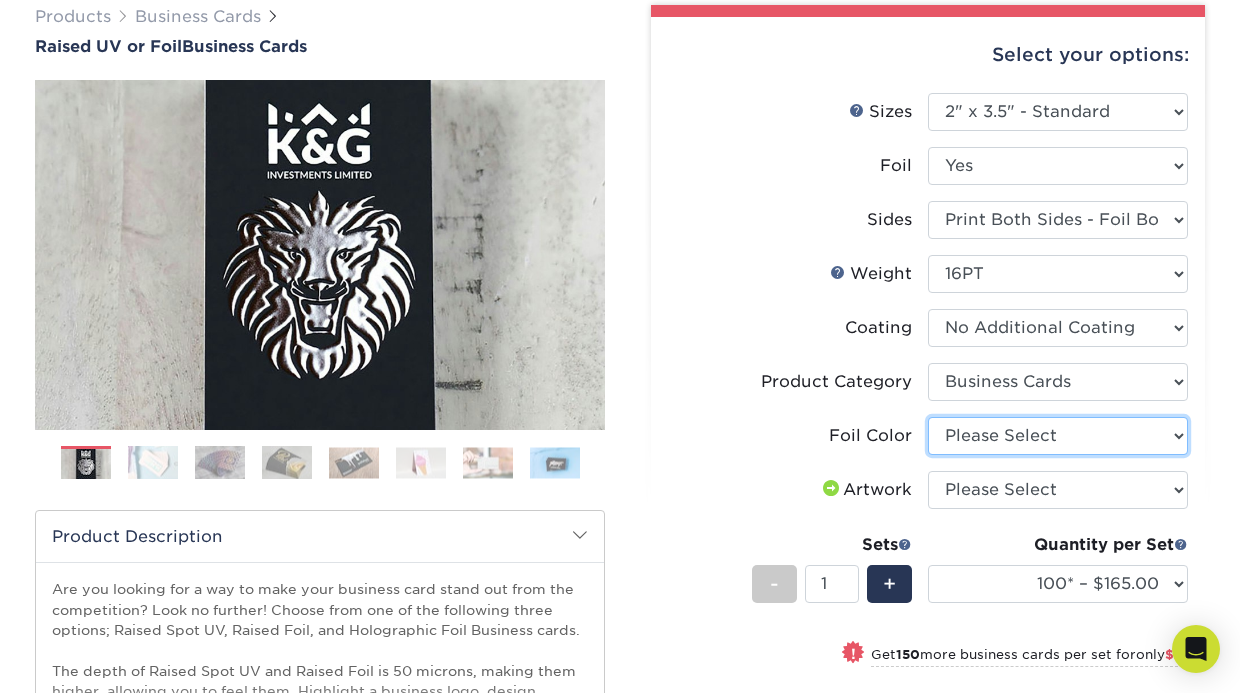 select on "a834dd52-fe06-4ed6-9a86-5bd3c2d02515" 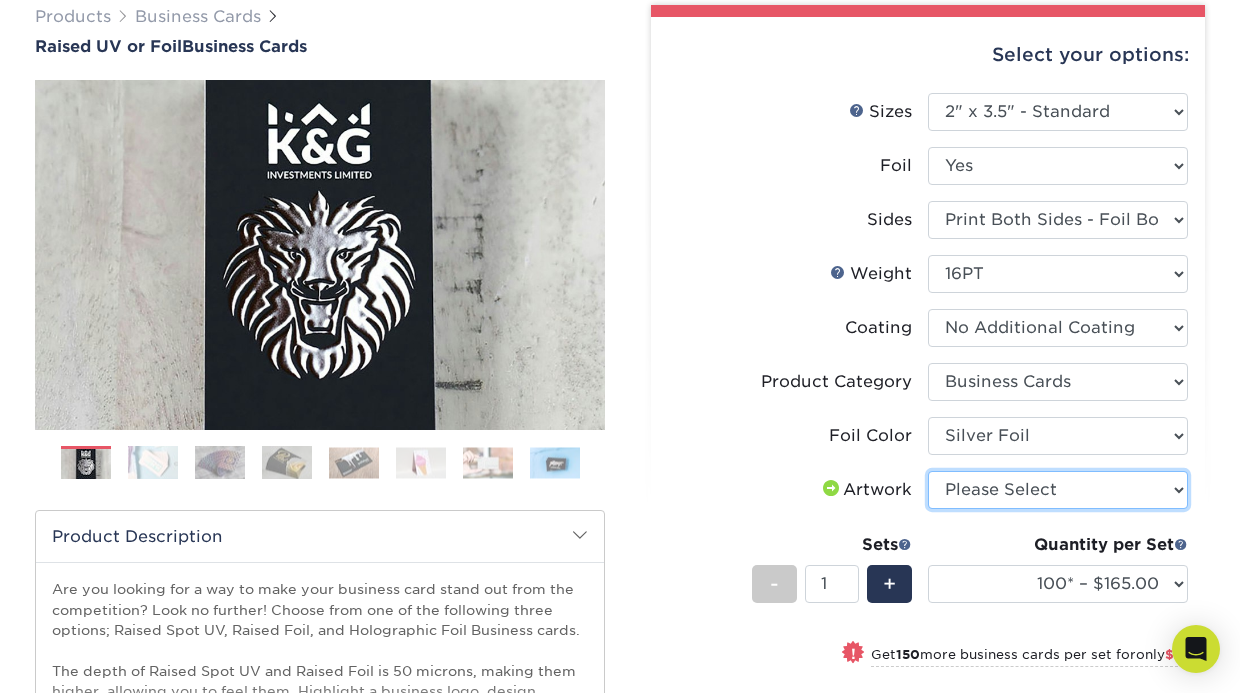 click on "Please Select I will upload files I need a design - $100" at bounding box center [1058, 490] 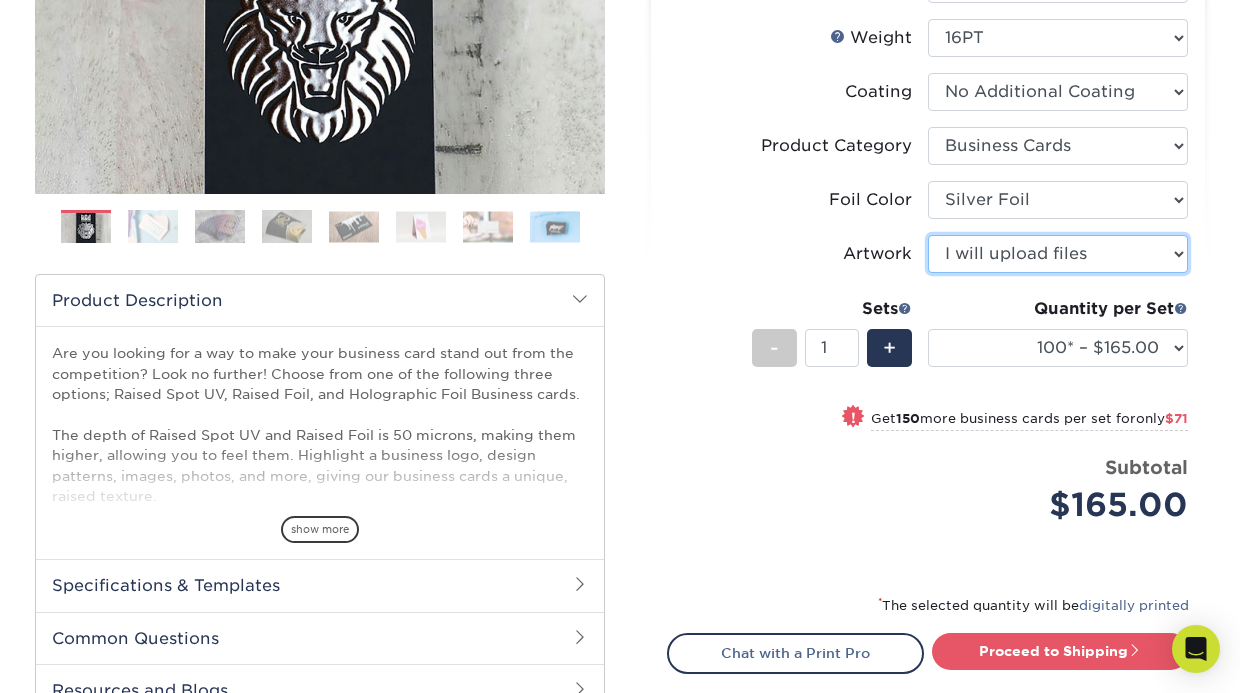 scroll, scrollTop: 626, scrollLeft: 0, axis: vertical 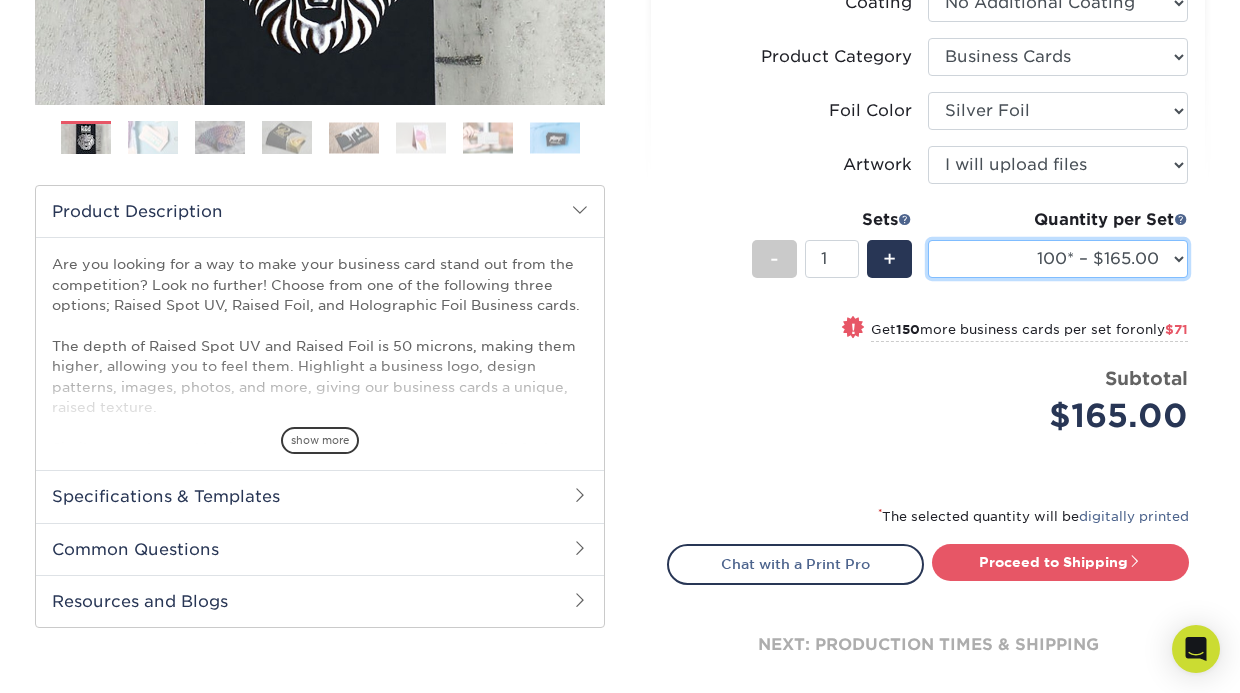 click on "100* – $165.00 250* – $236.00 500* – $319.00" at bounding box center [1058, 259] 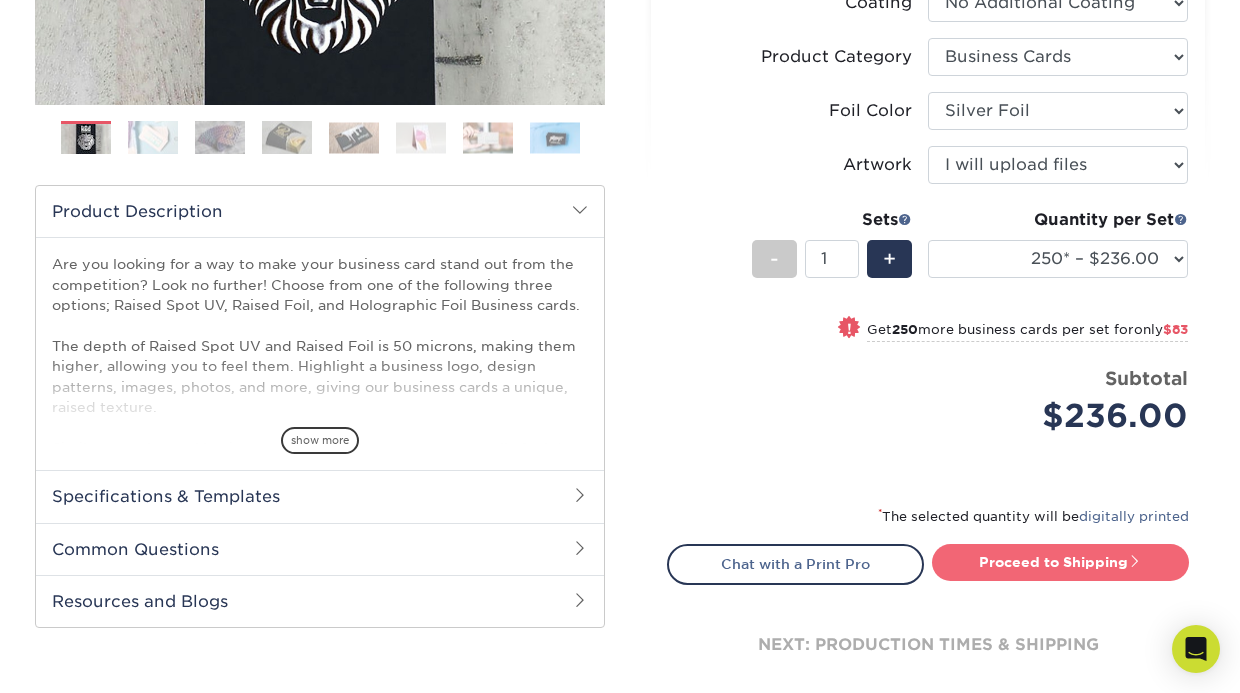 click on "Proceed to Shipping" at bounding box center [1060, 562] 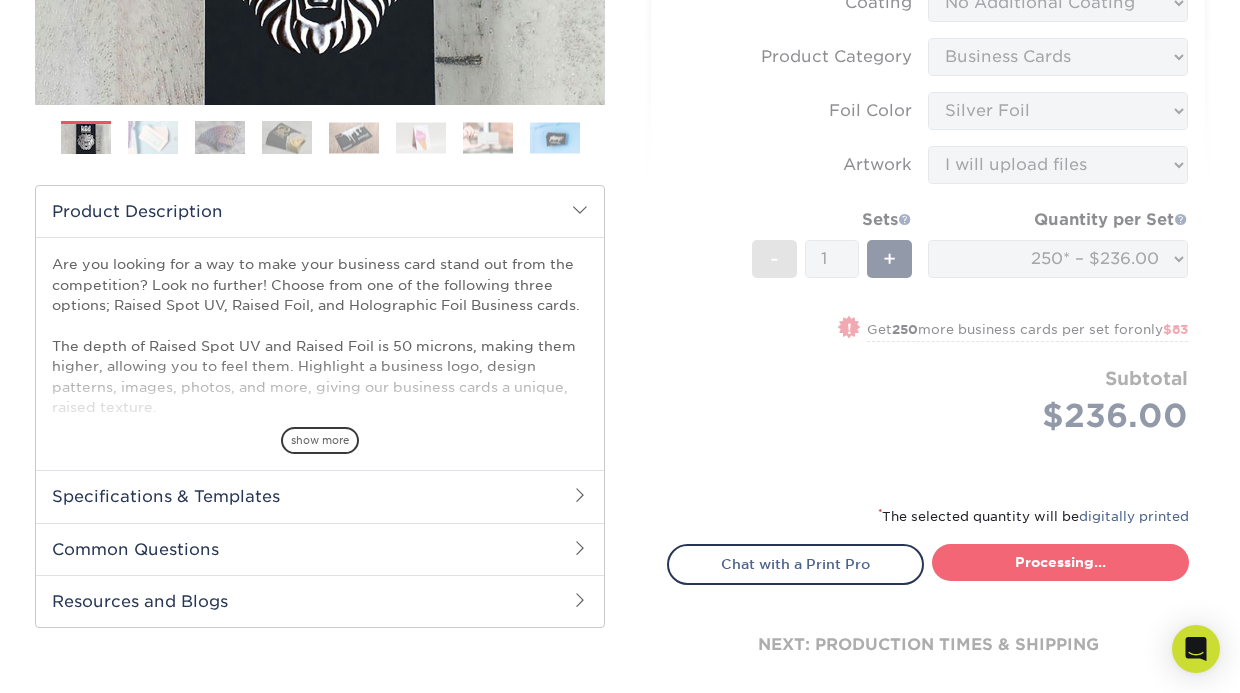 select on "6939abaf-518a-4520-b3d9-00b8fa0d763b" 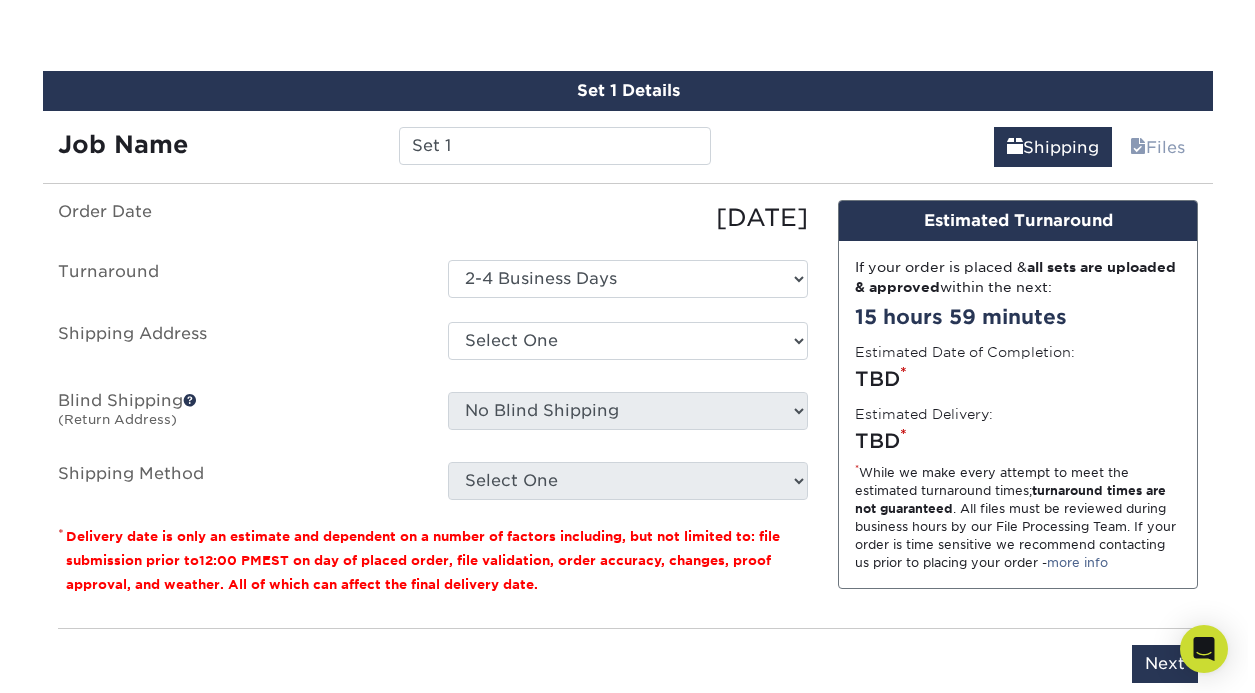scroll, scrollTop: 1278, scrollLeft: 0, axis: vertical 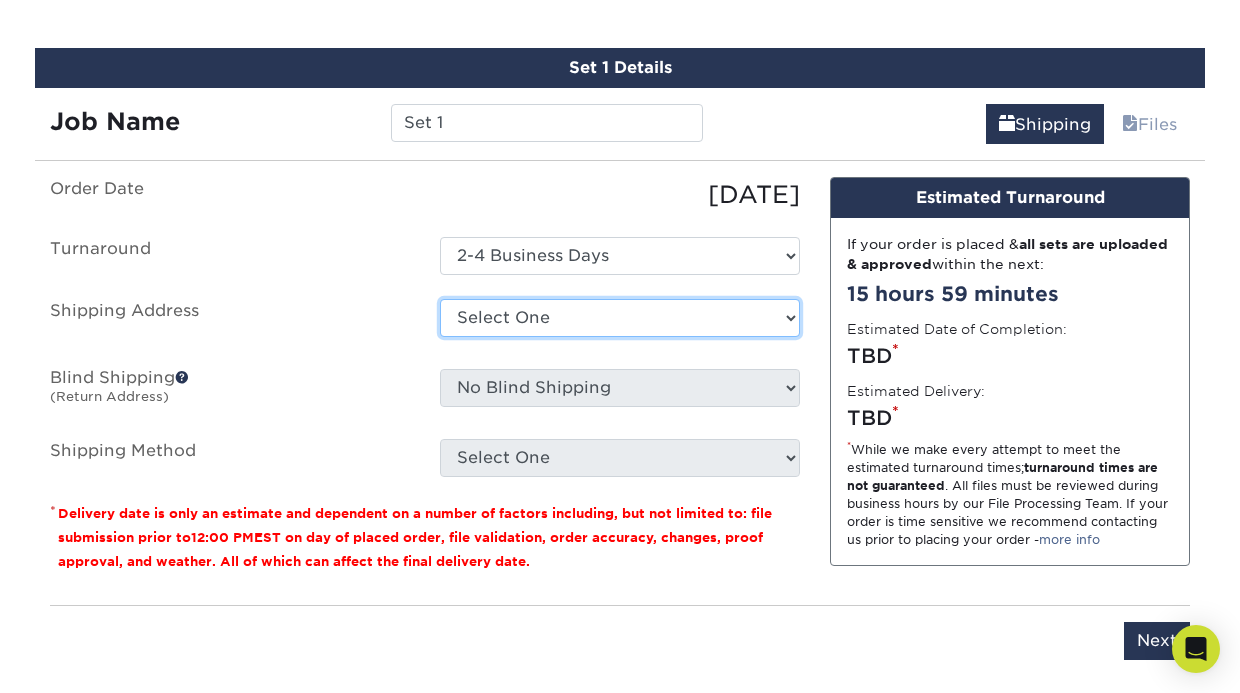 click on "Select One
+ Add New Address
- Login" at bounding box center [620, 318] 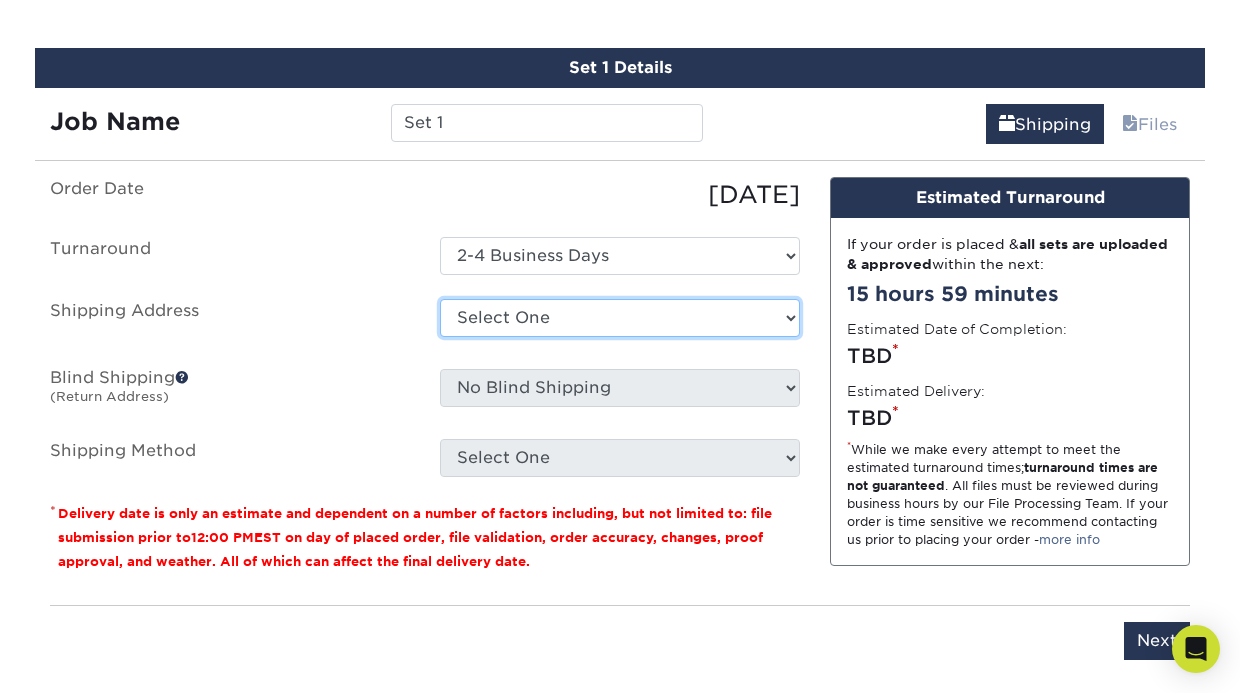 click on "Select One
+ Add New Address
- Login" at bounding box center (620, 318) 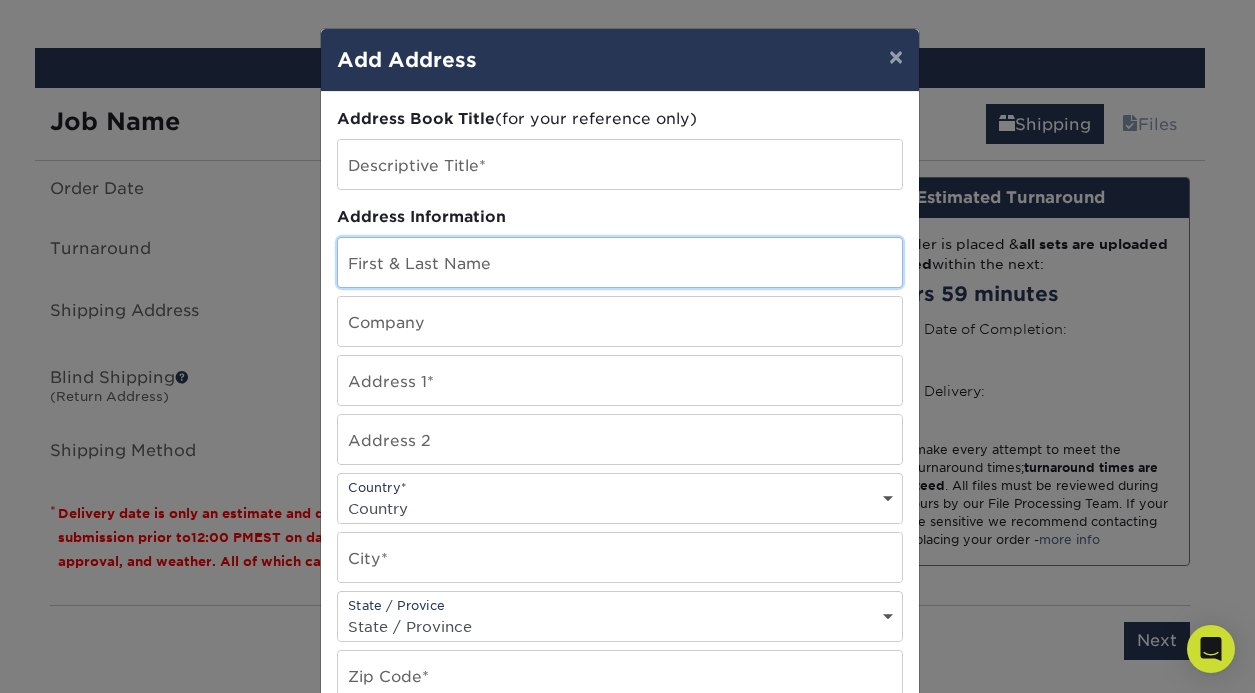 click at bounding box center [620, 262] 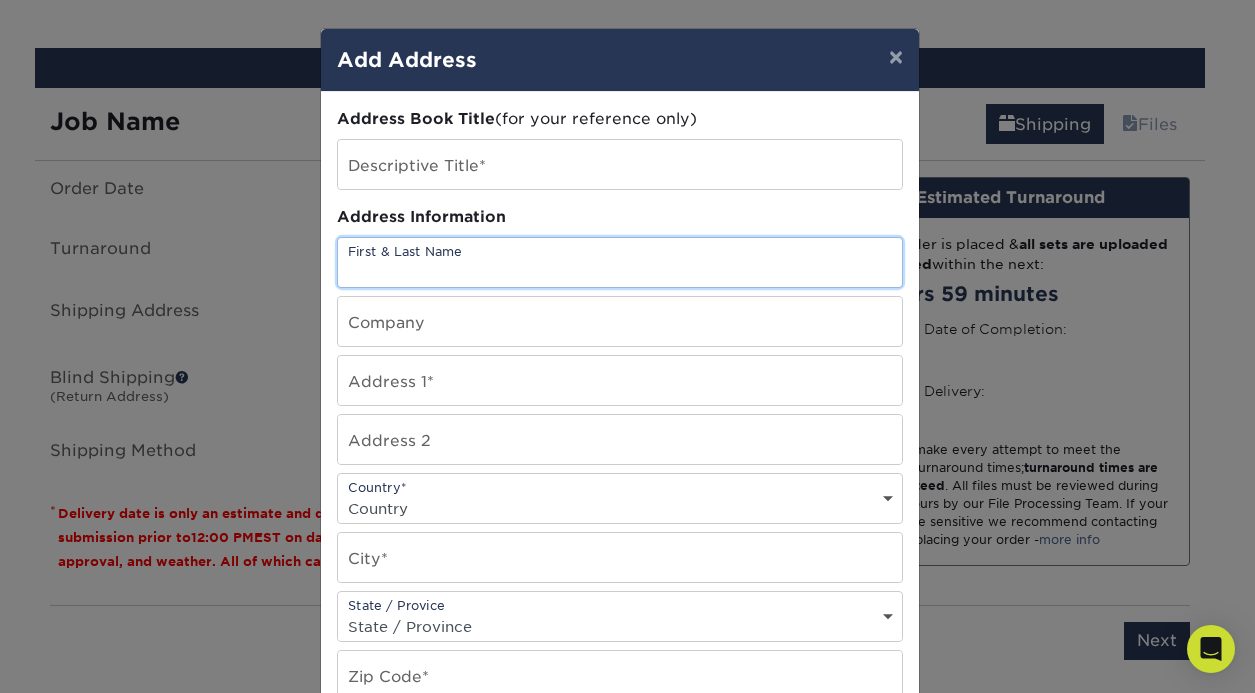type on "Lance Gann" 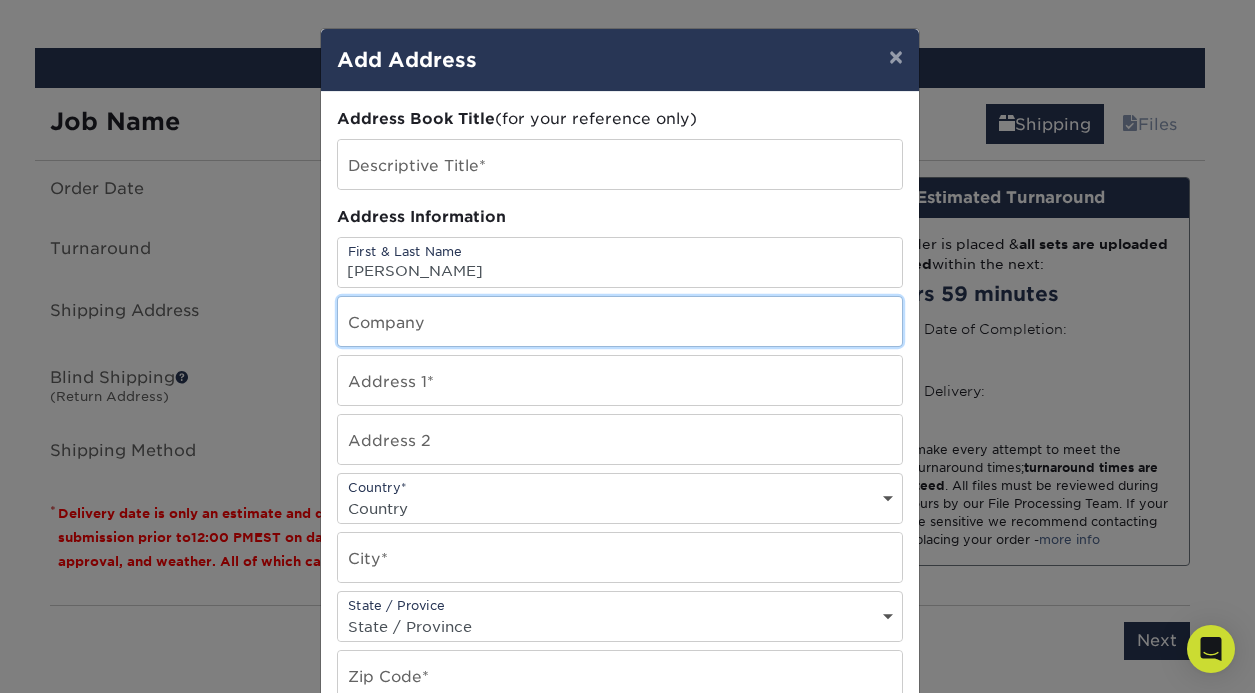 type on "gann's Cleaning LLC" 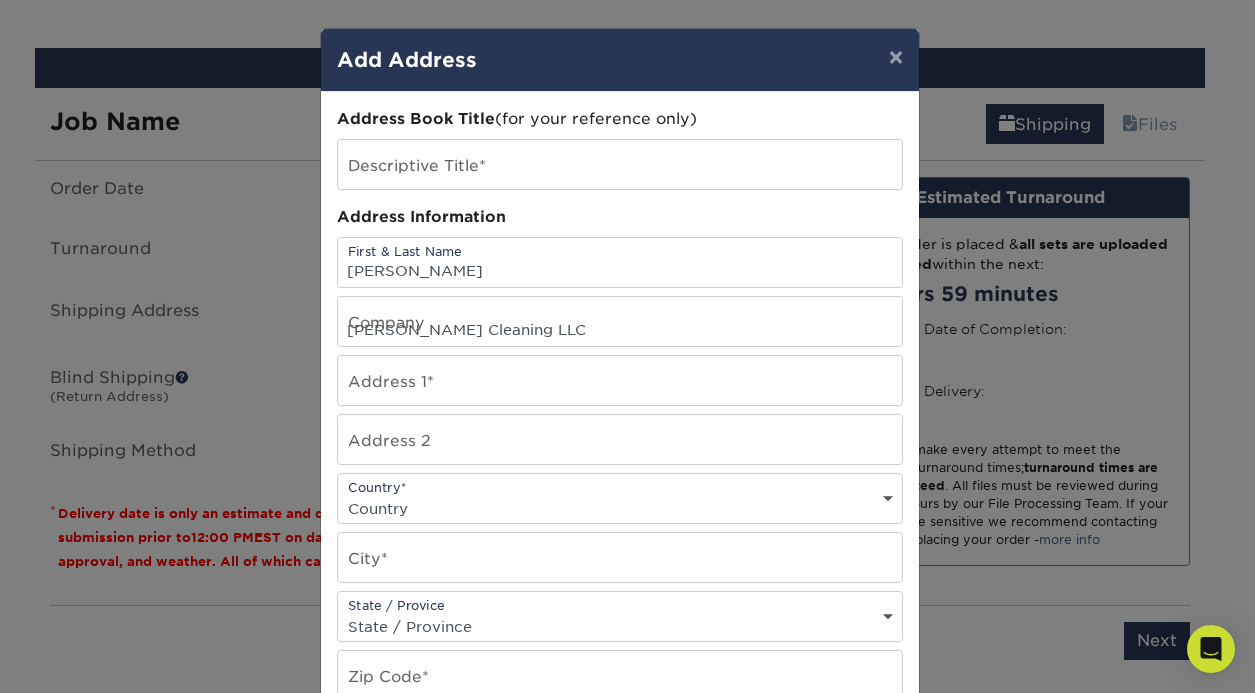 type on "10522 w Snoqulamie Valley RD NE" 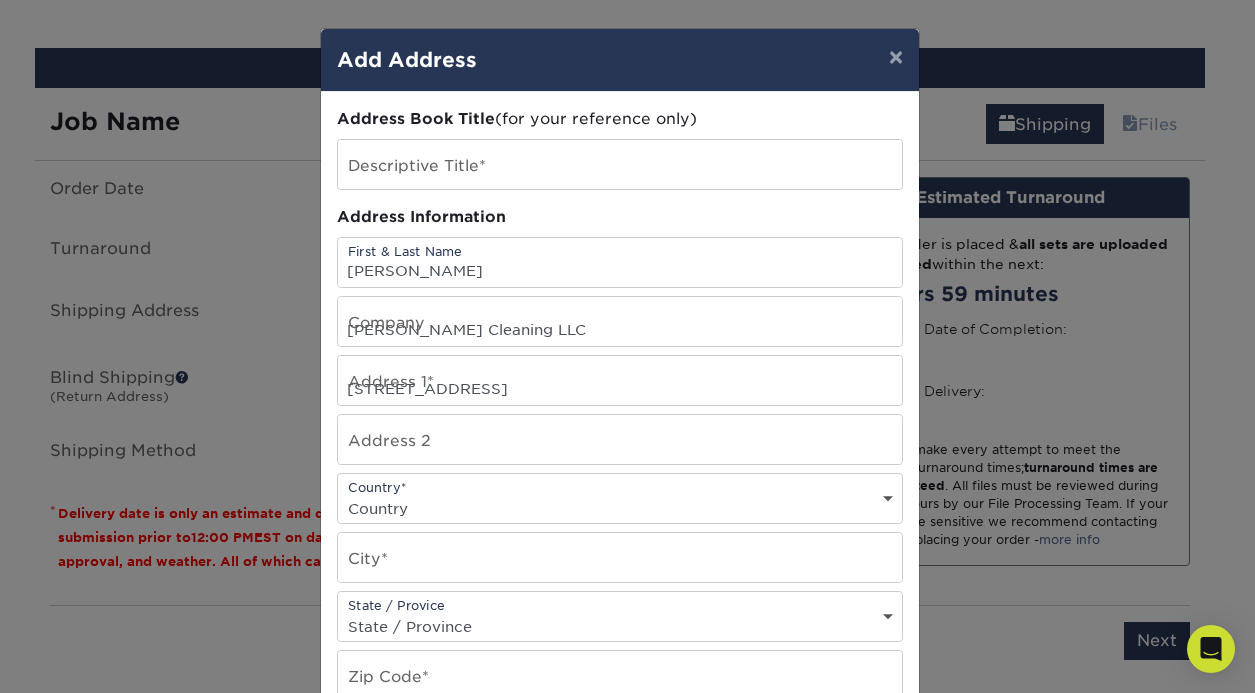 select on "US" 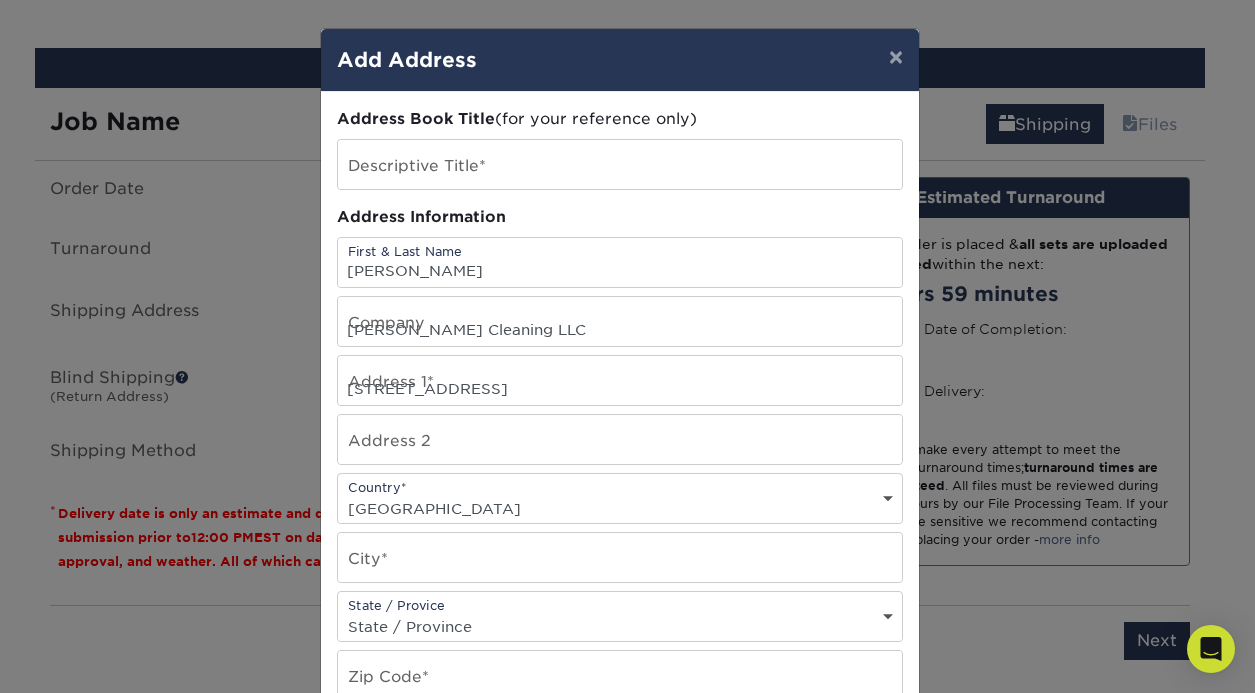 type on "Carnation" 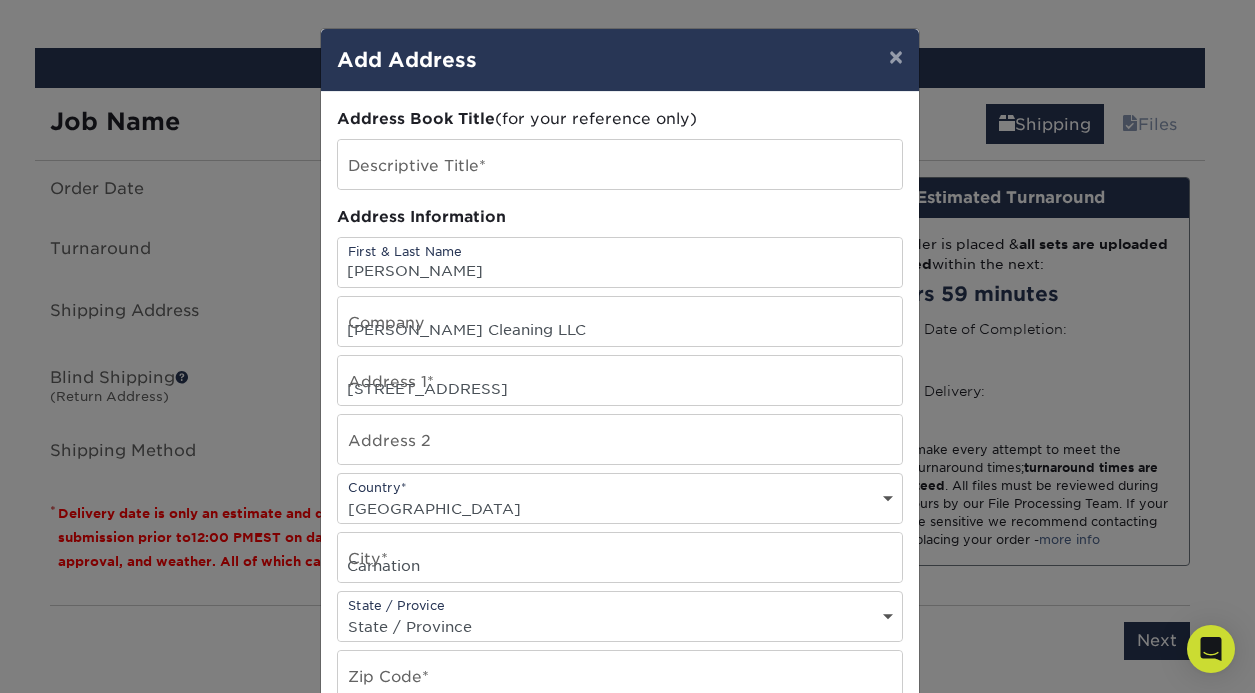 select on "WA" 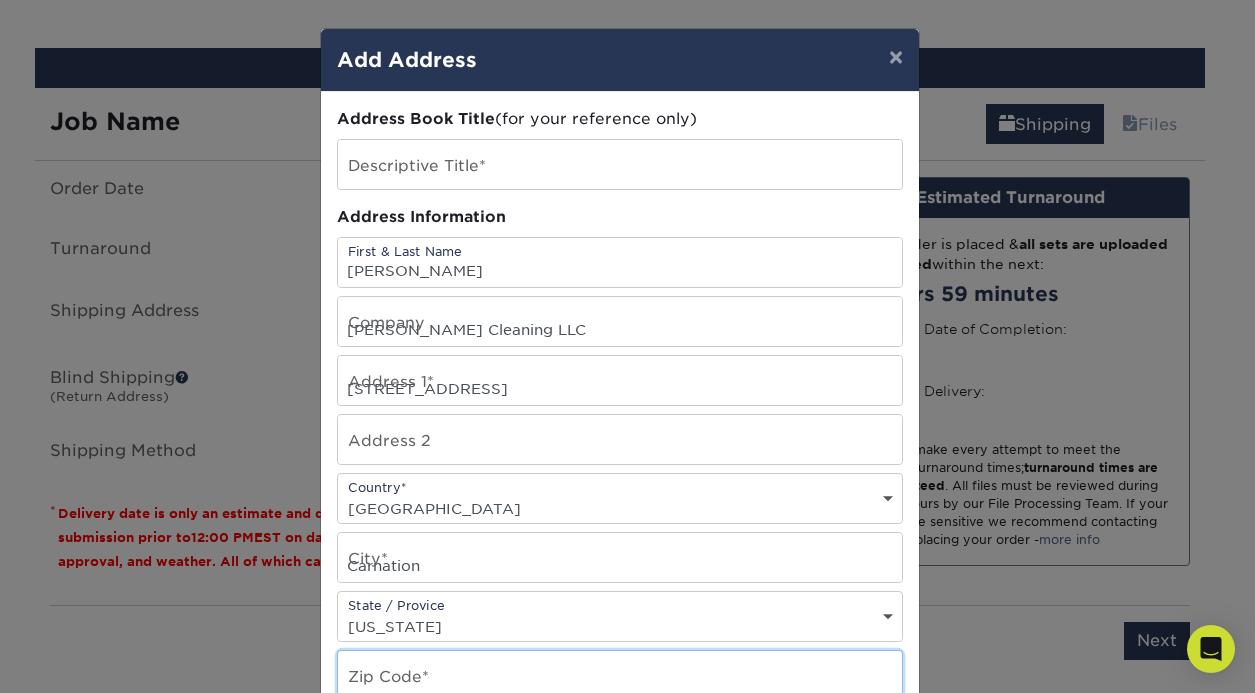 type on "98014" 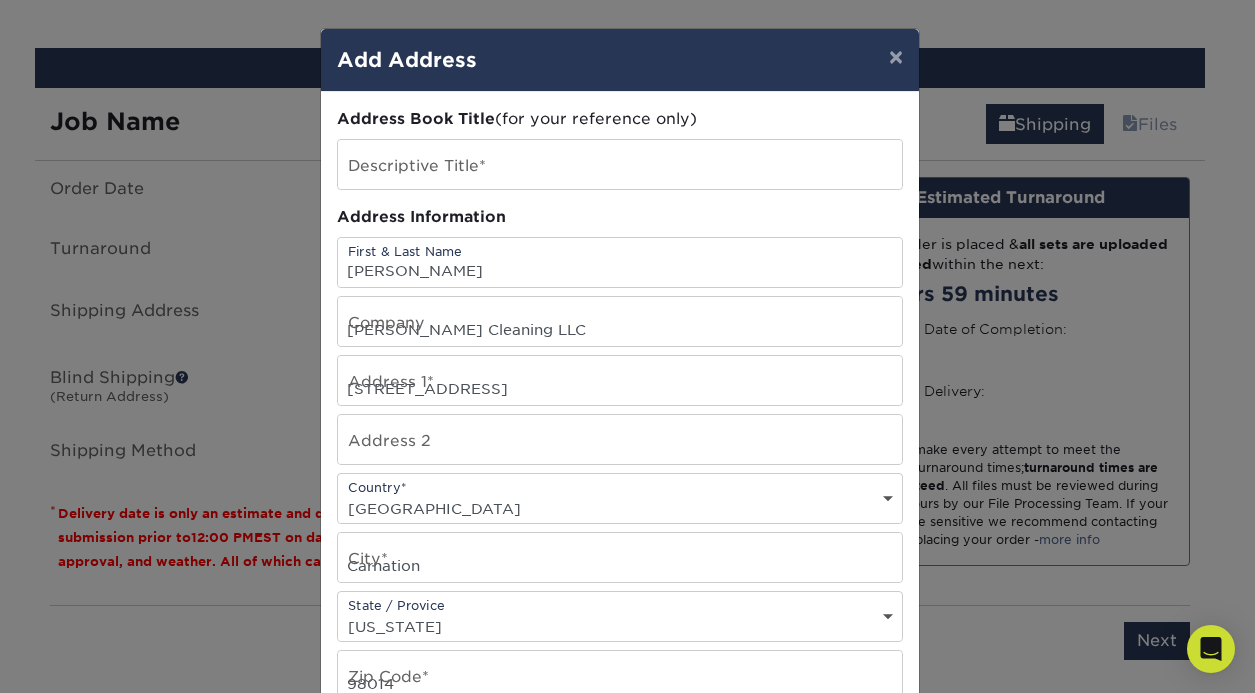 type on "7206466030" 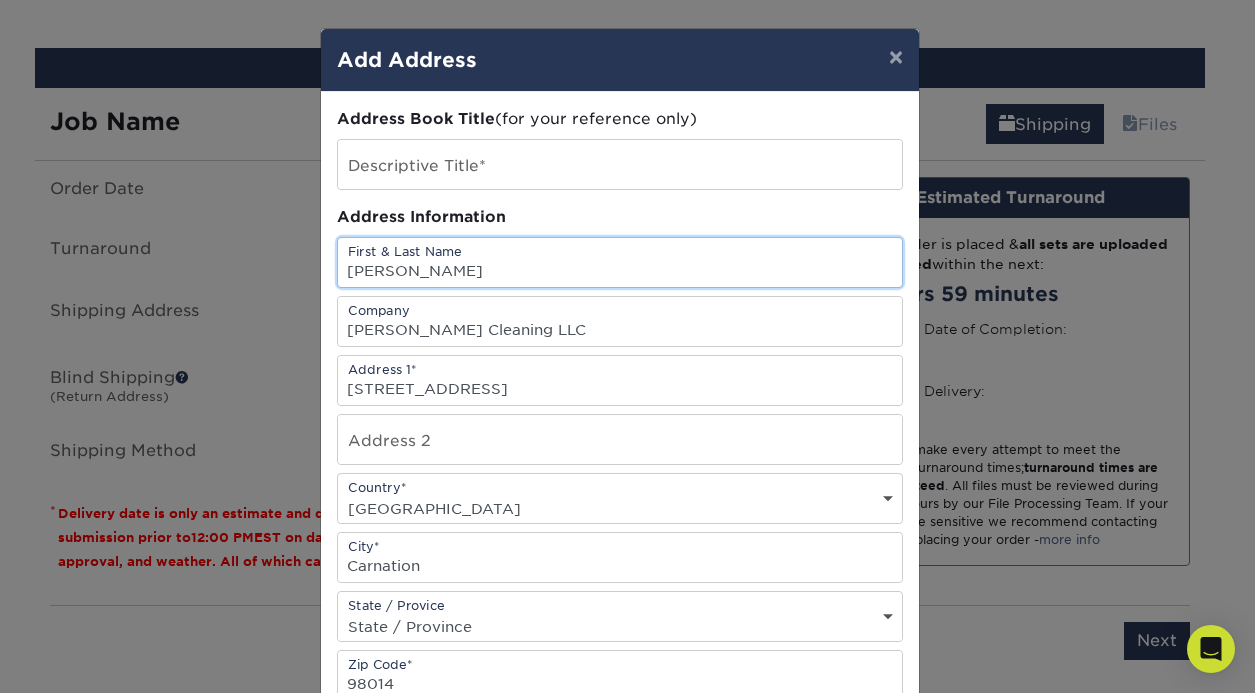 scroll, scrollTop: 394, scrollLeft: 0, axis: vertical 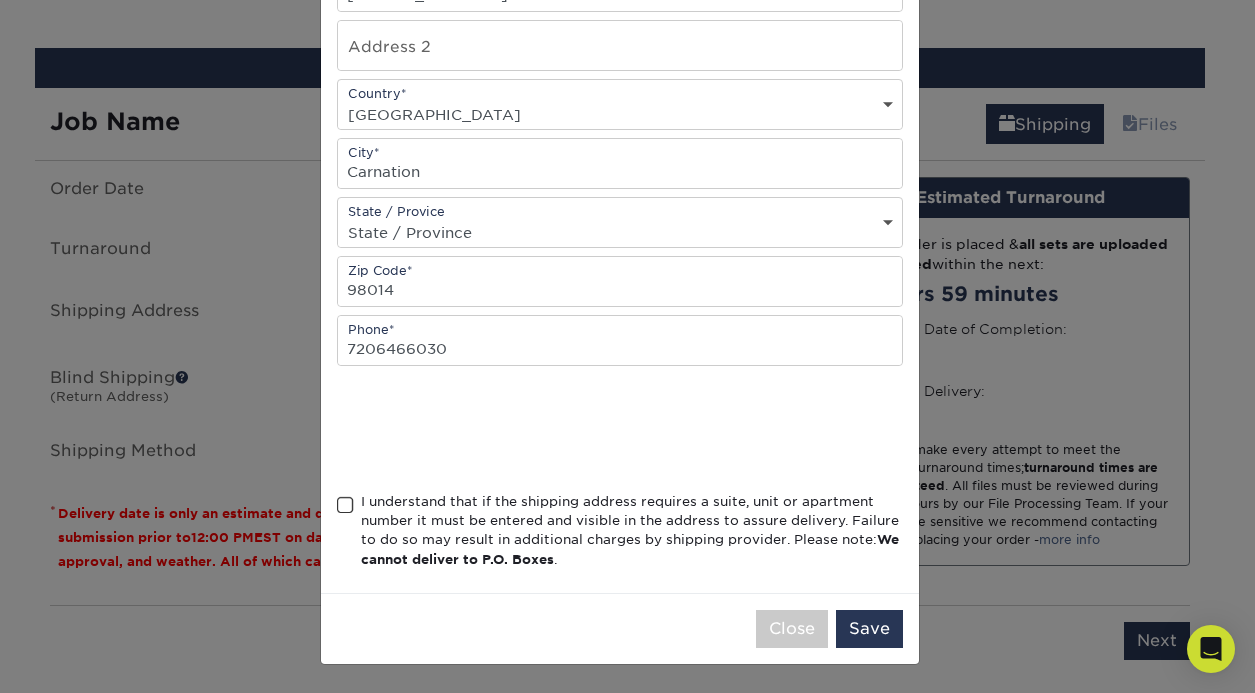 click at bounding box center [345, 505] 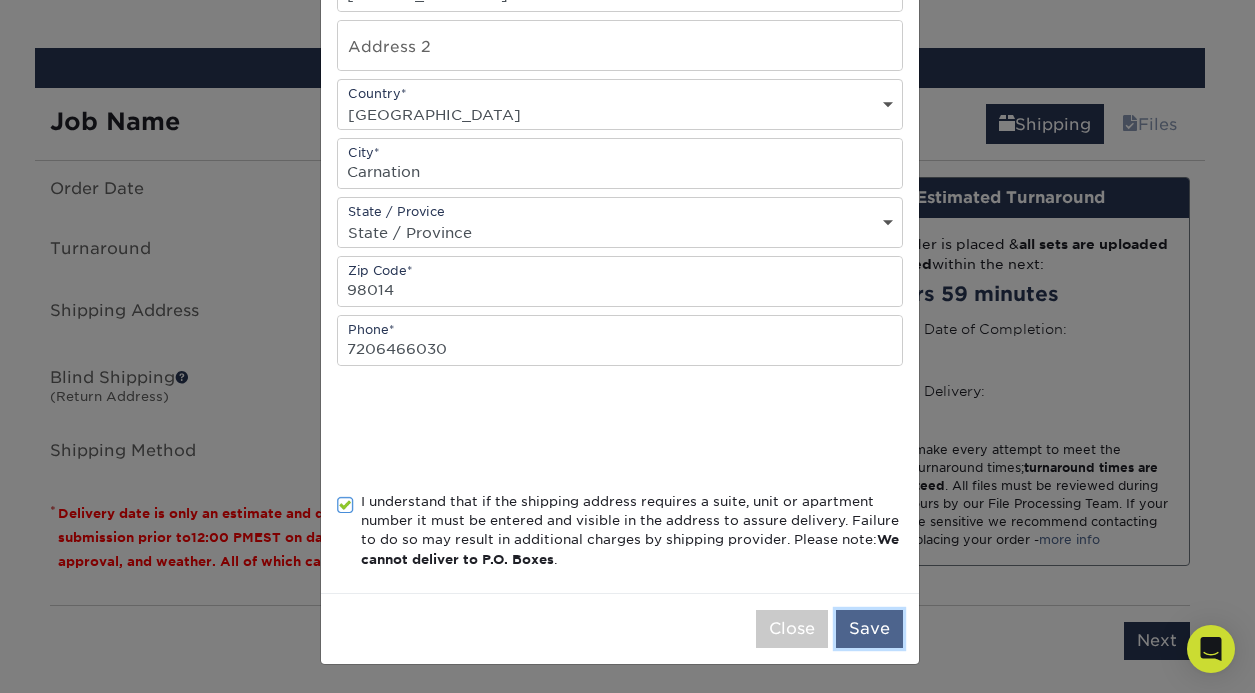 click on "Save" at bounding box center [869, 629] 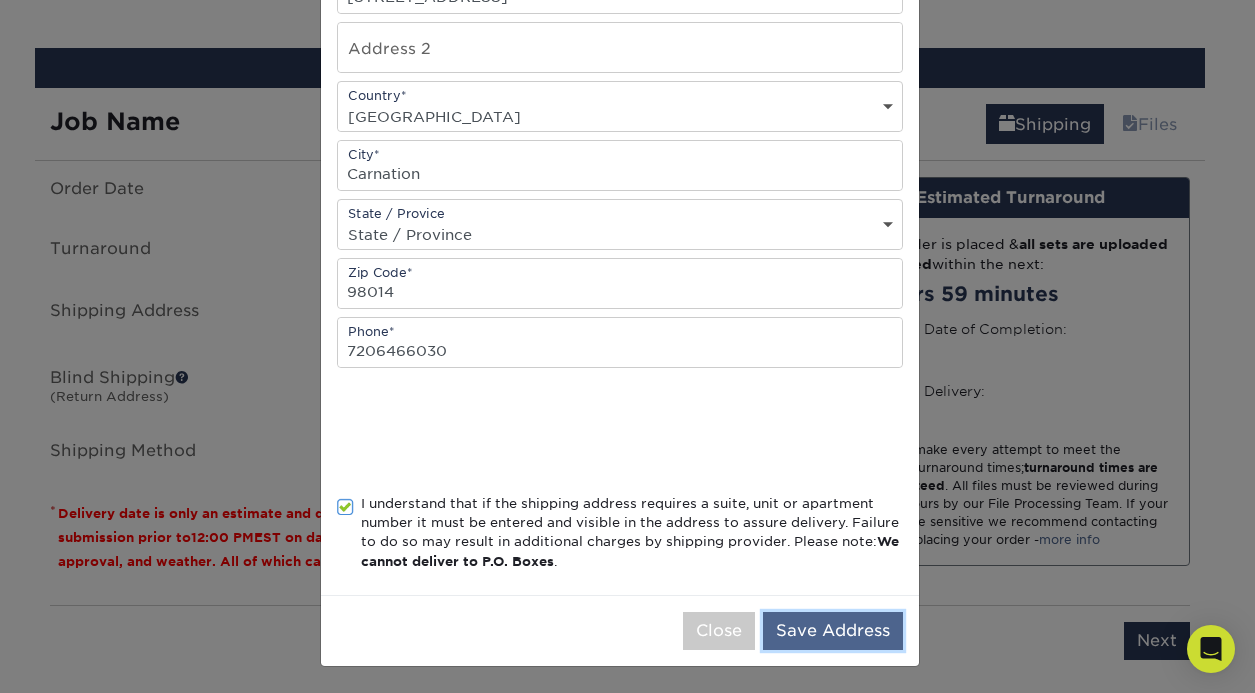 scroll, scrollTop: 396, scrollLeft: 0, axis: vertical 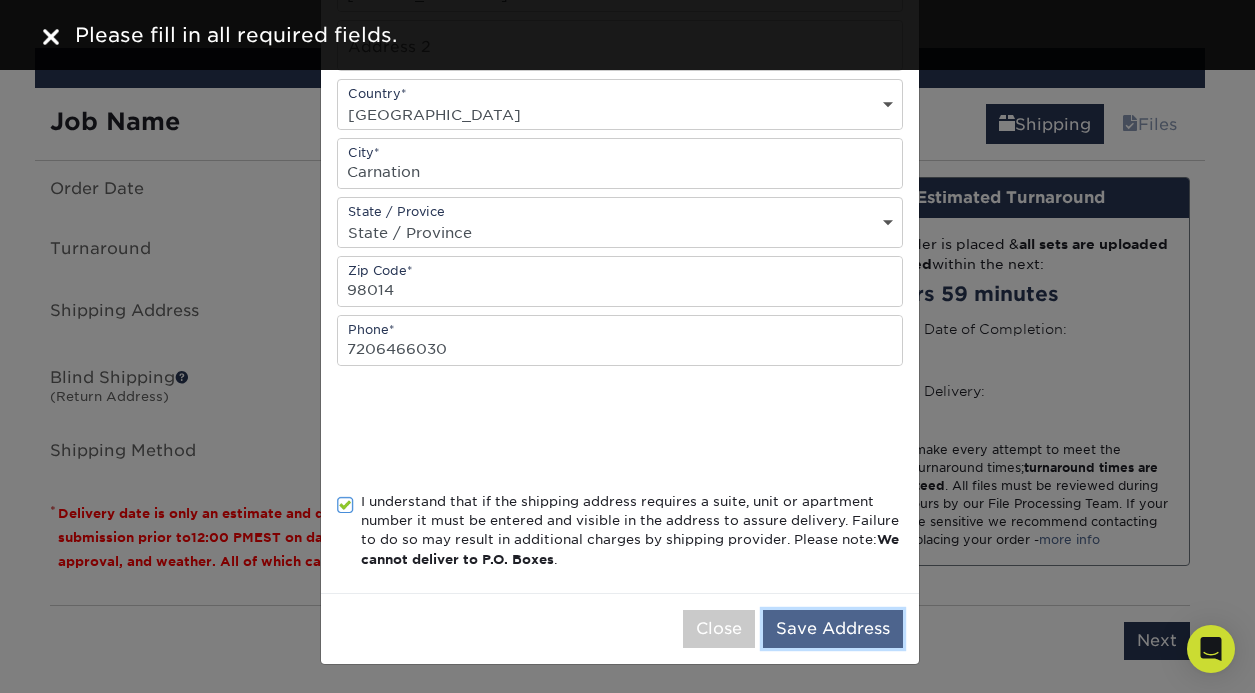 click on "Save Address" at bounding box center [833, 629] 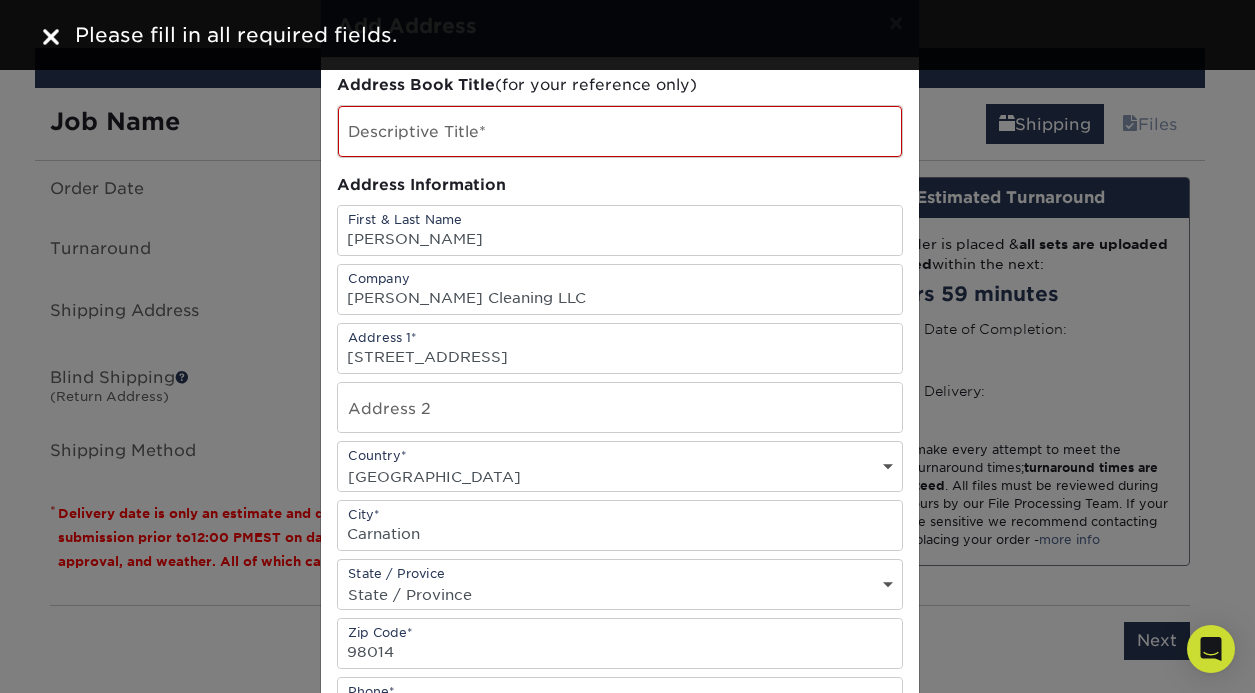 scroll, scrollTop: 23, scrollLeft: 0, axis: vertical 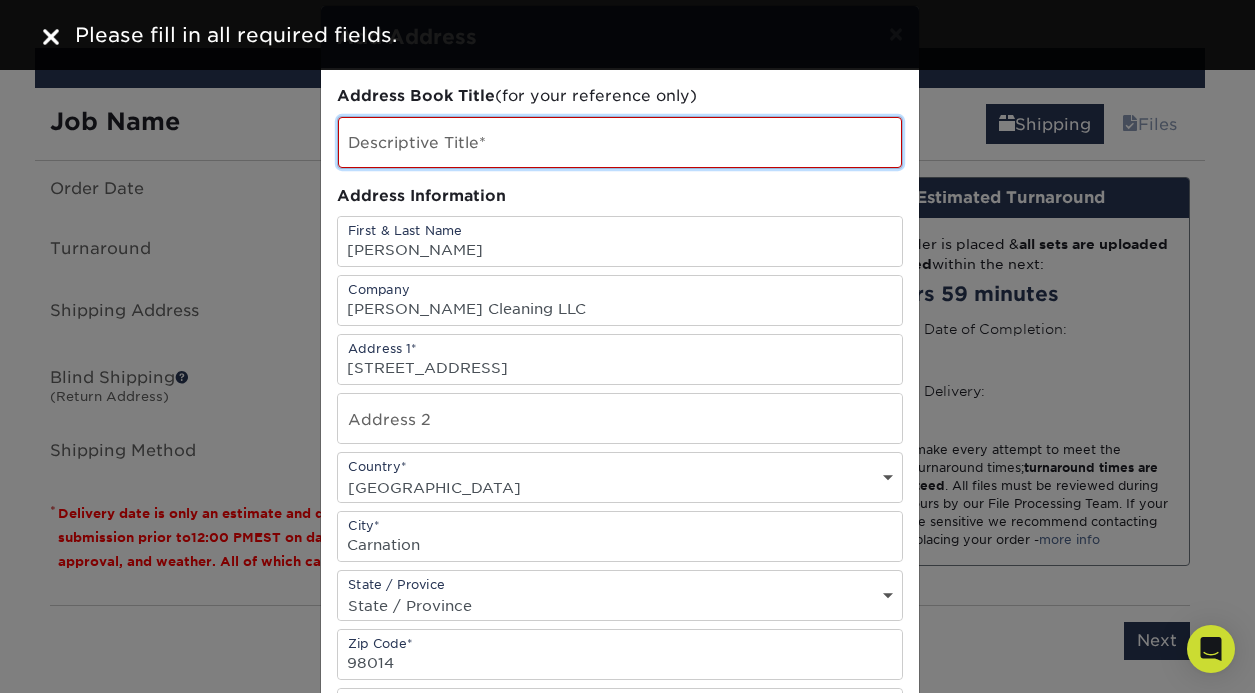 click at bounding box center (620, 142) 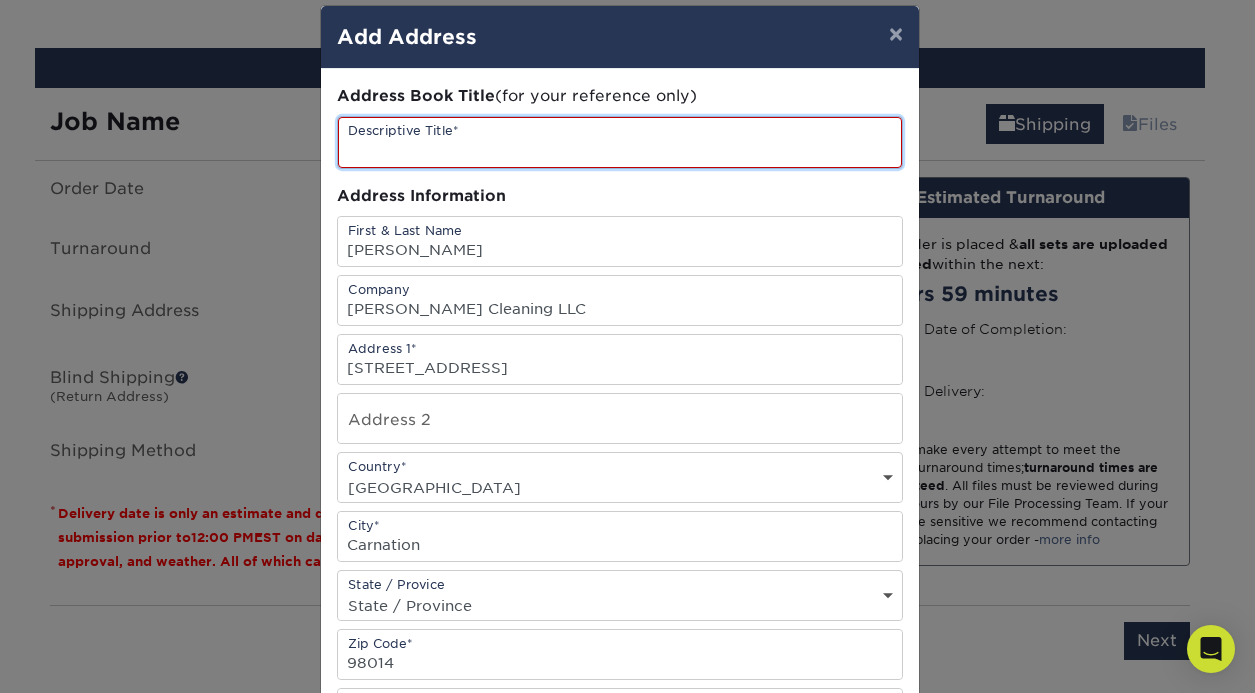 type on "Business cards" 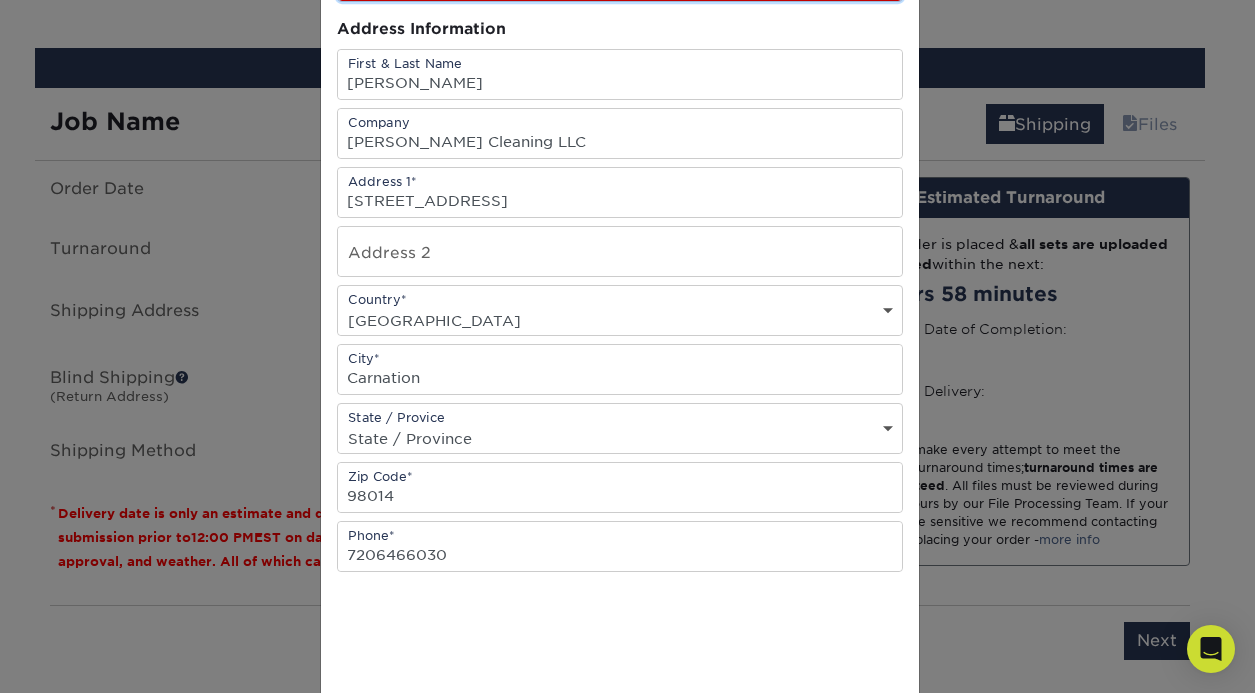 scroll, scrollTop: 396, scrollLeft: 0, axis: vertical 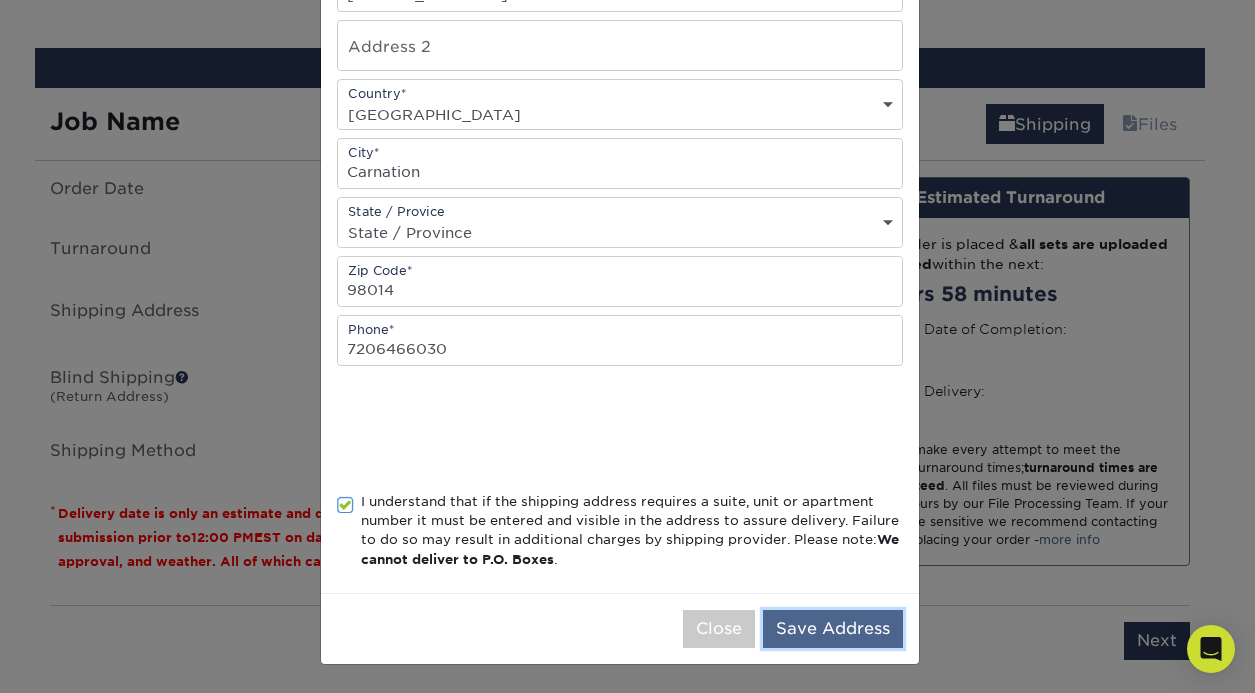 click on "Save Address" at bounding box center (833, 629) 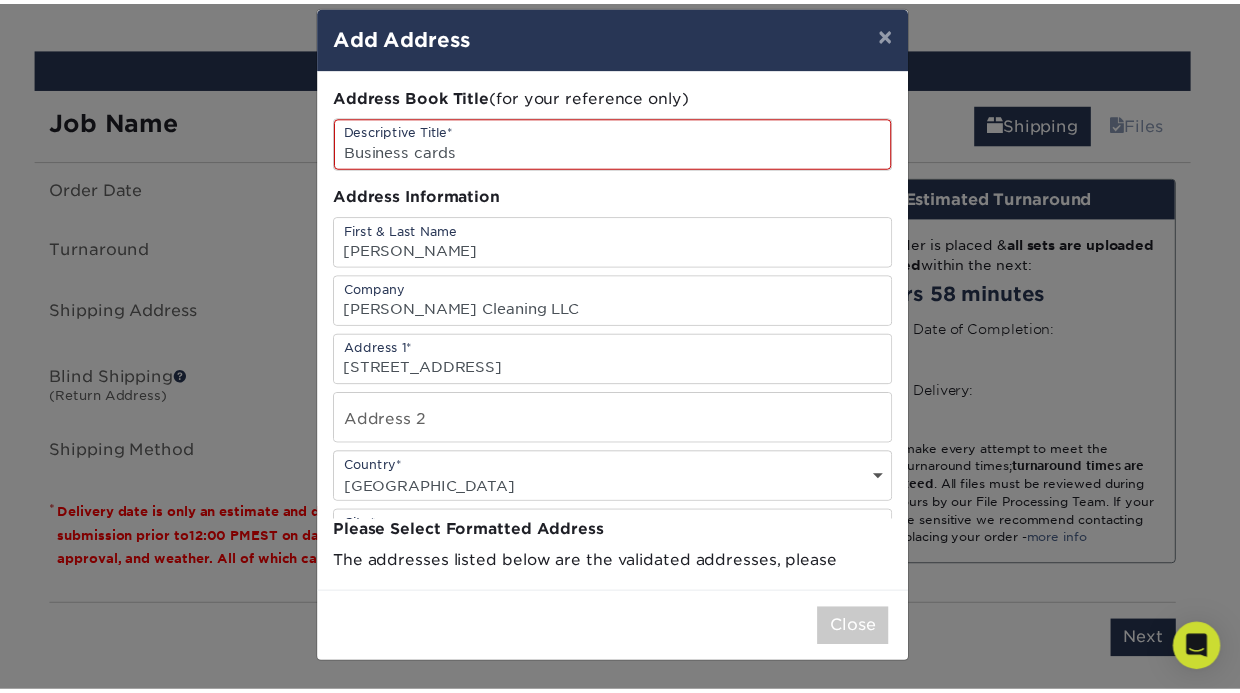 scroll, scrollTop: 0, scrollLeft: 0, axis: both 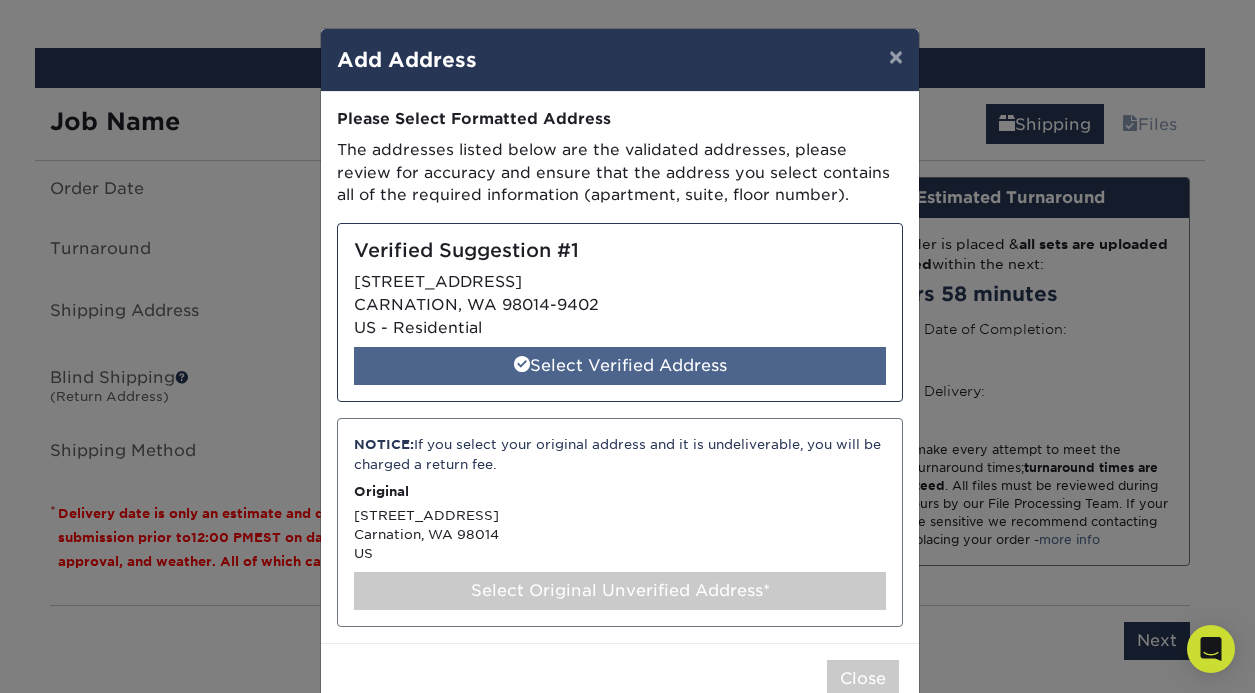 click on "Select Verified Address" at bounding box center [620, 366] 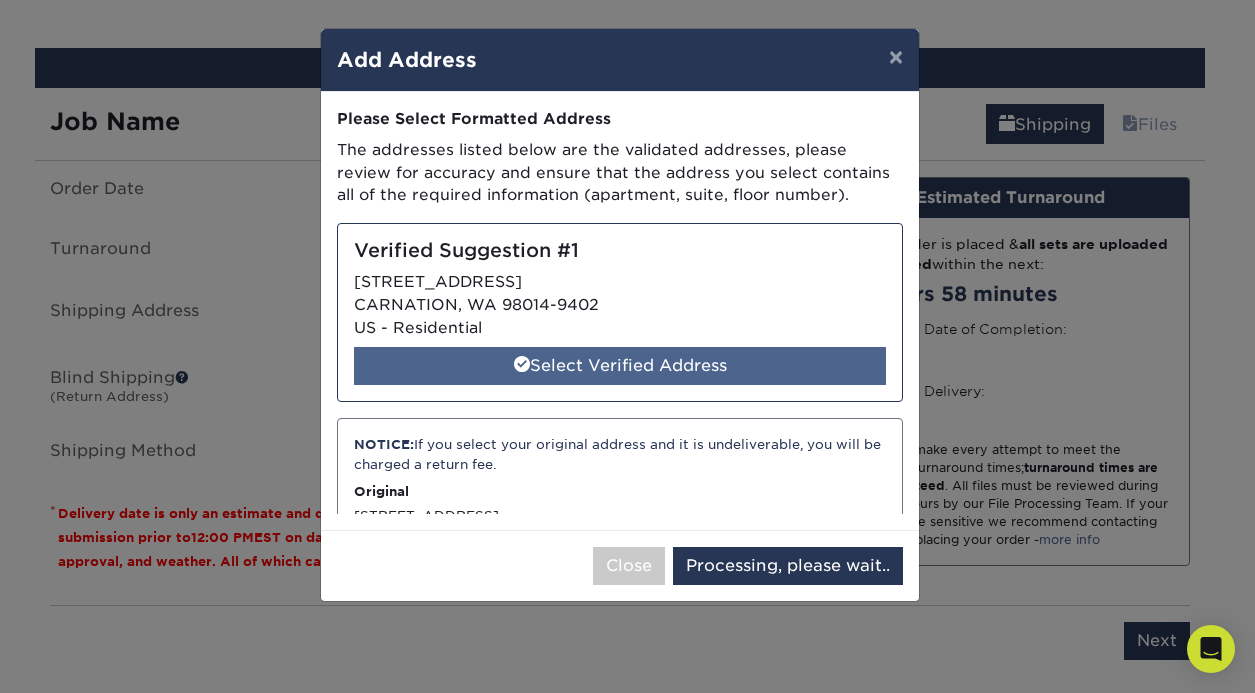 select on "284501" 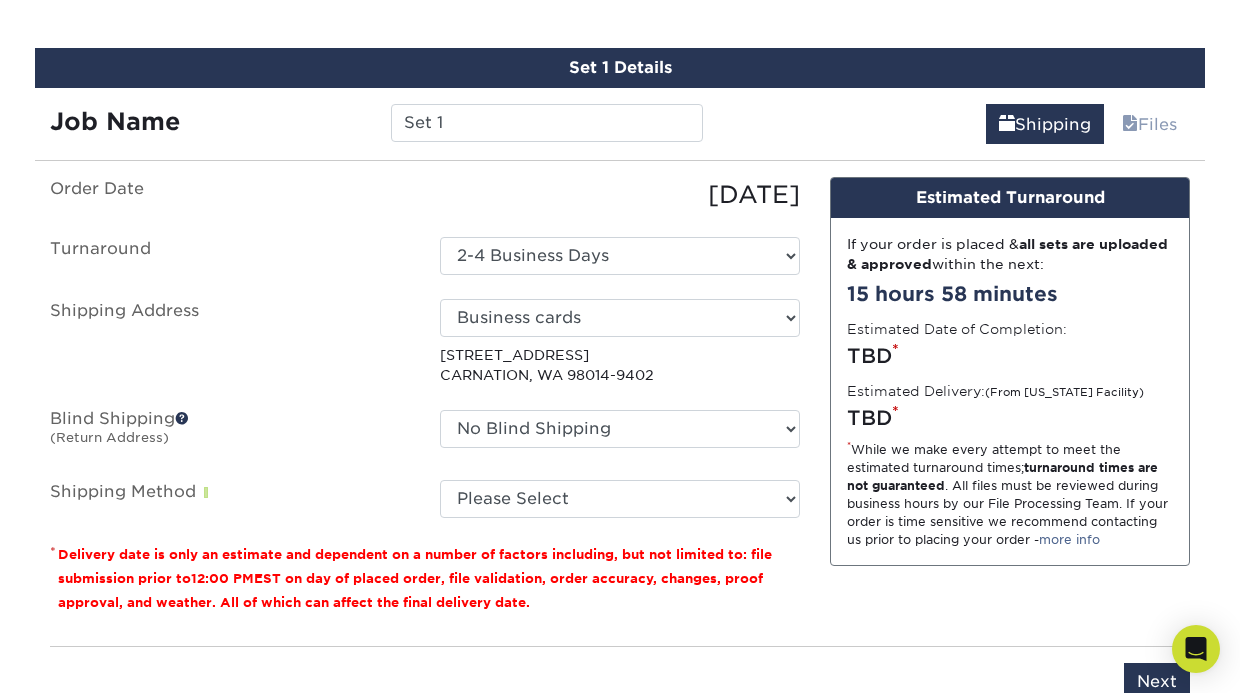 click on "Please Select Ground Shipping (+$7.84) 3 Day Shipping Service (+$26.89) 2 Day Air Shipping (+$27.91) Next Day Shipping by 12 noon (+$39.88) Next Day Air Early A.M. (+$176.40)" at bounding box center [620, 499] 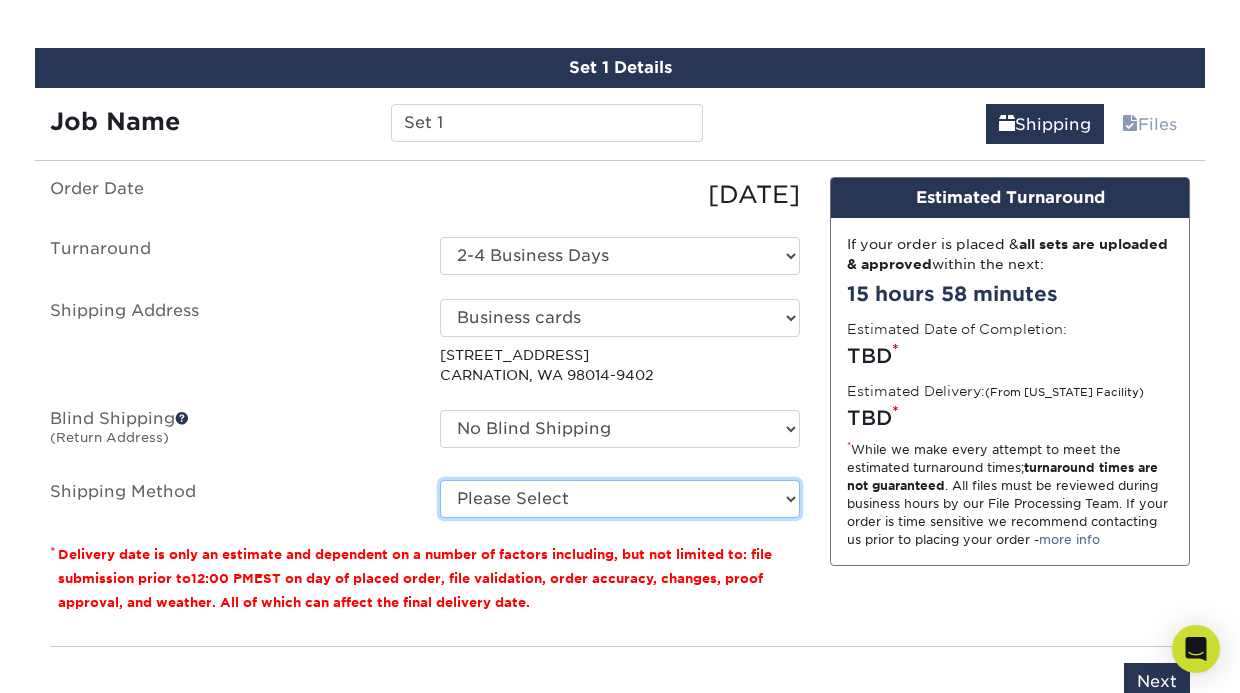 click on "Please Select Ground Shipping (+$7.84) 3 Day Shipping Service (+$26.89) 2 Day Air Shipping (+$27.91) Next Day Shipping by 12 noon (+$39.88) Next Day Air Early A.M. (+$176.40)" at bounding box center [620, 499] 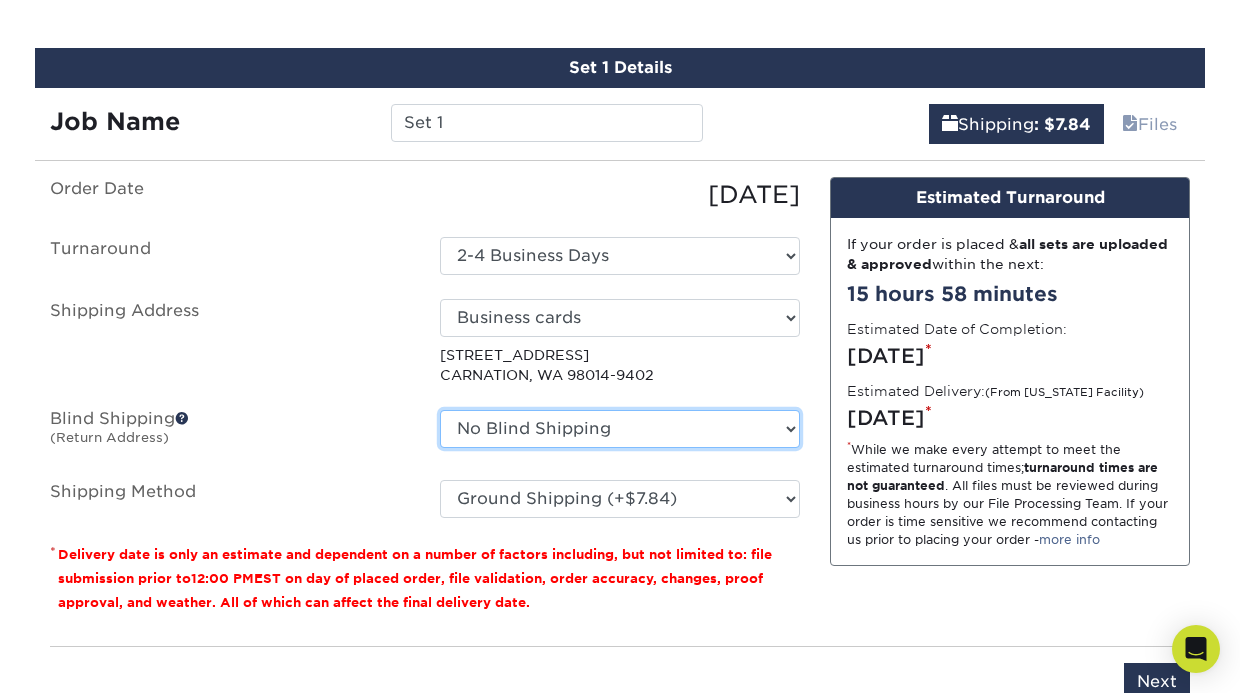 click on "No Blind Shipping
+ Add New Address" at bounding box center [620, 429] 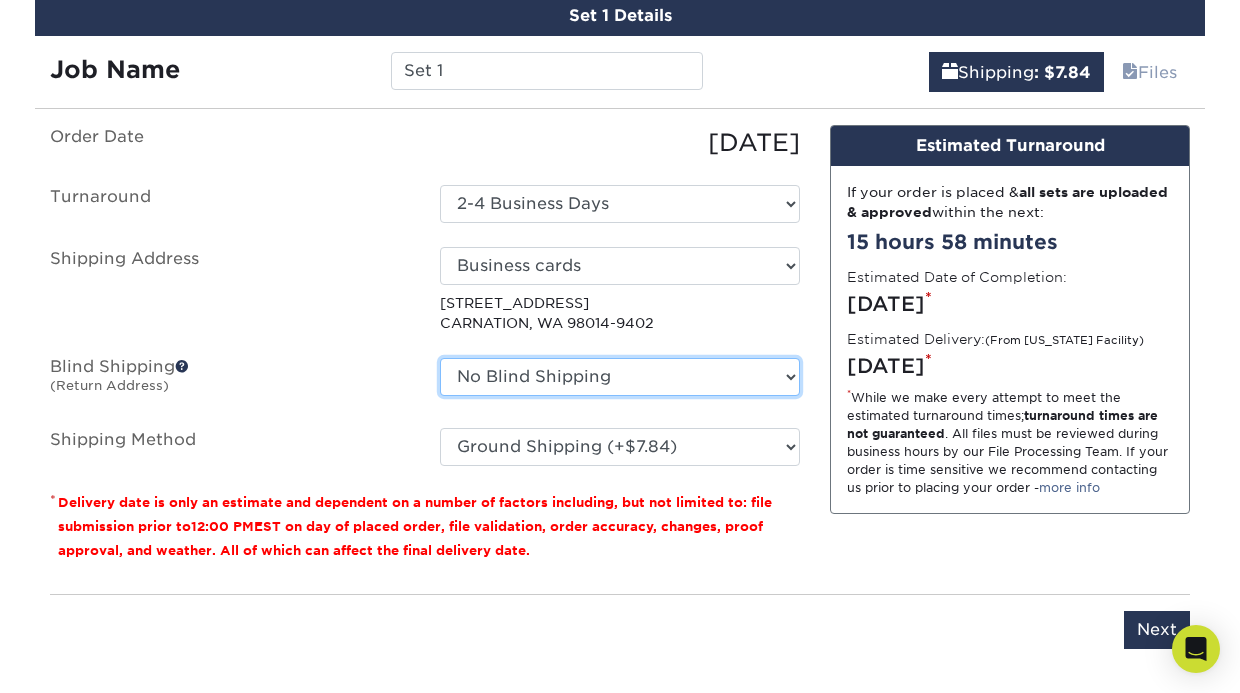 scroll, scrollTop: 1331, scrollLeft: 0, axis: vertical 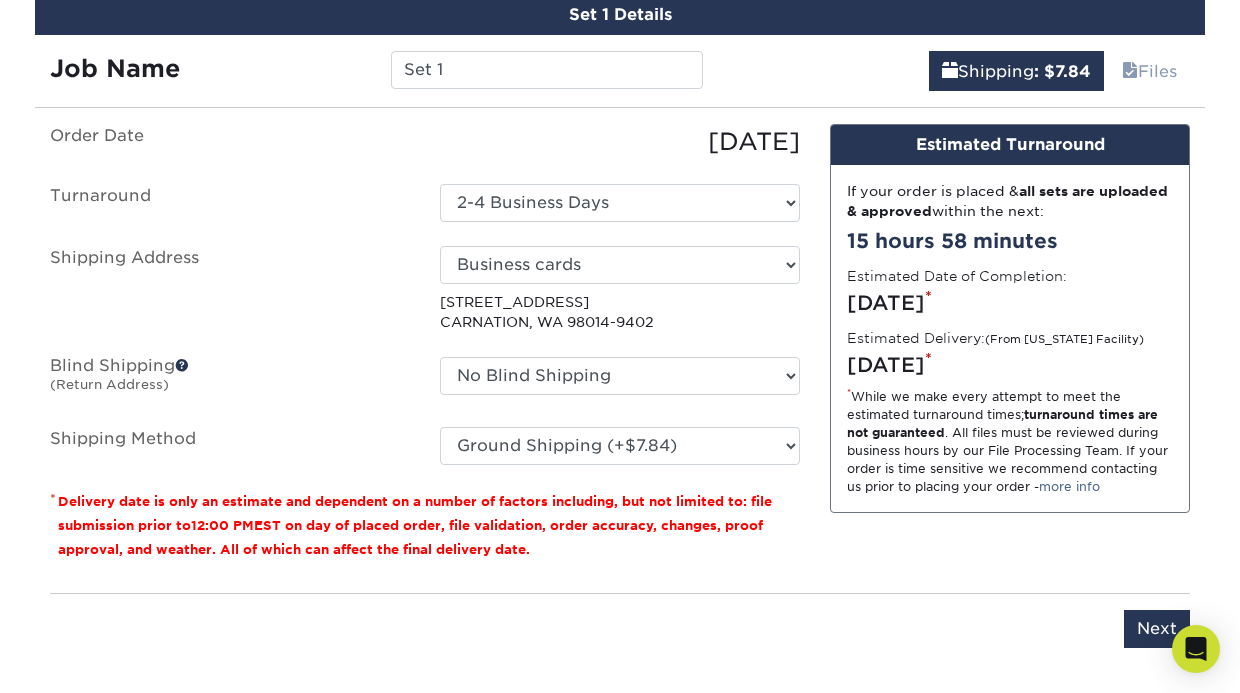 click at bounding box center (182, 365) 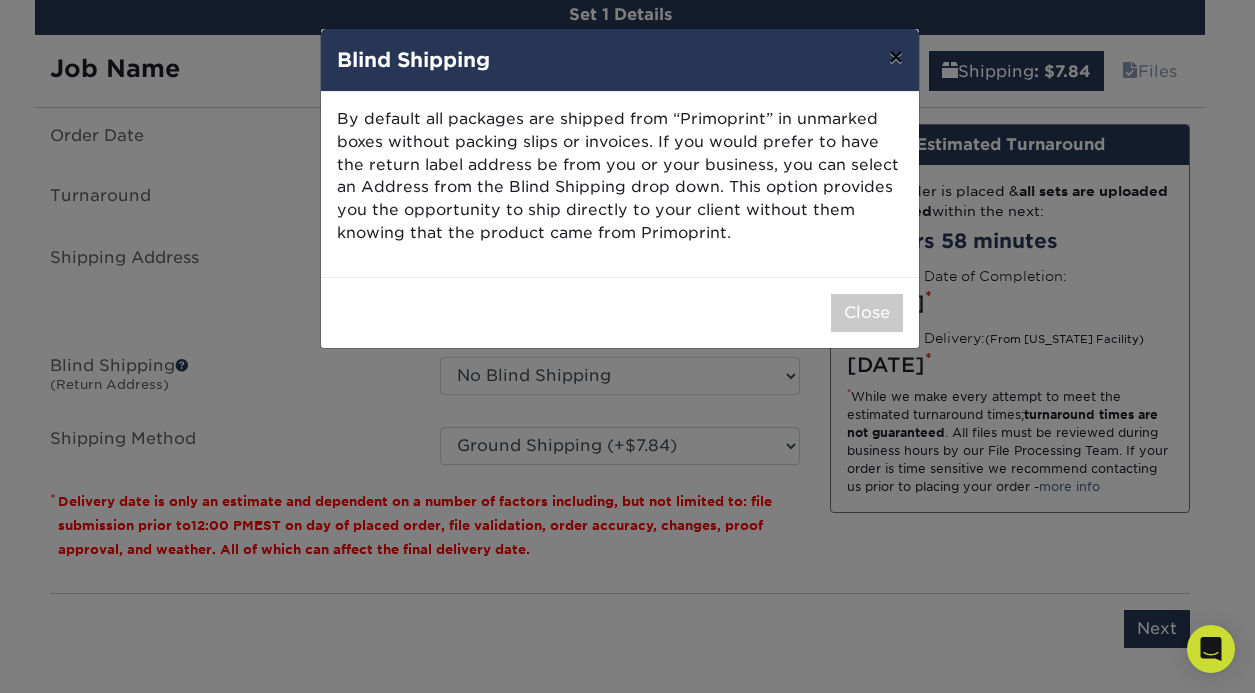 click on "×" at bounding box center (896, 57) 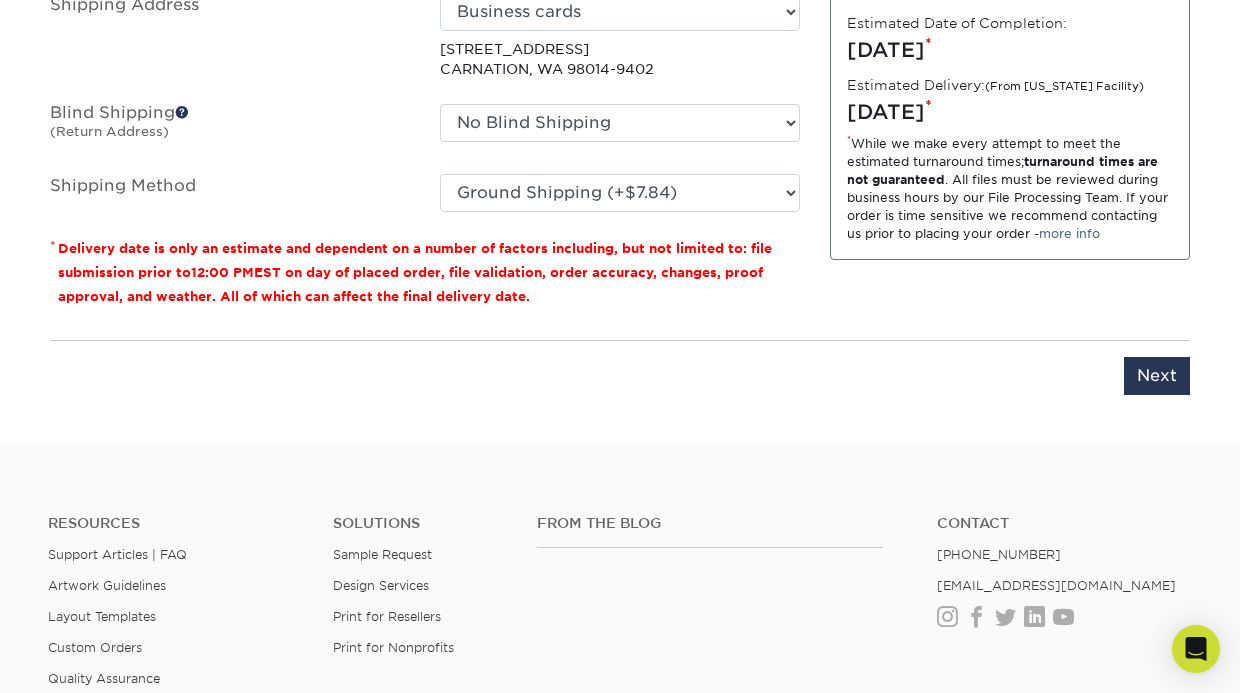 scroll, scrollTop: 1641, scrollLeft: 0, axis: vertical 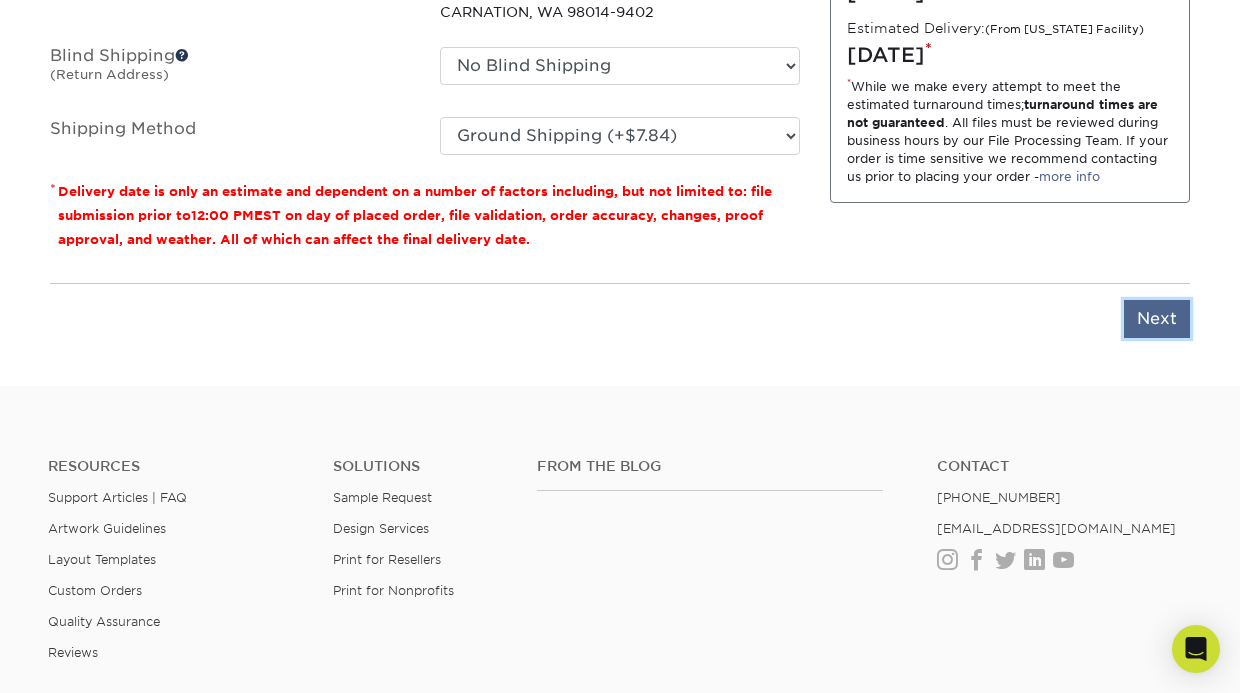 click on "Next" at bounding box center [1157, 319] 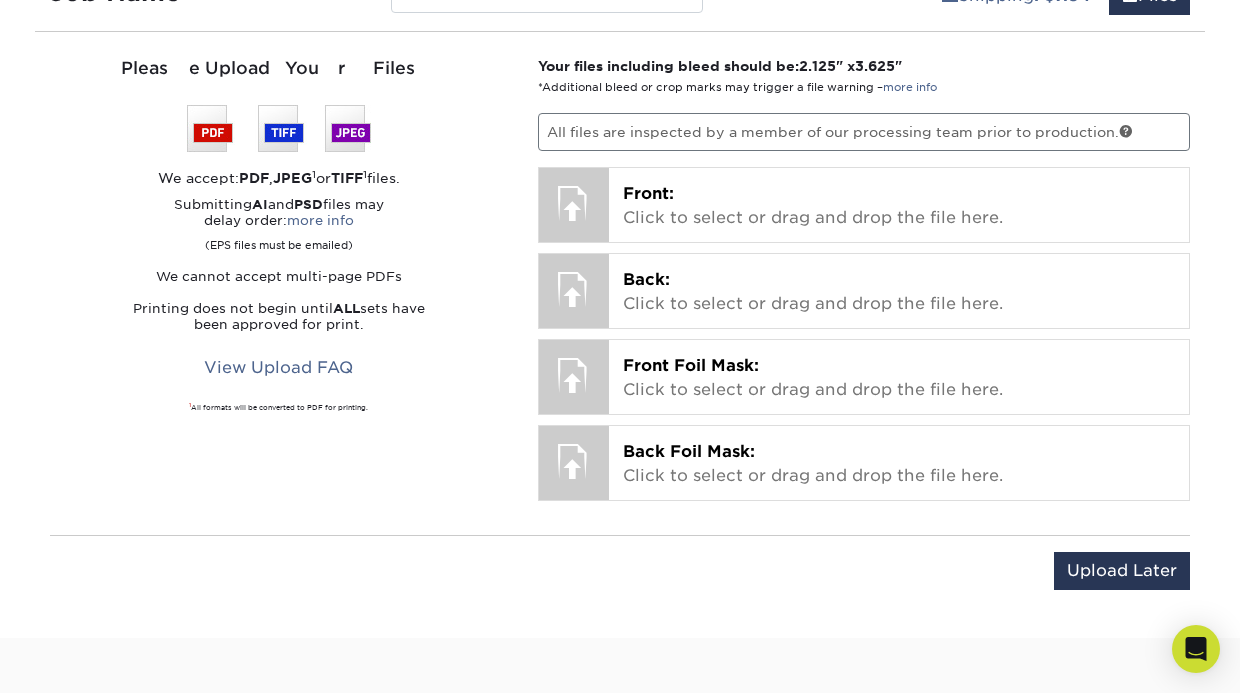 scroll, scrollTop: 1260, scrollLeft: 0, axis: vertical 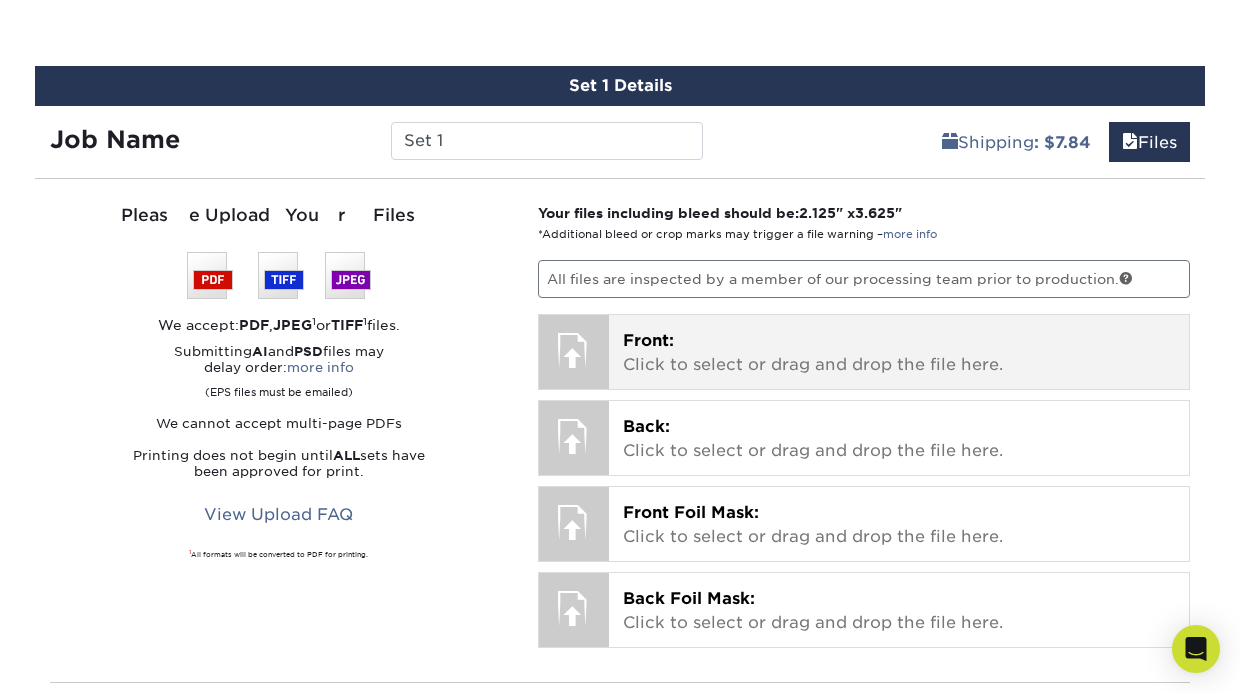 click on "Front: Click to select or drag and drop the file here.
Choose file" at bounding box center (899, 352) 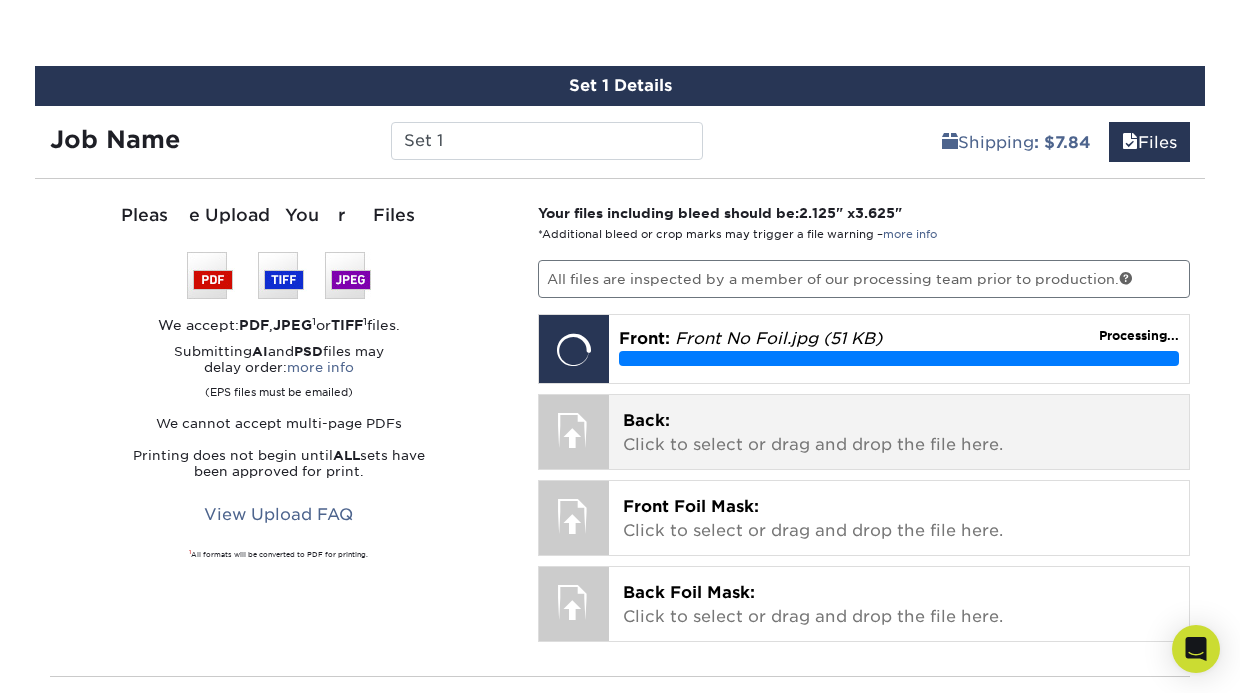 click on "Back: Click to select or drag and drop the file here." at bounding box center [899, 433] 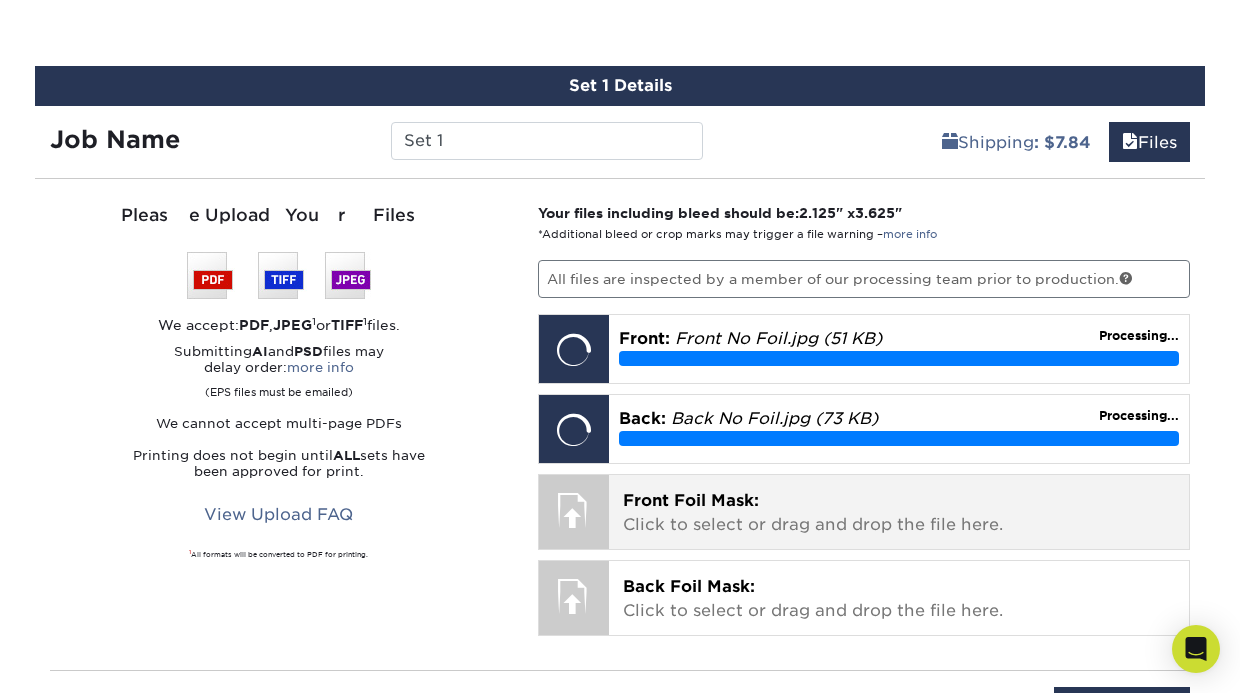 click on "Your files including bleed should be:  2.125 " x  3.625 "
*Additional bleed or crop marks may trigger a file warning –  more info
All files are inspected by a member of our processing team prior to production.
Front: Click to select or drag and drop the file here.
Choose file
Front No Foil.jpg      50.9  KiB               ✔    ✘
Front:   Front No Foil.jpg (51 KB)
Processing...
Front:   Front No Foil.jpg (51 KB)
Replace
Approve with Errors *
* This may delay your delivery date!
Front:   Front No Foil.jpg (51 KB)
Replace
Approve" at bounding box center [864, 424] 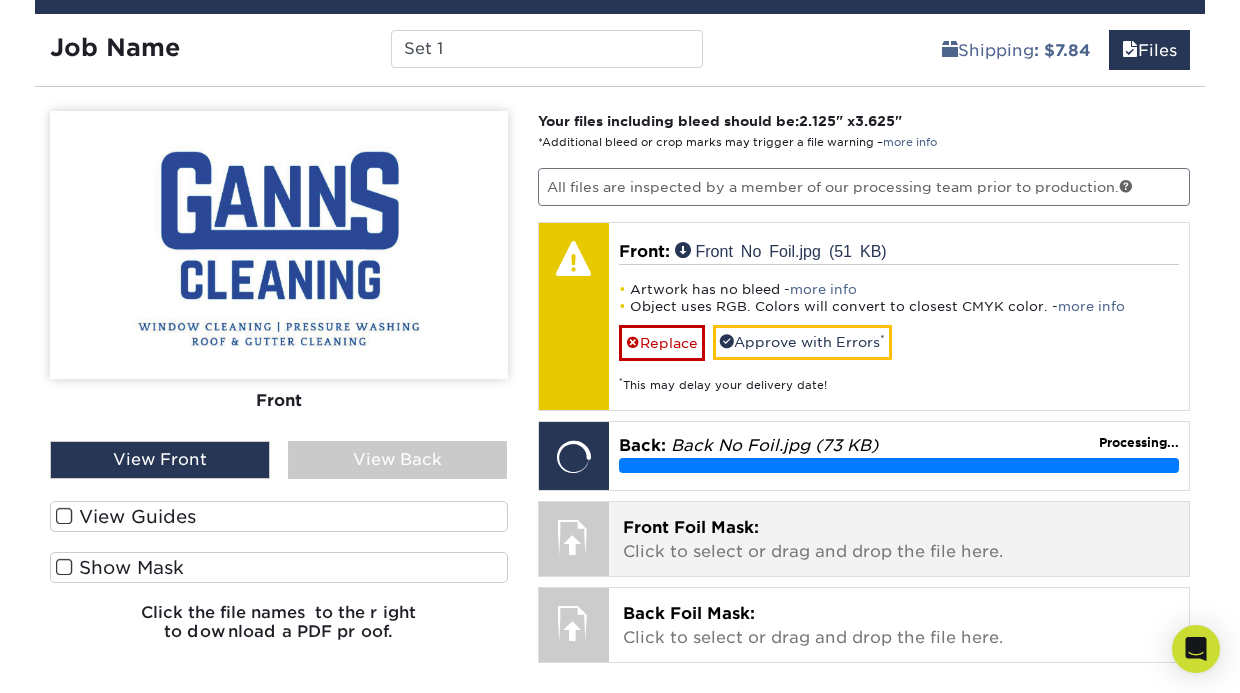 scroll, scrollTop: 1439, scrollLeft: 0, axis: vertical 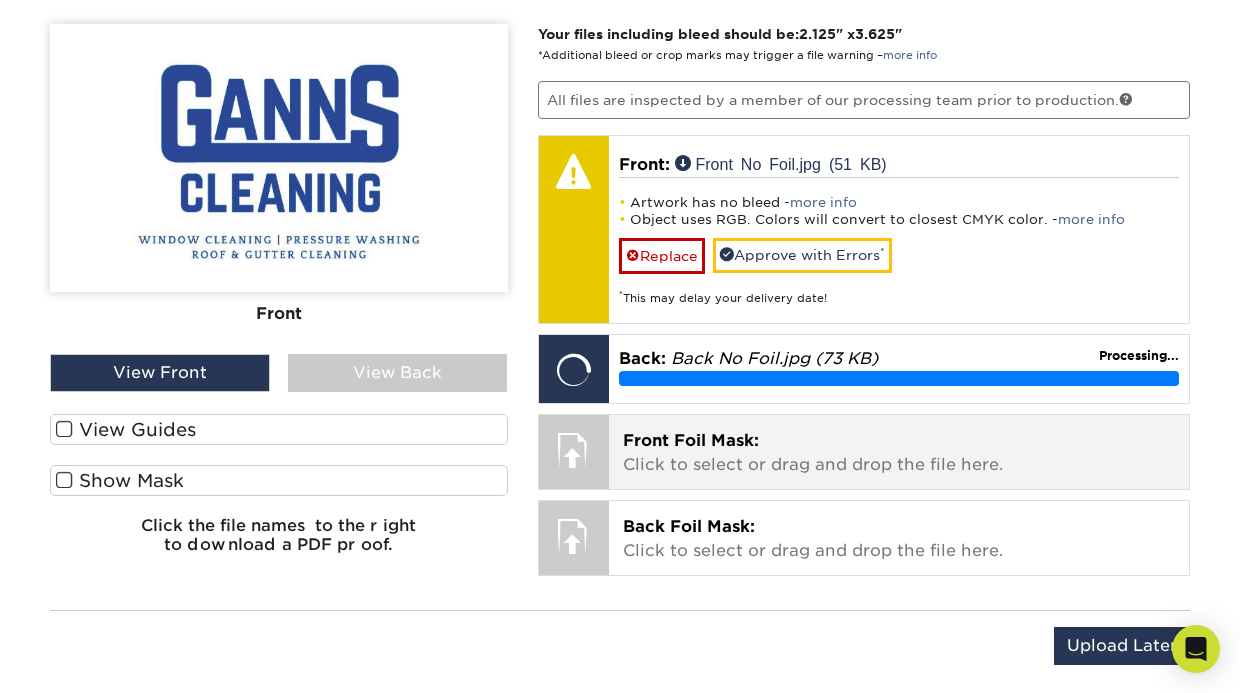 click on "Front Foil Mask:" at bounding box center (691, 440) 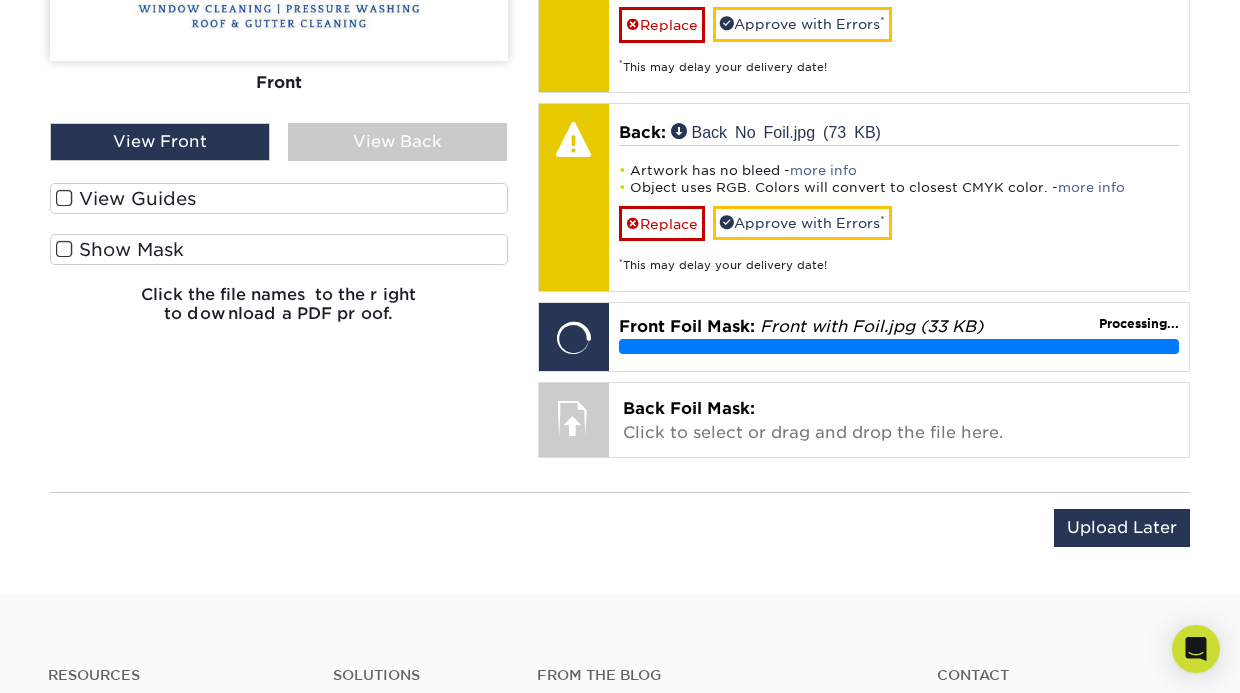 scroll, scrollTop: 1739, scrollLeft: 0, axis: vertical 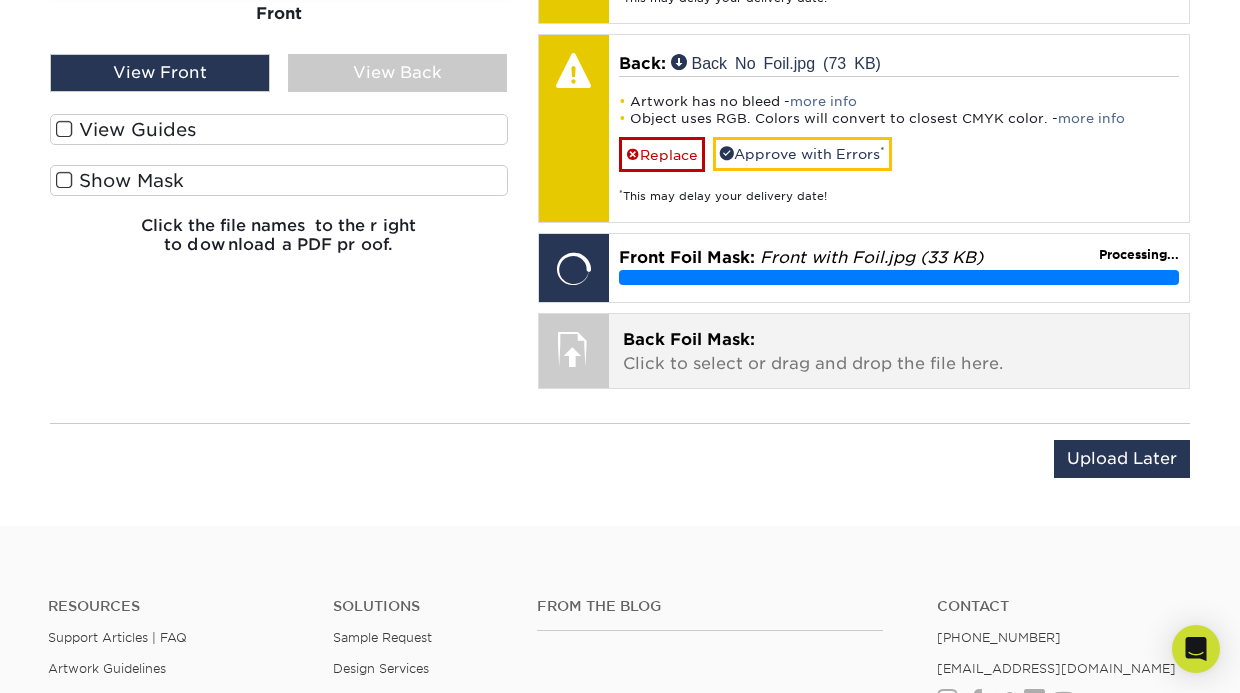 click on "Back Foil Mask: Click to select or drag and drop the file here." at bounding box center [899, 352] 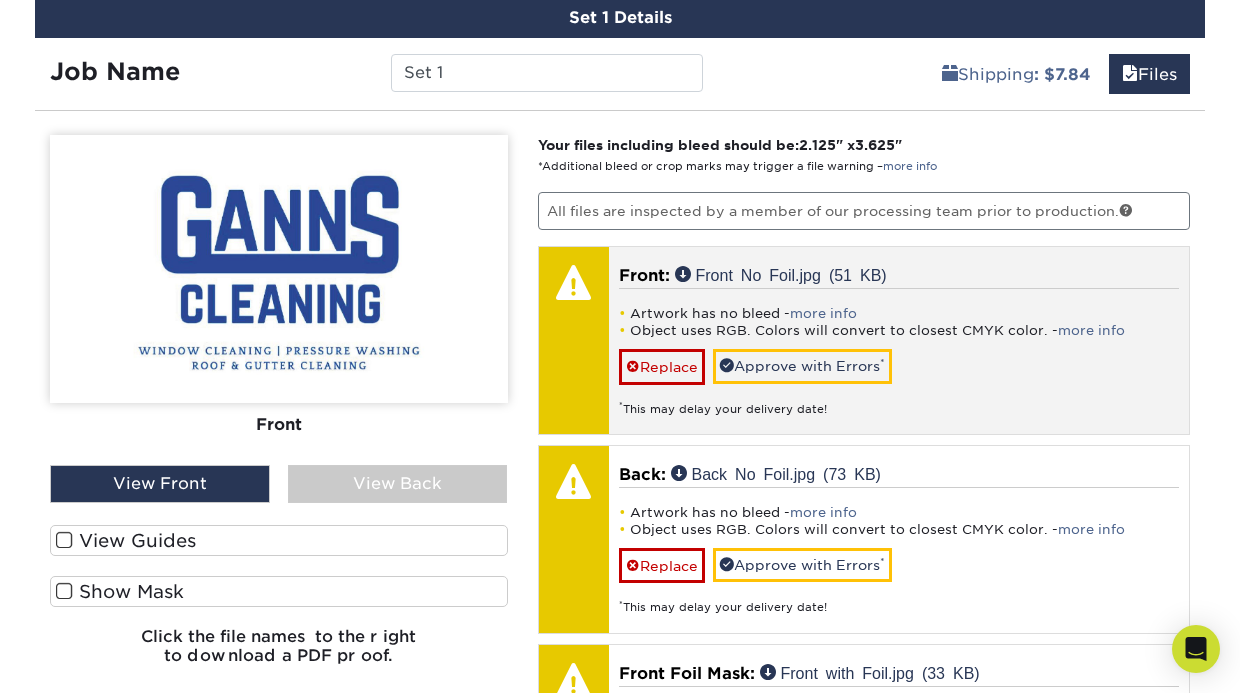 scroll, scrollTop: 1329, scrollLeft: 0, axis: vertical 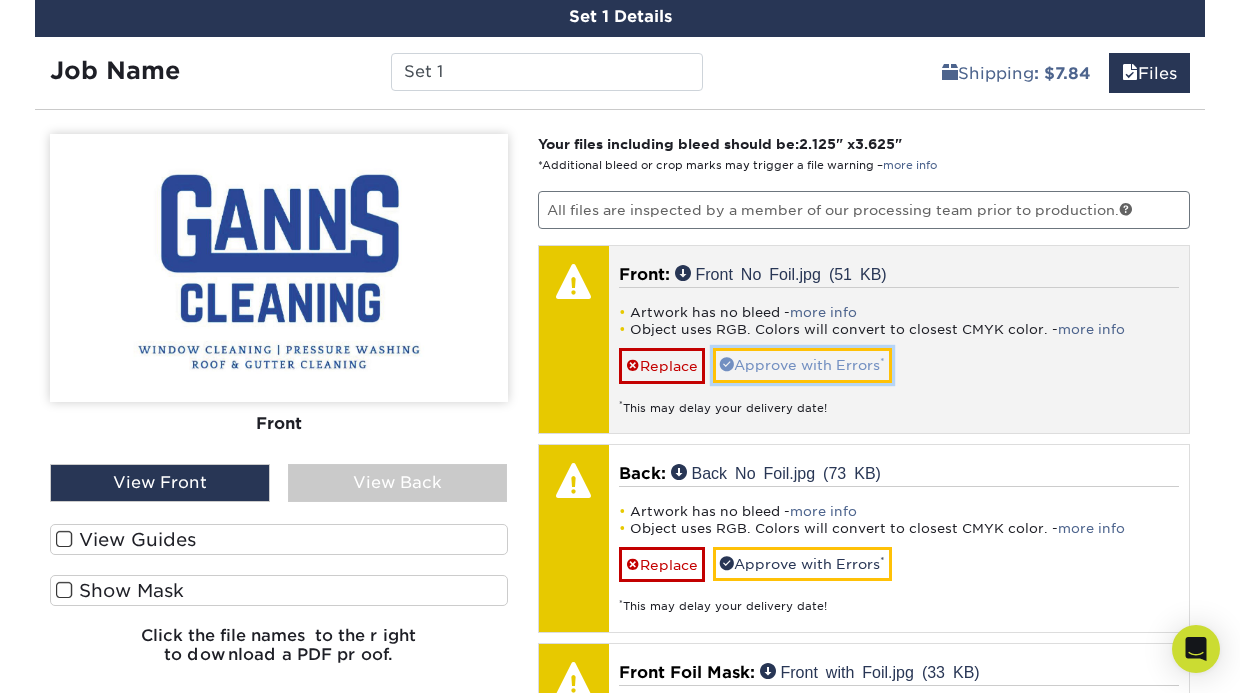 click on "Approve with Errors *" at bounding box center [802, 365] 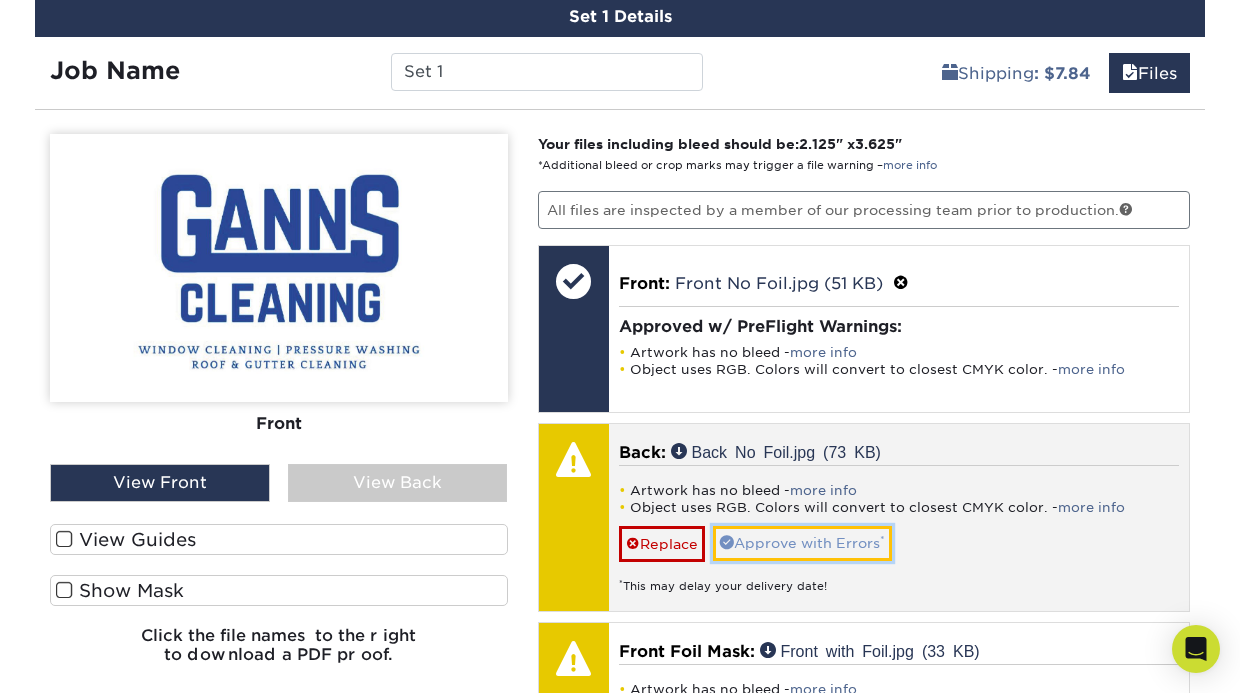 click on "Approve with Errors *" at bounding box center [802, 543] 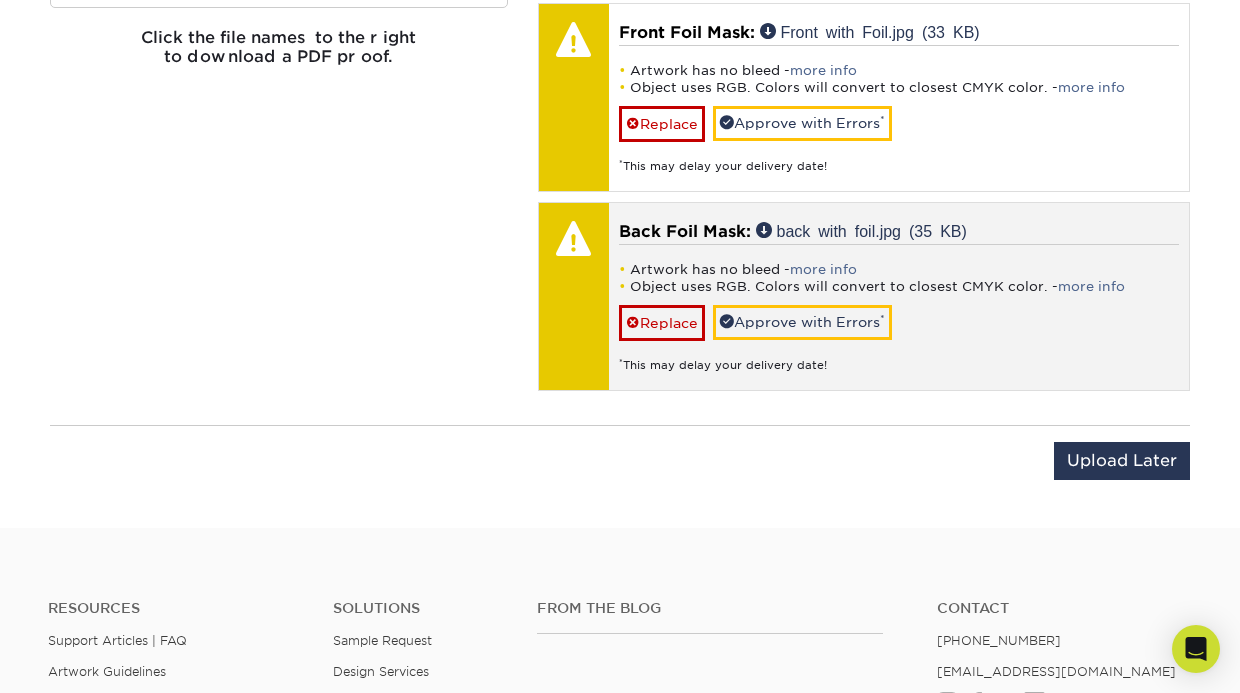 scroll, scrollTop: 1943, scrollLeft: 0, axis: vertical 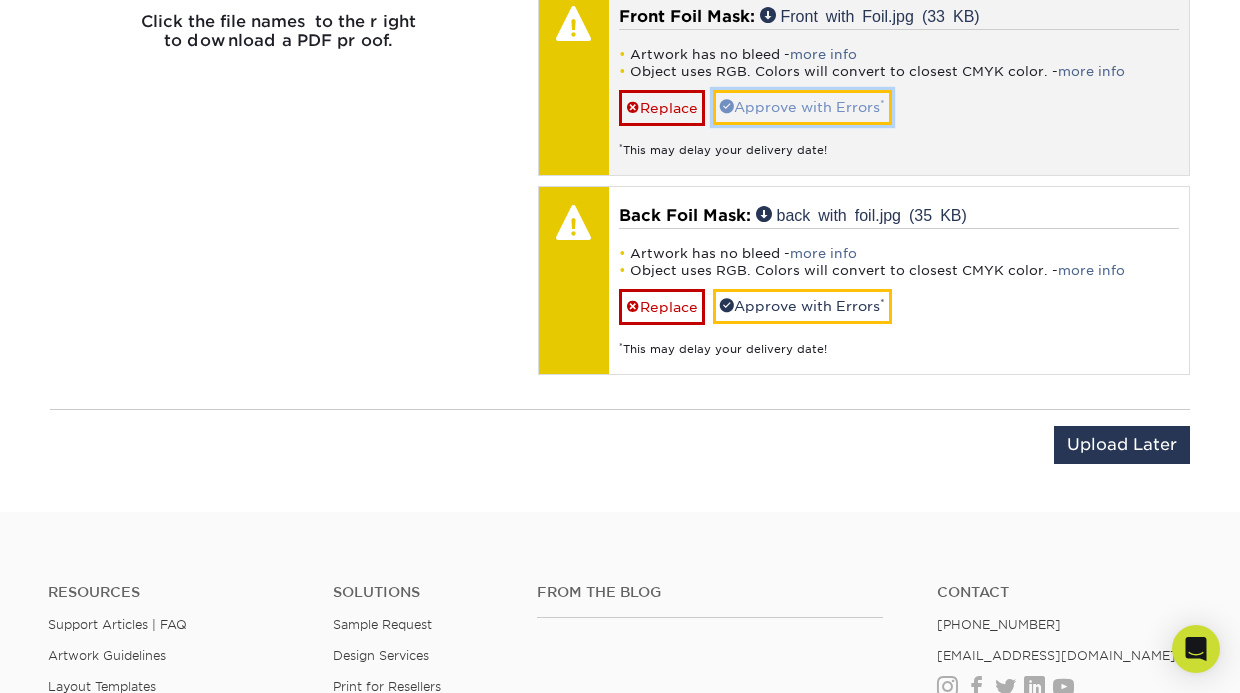 click on "Approve with Errors *" at bounding box center (802, 107) 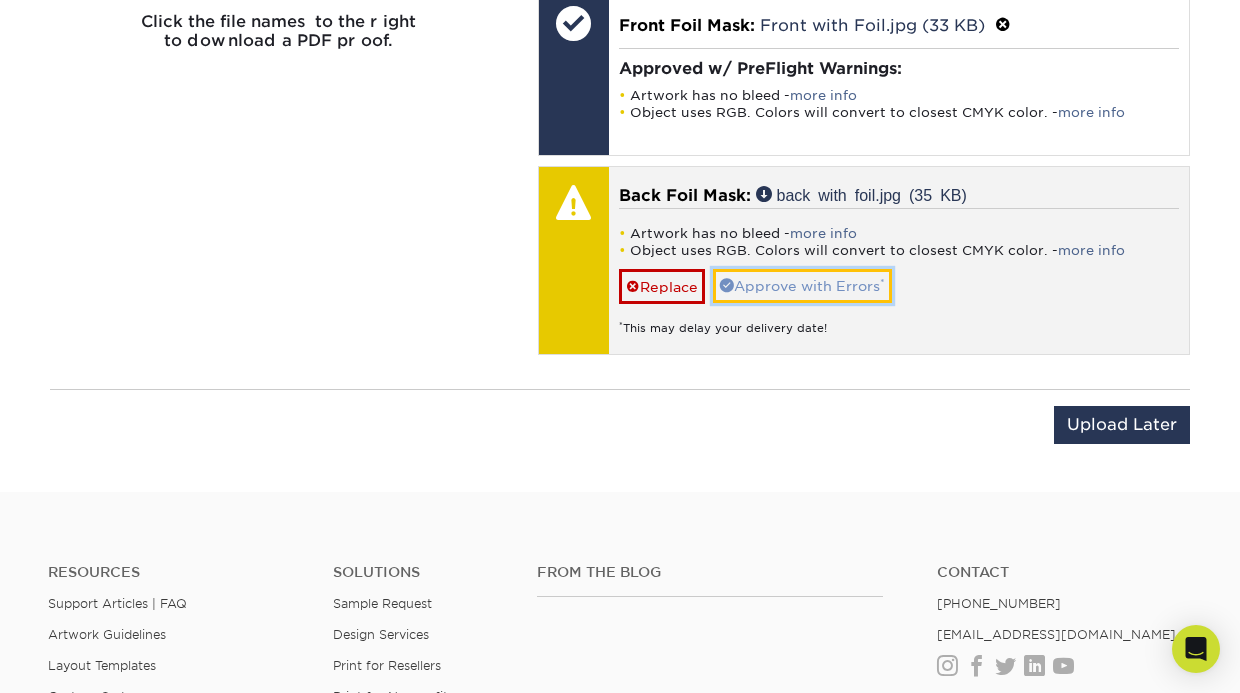 click on "Approve with Errors *" at bounding box center [802, 286] 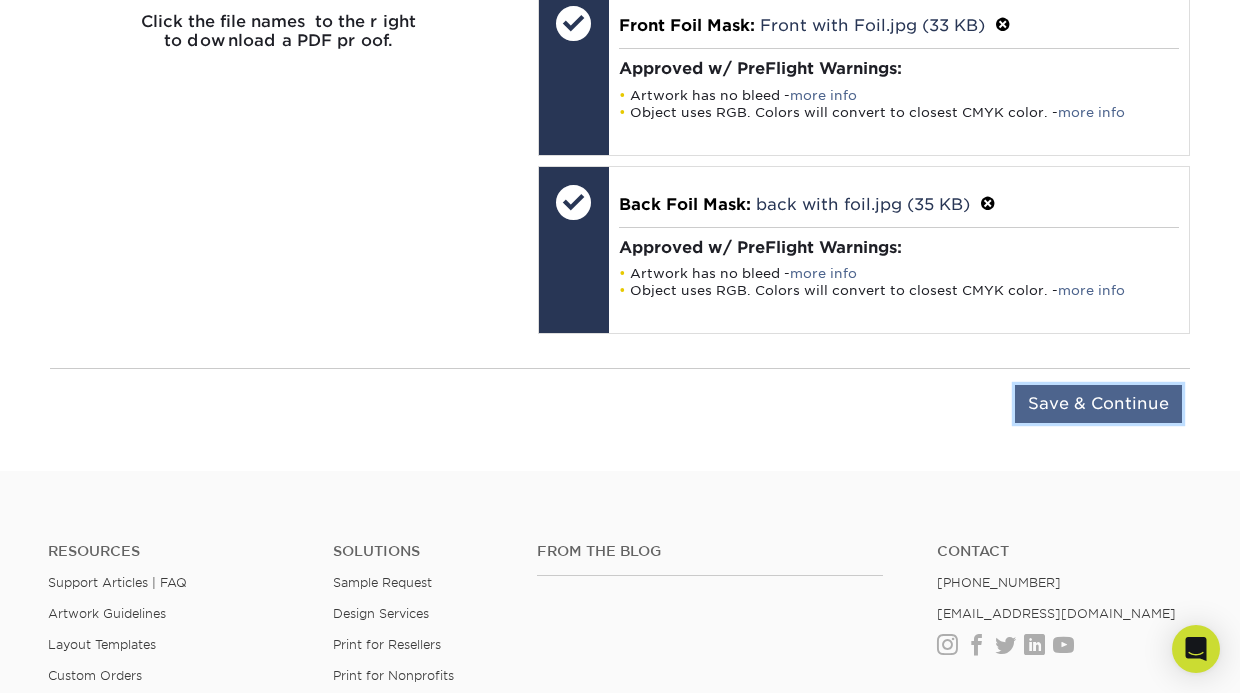 click on "Save & Continue" at bounding box center [1098, 404] 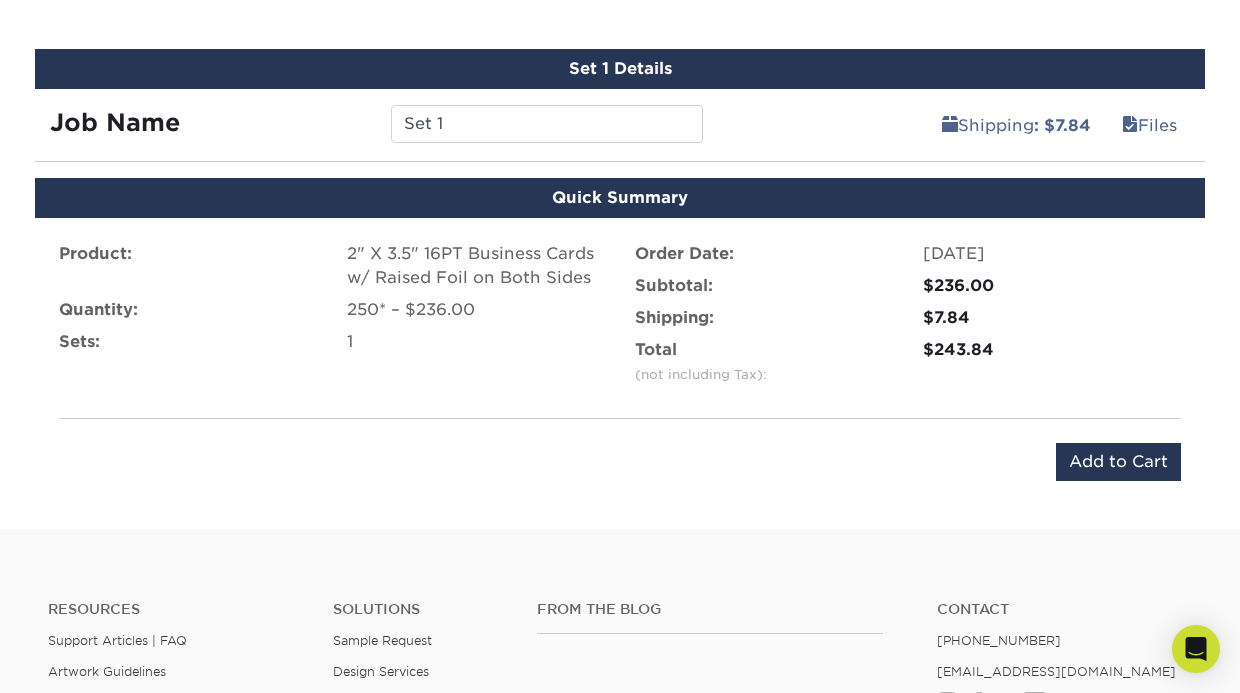 scroll, scrollTop: 1265, scrollLeft: 0, axis: vertical 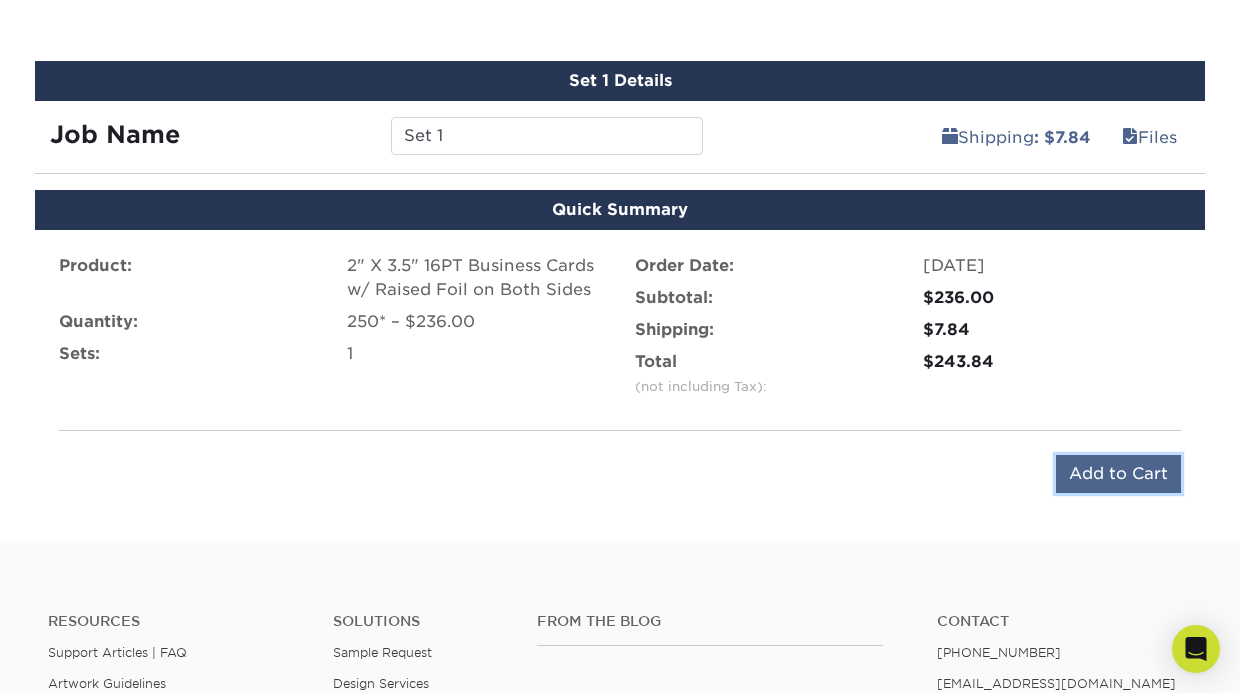 click on "Add to Cart" at bounding box center [1118, 474] 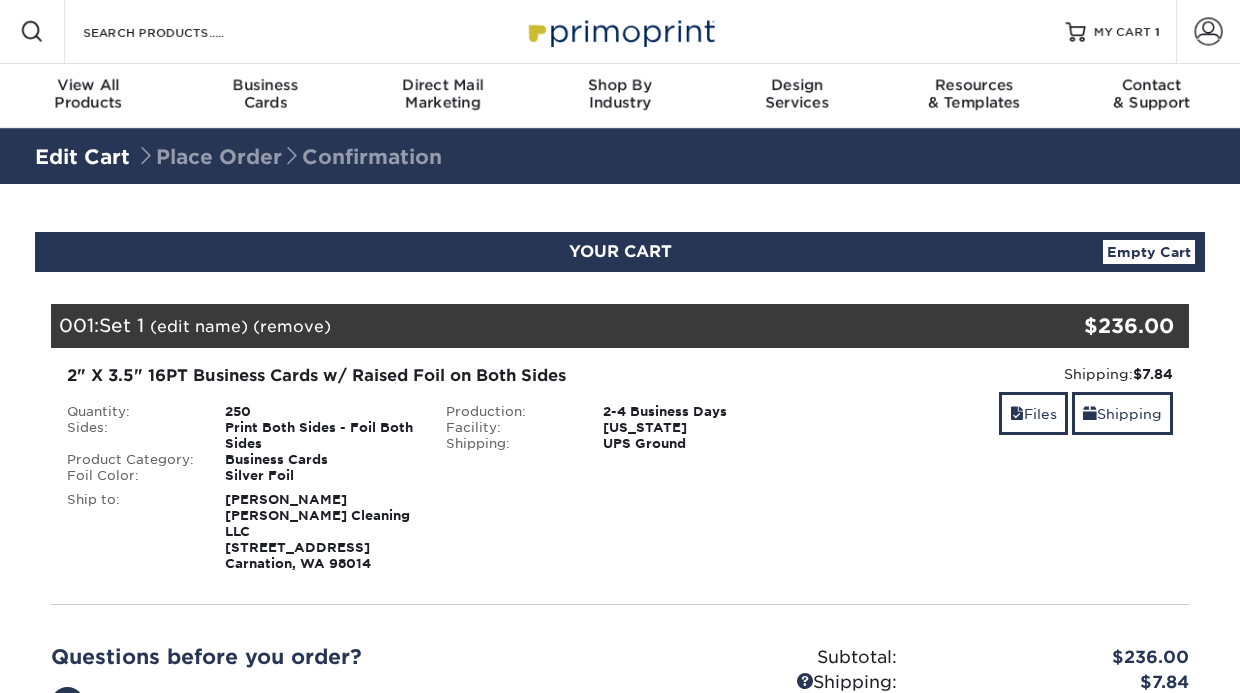 scroll, scrollTop: 0, scrollLeft: 0, axis: both 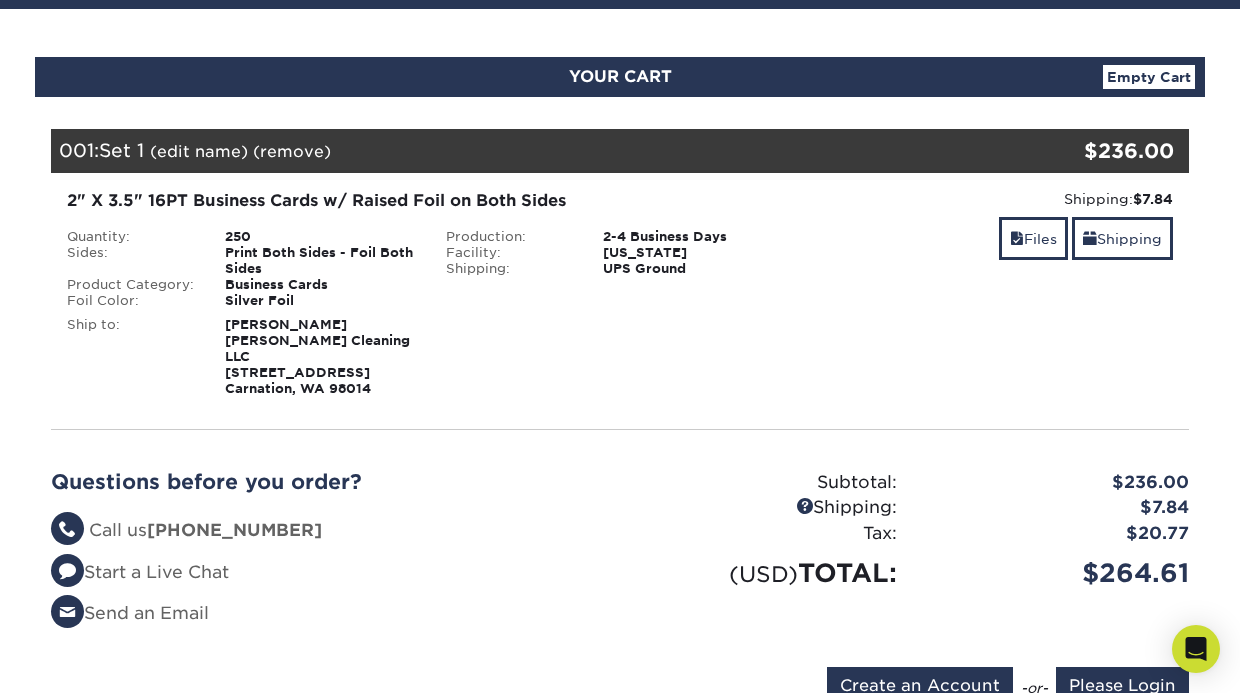 click on "Shipping:  $7.84
Discount:  - $0.00
Files
Shipping" at bounding box center [998, 293] 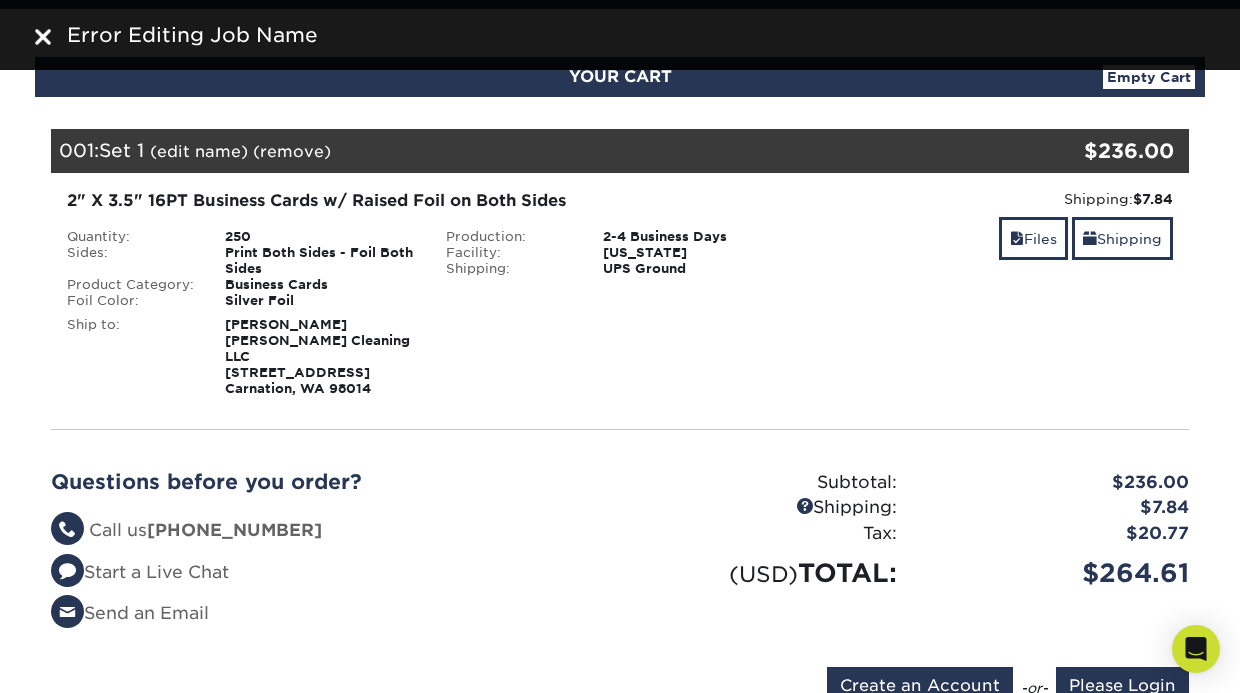click on "(edit name)" at bounding box center (199, 151) 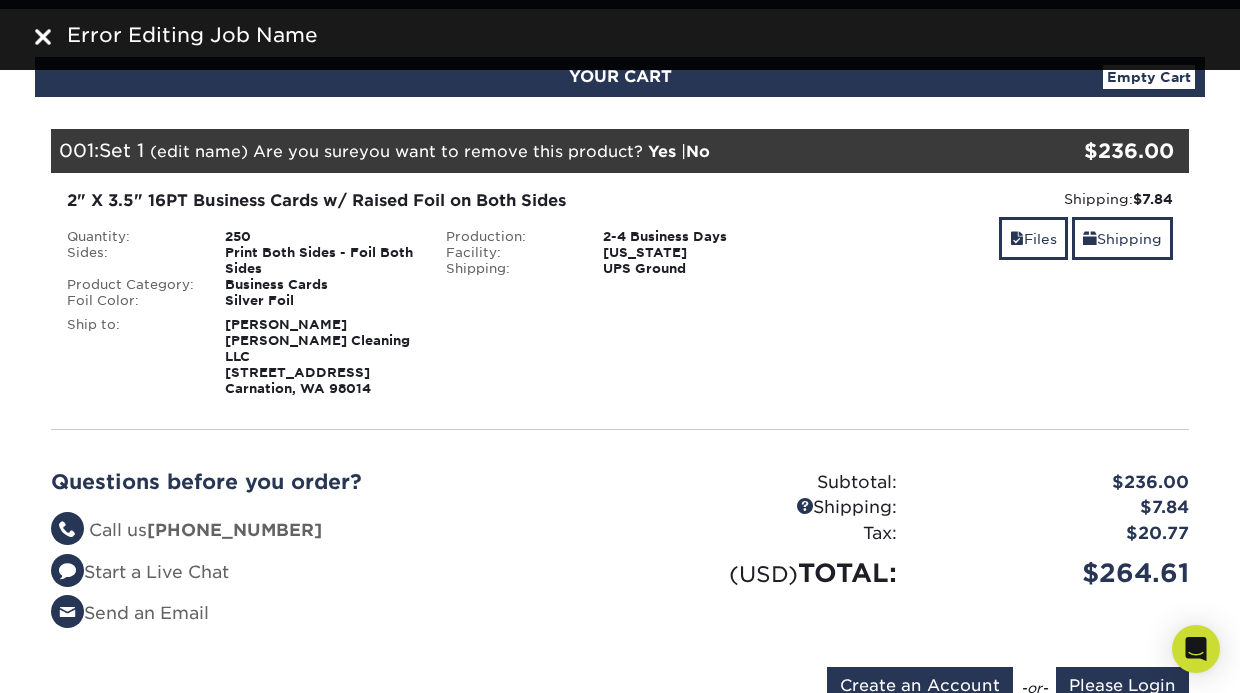 click on "No" at bounding box center [698, 151] 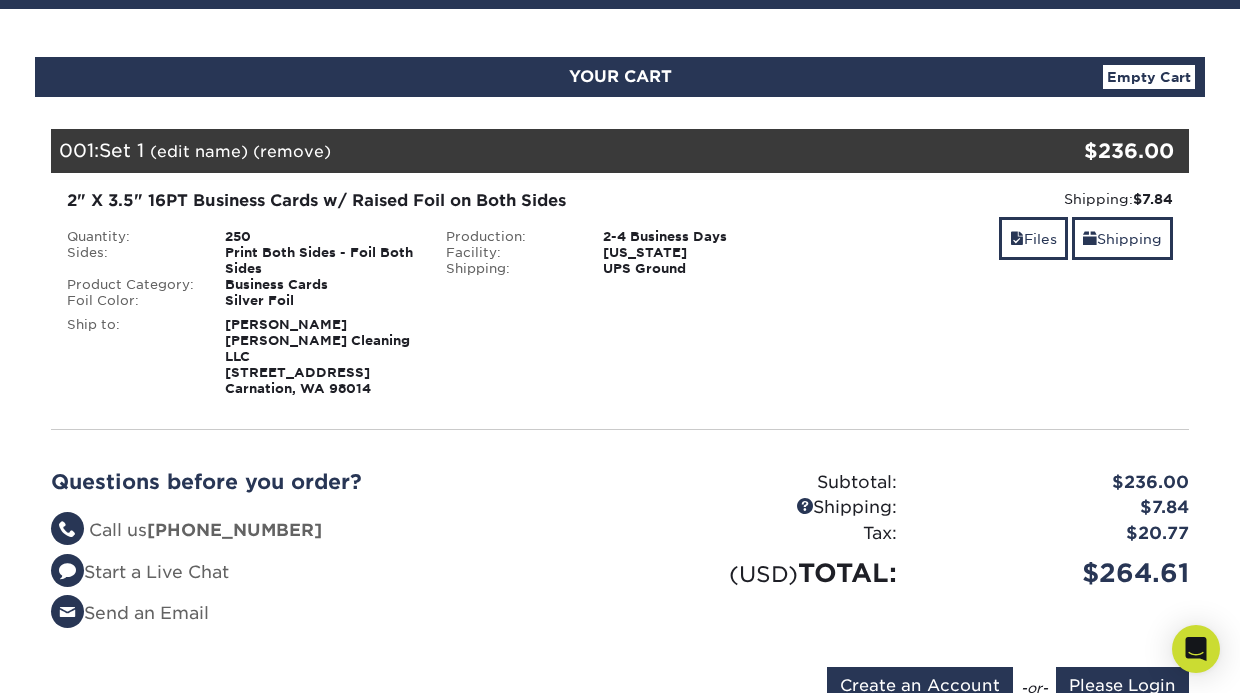 click on "Lance Gann                                                         gann's Cleaning LLC                                                         10522 W Snoqualmie Valley Rd Ne                                                                                                                                                                         Carnation, WA 98014" at bounding box center [317, 356] 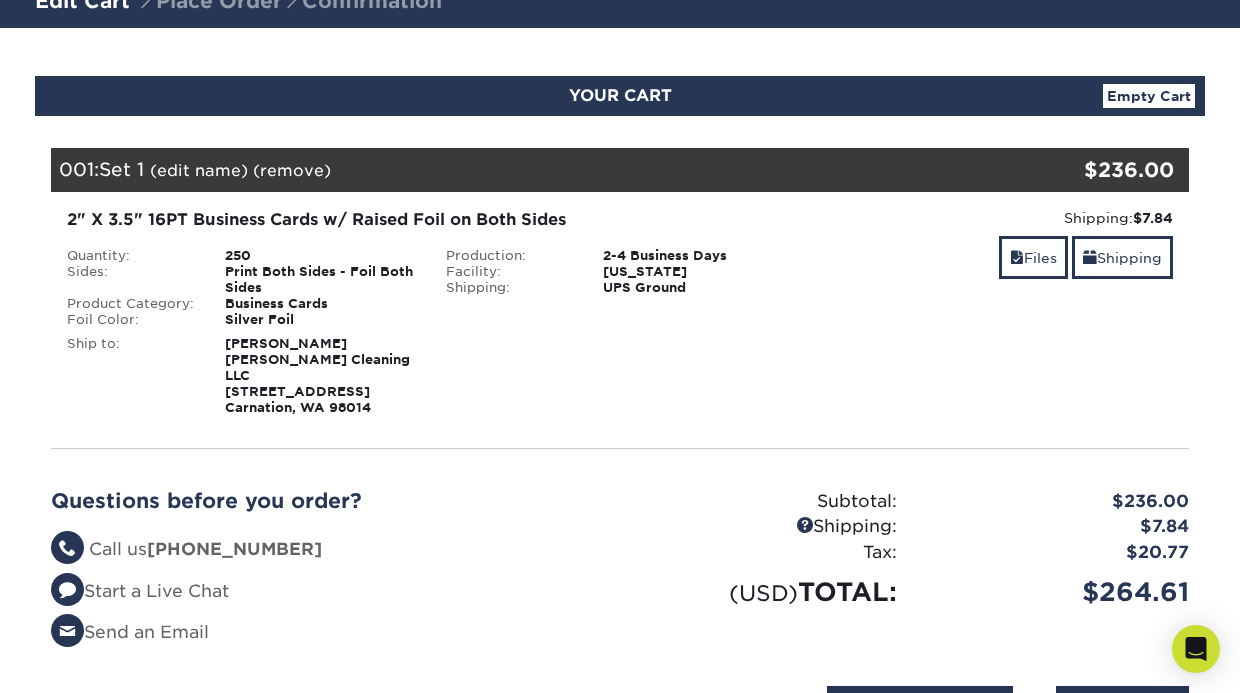 scroll, scrollTop: 0, scrollLeft: 0, axis: both 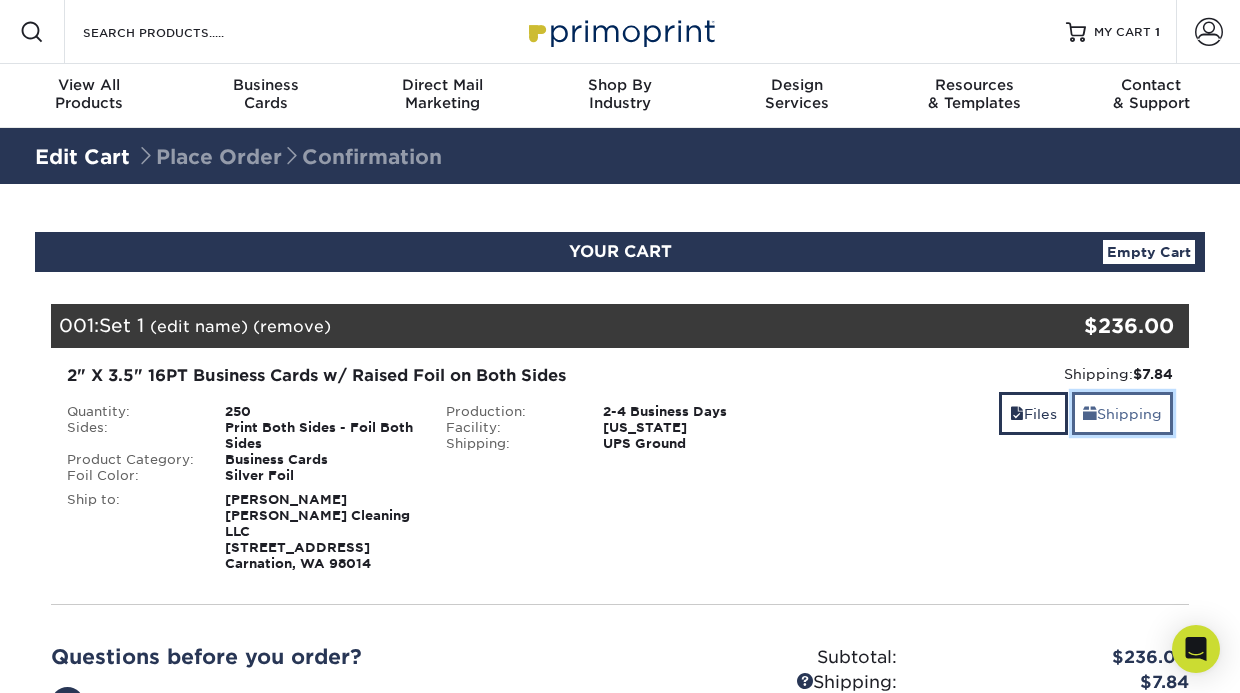 click on "Shipping" at bounding box center [1122, 413] 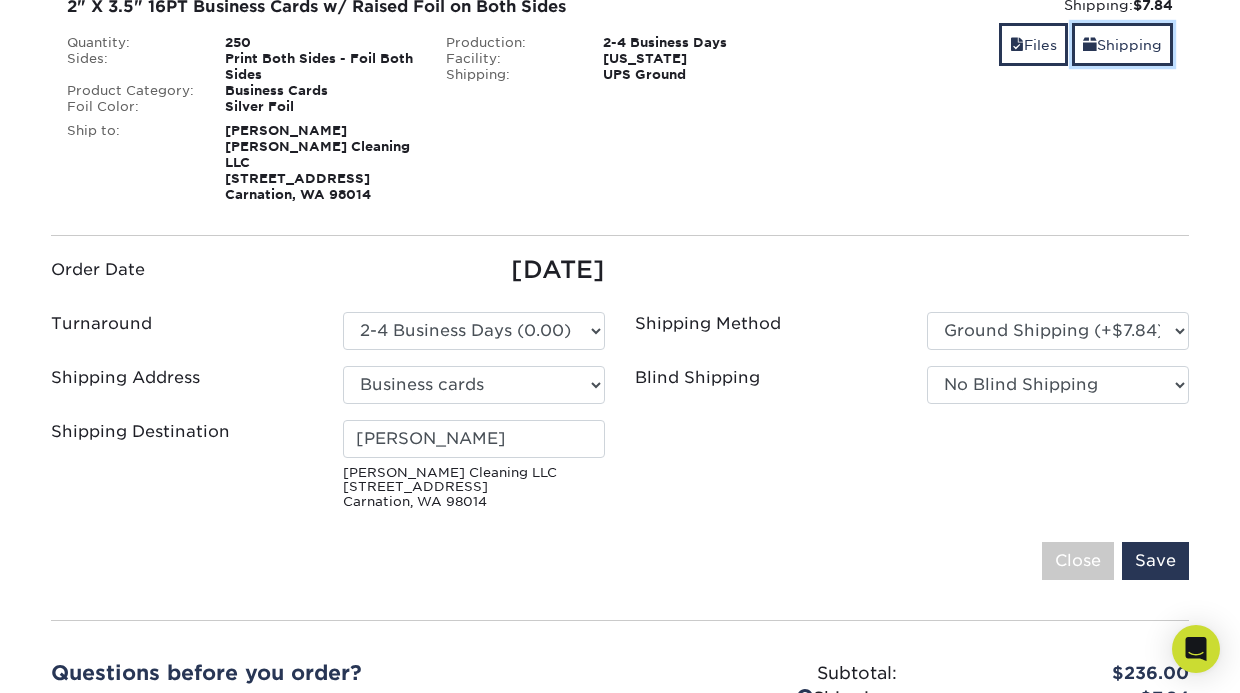 scroll, scrollTop: 411, scrollLeft: 0, axis: vertical 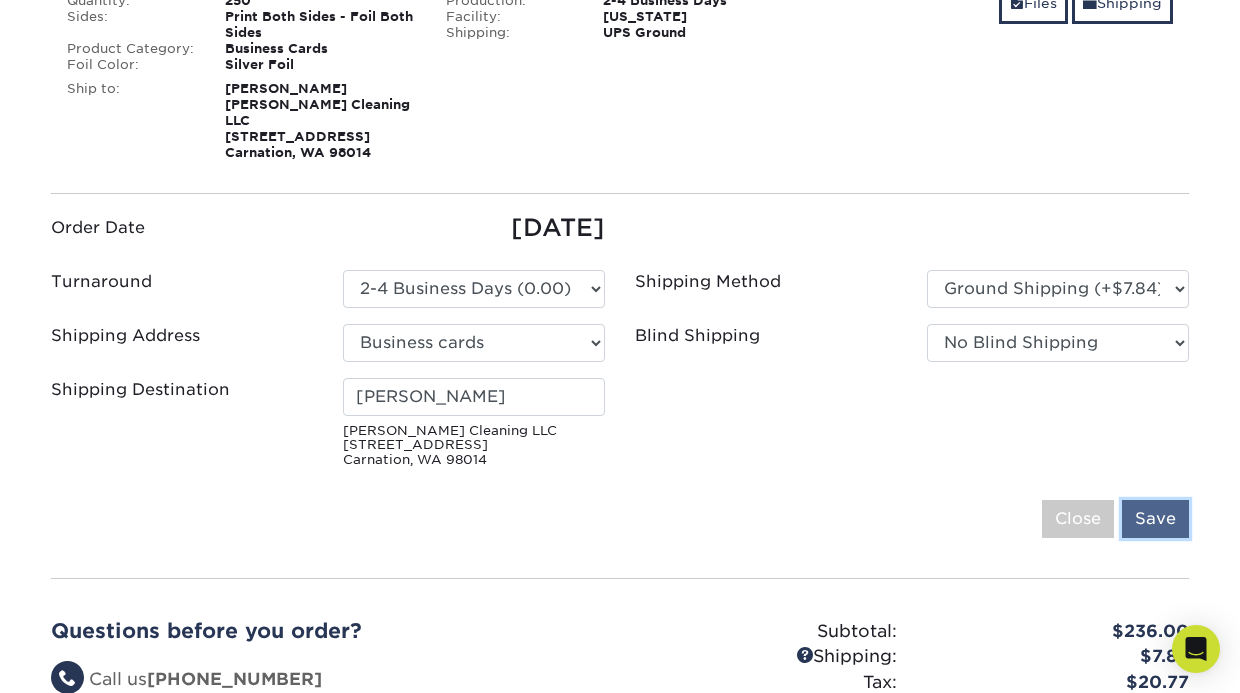 click on "Save" at bounding box center (1155, 519) 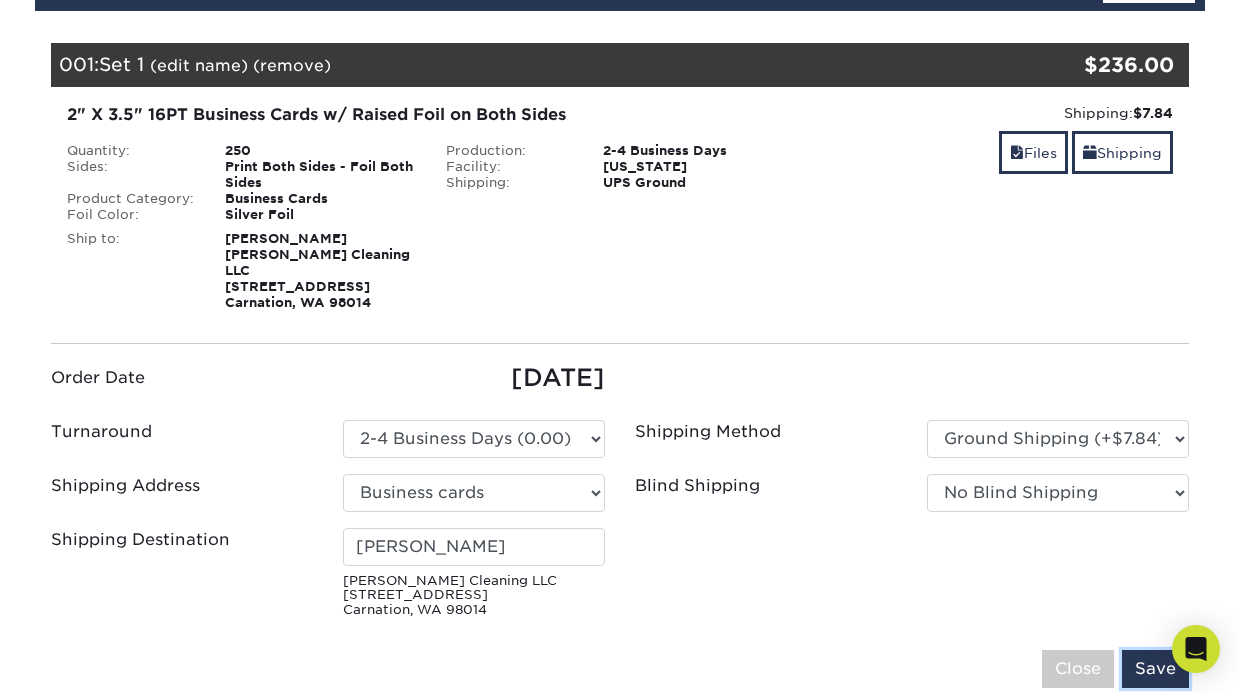 scroll, scrollTop: 0, scrollLeft: 0, axis: both 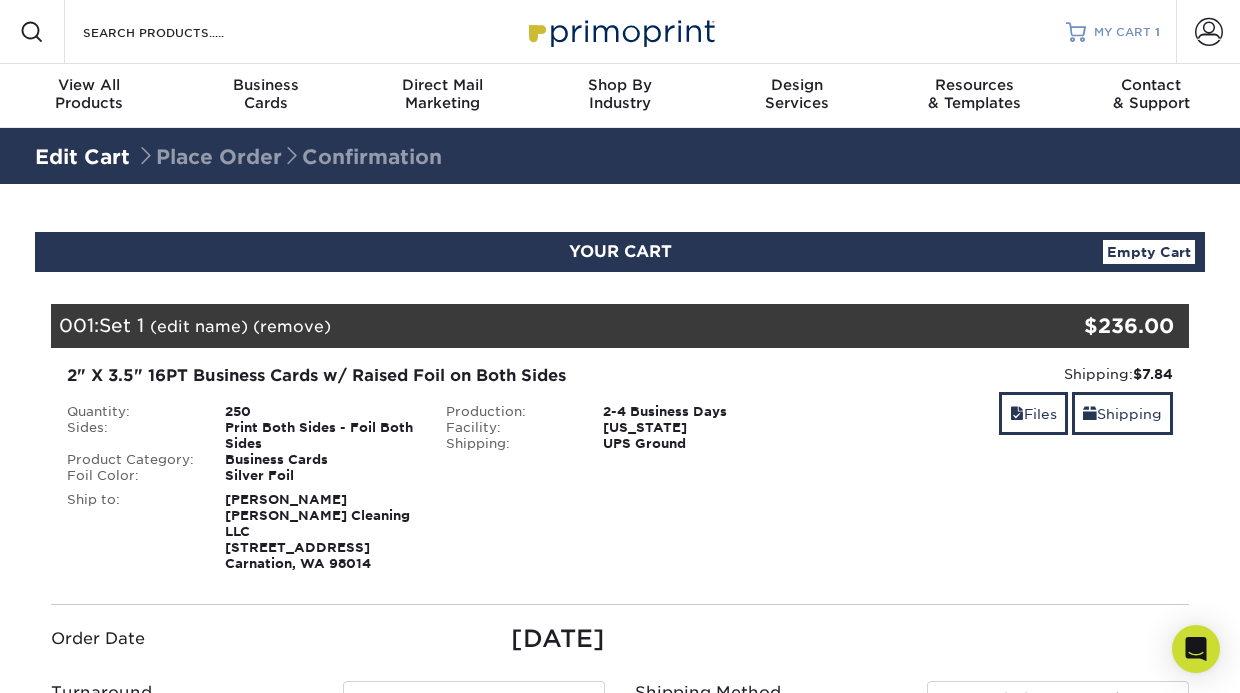 click on "MY CART" at bounding box center [1122, 32] 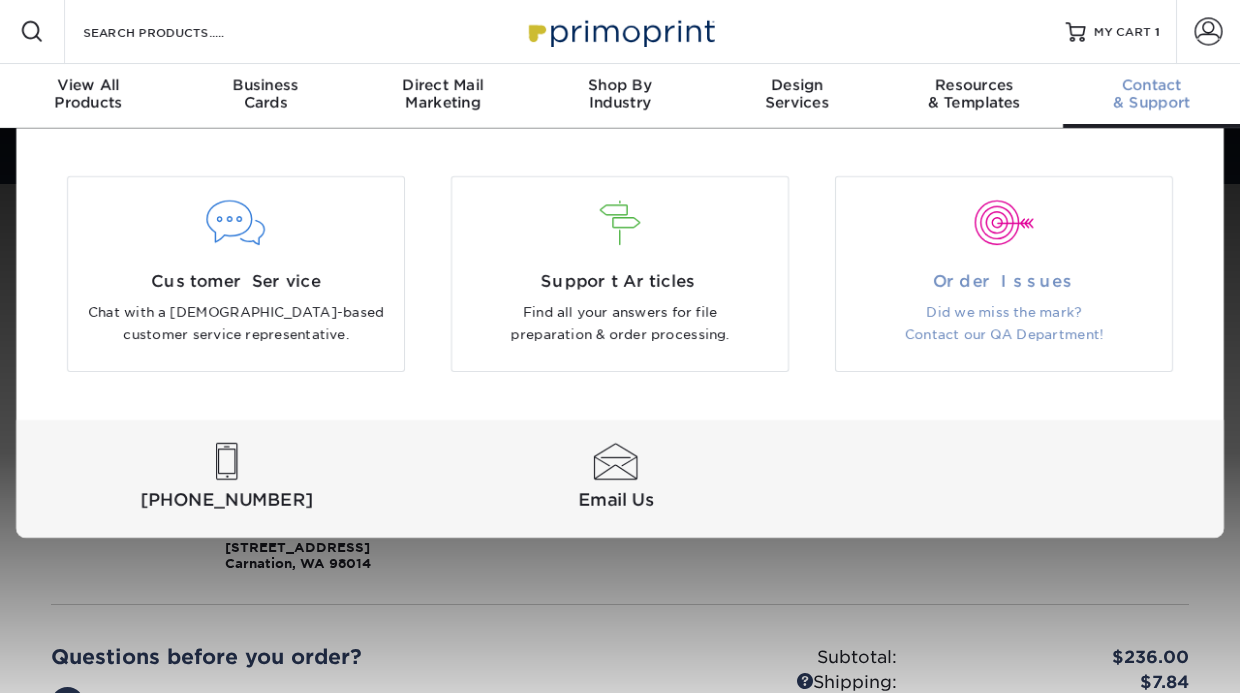 scroll, scrollTop: 0, scrollLeft: 0, axis: both 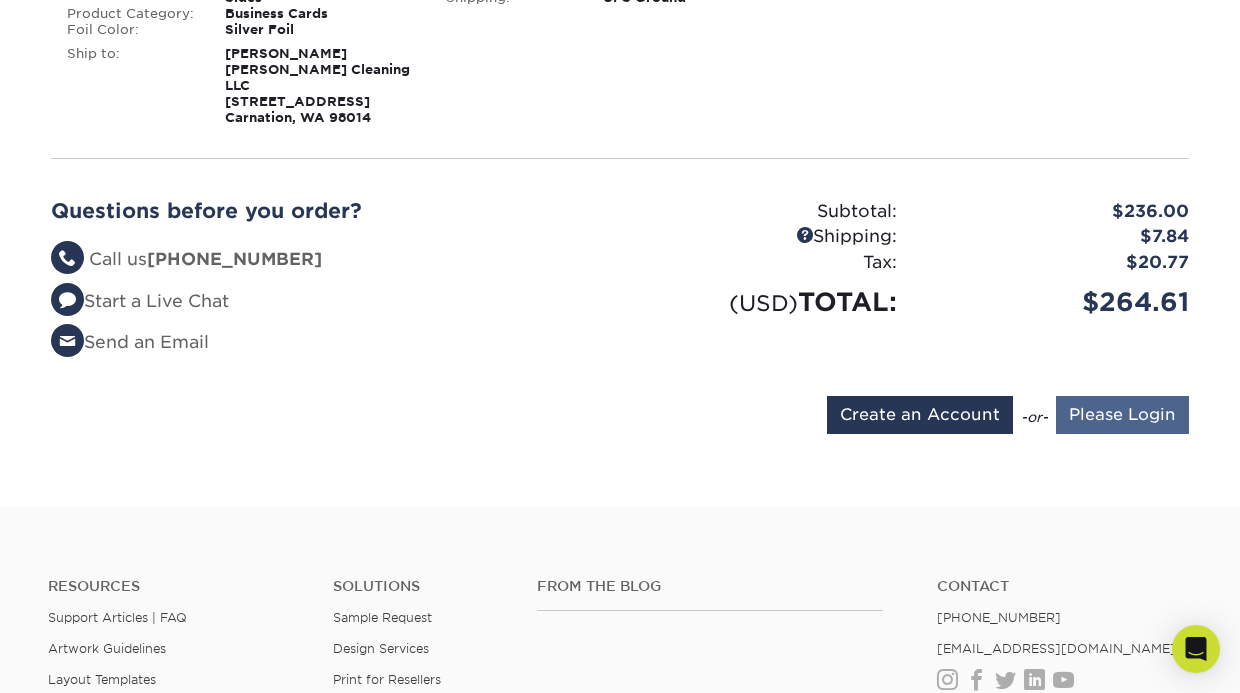 type on "[PERSON_NAME][EMAIL_ADDRESS][DOMAIN_NAME]" 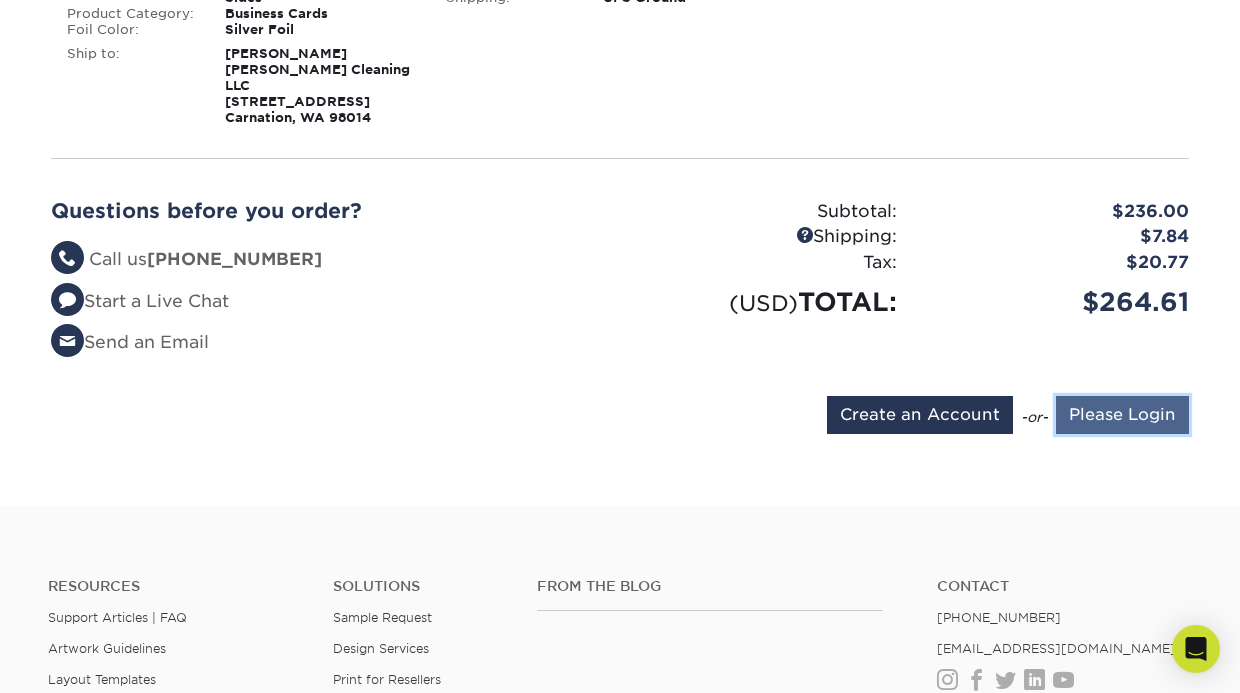 click on "Please Login" at bounding box center (1122, 415) 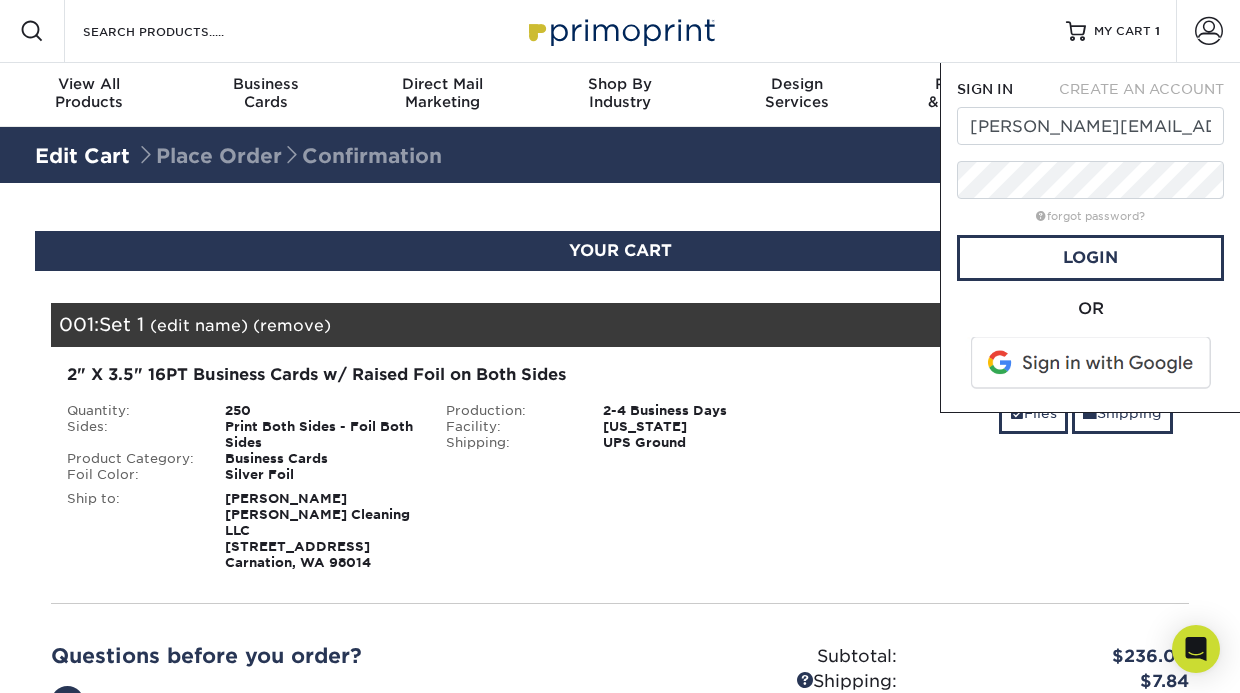 scroll, scrollTop: 0, scrollLeft: 0, axis: both 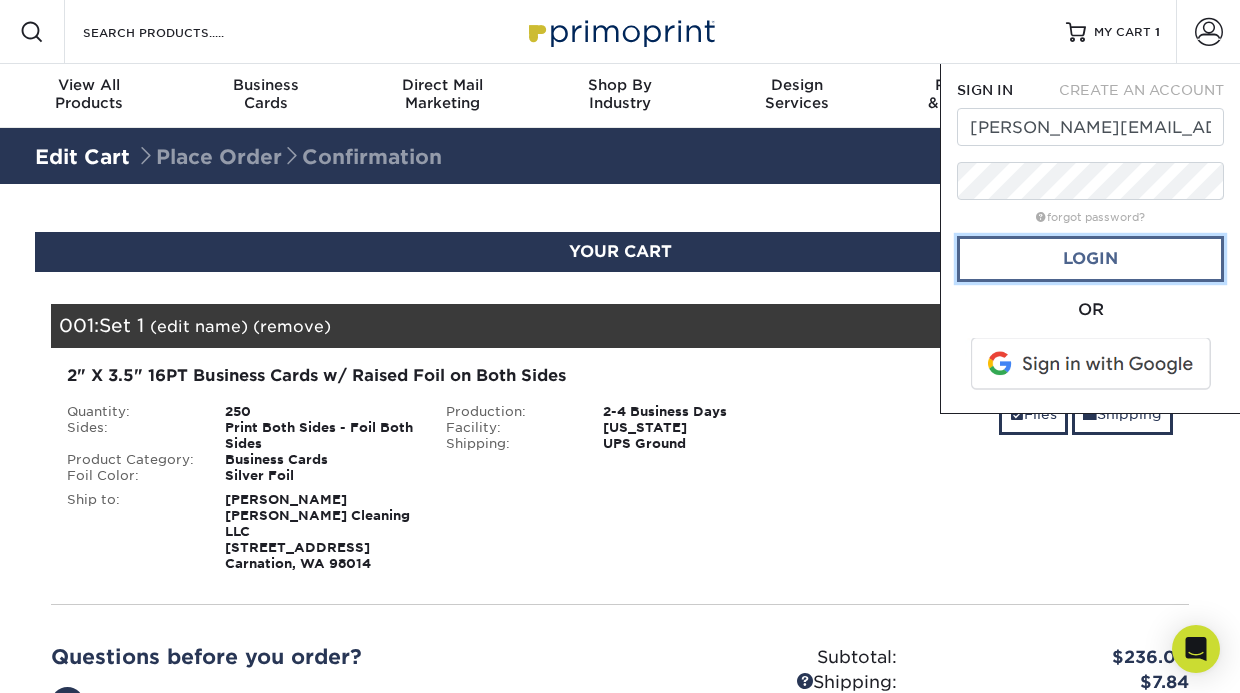 click on "Login" at bounding box center [1090, 259] 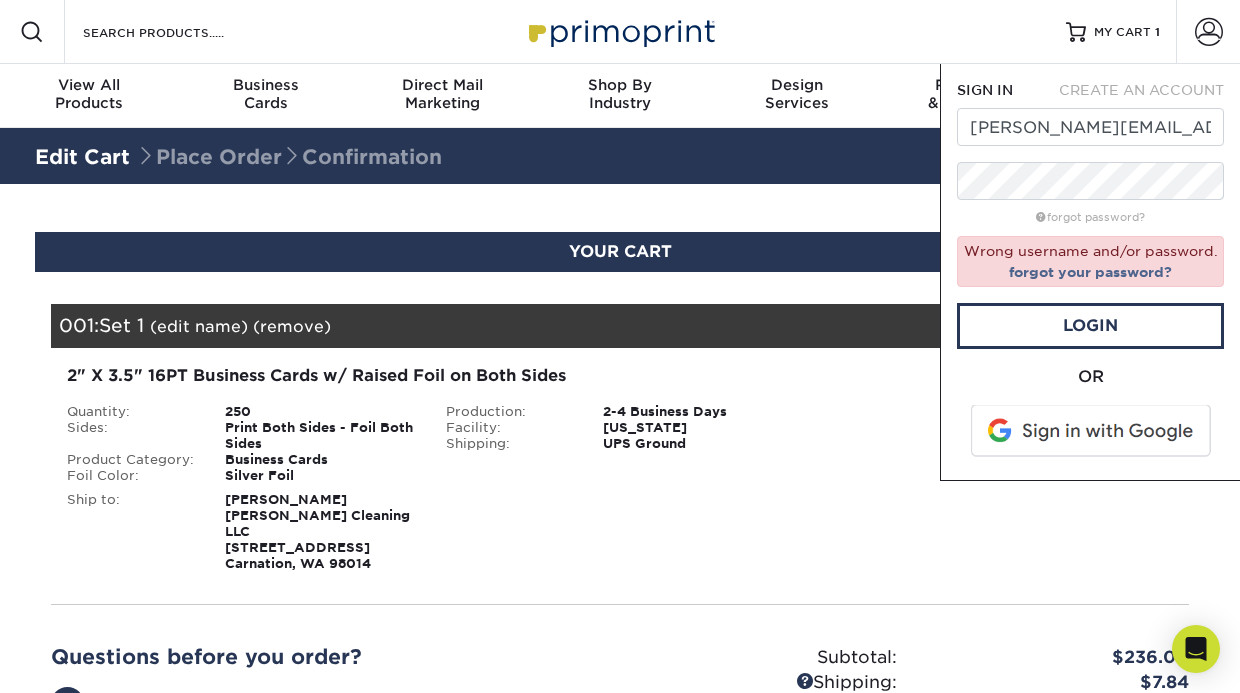 click at bounding box center [1092, 431] 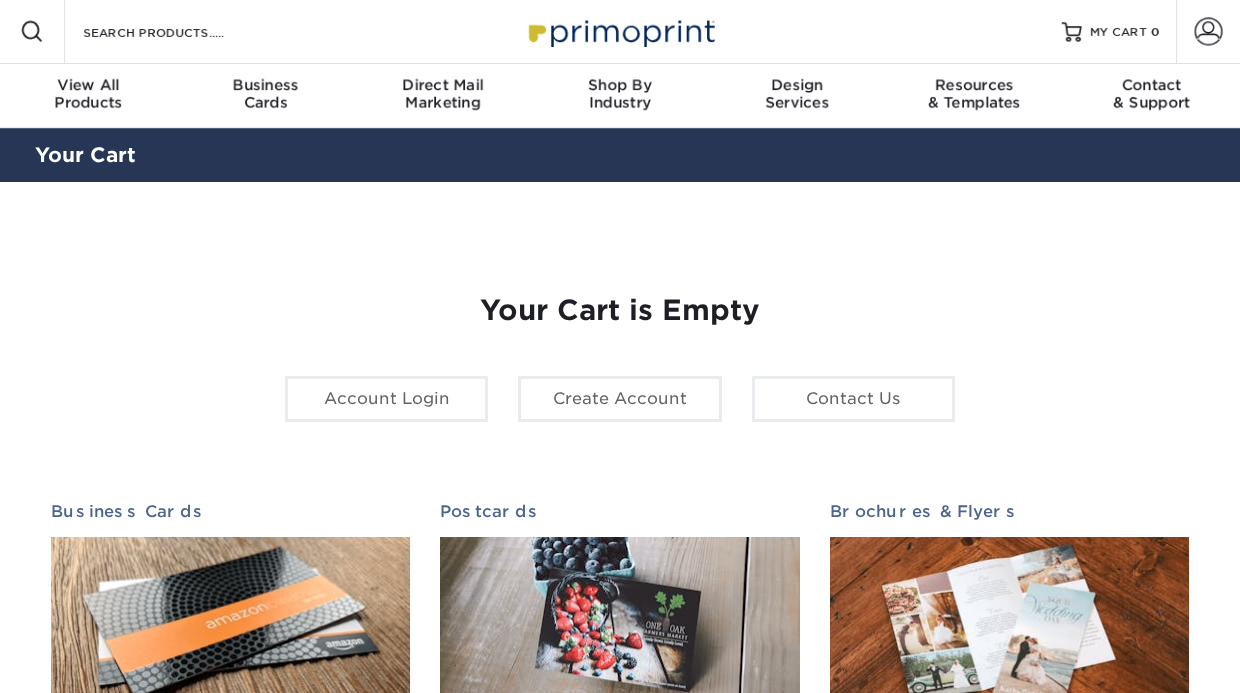 scroll, scrollTop: 0, scrollLeft: 0, axis: both 